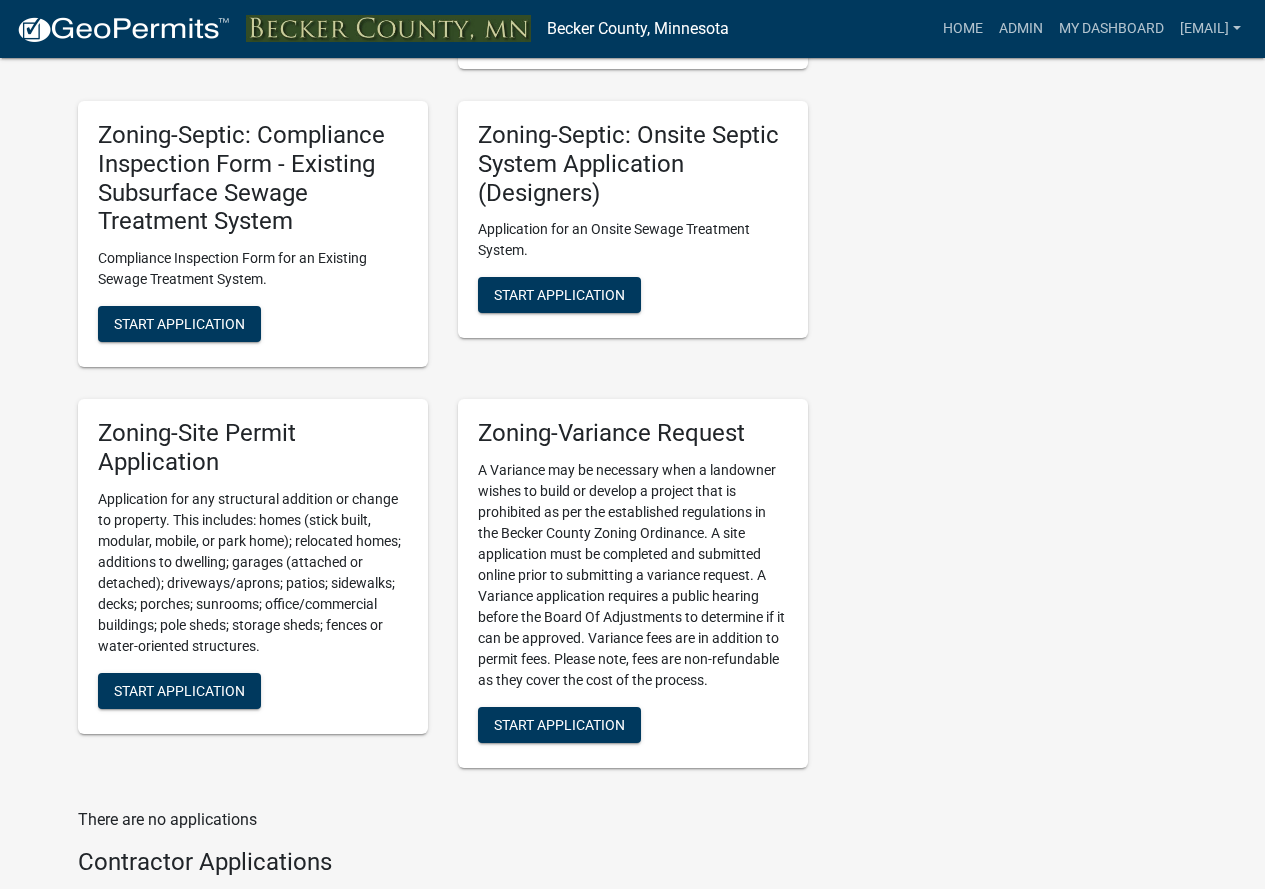 scroll, scrollTop: 2200, scrollLeft: 0, axis: vertical 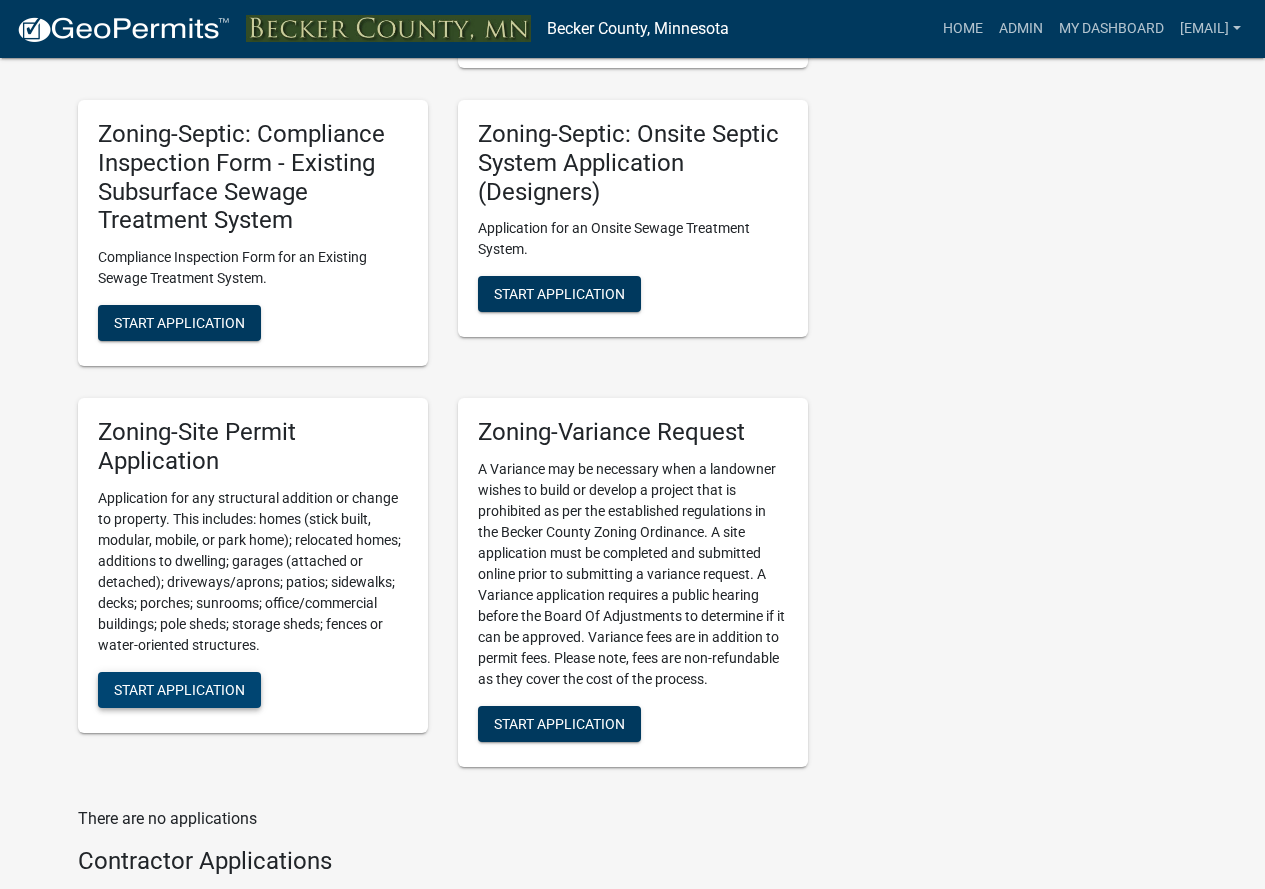 click on "Start Application" 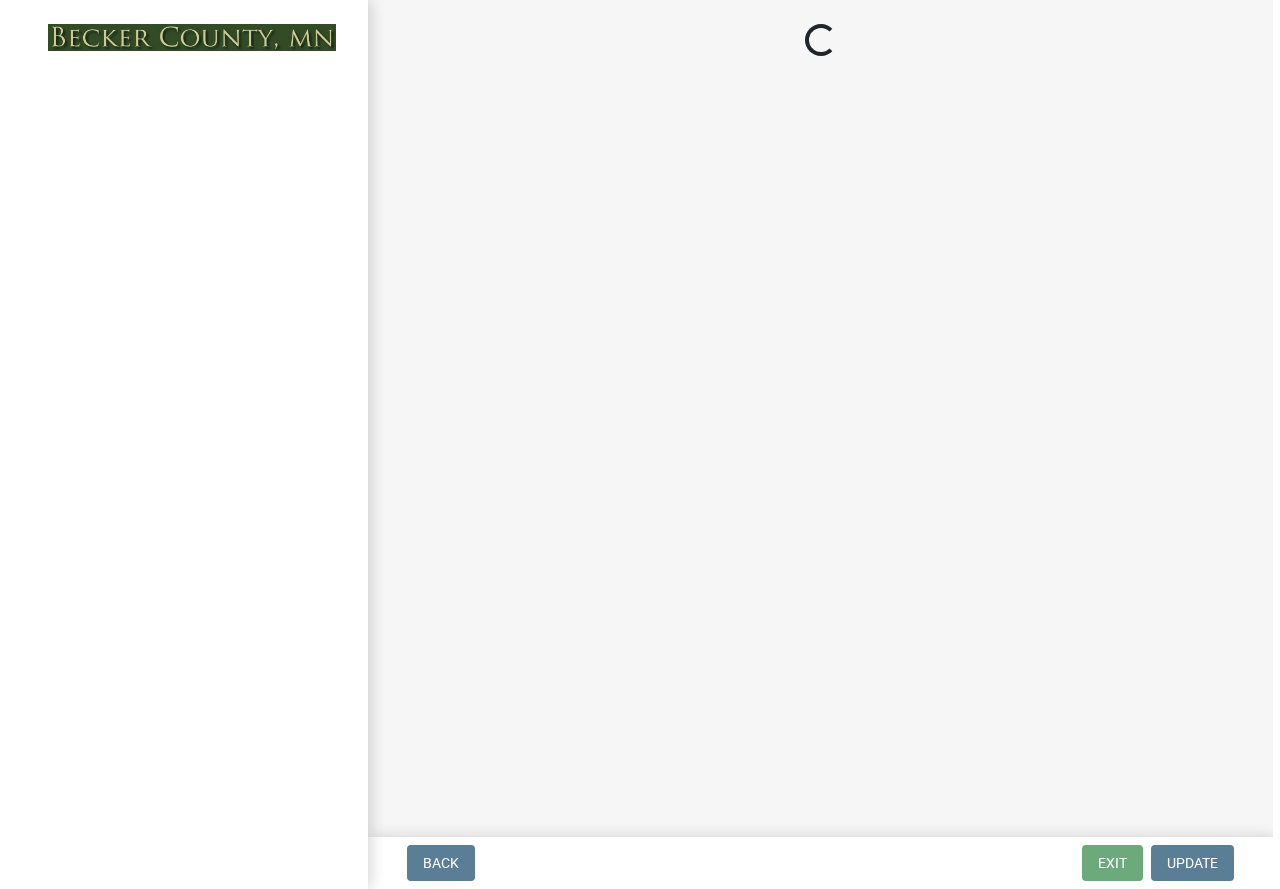 scroll, scrollTop: 0, scrollLeft: 0, axis: both 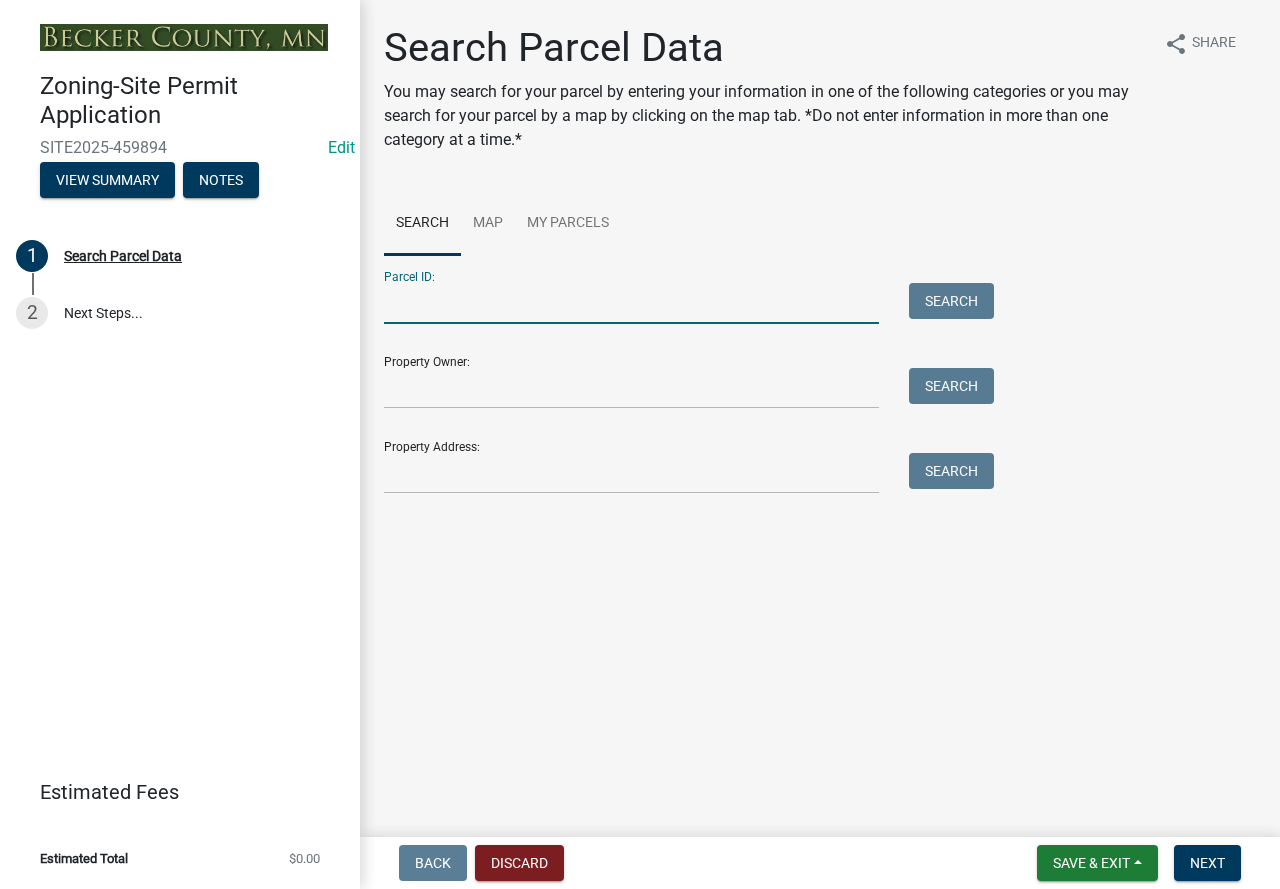 click on "Parcel ID:" at bounding box center (631, 303) 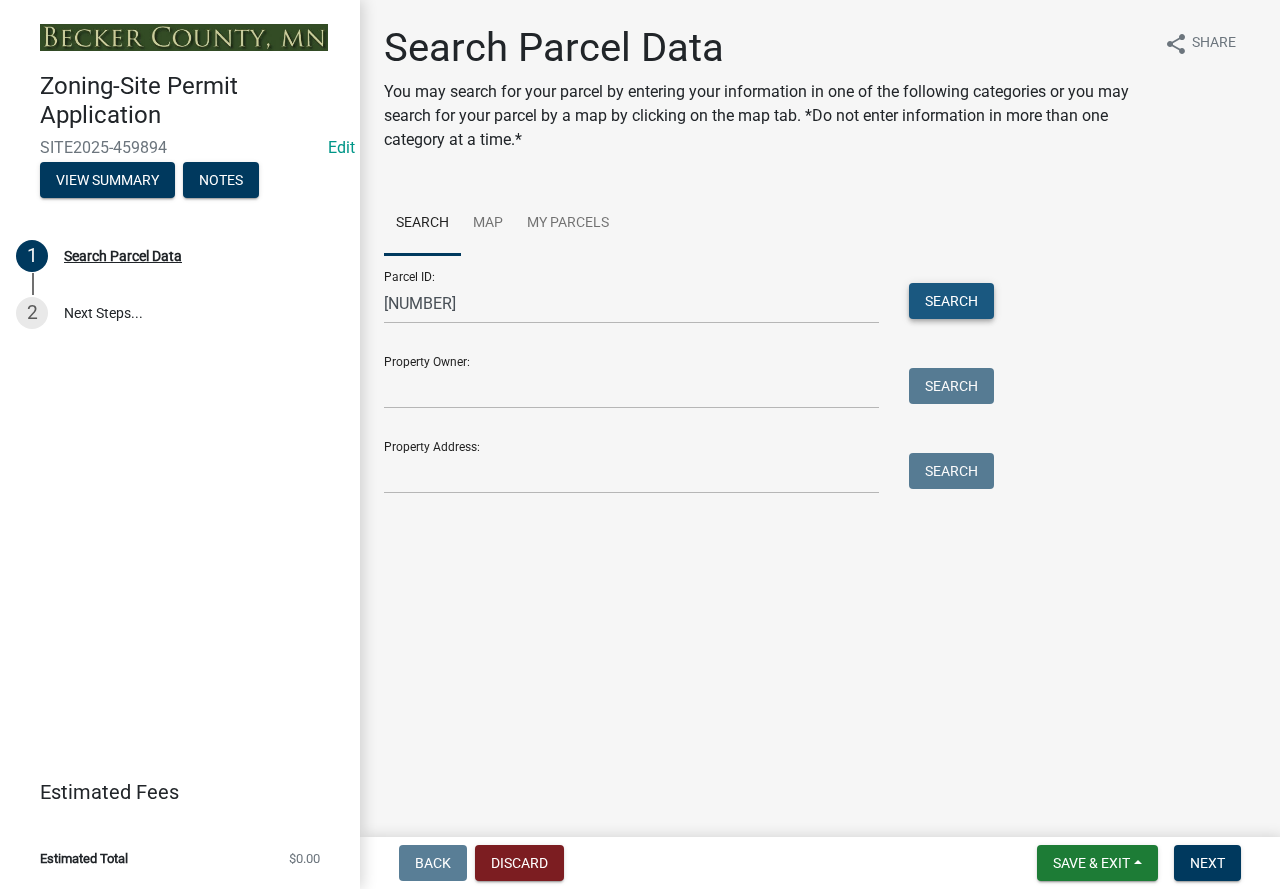 click on "Search" at bounding box center [951, 301] 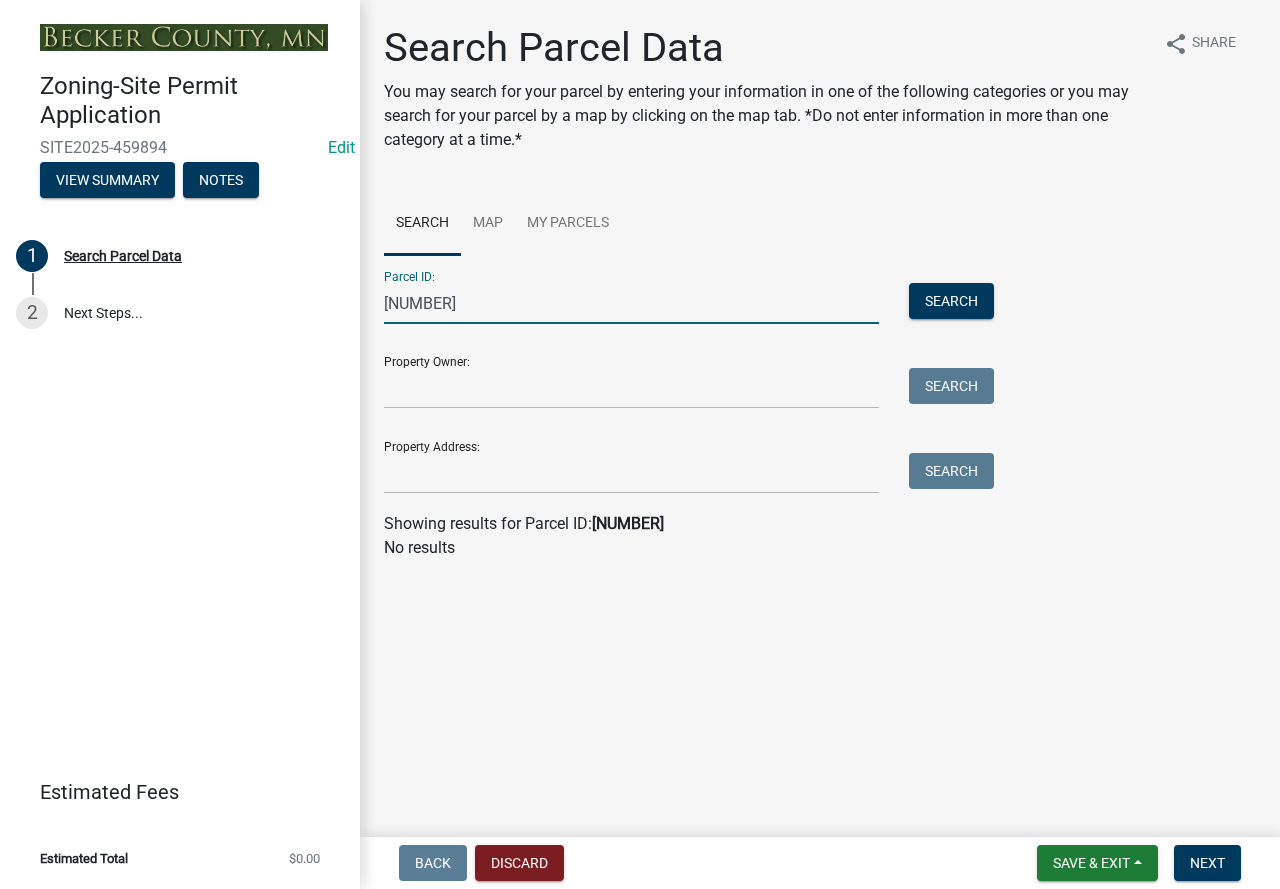 click on "[NUMBER]" at bounding box center [631, 303] 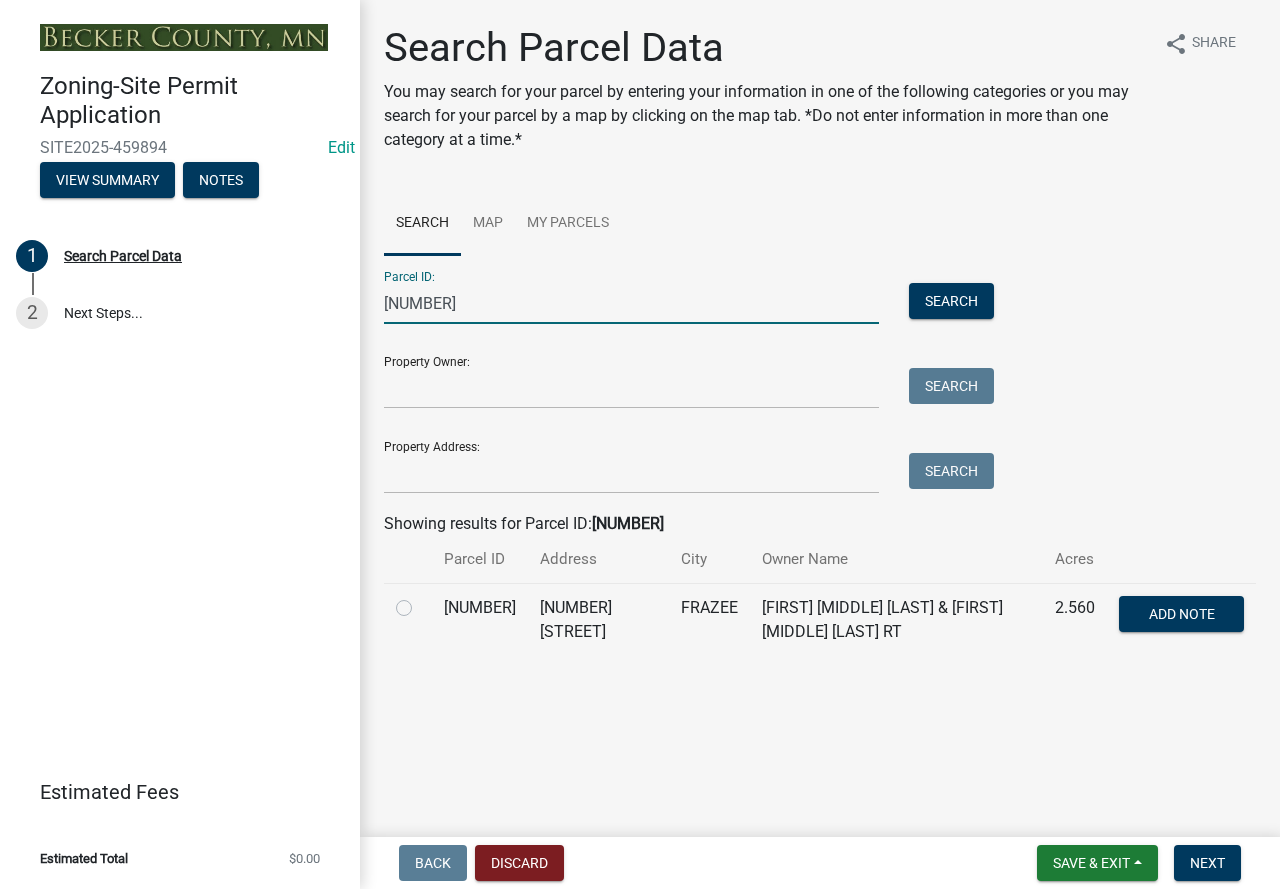 type on "[NUMBER]" 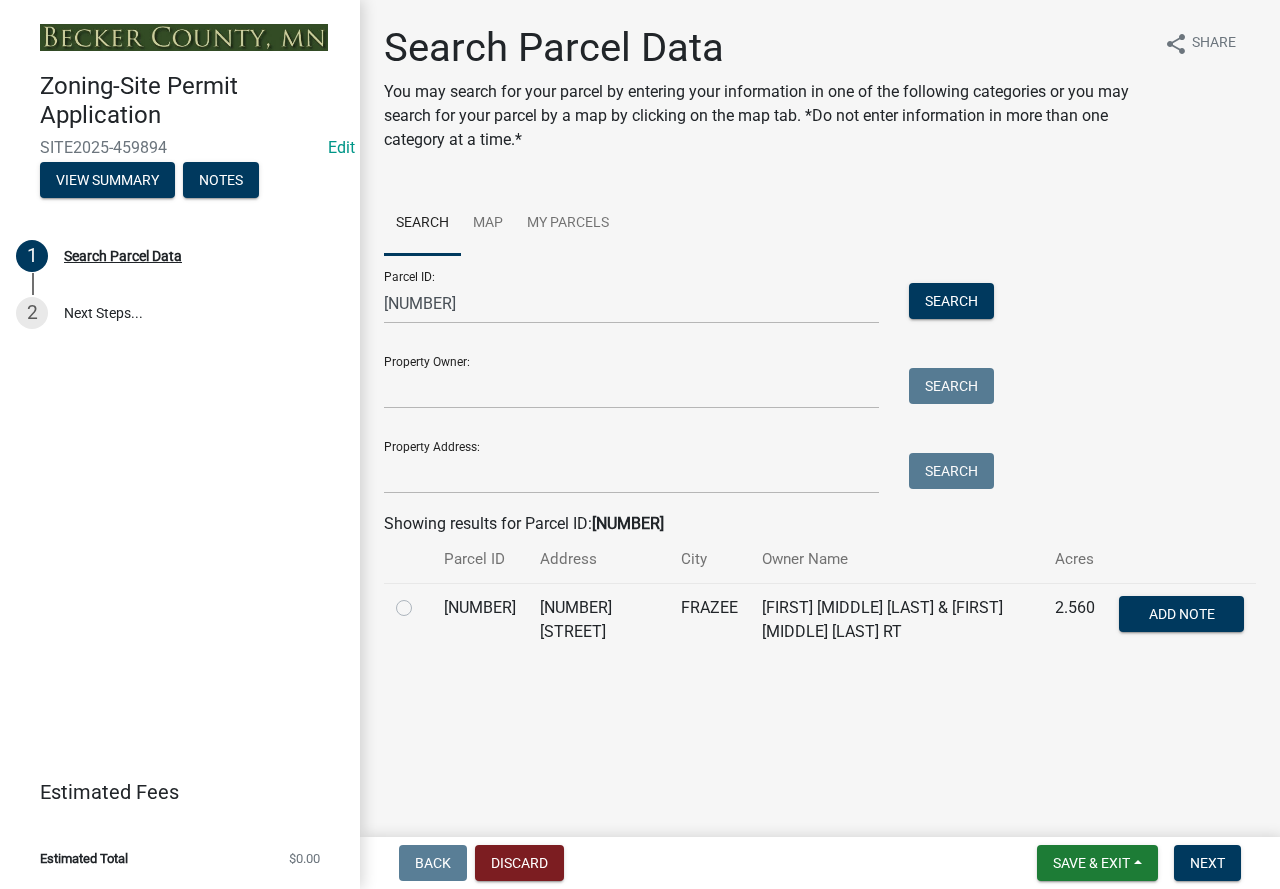 click 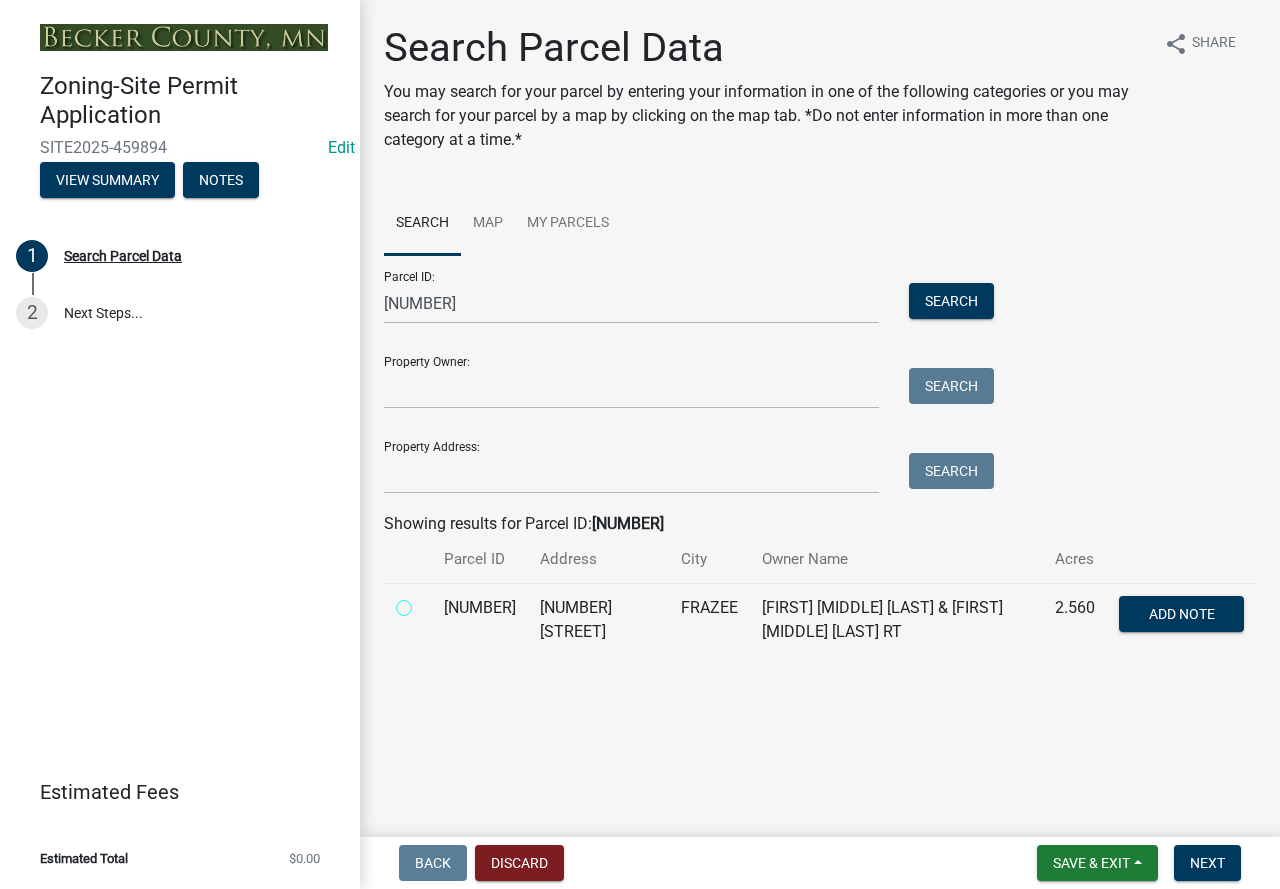 click at bounding box center (426, 602) 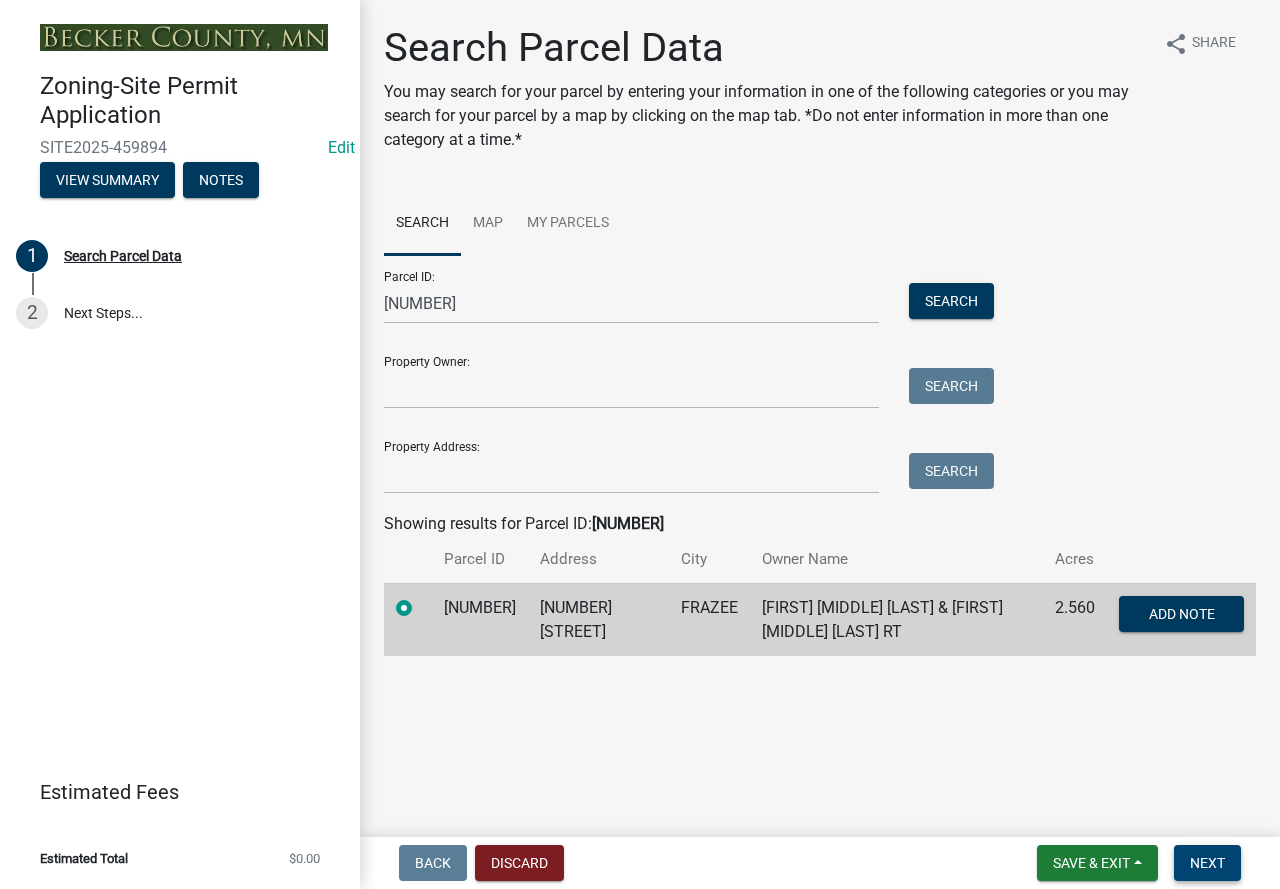 click on "Next" at bounding box center [1207, 863] 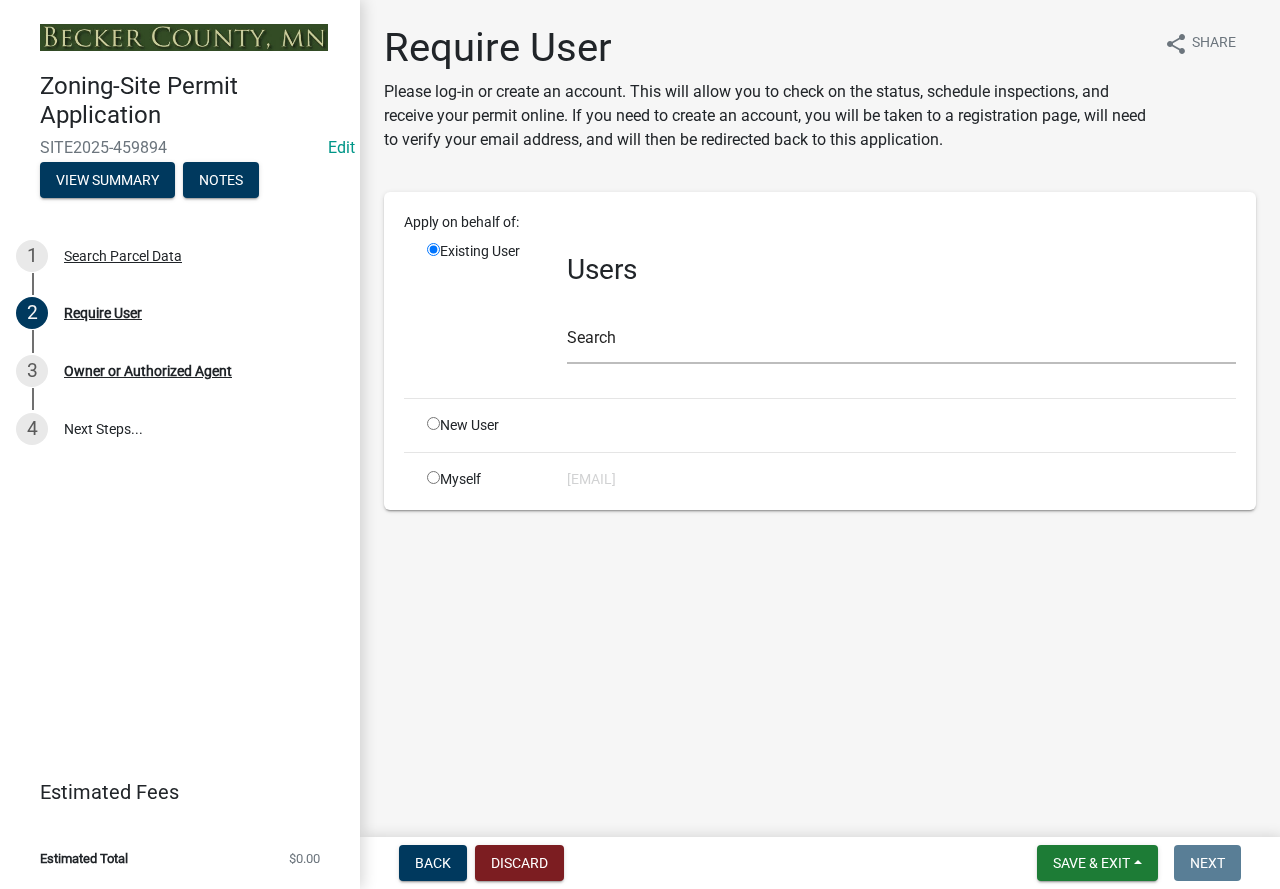 click 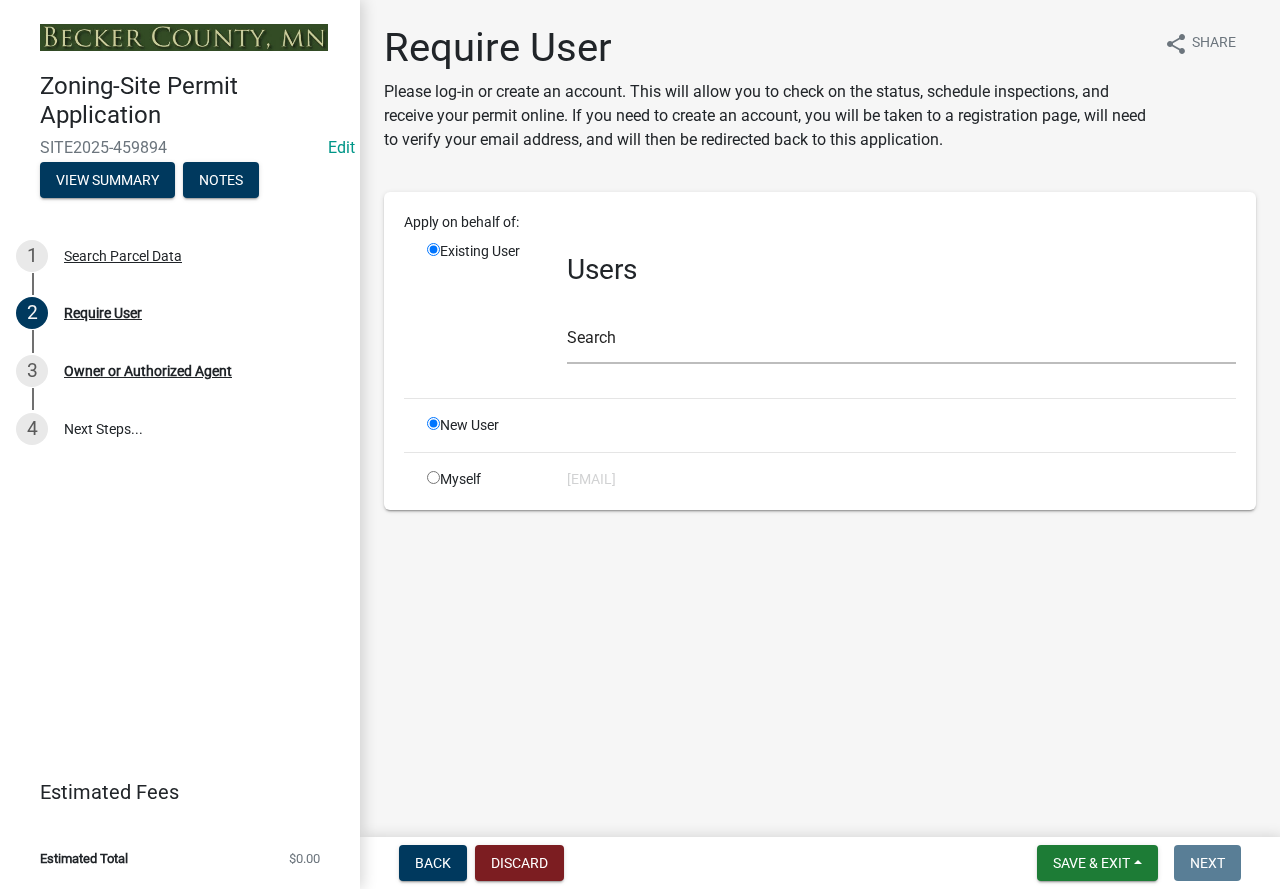 radio on "false" 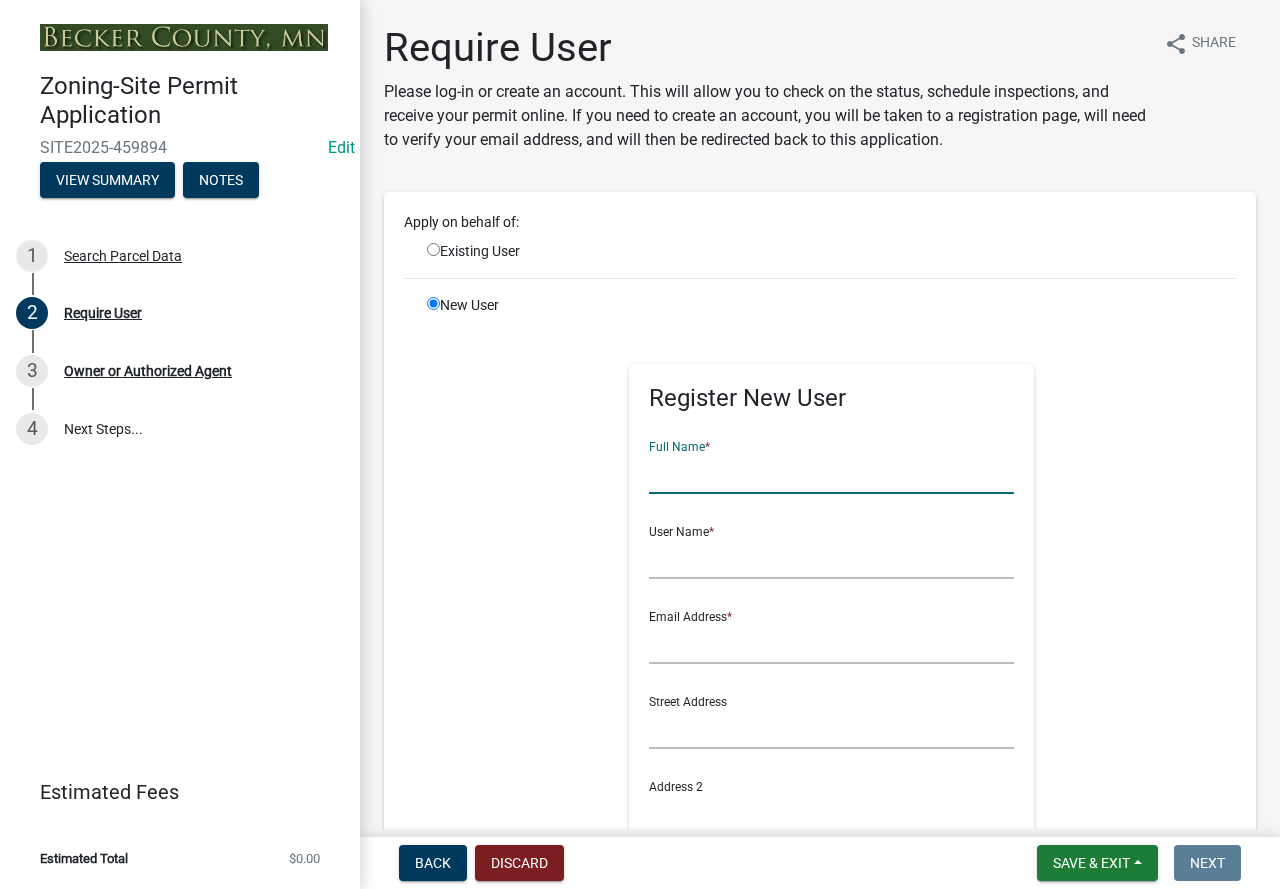 click 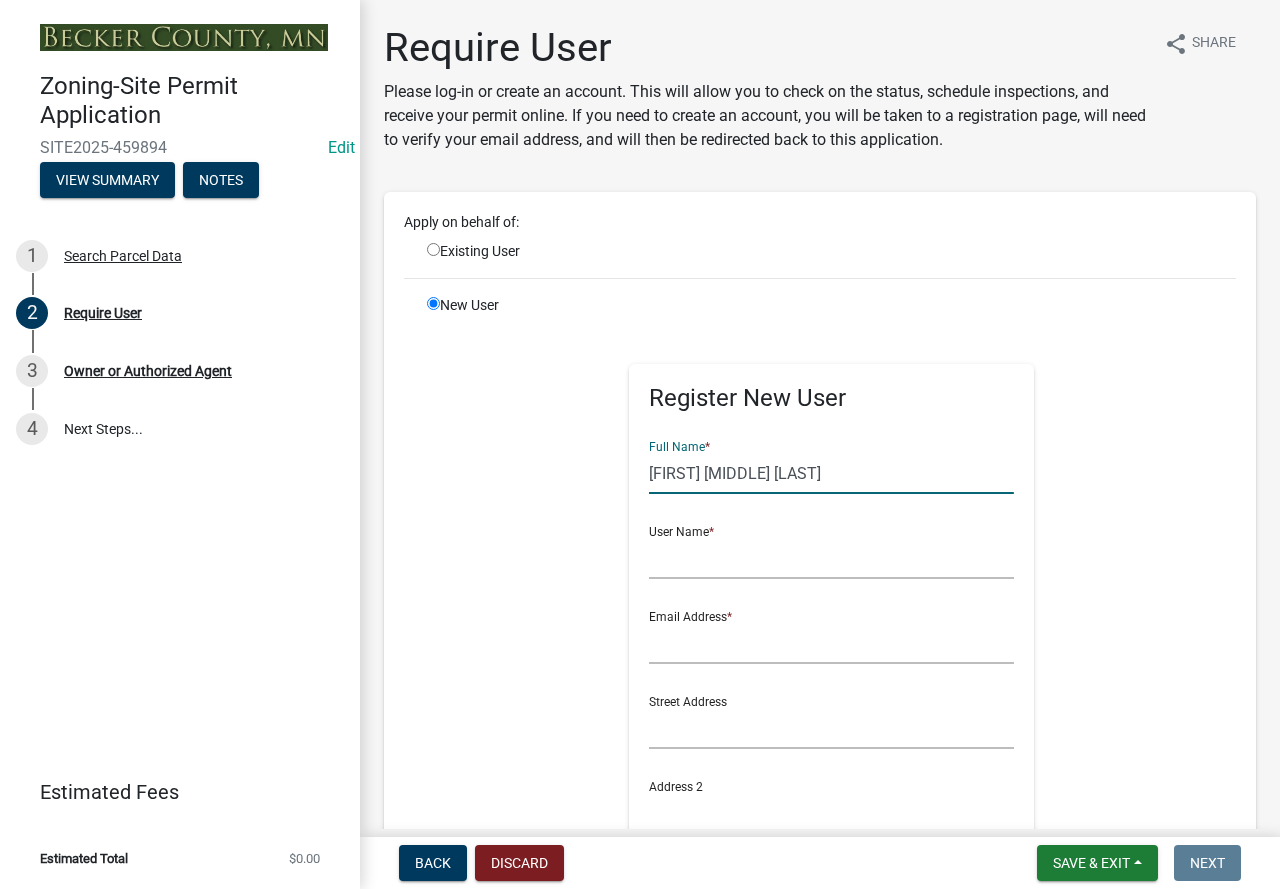 type on "[FIRST] [MIDDLE] [LAST]" 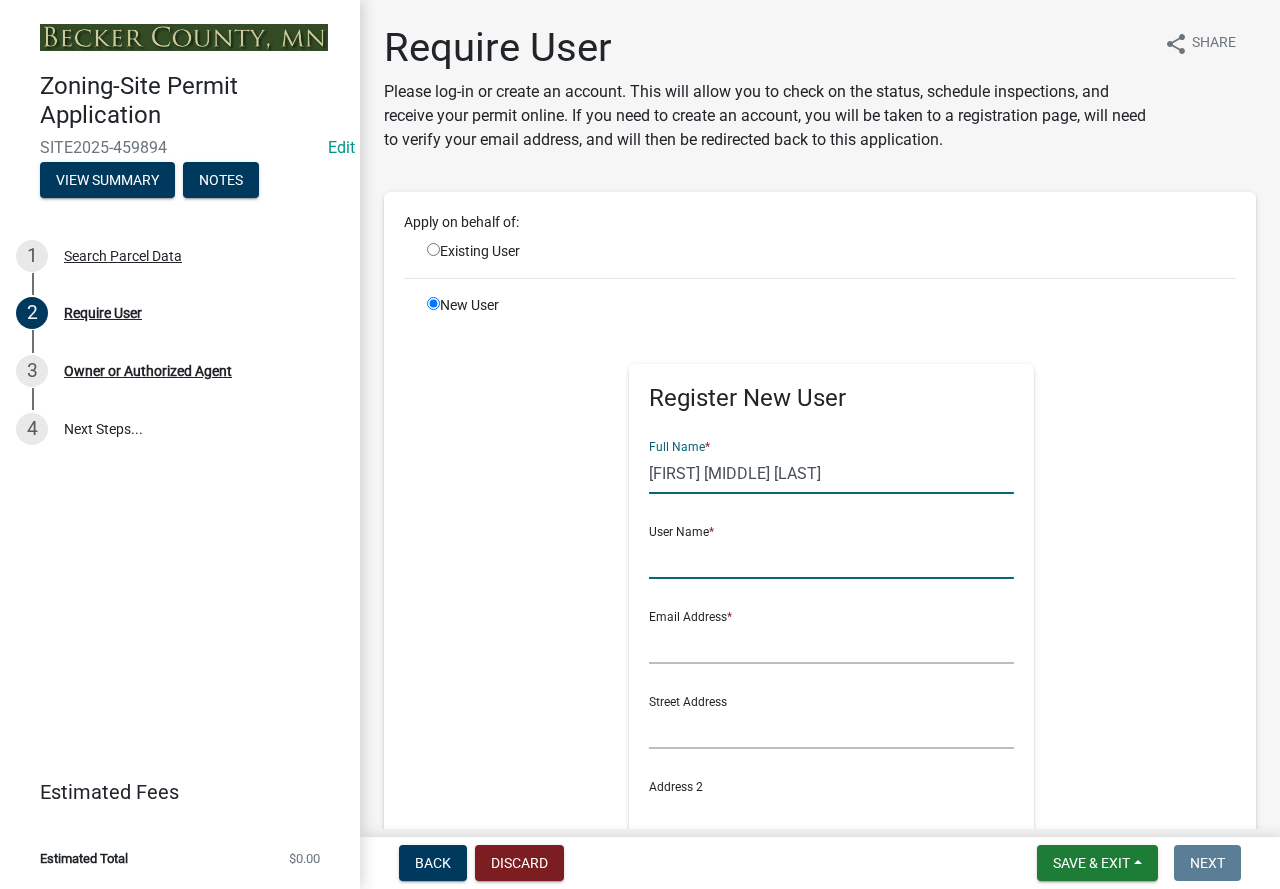 click 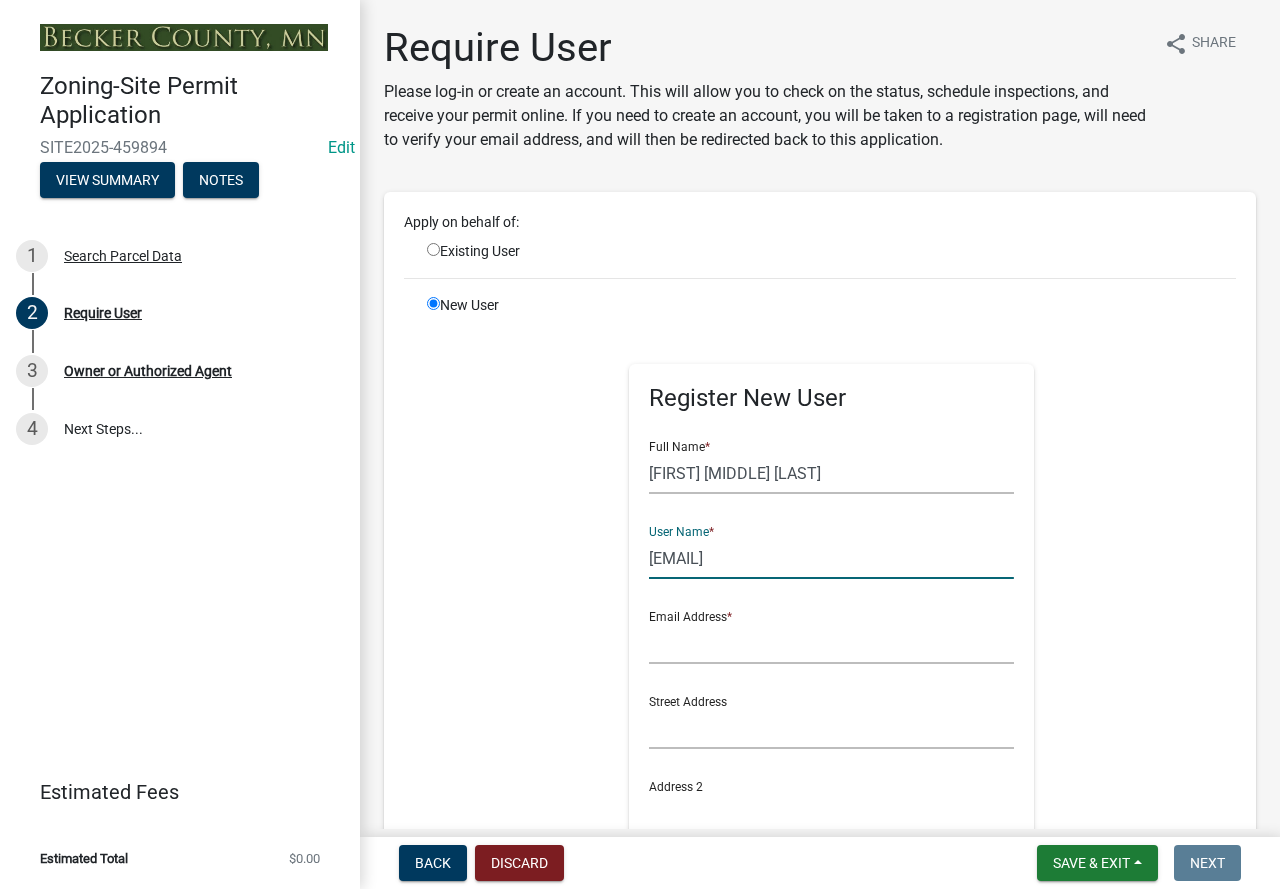 type on "[EMAIL]" 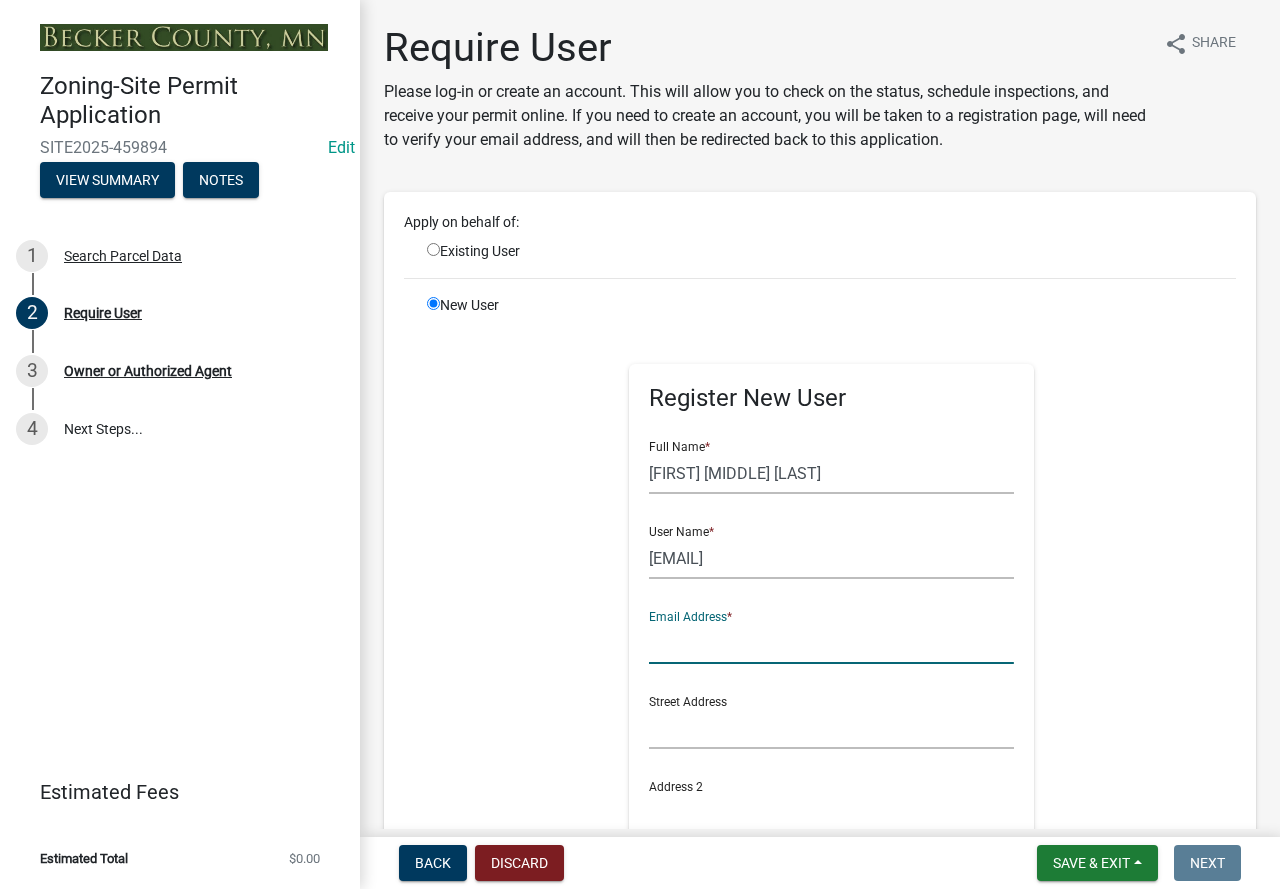 click 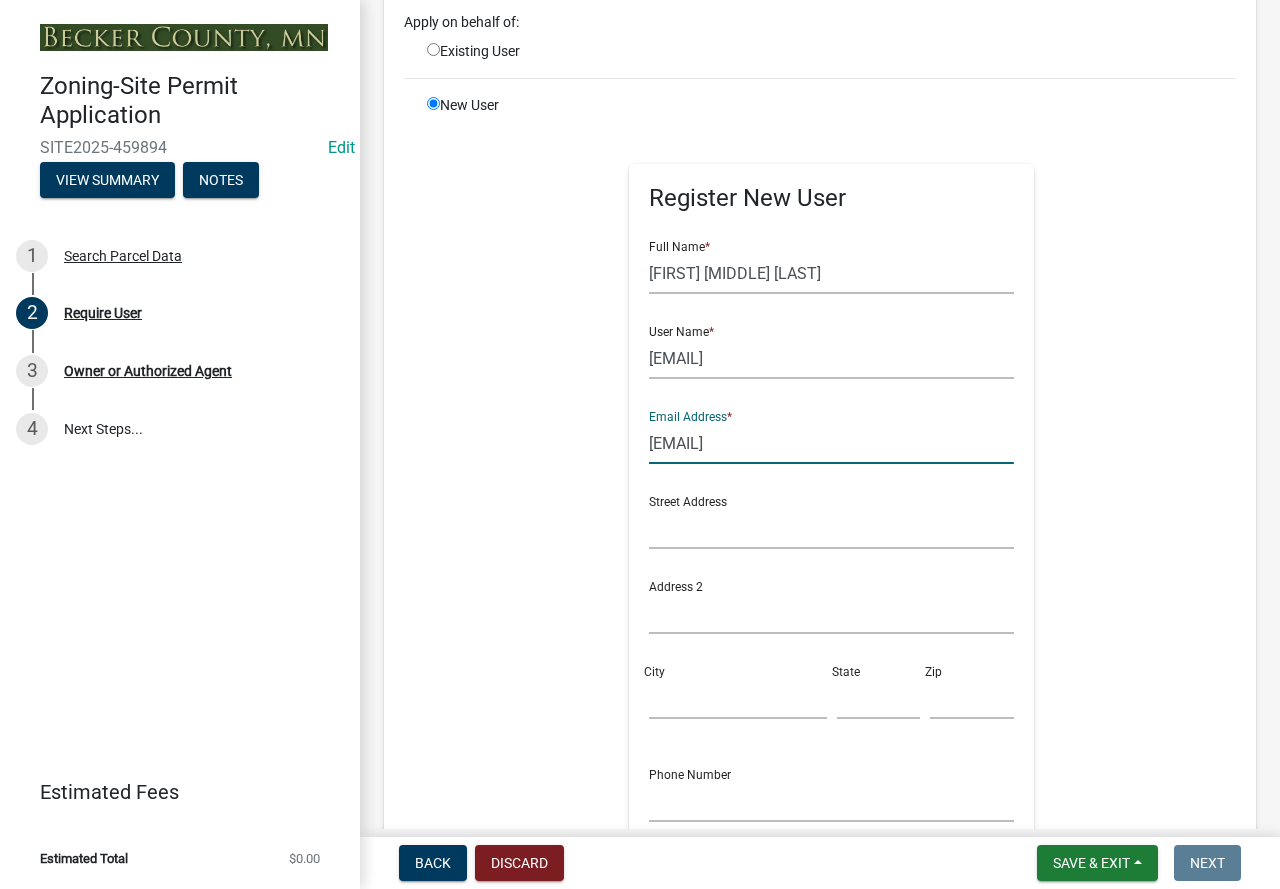 scroll, scrollTop: 400, scrollLeft: 0, axis: vertical 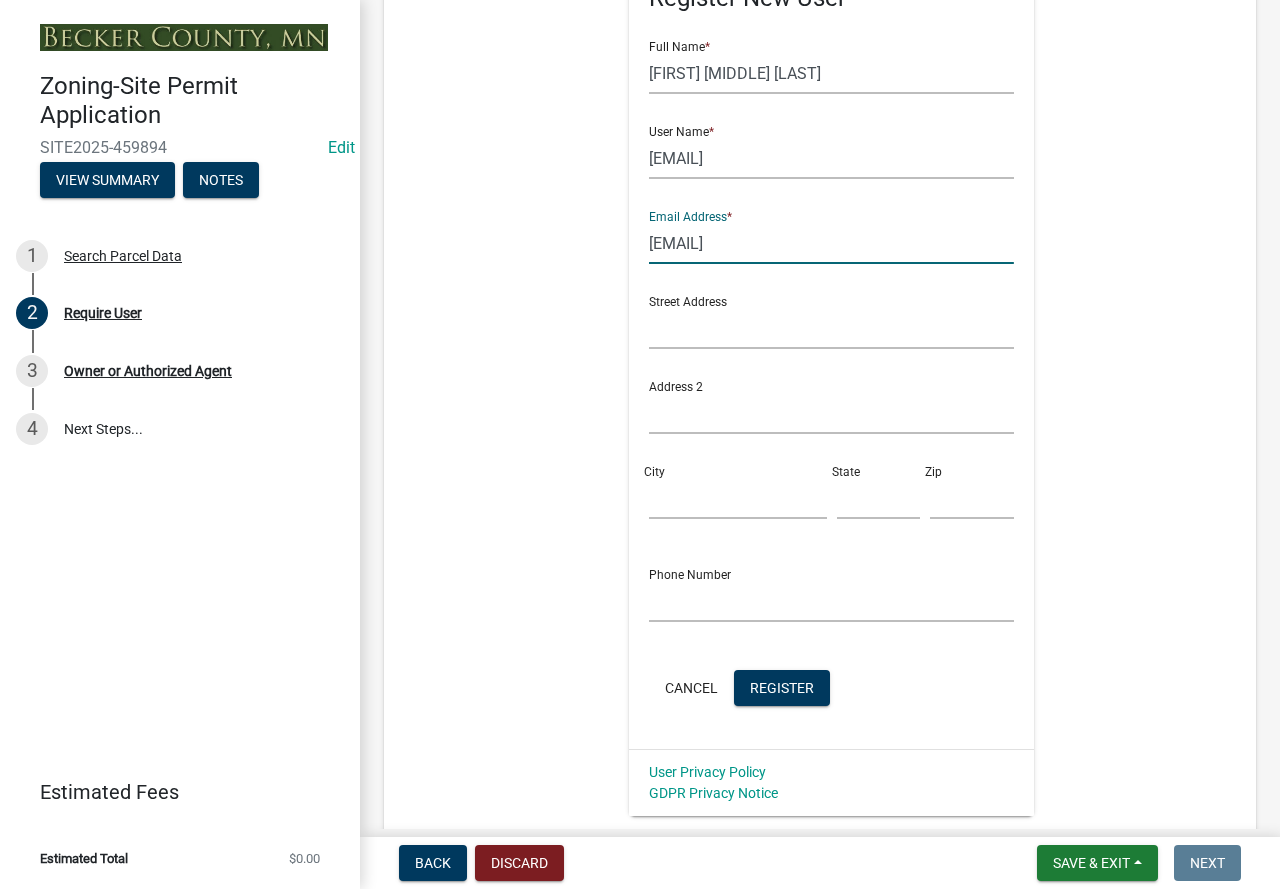 type on "[EMAIL]" 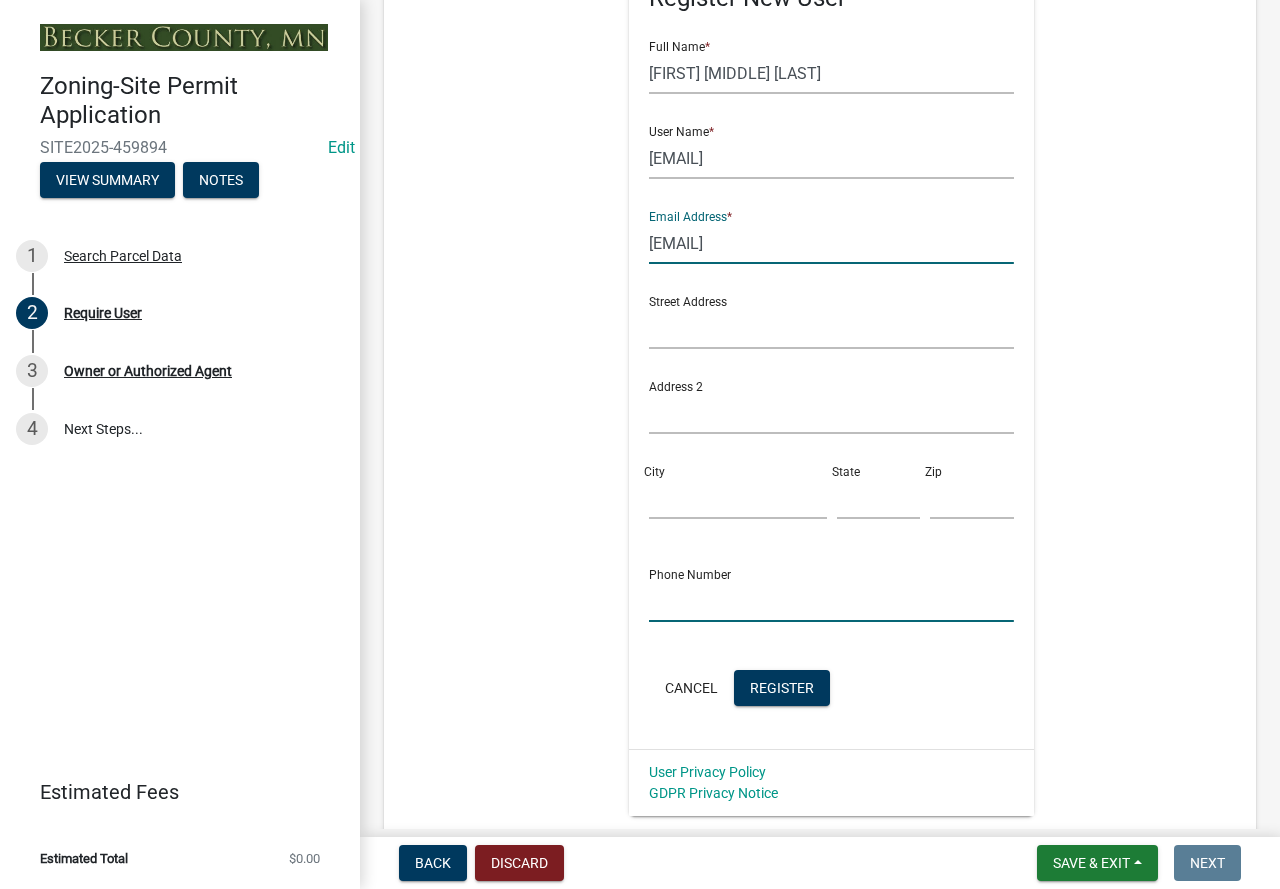 click 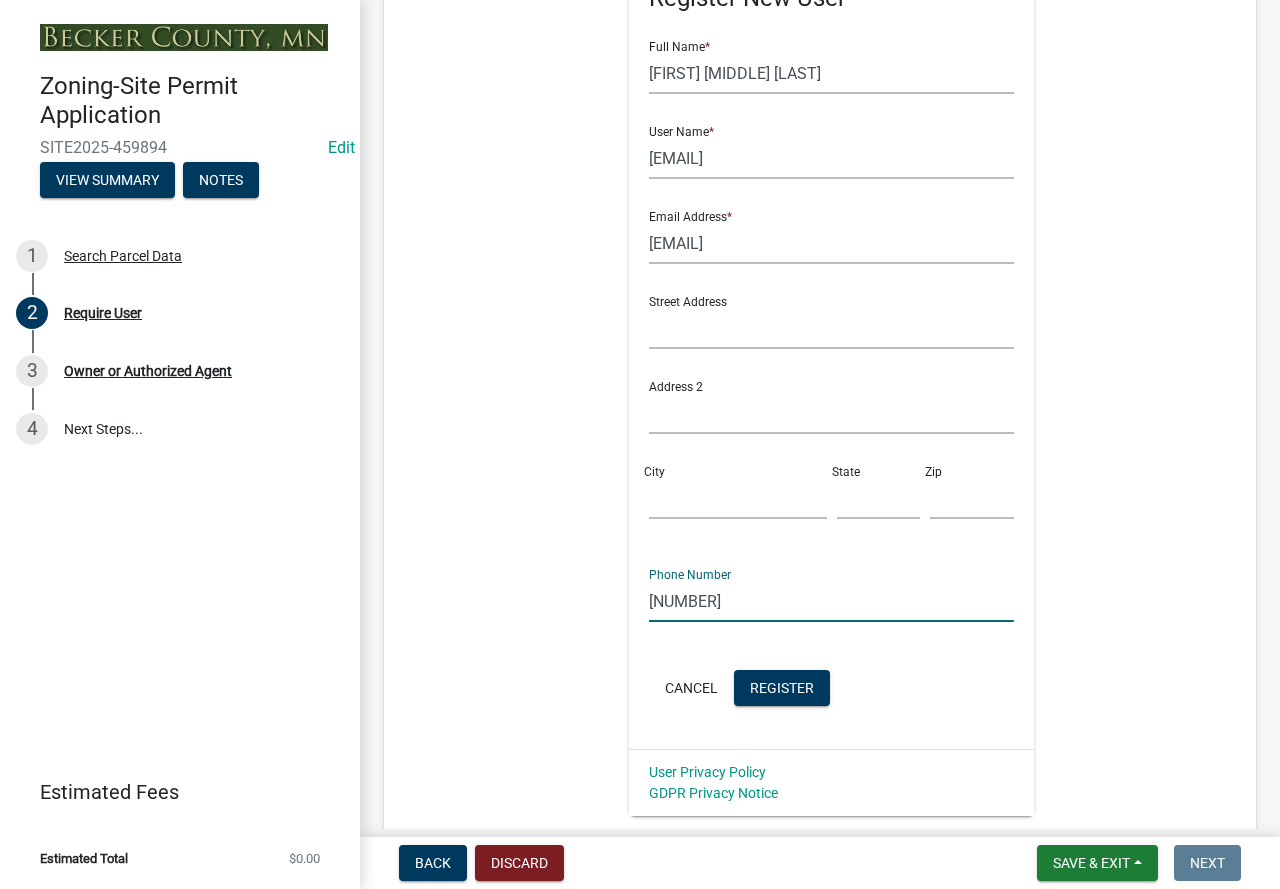 click on "[NUMBER]" 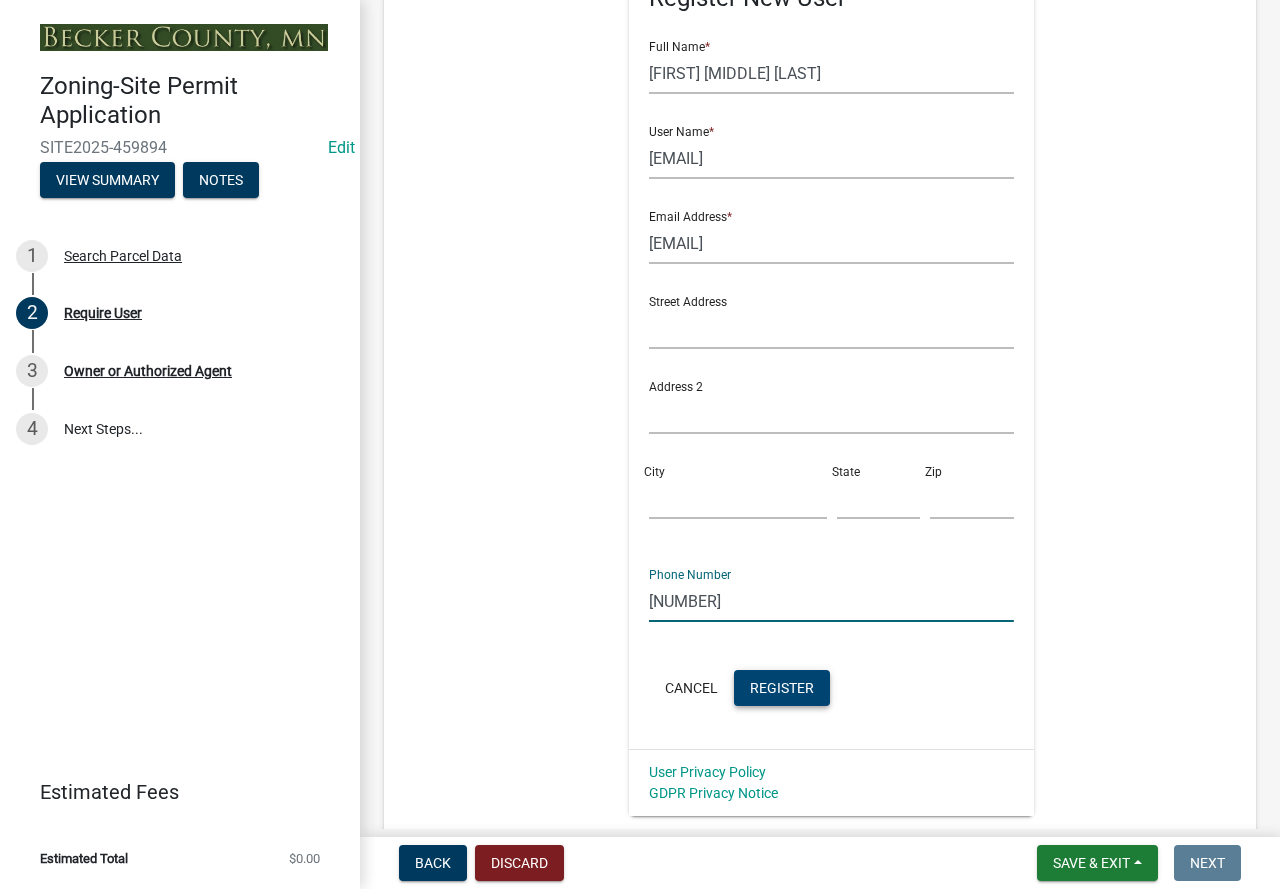 type on "[NUMBER]" 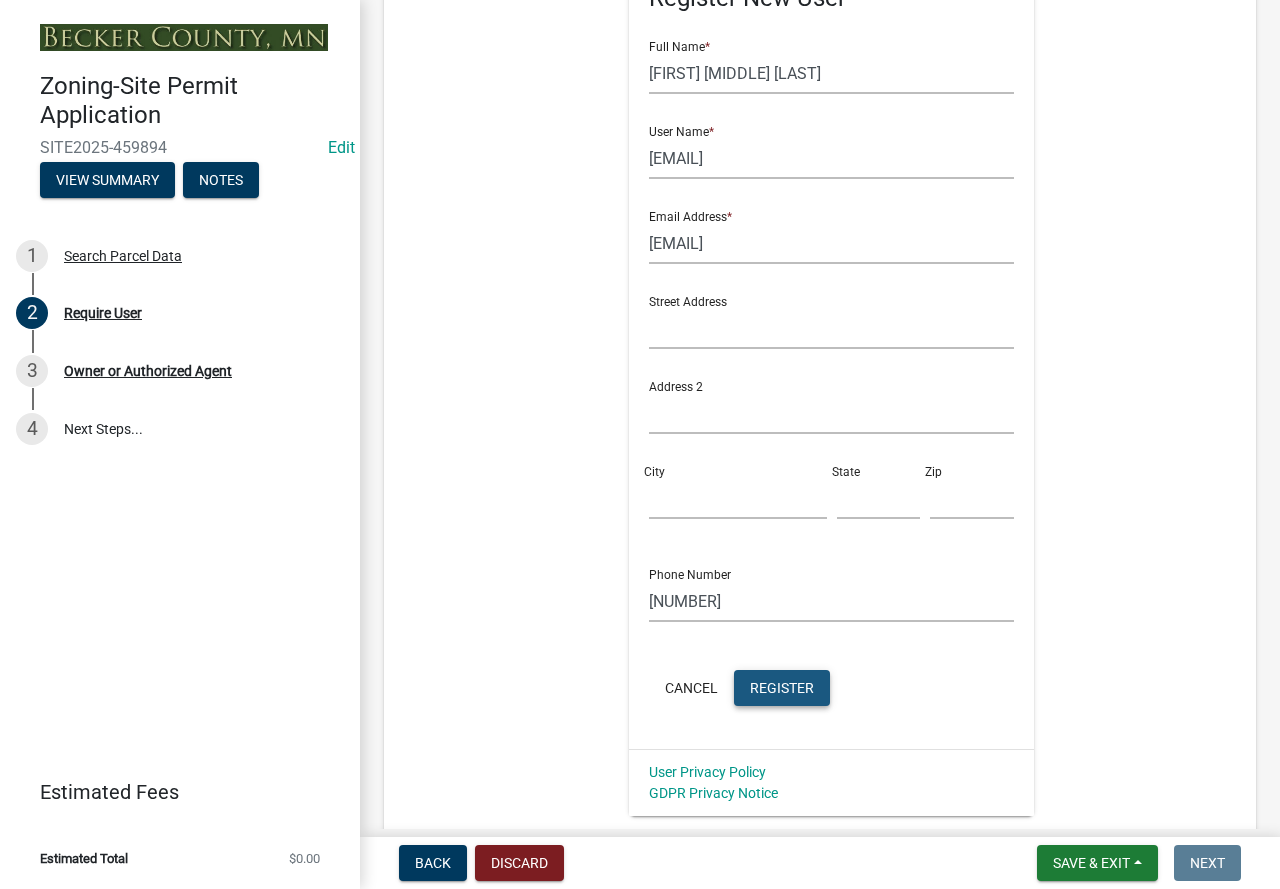 click on "Register" 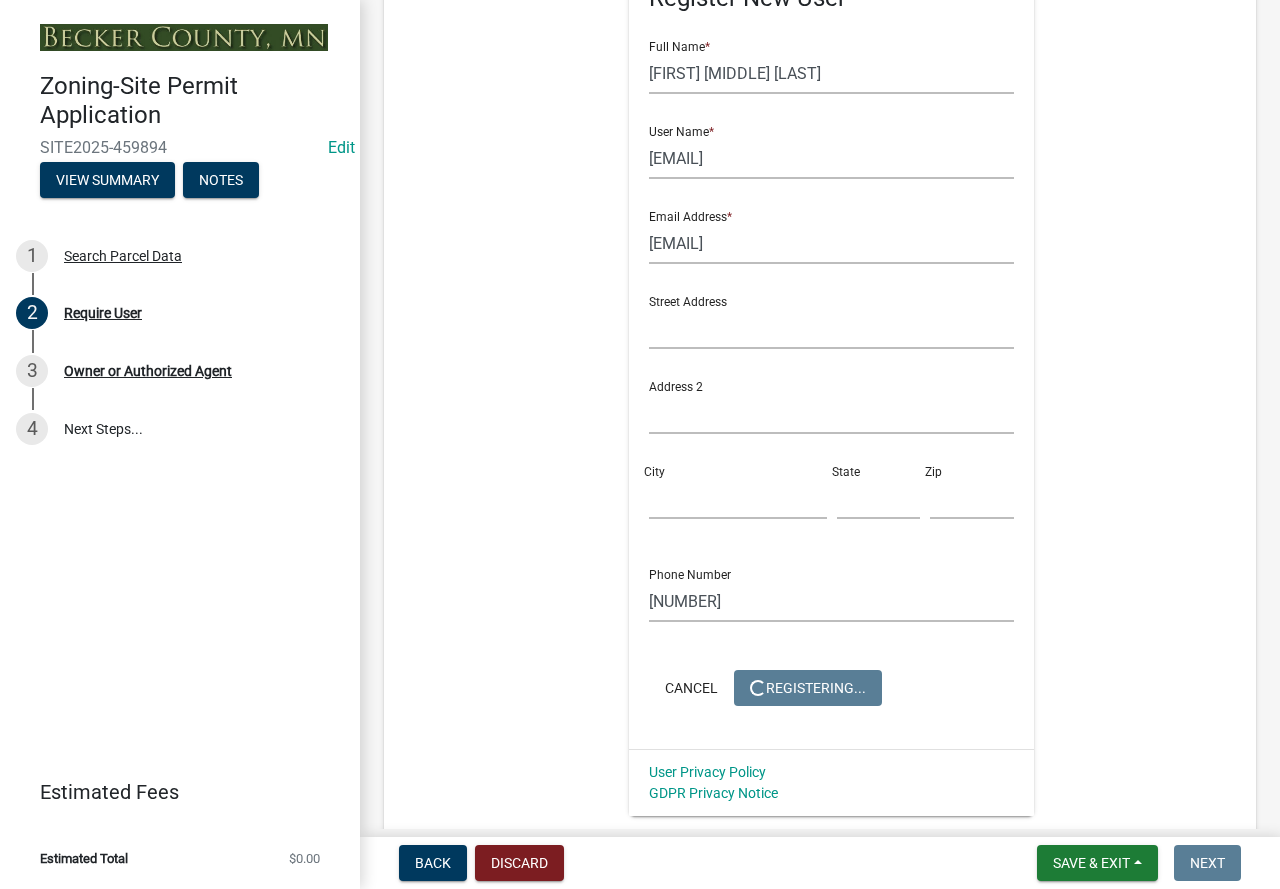 scroll, scrollTop: 0, scrollLeft: 0, axis: both 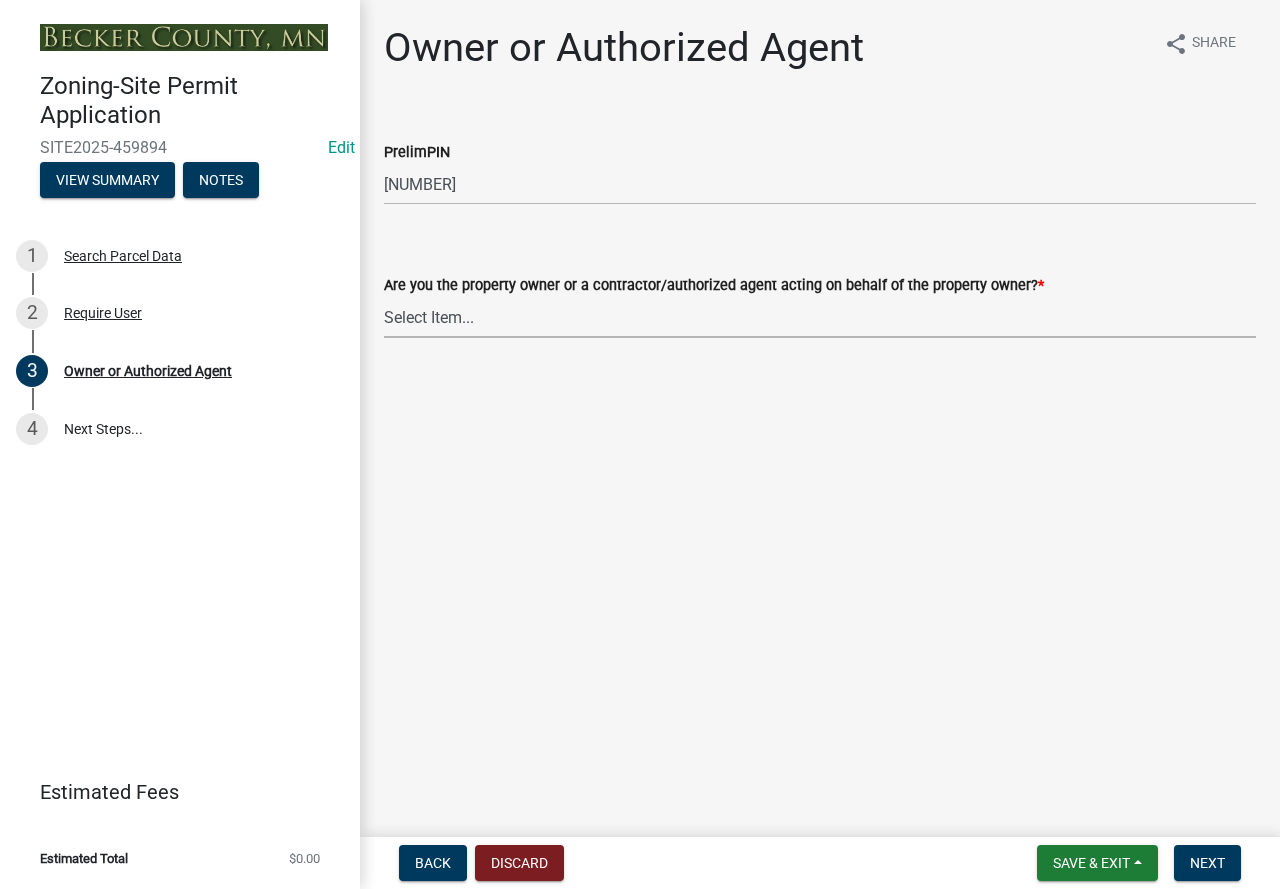 click on "Select Item...   Property Owner   Authorized Agent" at bounding box center [820, 317] 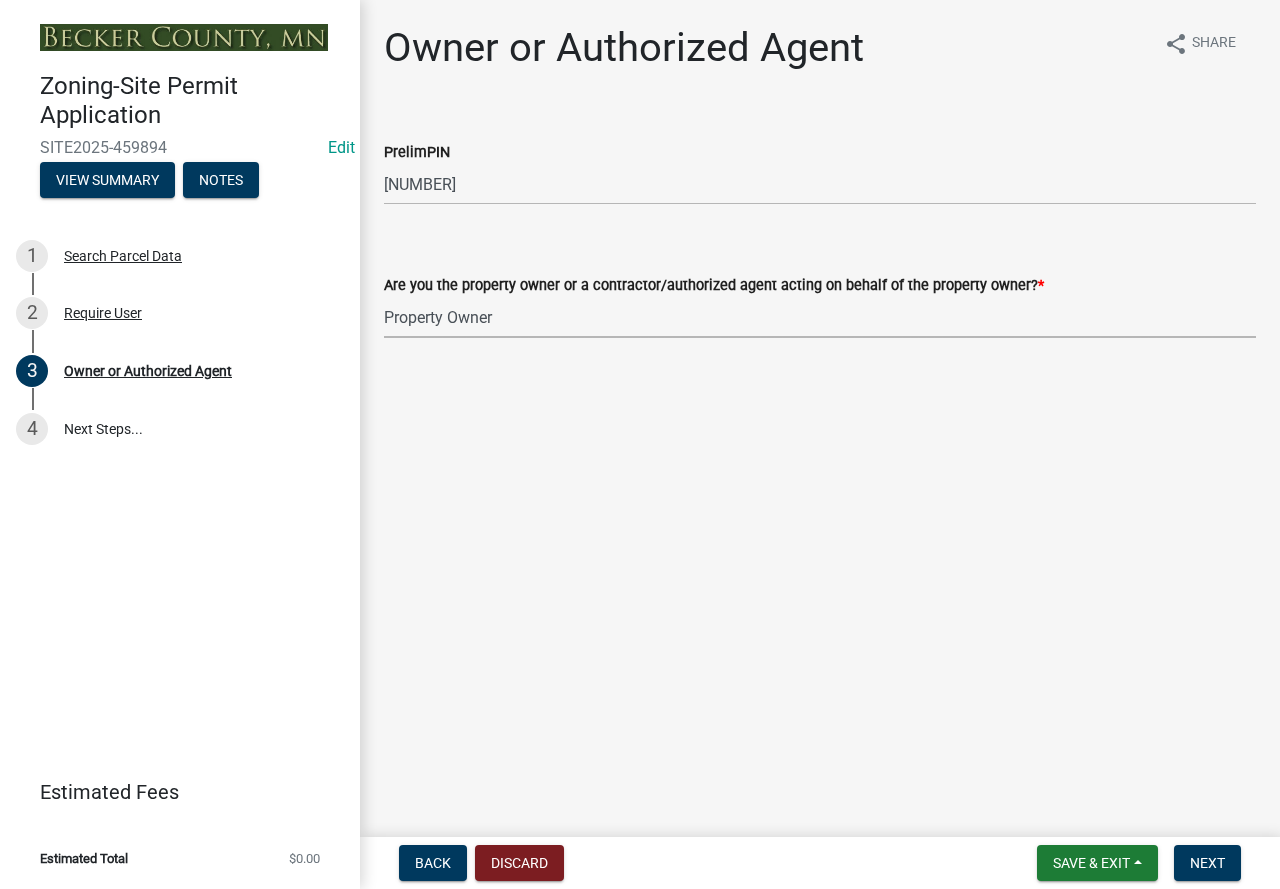 click on "Select Item...   Property Owner   Authorized Agent" at bounding box center (820, 317) 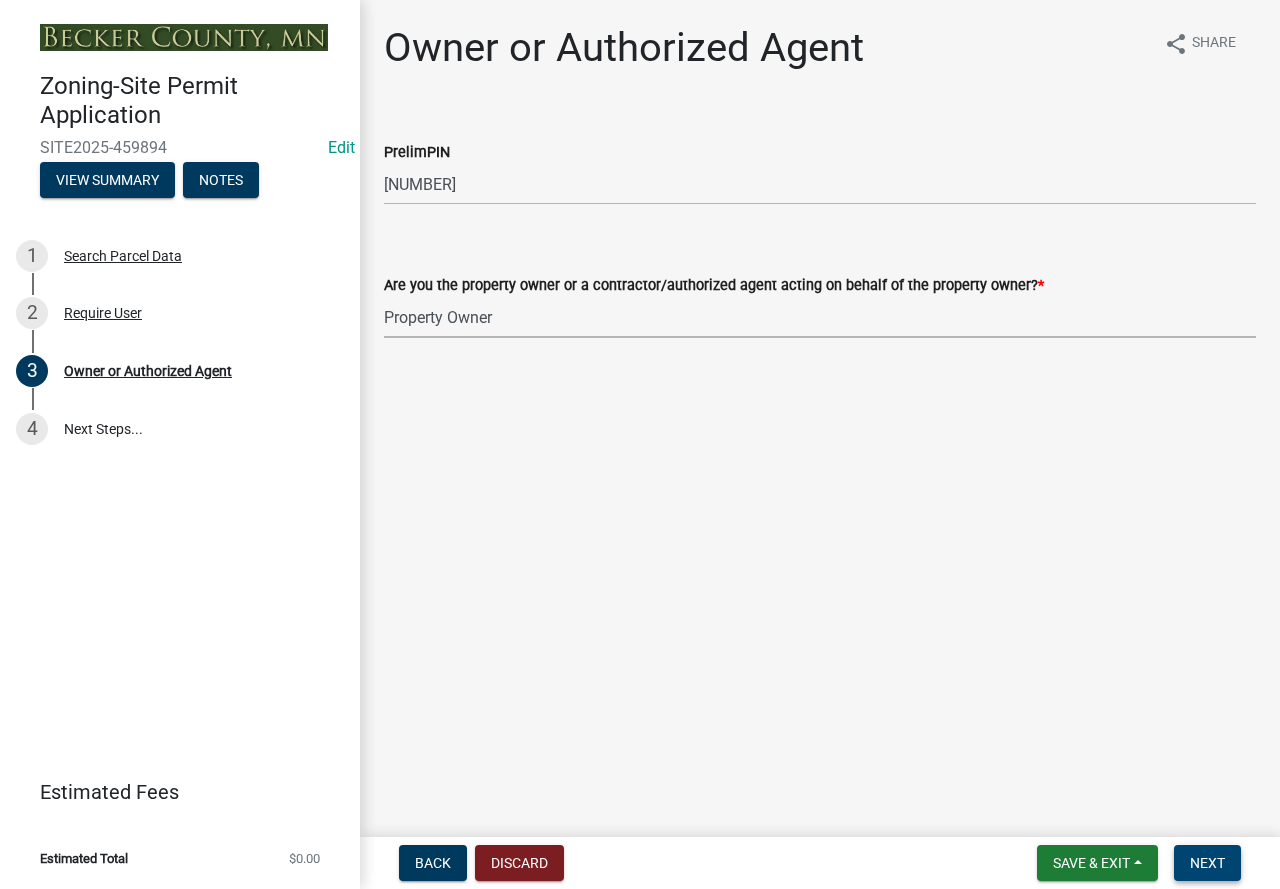 click on "Next" at bounding box center [1207, 863] 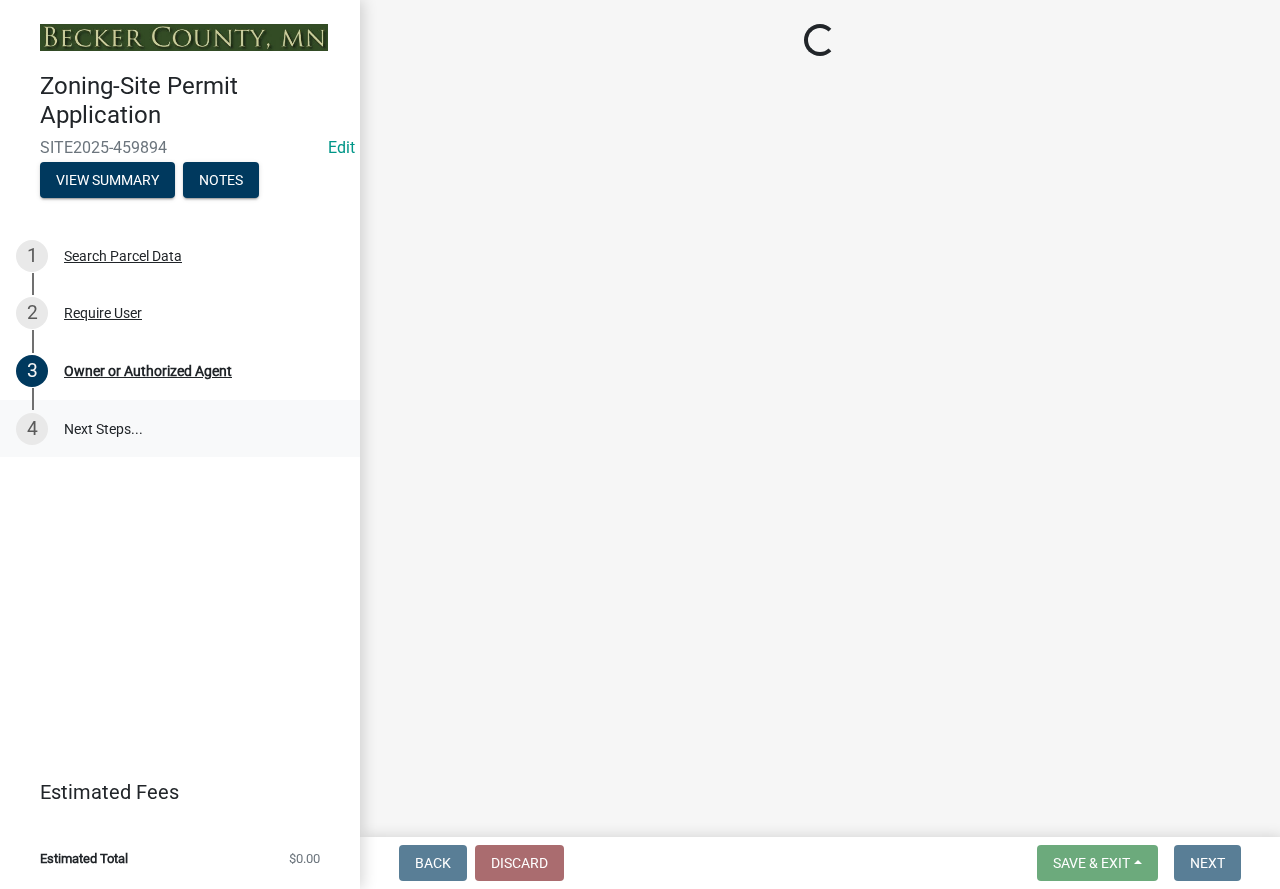 select on "b4fc589a-01c8-47e4-a72e-871857921bc6" 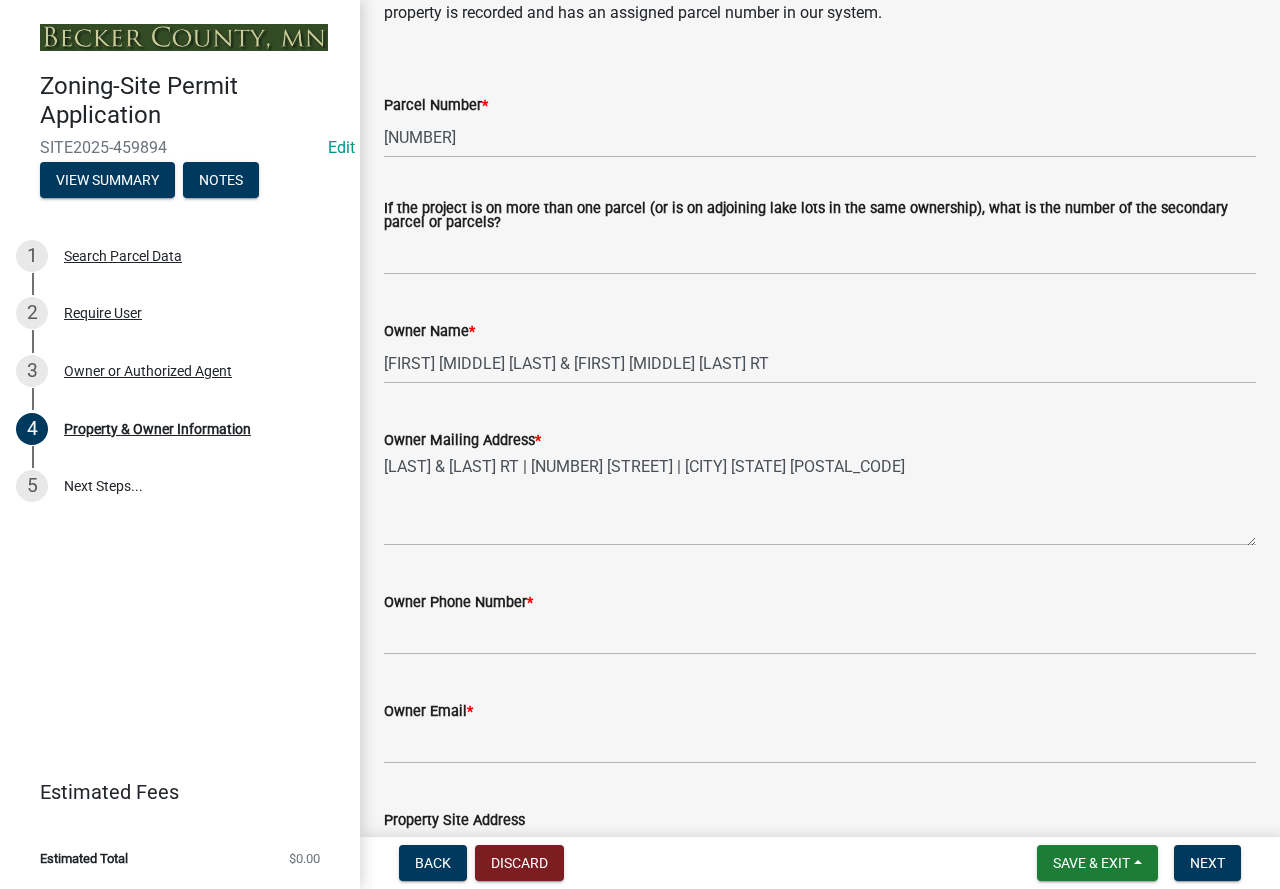 scroll, scrollTop: 200, scrollLeft: 0, axis: vertical 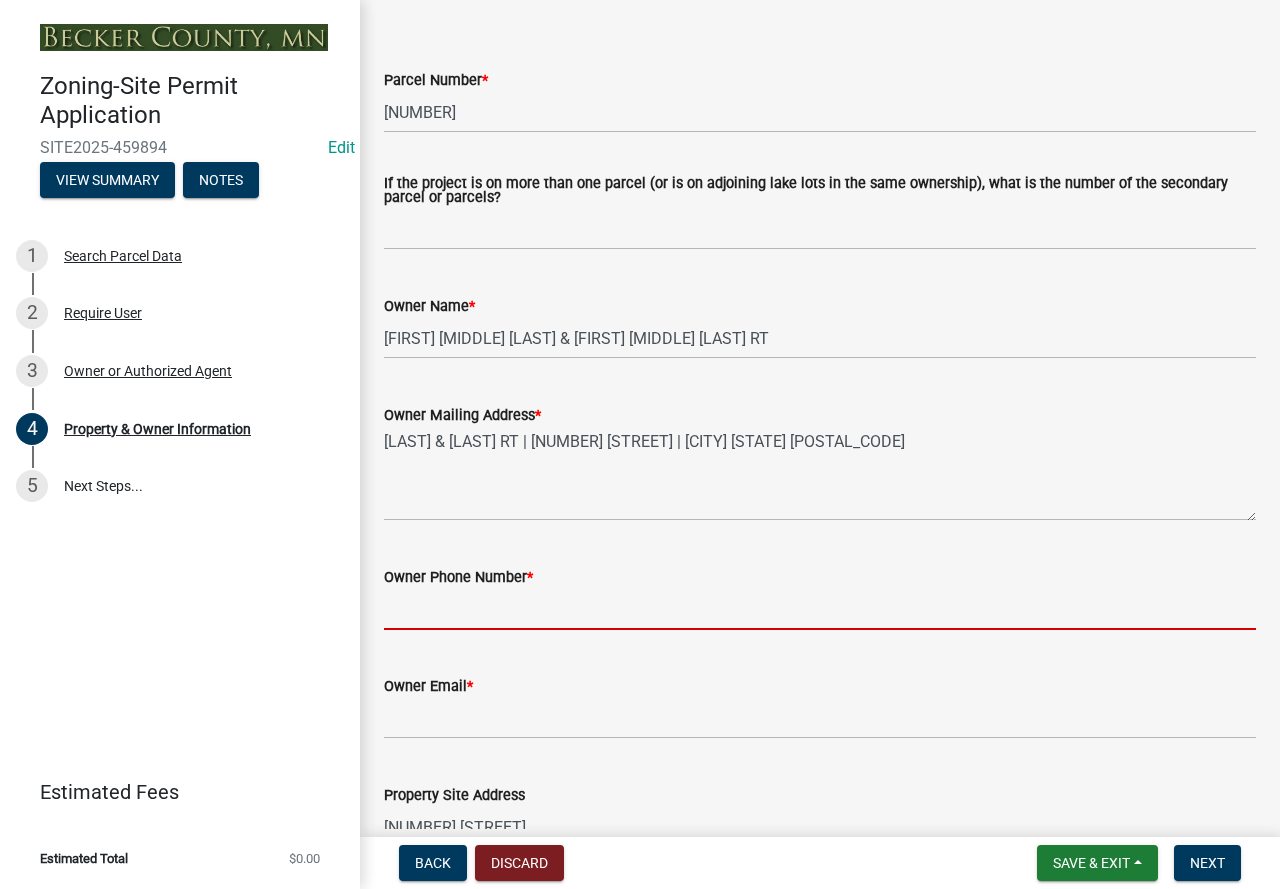 click on "Owner Phone Number  *" at bounding box center (820, 609) 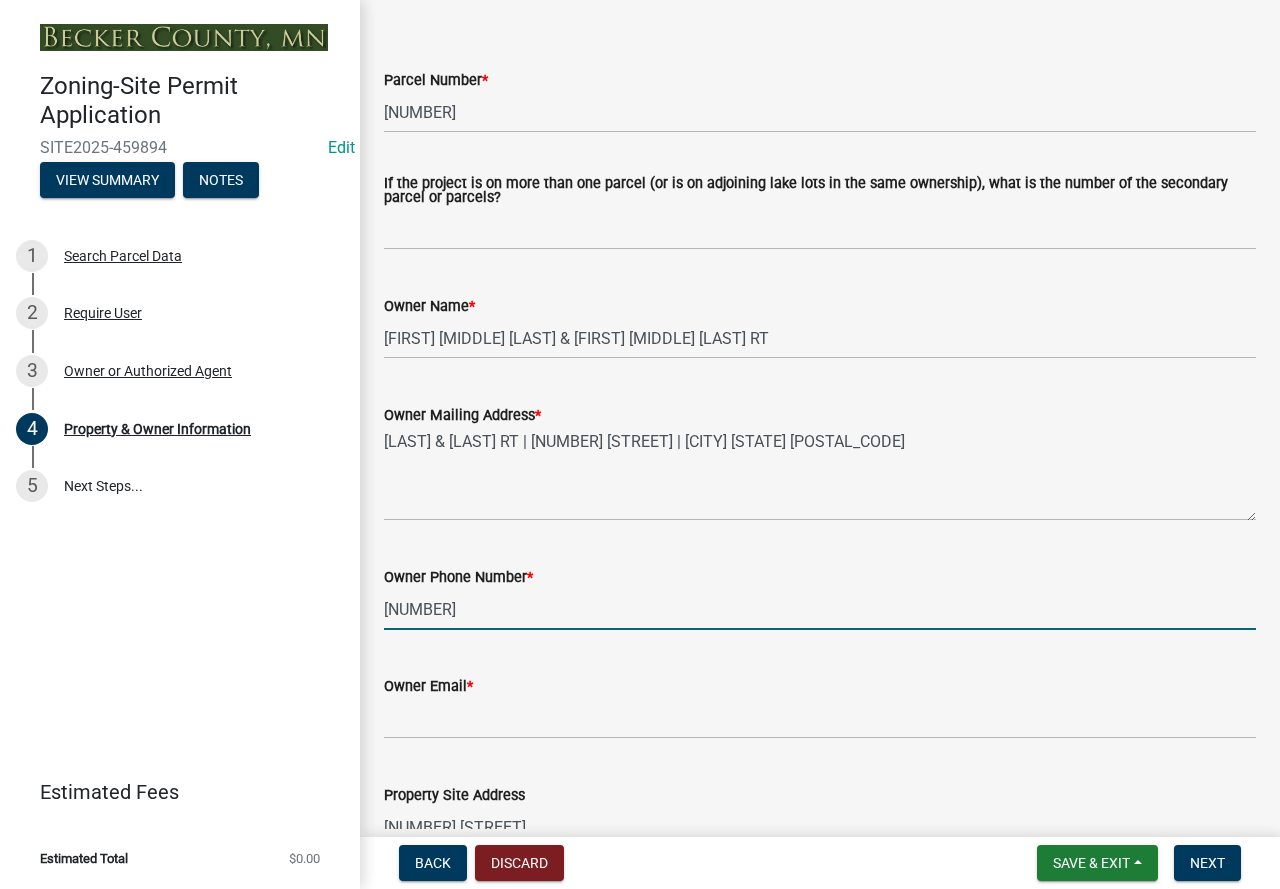 type on "[NUMBER]" 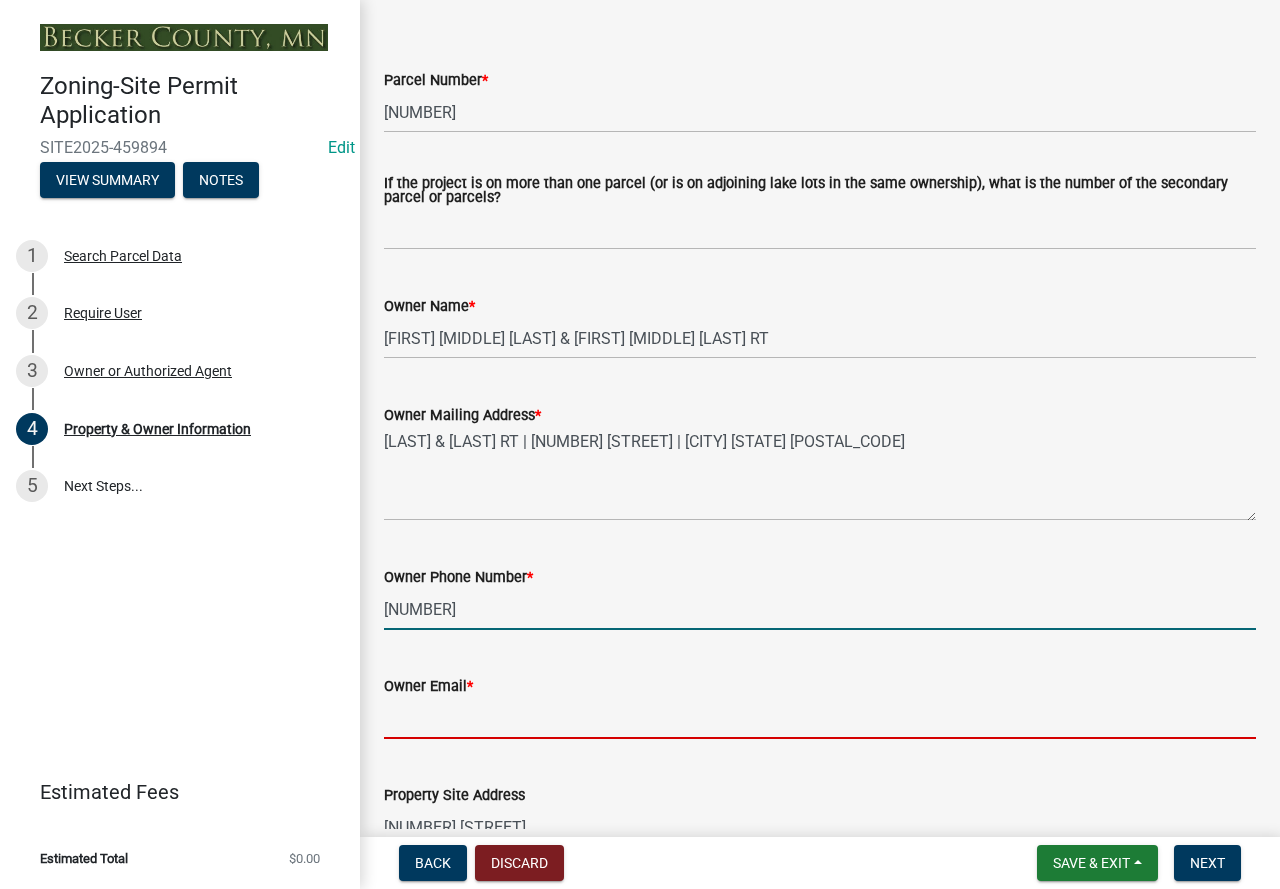 click on "Owner Email  *" at bounding box center [820, 718] 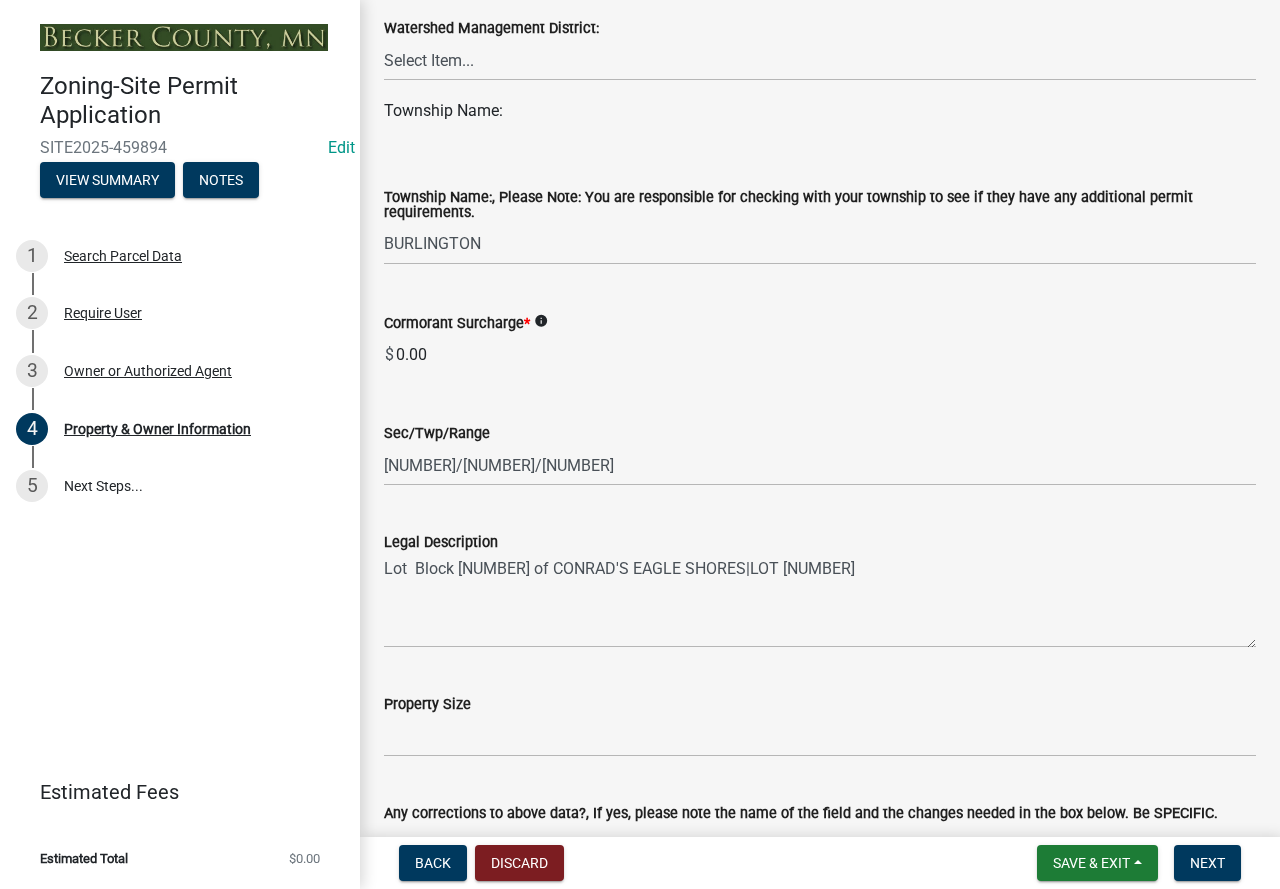 scroll, scrollTop: 1400, scrollLeft: 0, axis: vertical 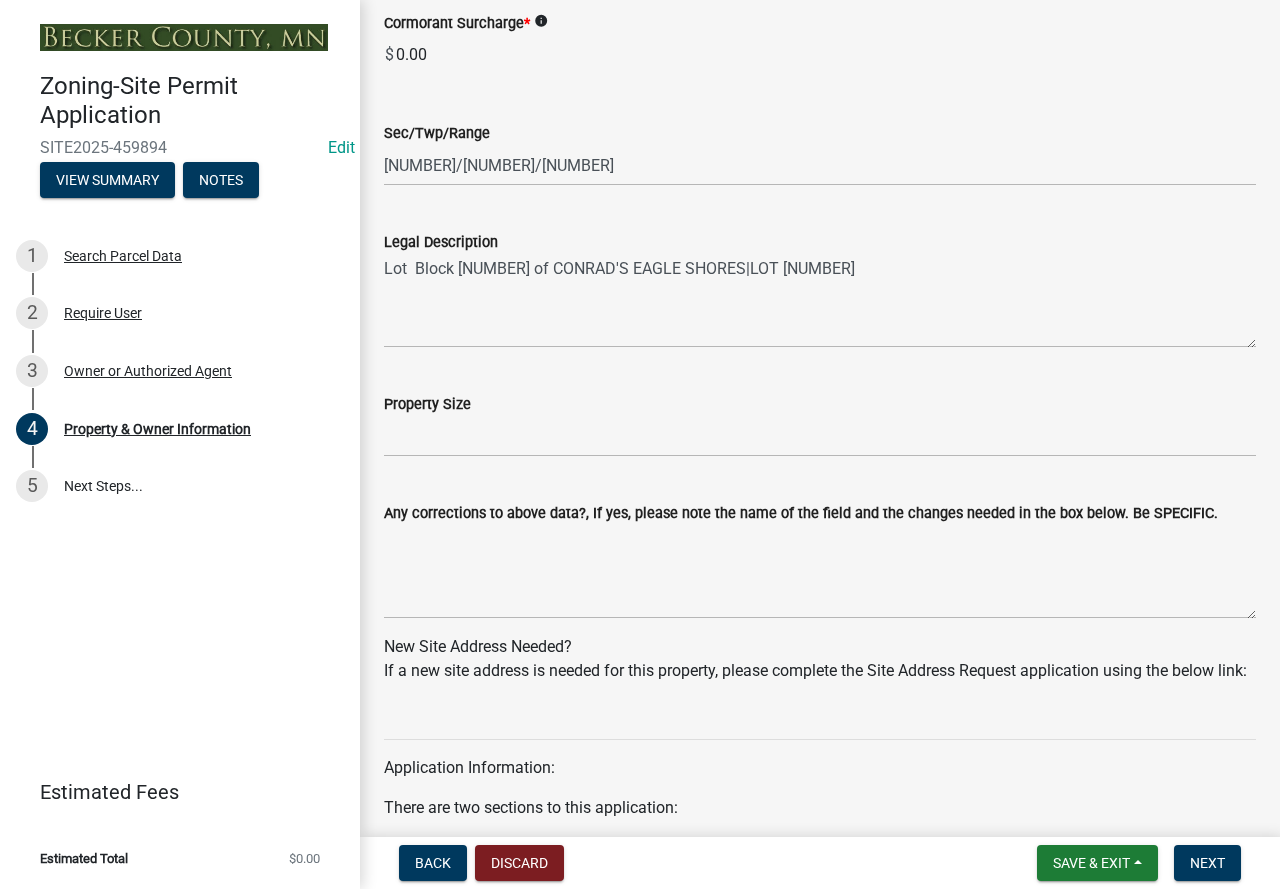 type on "[EMAIL]" 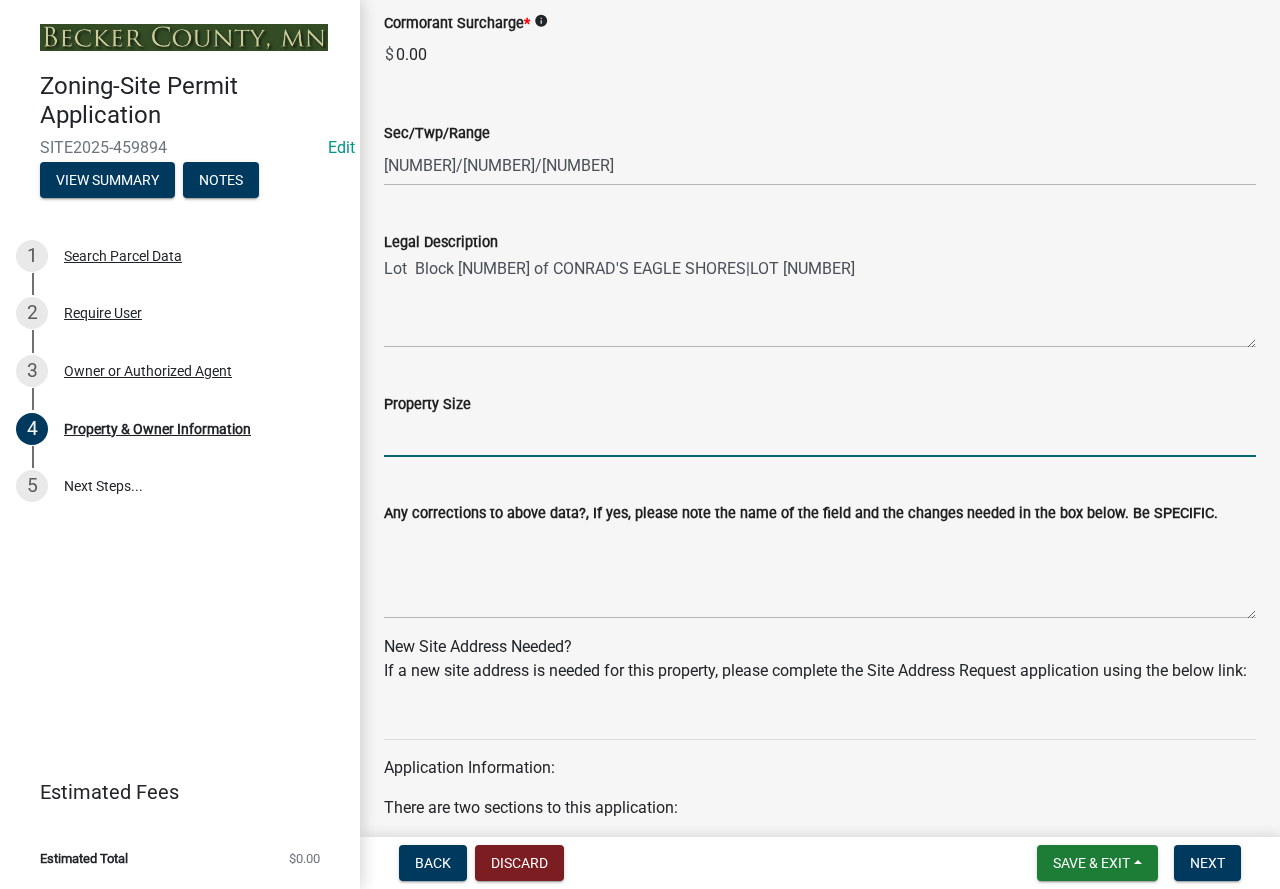 click on "Property Size" at bounding box center [820, 436] 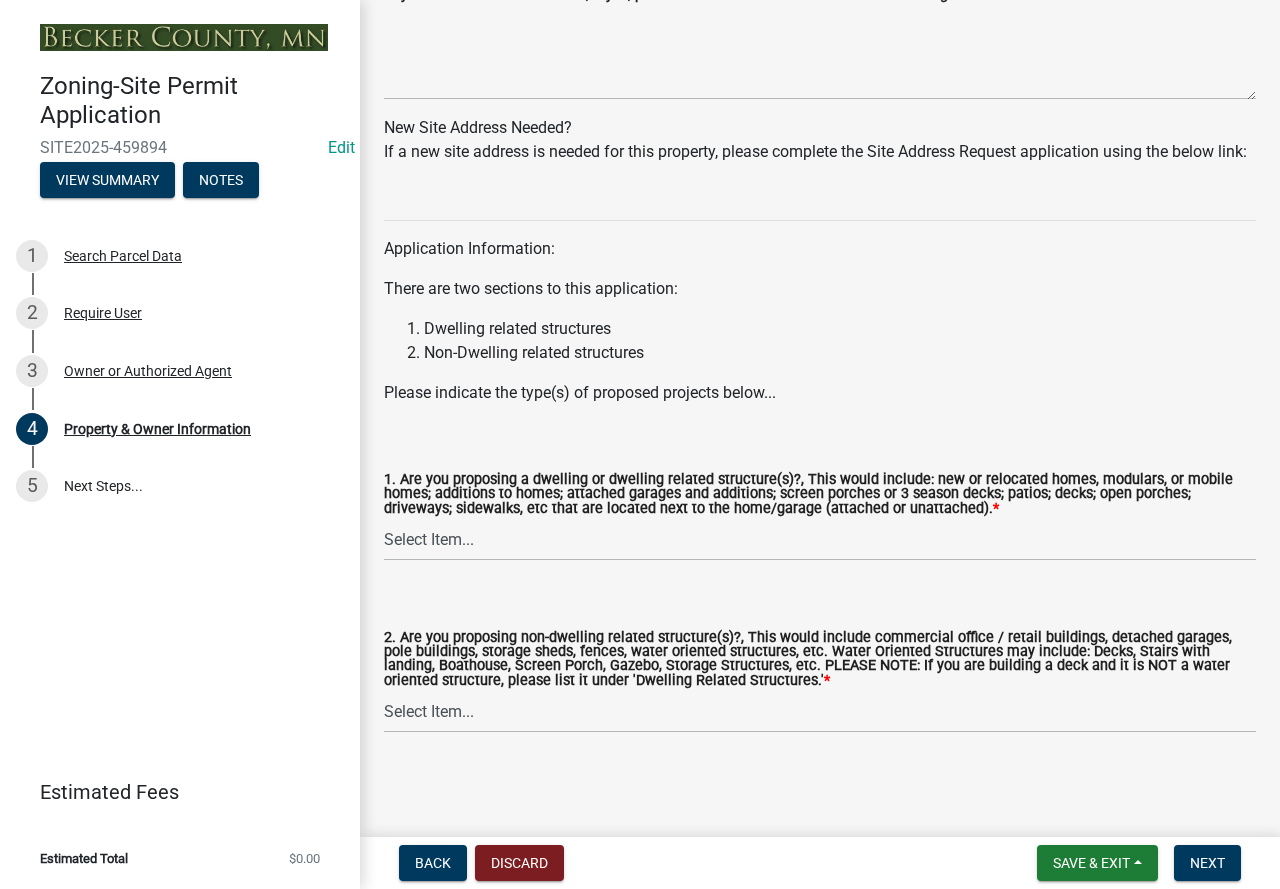 scroll, scrollTop: 1947, scrollLeft: 0, axis: vertical 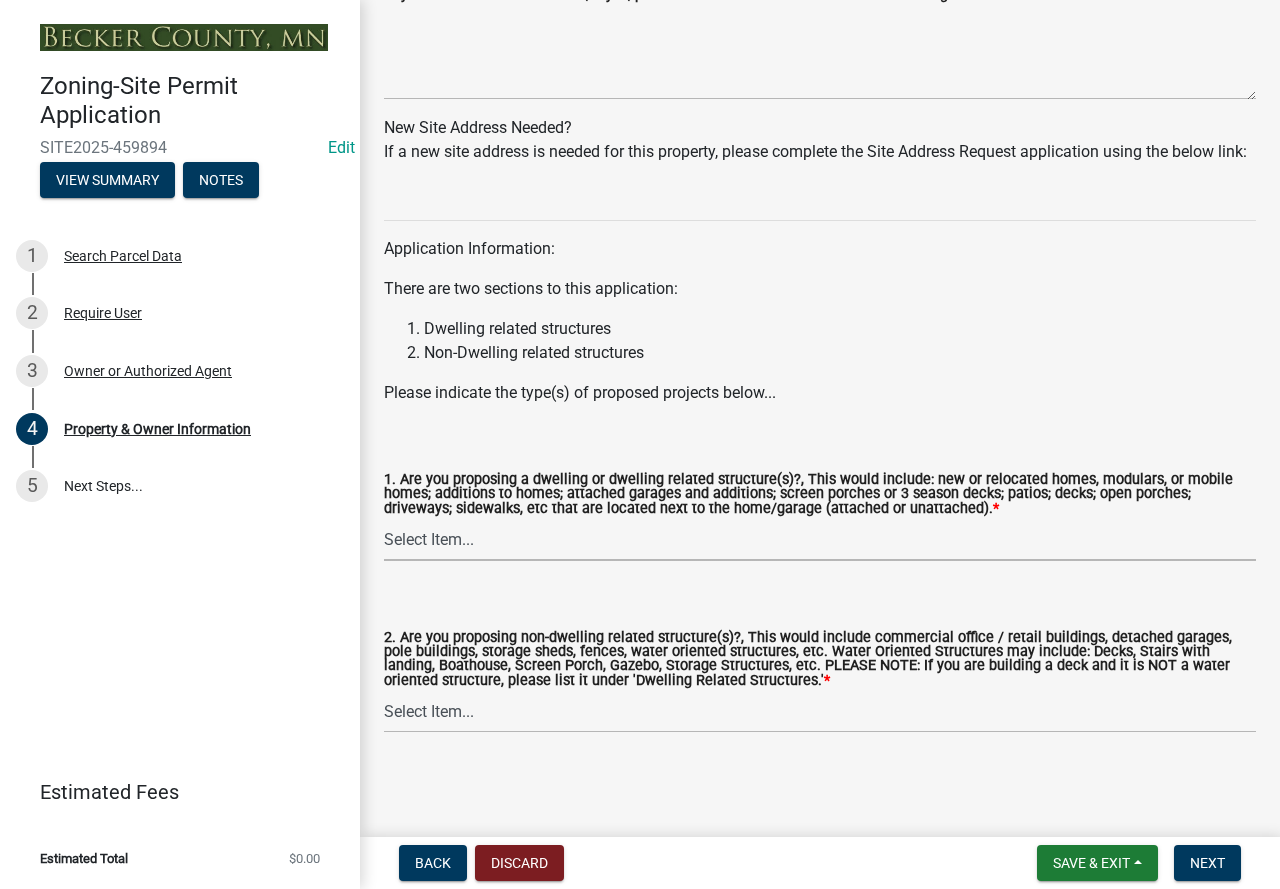 click on "Select Item...   Yes   No" at bounding box center (820, 540) 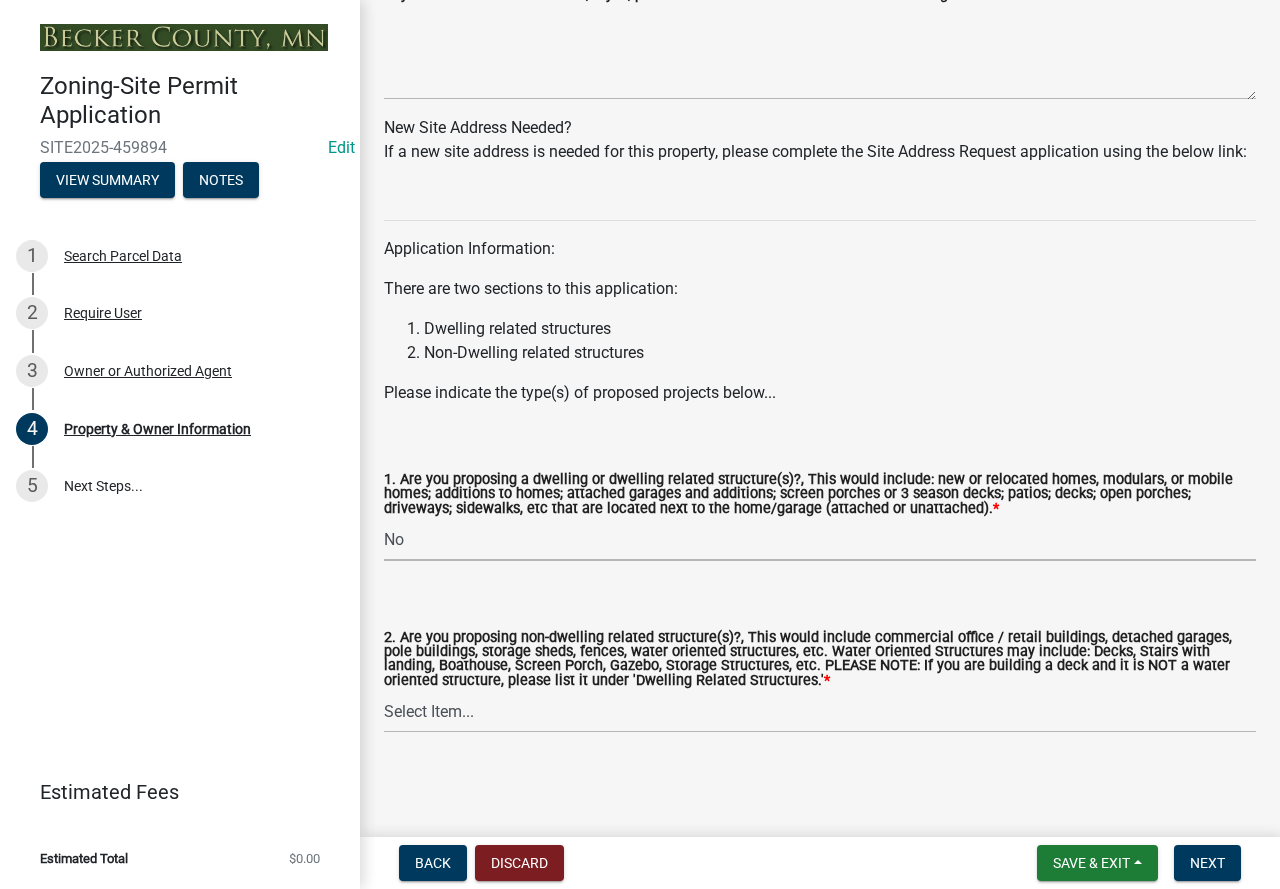 click on "Select Item...   Yes   No" at bounding box center (820, 540) 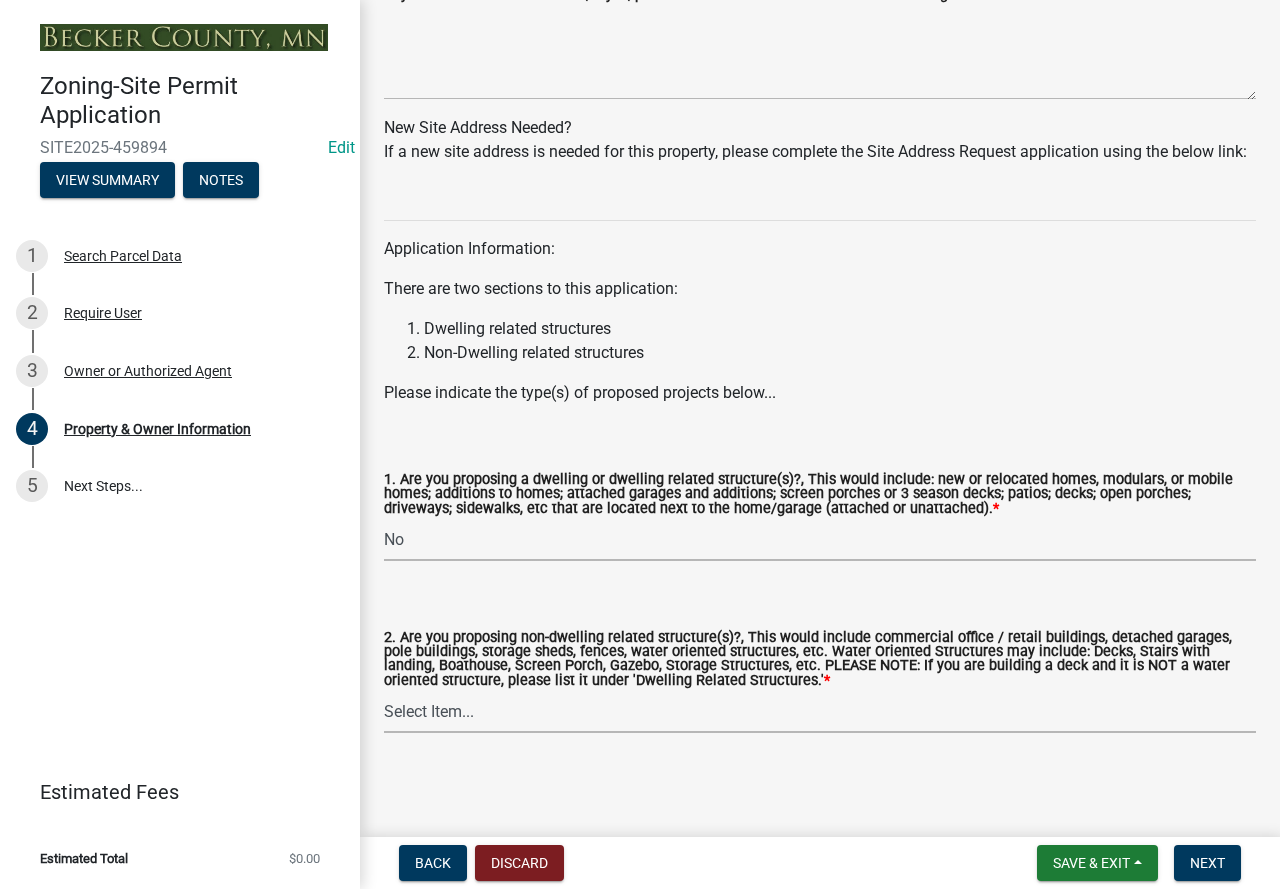 click on "Select Item...   Yes   No" at bounding box center [820, 712] 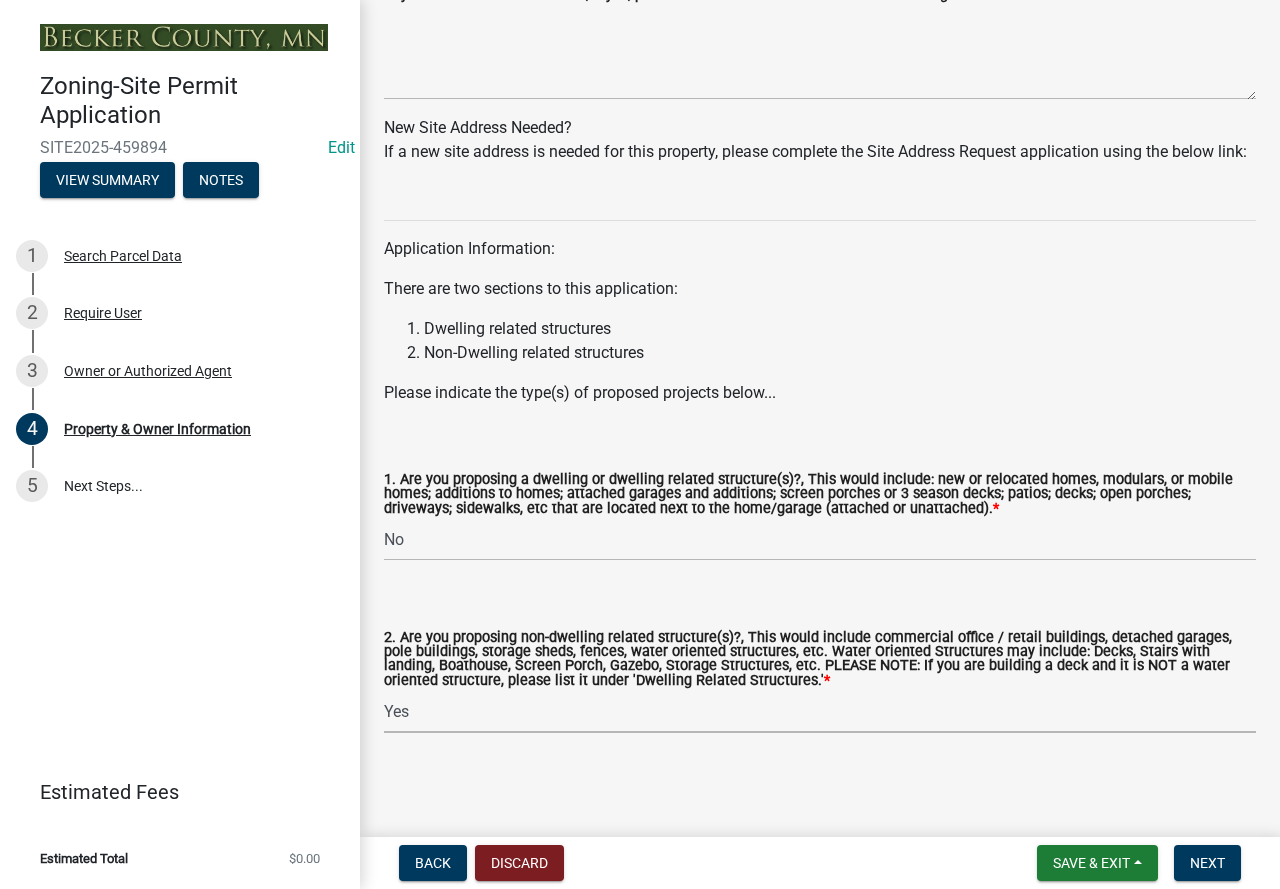 click on "Select Item...   Yes   No" at bounding box center (820, 712) 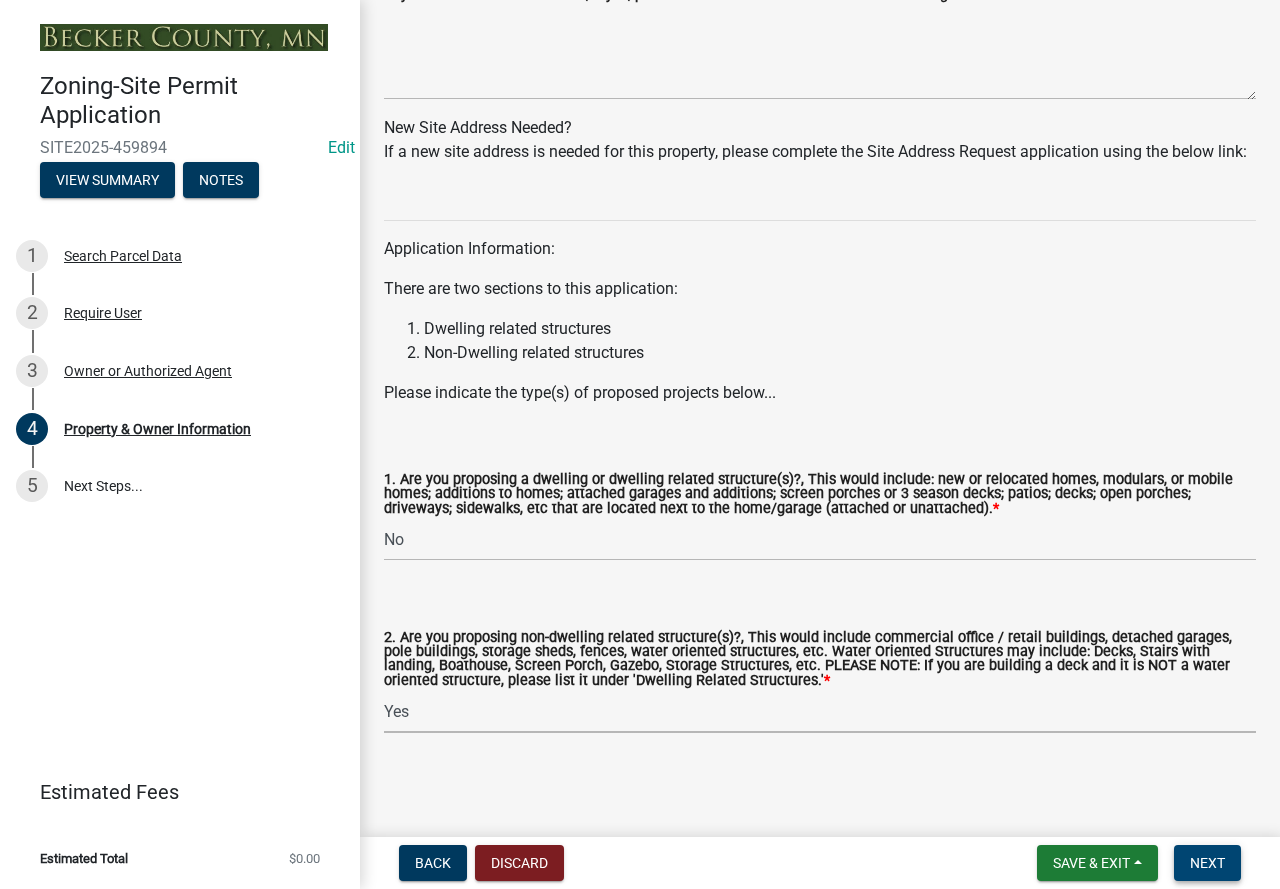 click on "Next" at bounding box center [1207, 863] 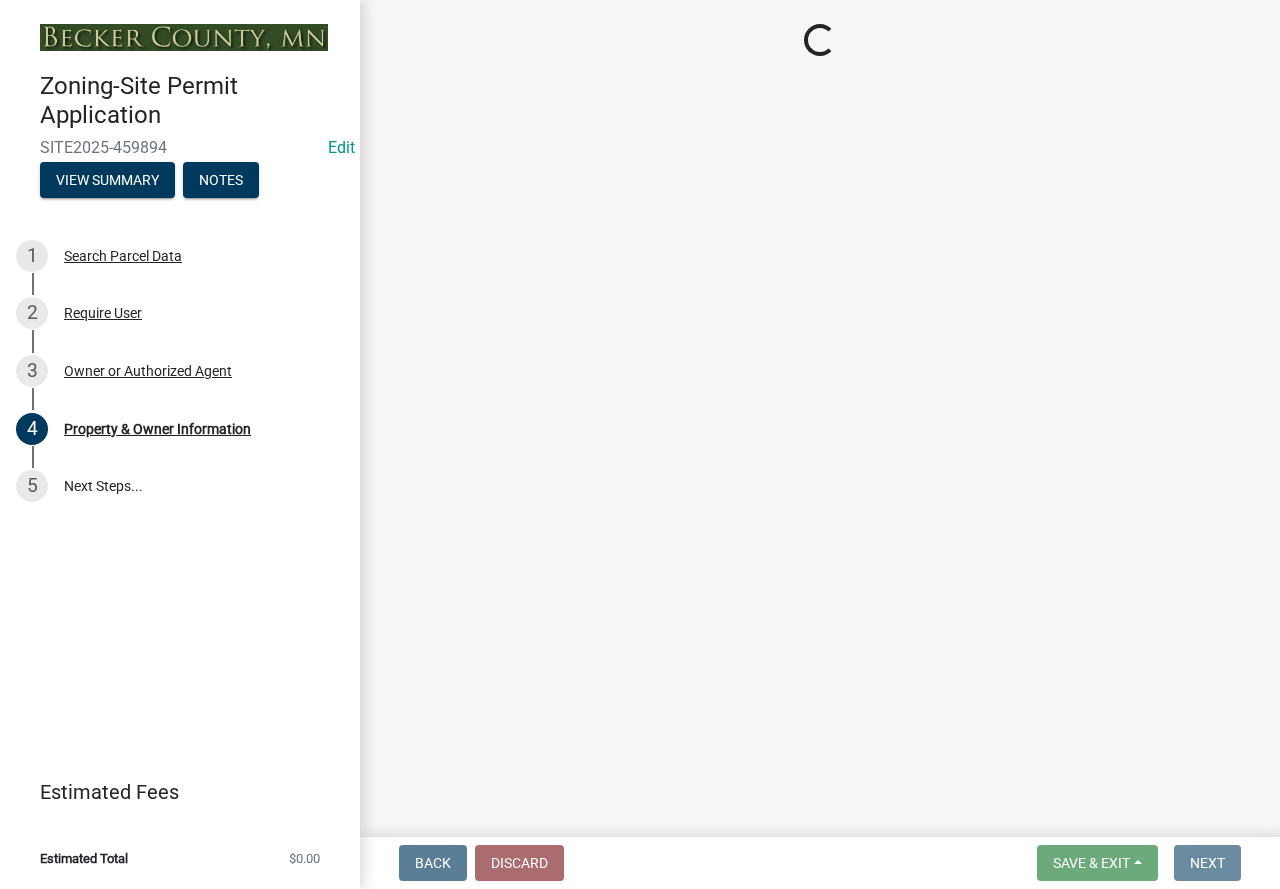 scroll, scrollTop: 0, scrollLeft: 0, axis: both 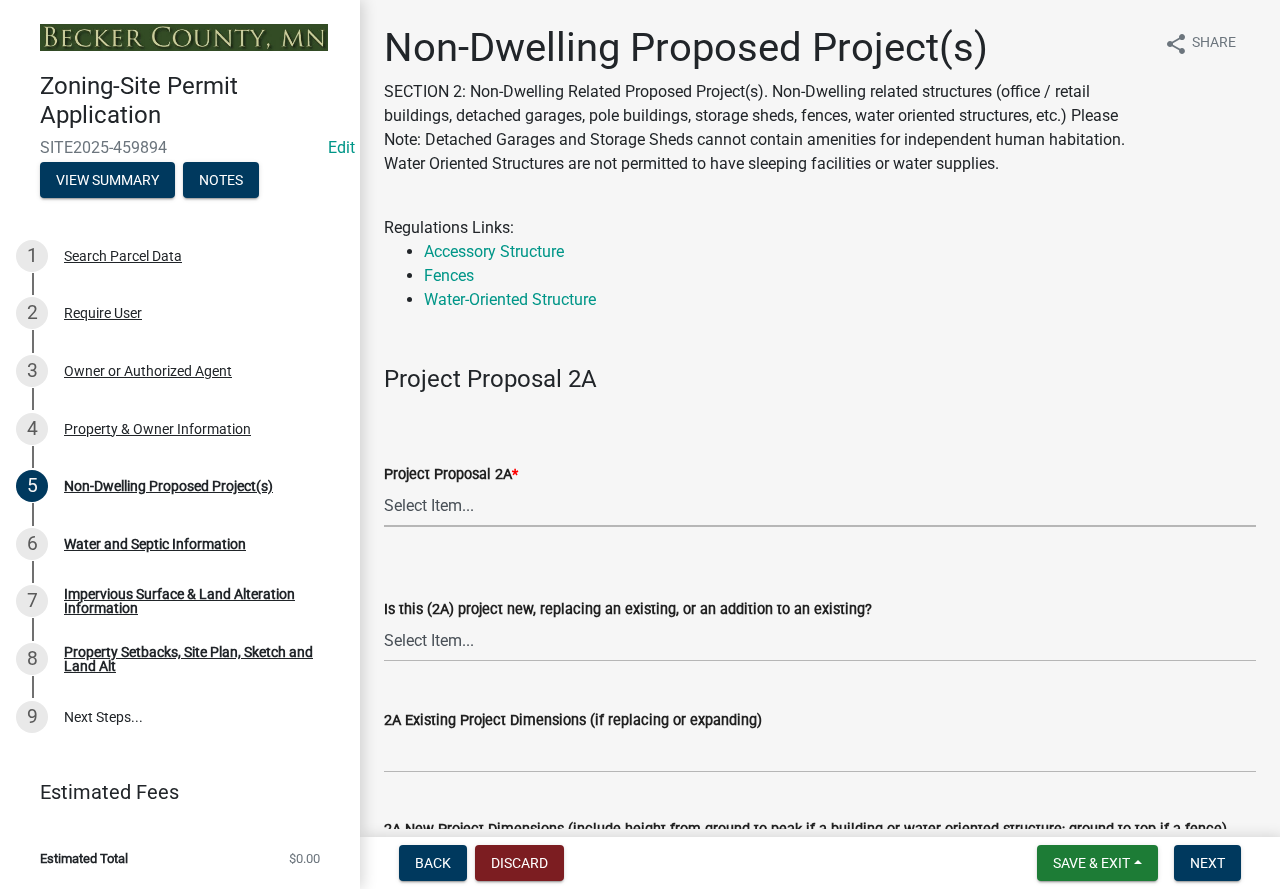 click on "Select Item...   N/A   Commercial Office/Retail Building   Detached Garage   Pole Building   Storage Shed   Fence   Water Oriented Deck   Water Oriented Stairs w/Landing   Water Oriented Boathouse   Water Oriented Screen Porch   Water Oriented Gazebo   Water Oriented Storage Structure   Other" at bounding box center (820, 506) 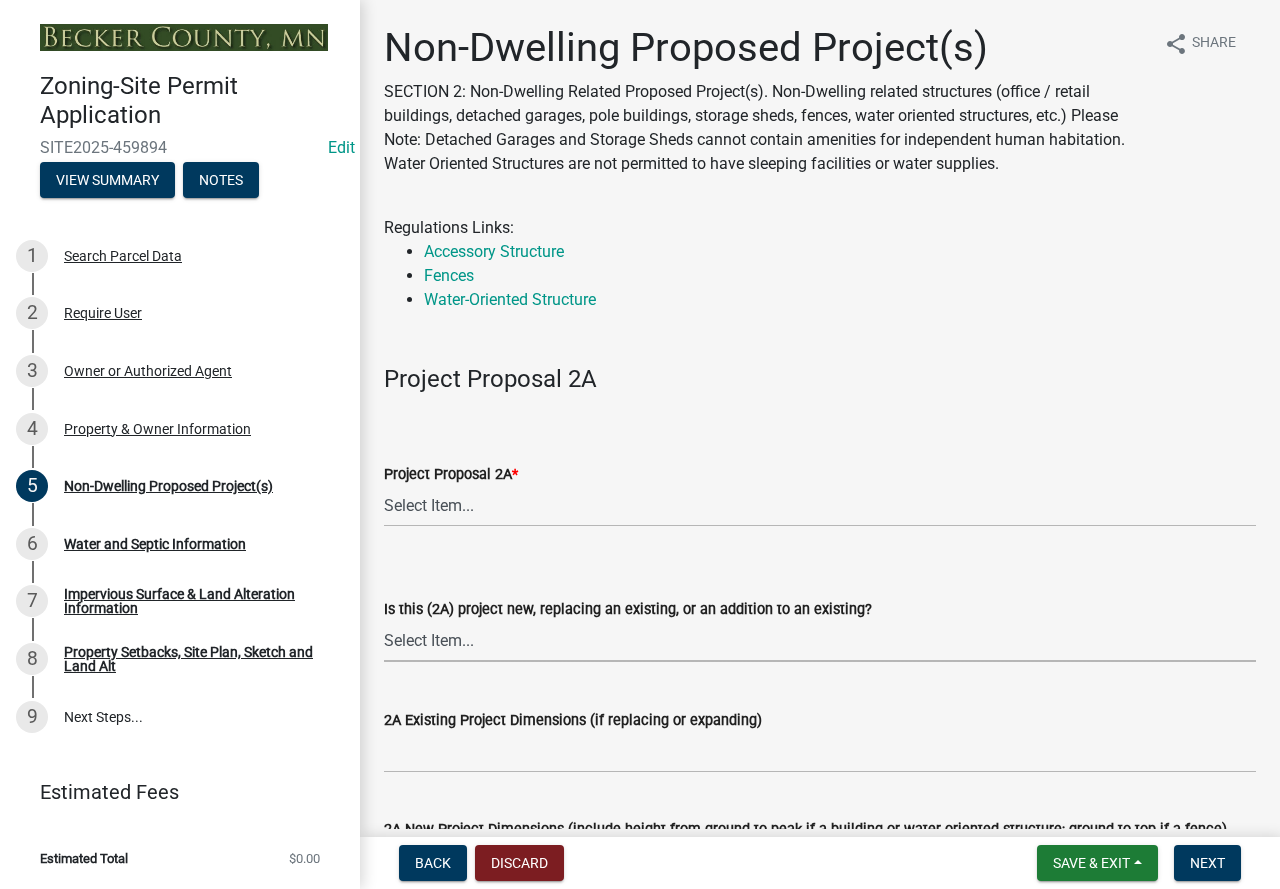 click on "Select Item...   New to Property (new or used structure)   Relocating/moving existing structure on my property from one location to another   Replacing Existing - Same dimensions or smaller   Replacing Existing - Larger or Different Footprint   Addition to Existing" at bounding box center (820, 641) 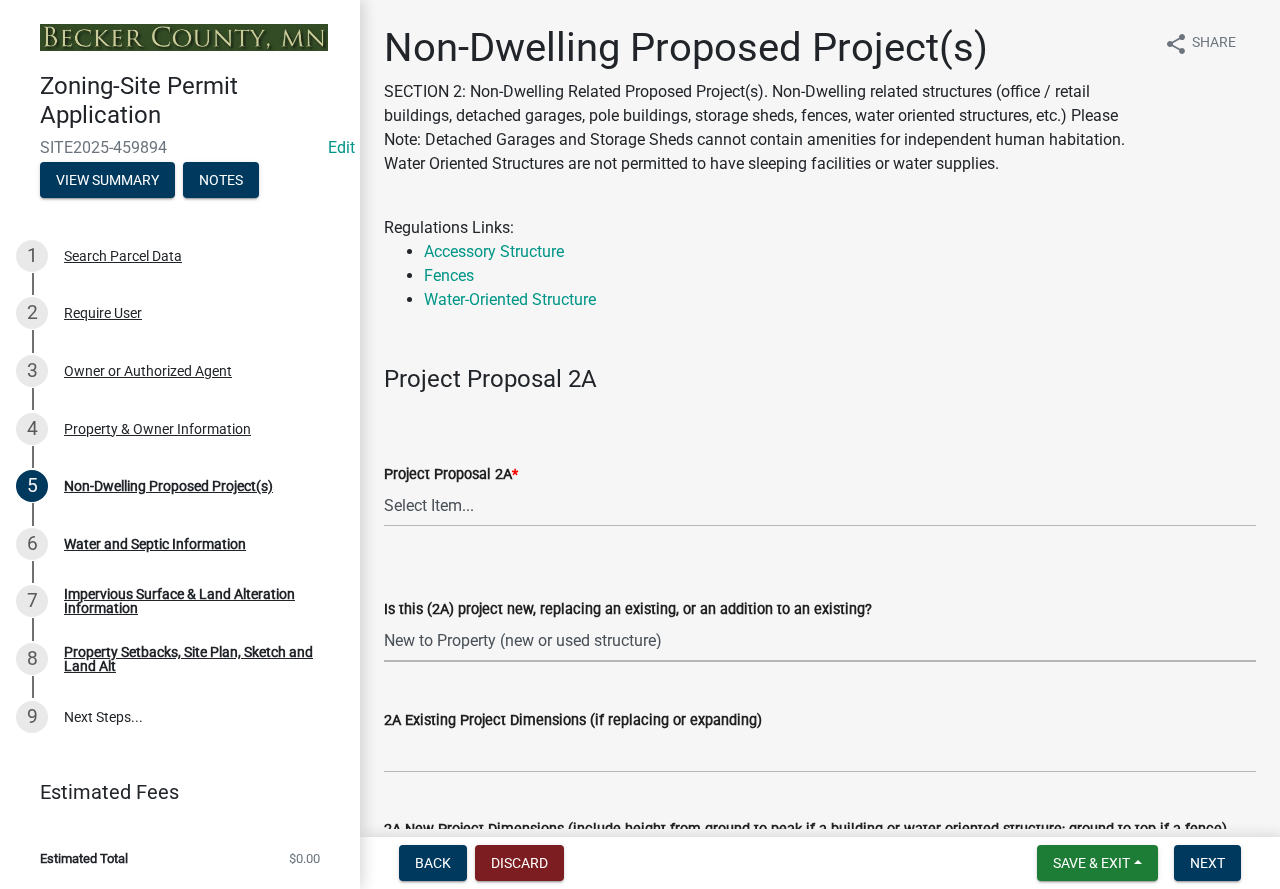 click on "Select Item...   New to Property (new or used structure)   Relocating/moving existing structure on my property from one location to another   Replacing Existing - Same dimensions or smaller   Replacing Existing - Larger or Different Footprint   Addition to Existing" at bounding box center (820, 641) 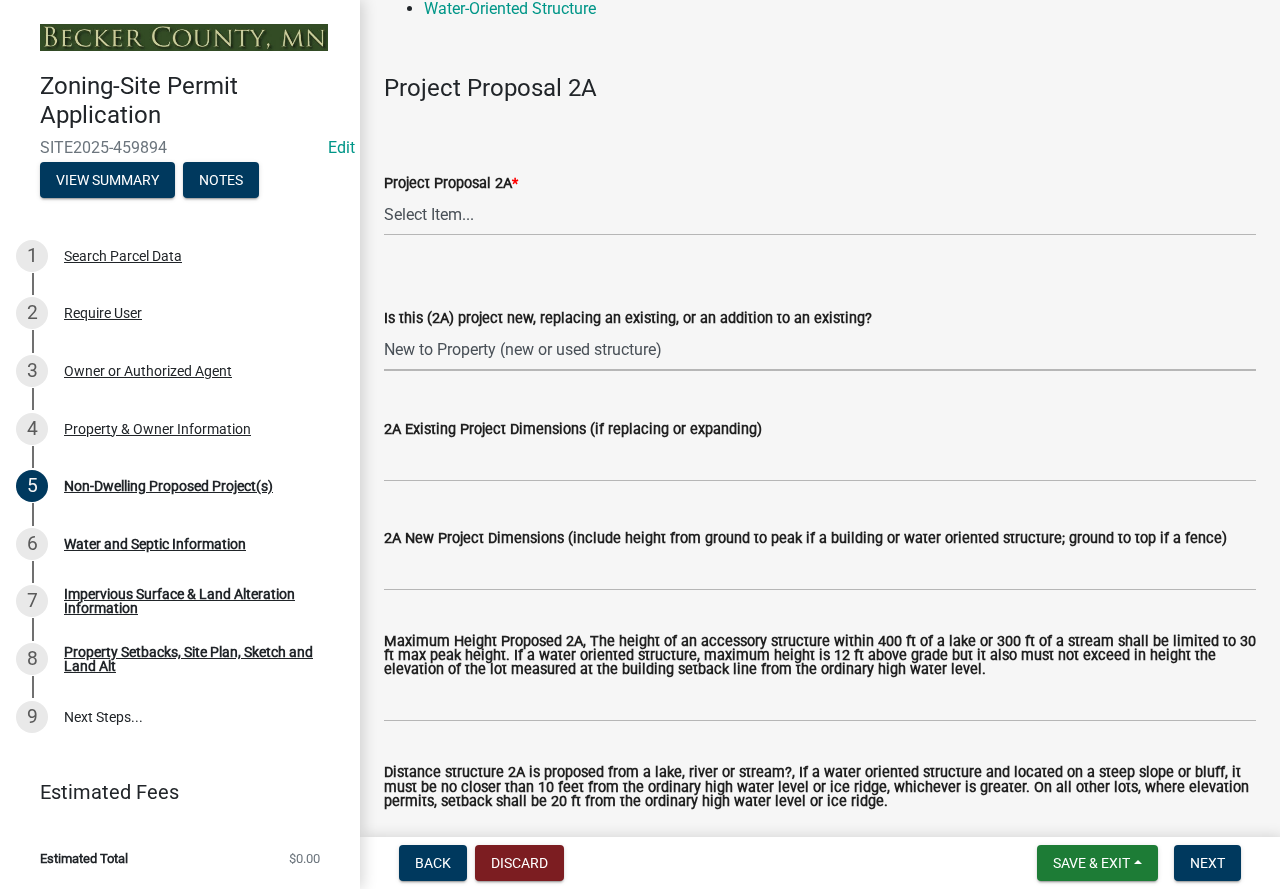 scroll, scrollTop: 300, scrollLeft: 0, axis: vertical 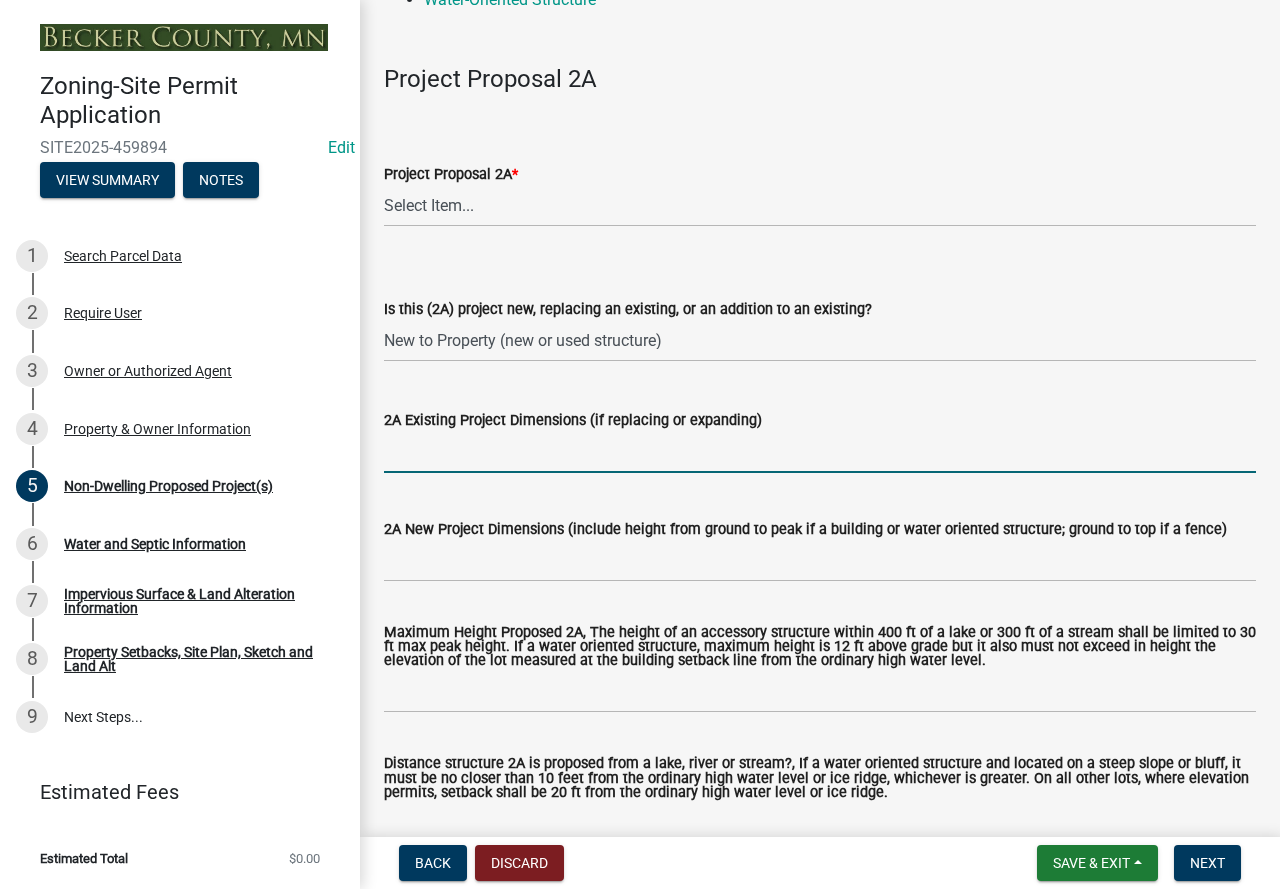 click on "2A Existing Project Dimensions (if replacing or expanding)" at bounding box center [820, 452] 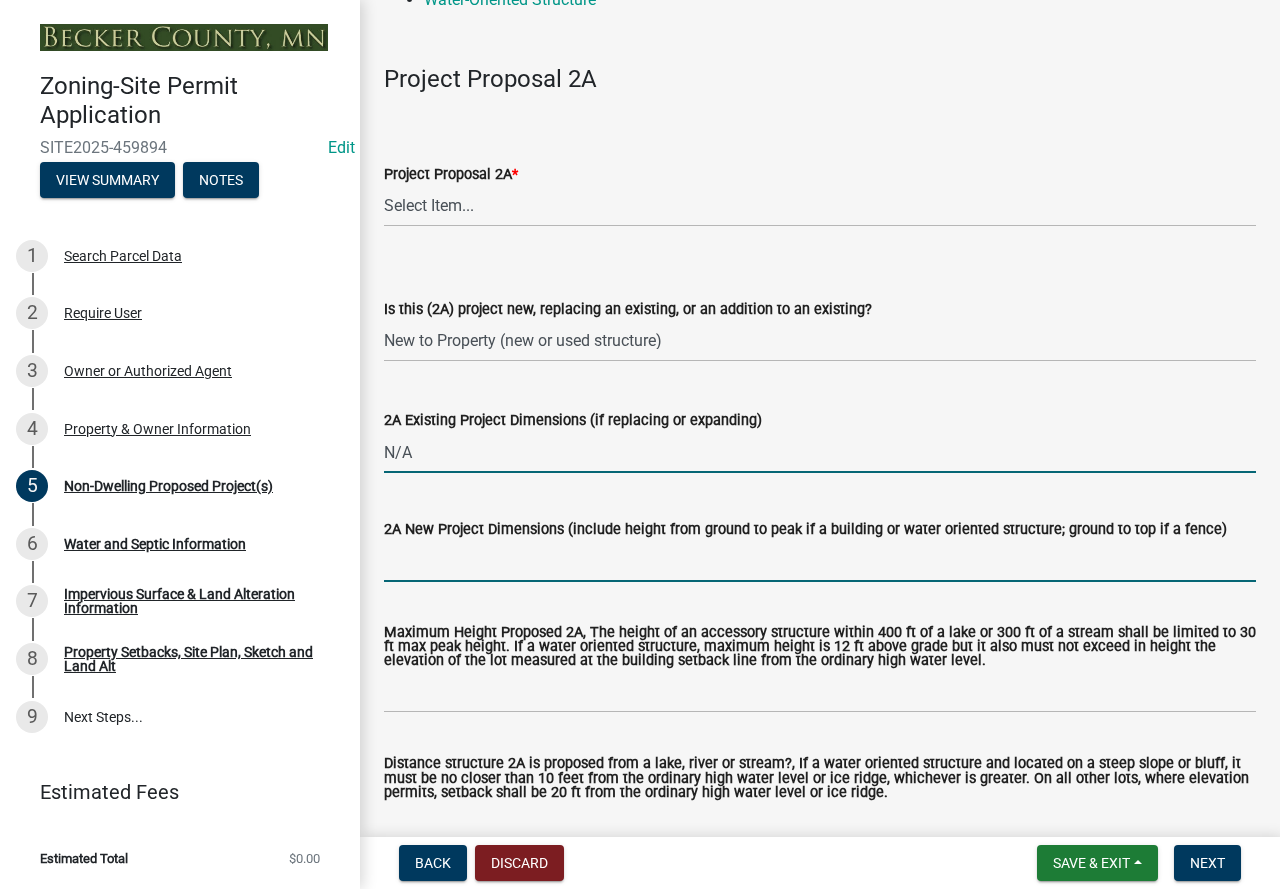 click on "2A New Project Dimensions  (include height from ground to peak if a building or water oriented structure; ground to top if a fence)" at bounding box center (820, 561) 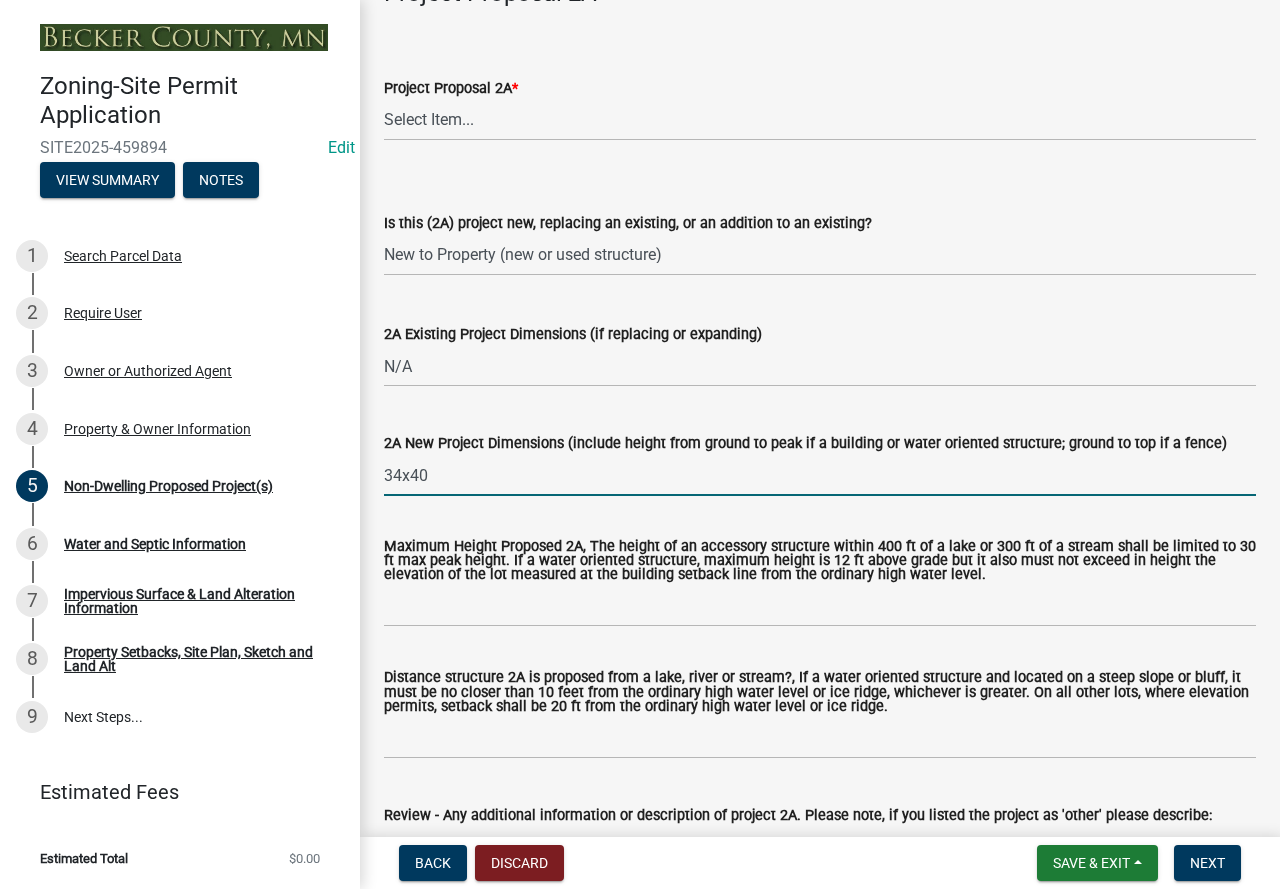 scroll, scrollTop: 500, scrollLeft: 0, axis: vertical 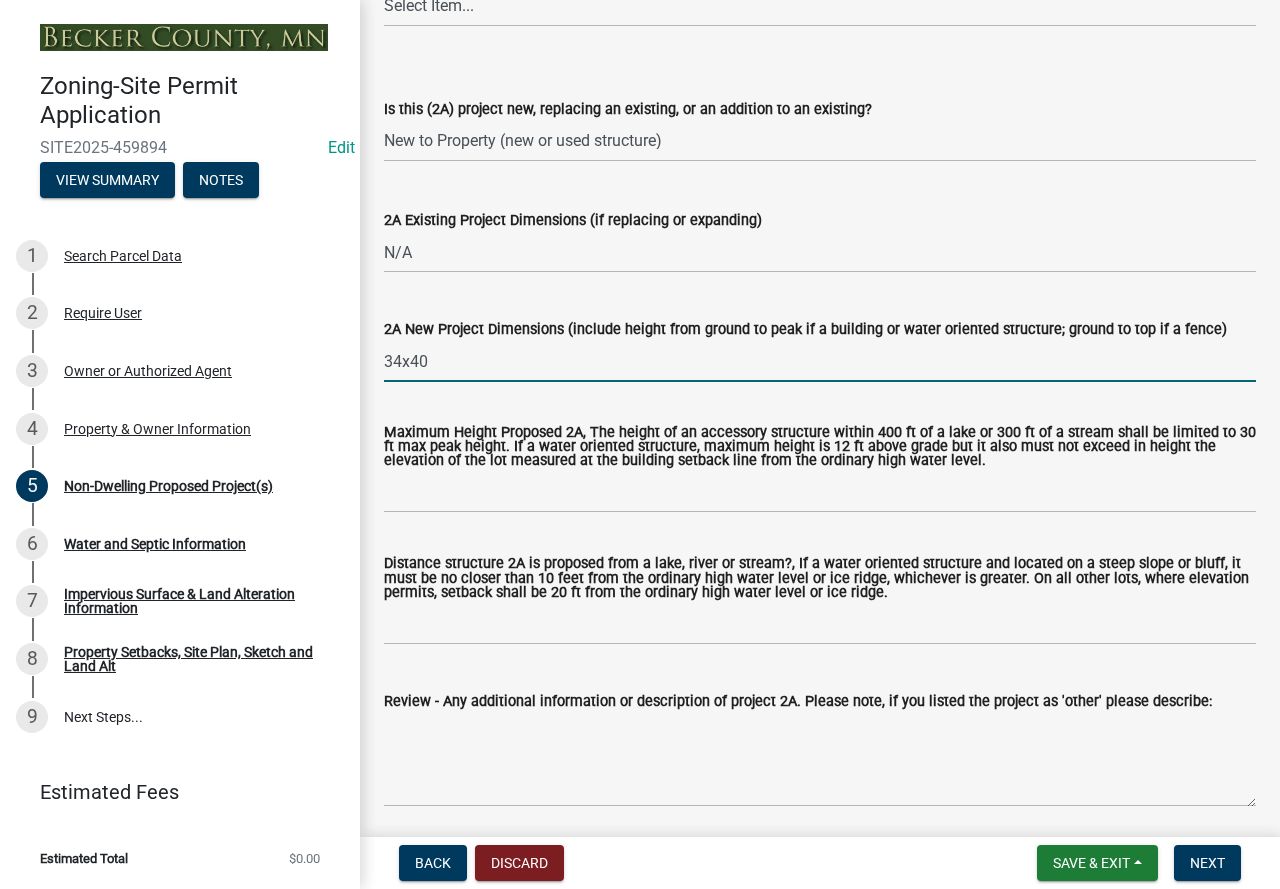 type on "34x40" 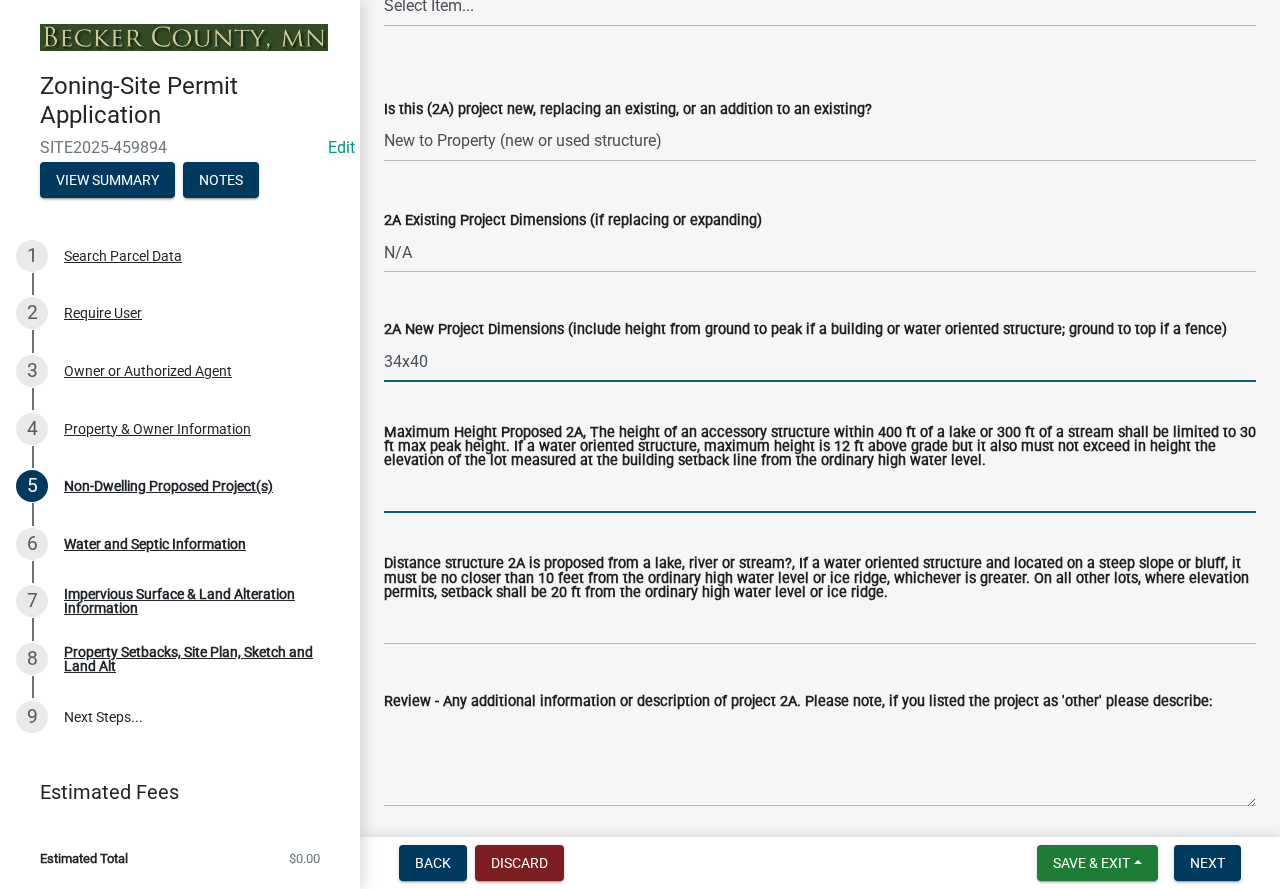 click on "Maximum Height Proposed 2A, The height of an accessory structure within 400 ft of a lake or 300 ft of a stream shall be limited to 30 ft max peak height.
If a water oriented structure, maximum height is 12 ft above grade but it also must not exceed in height the elevation of the lot measured at the building setback line from the ordinary high water level." at bounding box center [820, 492] 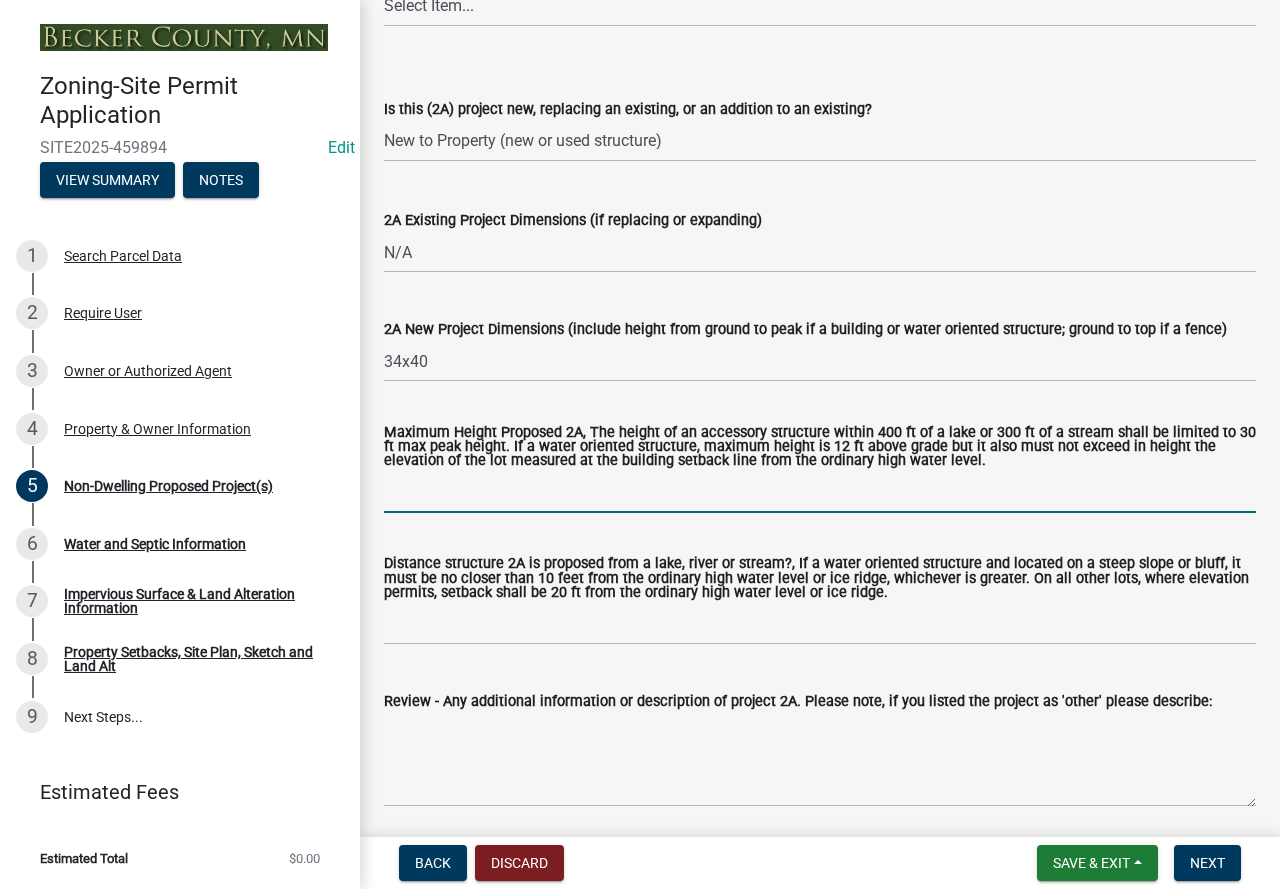 click on "Maximum Height Proposed 2A, The height of an accessory structure within 400 ft of a lake or 300 ft of a stream shall be limited to 30 ft max peak height.
If a water oriented structure, maximum height is 12 ft above grade but it also must not exceed in height the elevation of the lot measured at the building setback line from the ordinary high water level." at bounding box center [820, 492] 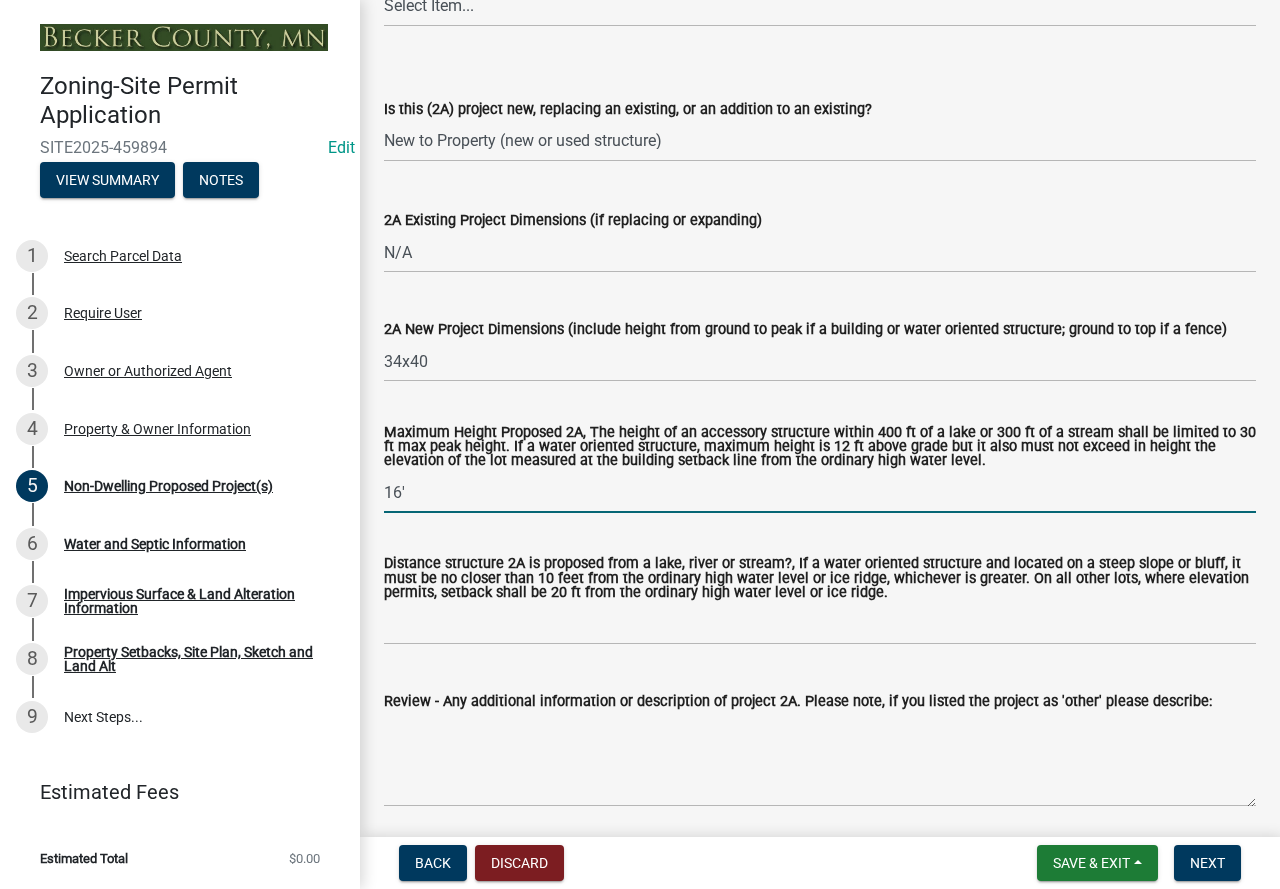 type on "16'" 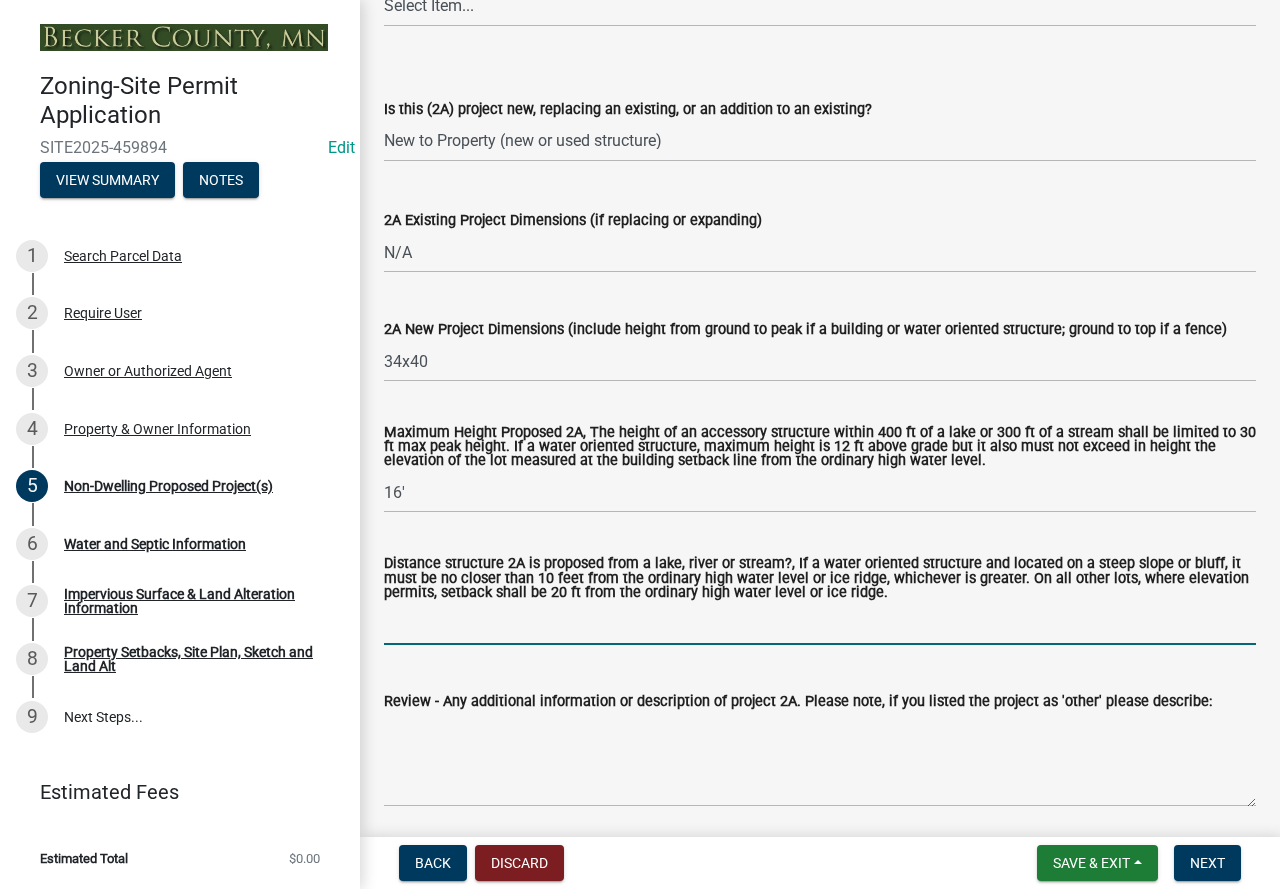 click on "Distance structure 2A is proposed from a lake, river or stream?, If a water oriented structure and located on a steep slope or bluff, it must be no closer than 10 feet from the ordinary high water level or ice ridge, whichever is greater.  On all other lots, where elevation permits, setback shall be 20 ft from the ordinary high water level or ice ridge." at bounding box center (820, 624) 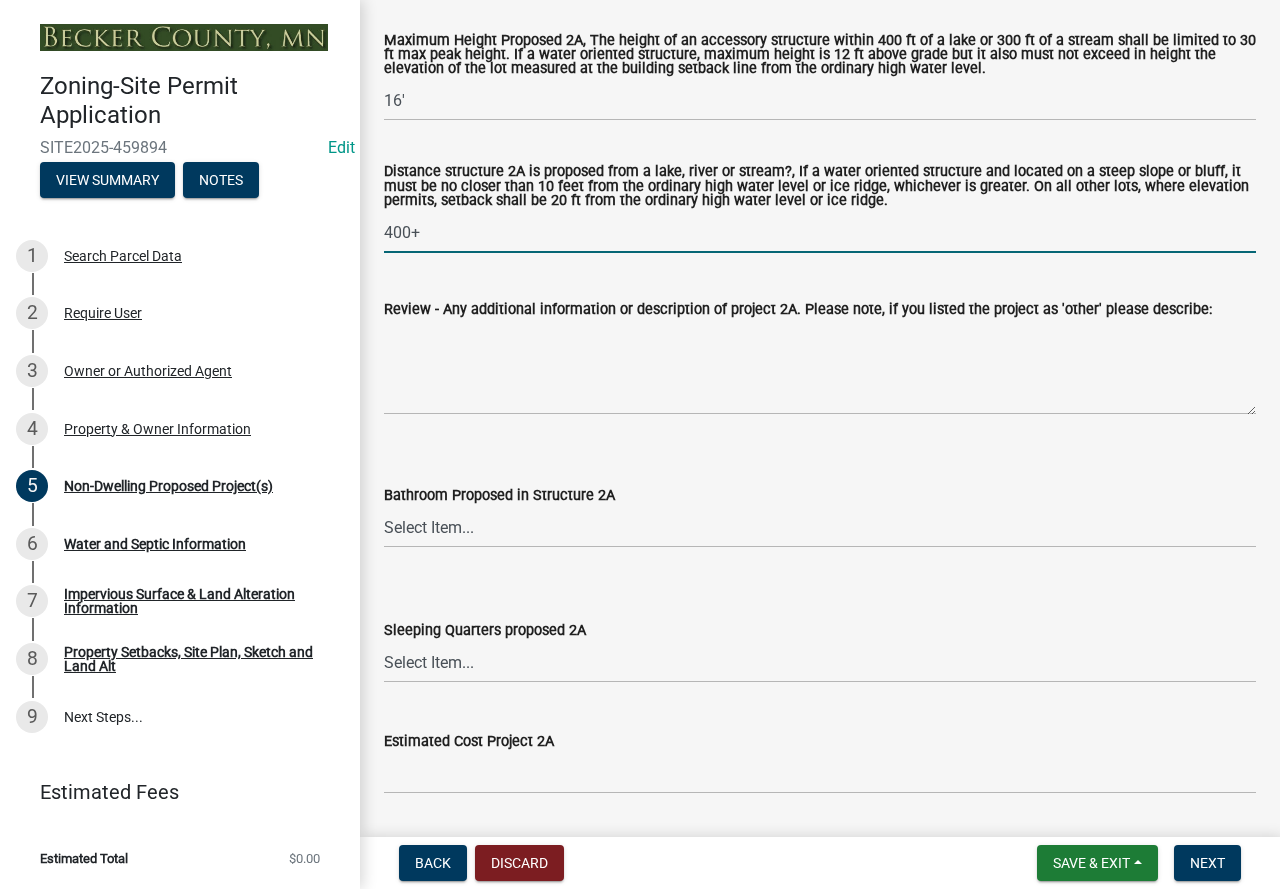 scroll, scrollTop: 900, scrollLeft: 0, axis: vertical 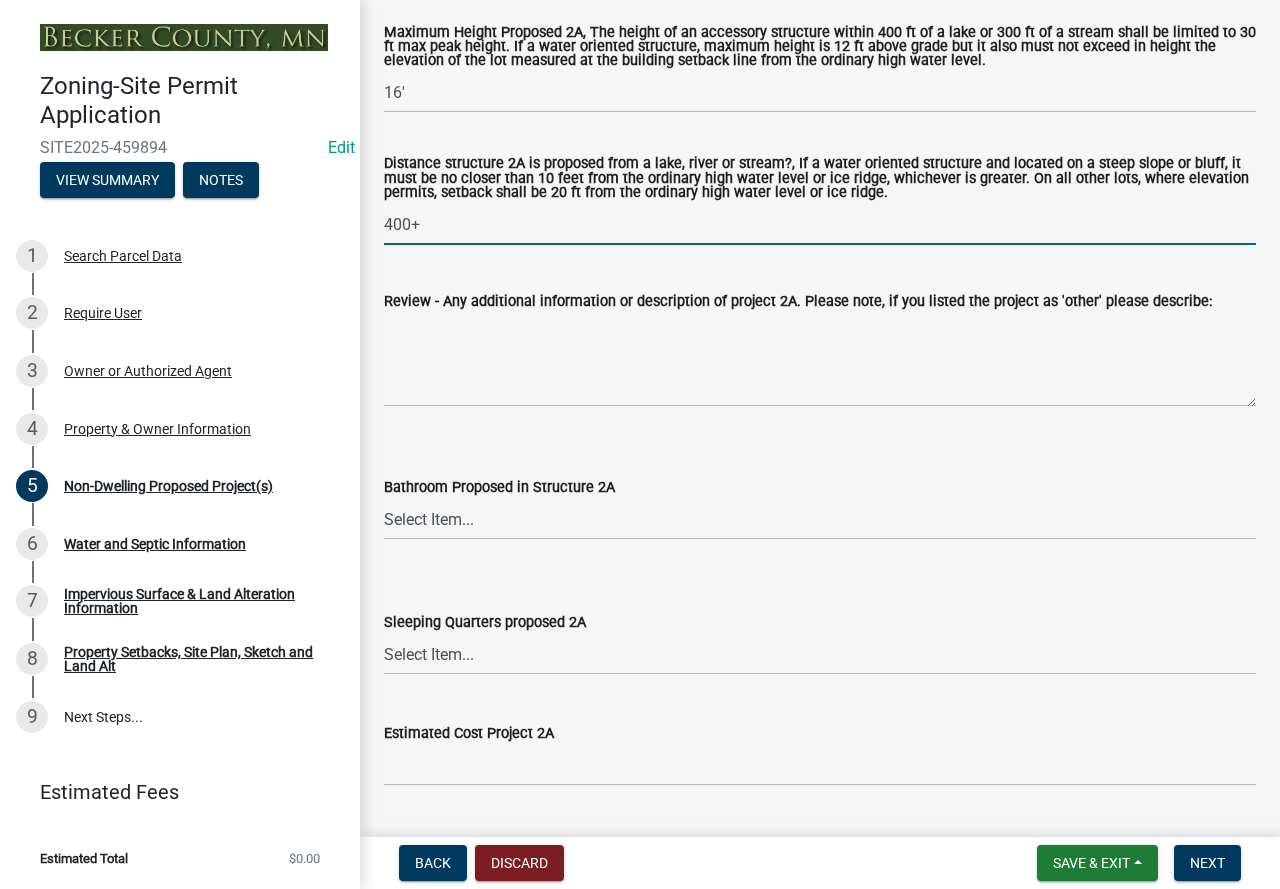 type on "400+" 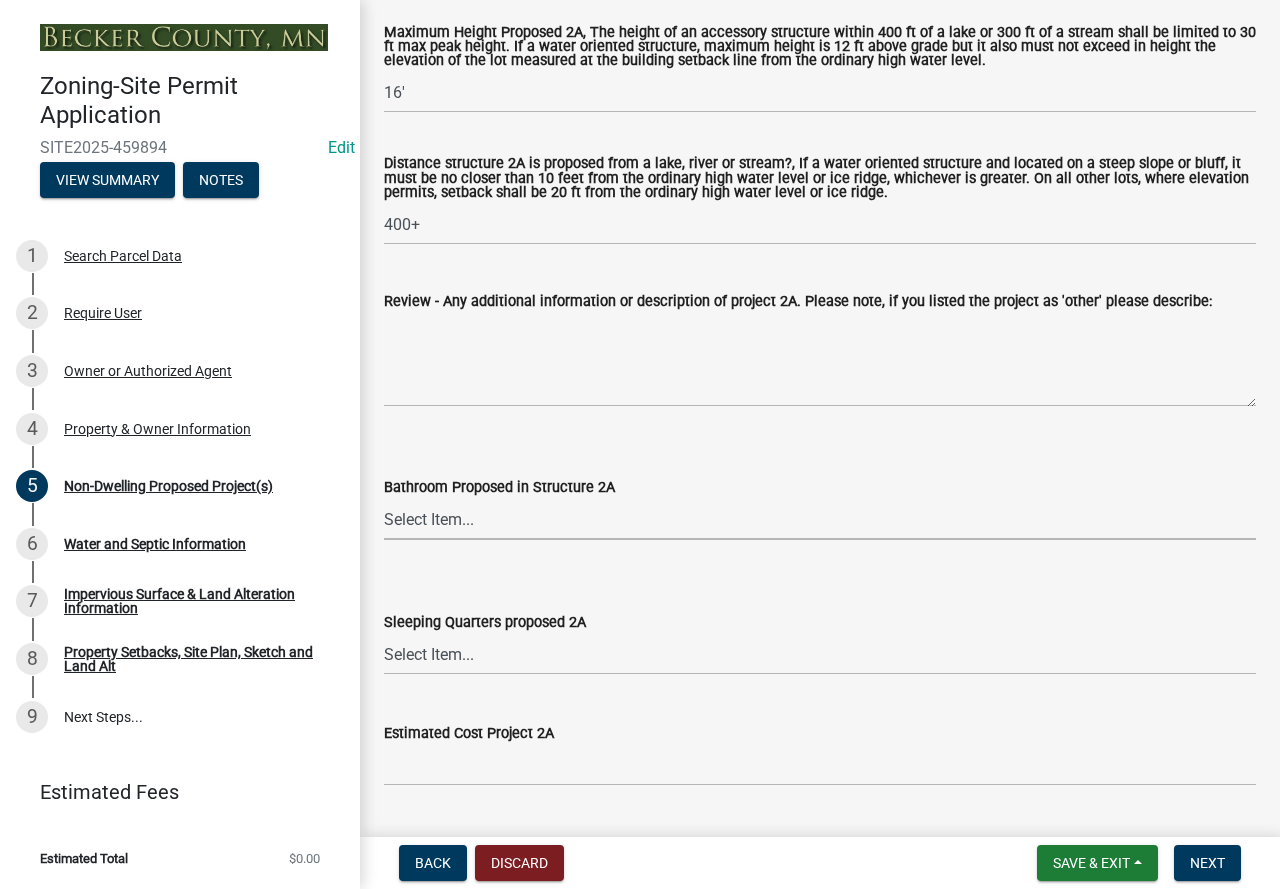 click on "Select Item...   N/A   Yes   No" at bounding box center (820, 519) 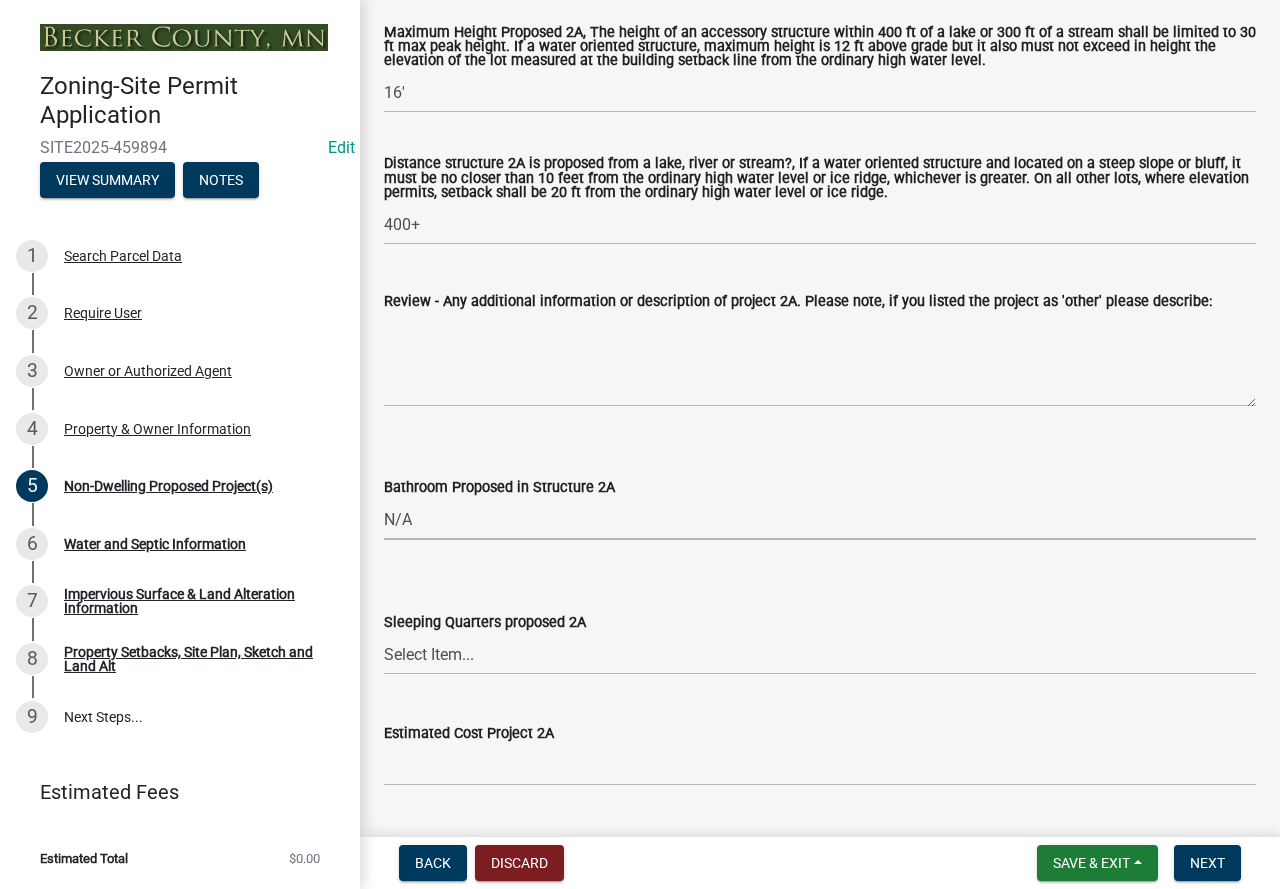 click on "Select Item...   N/A   Yes   No" at bounding box center (820, 519) 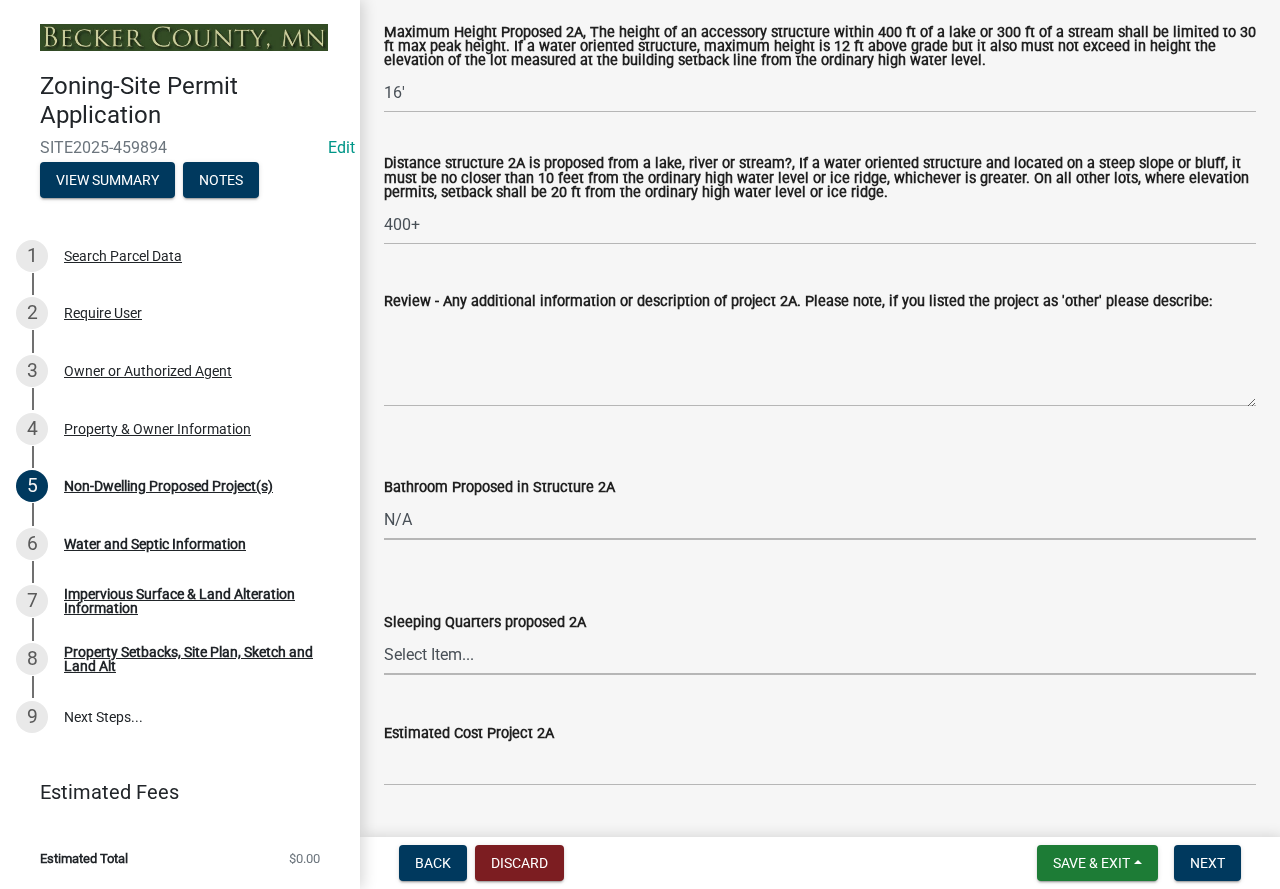 click on "Select Item...   N/A   Yes   No" at bounding box center [820, 654] 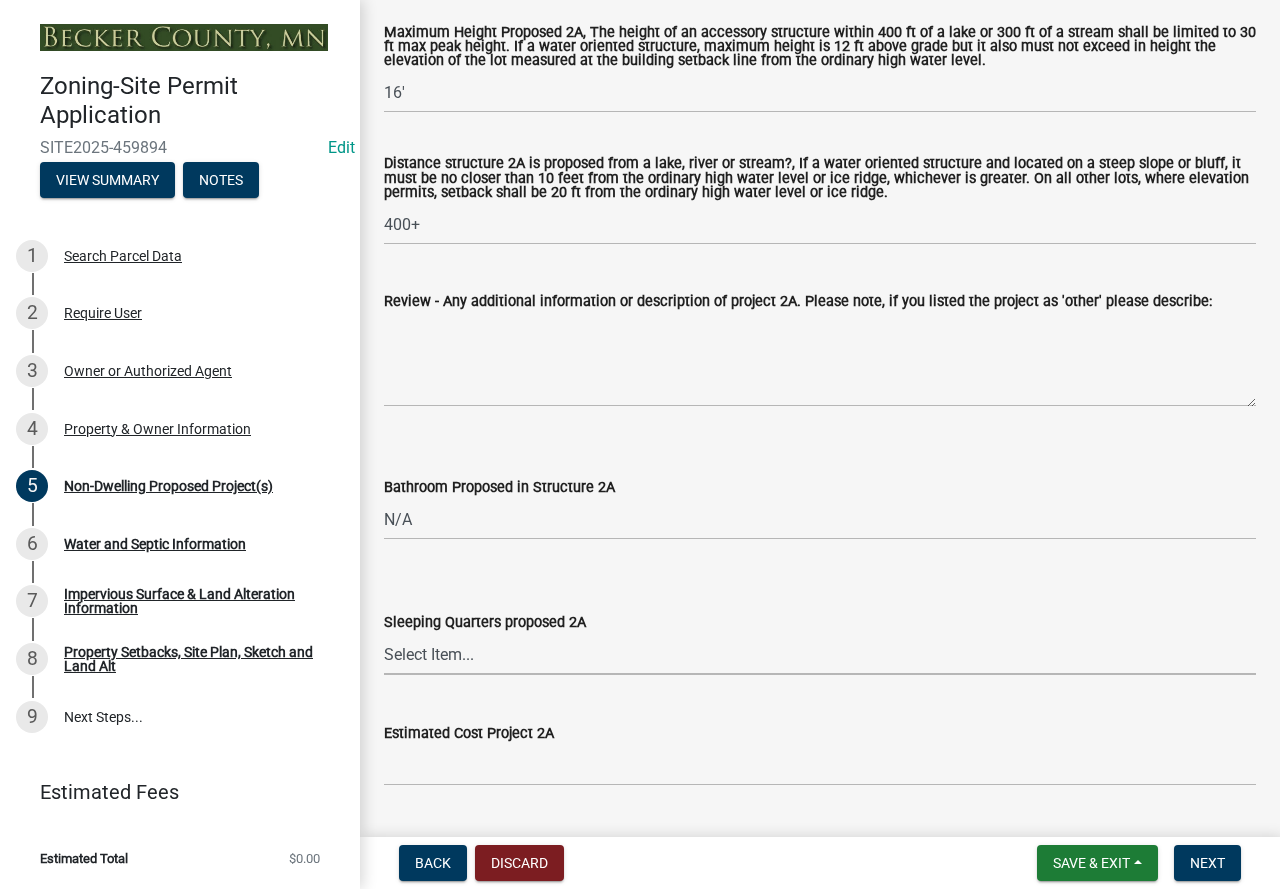 click on "Select Item...   N/A   Yes   No" at bounding box center [820, 654] 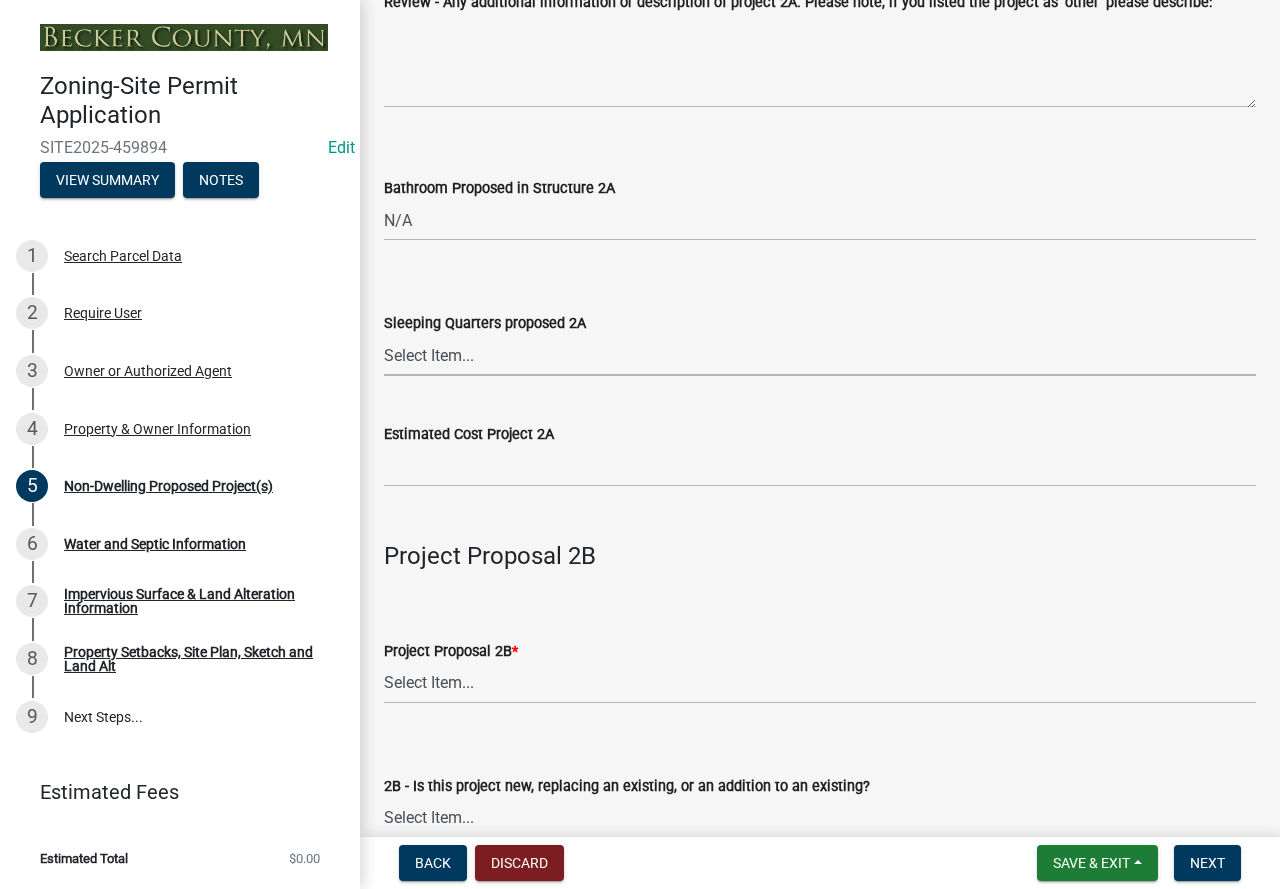 scroll, scrollTop: 1200, scrollLeft: 0, axis: vertical 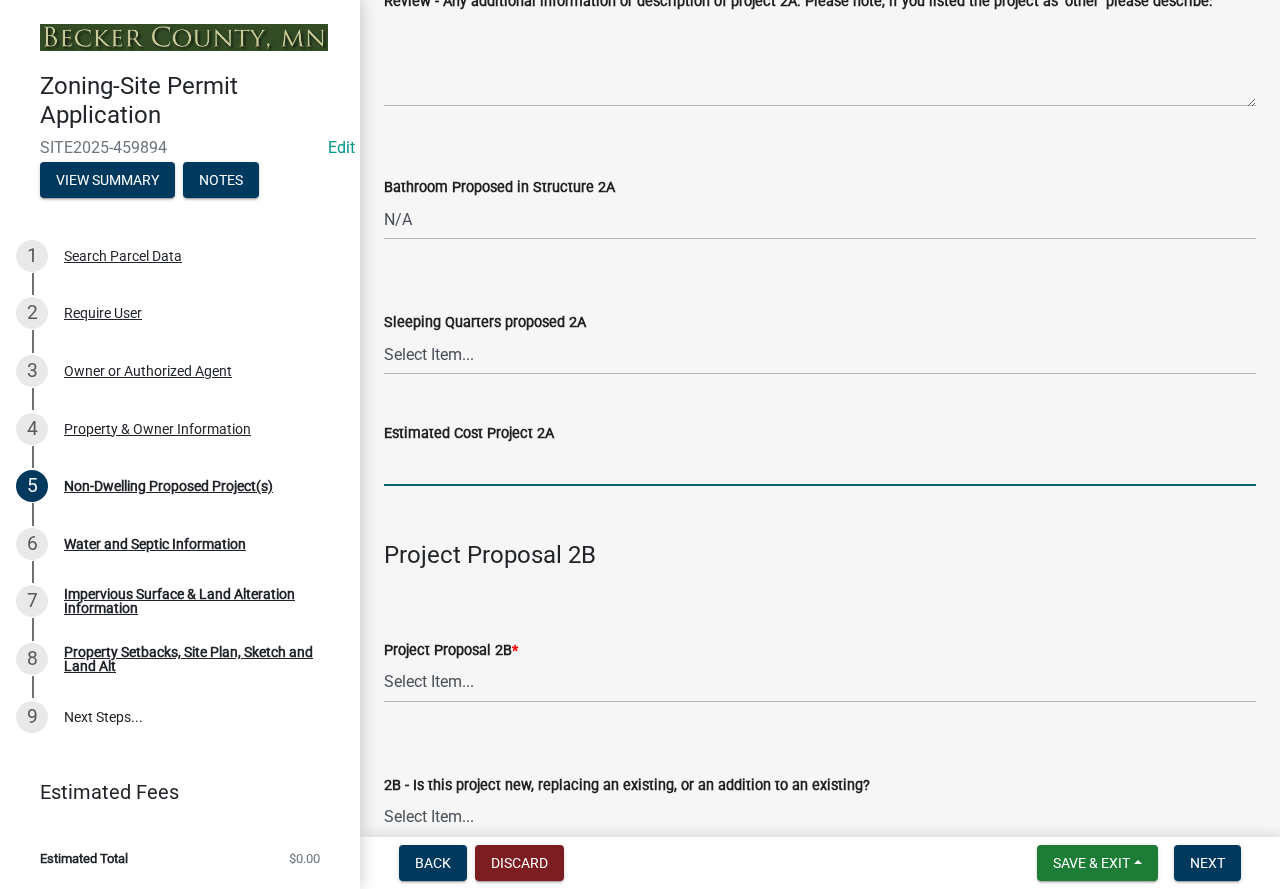 click 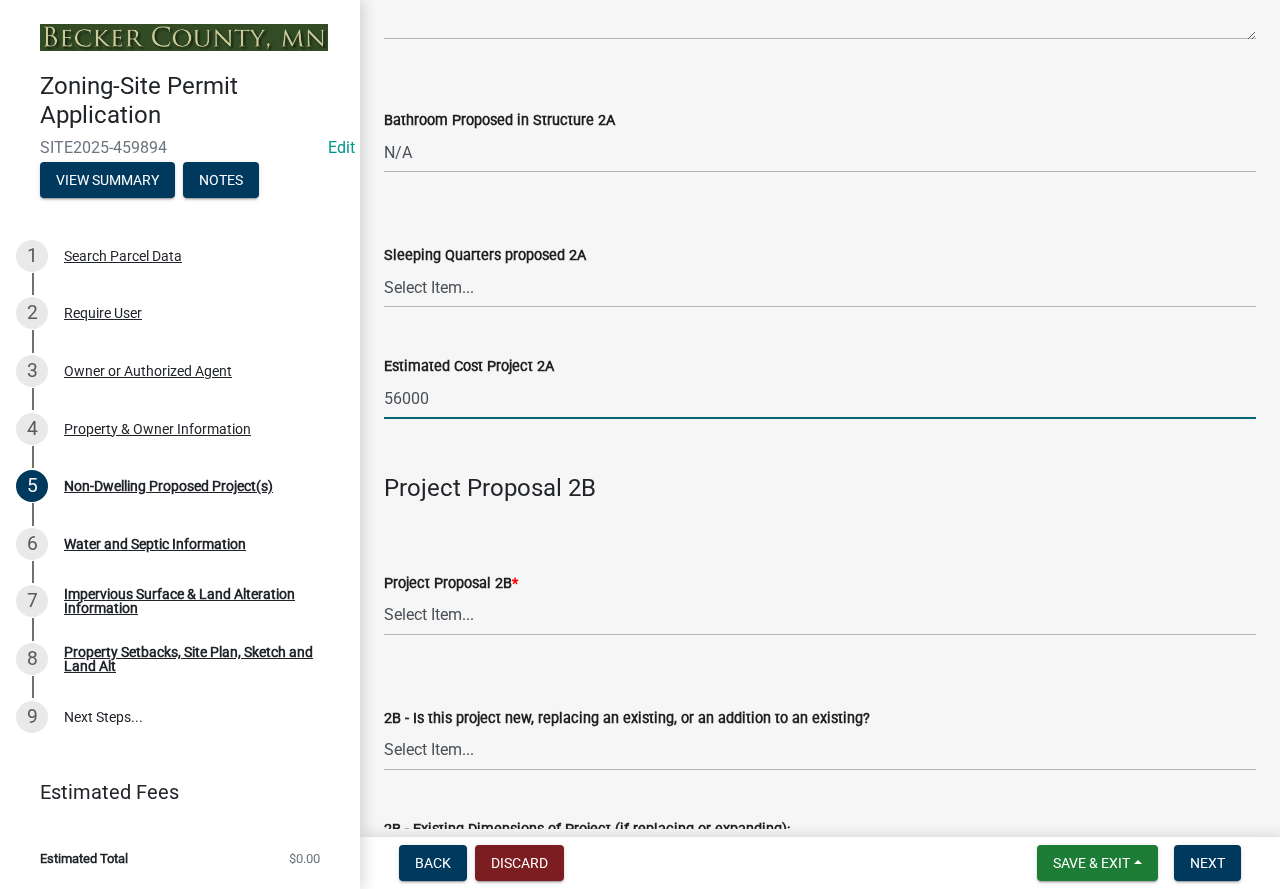 scroll, scrollTop: 1300, scrollLeft: 0, axis: vertical 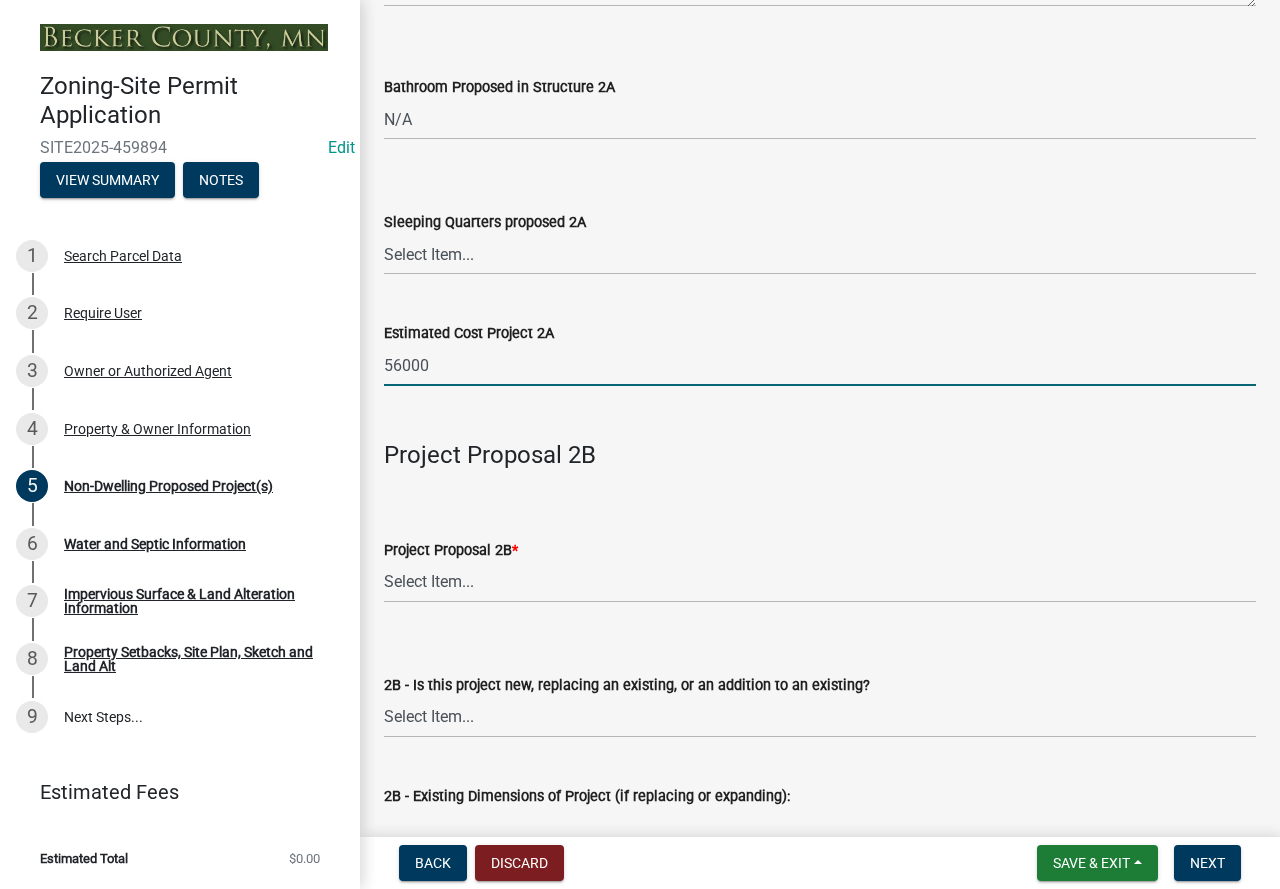 type on "56000" 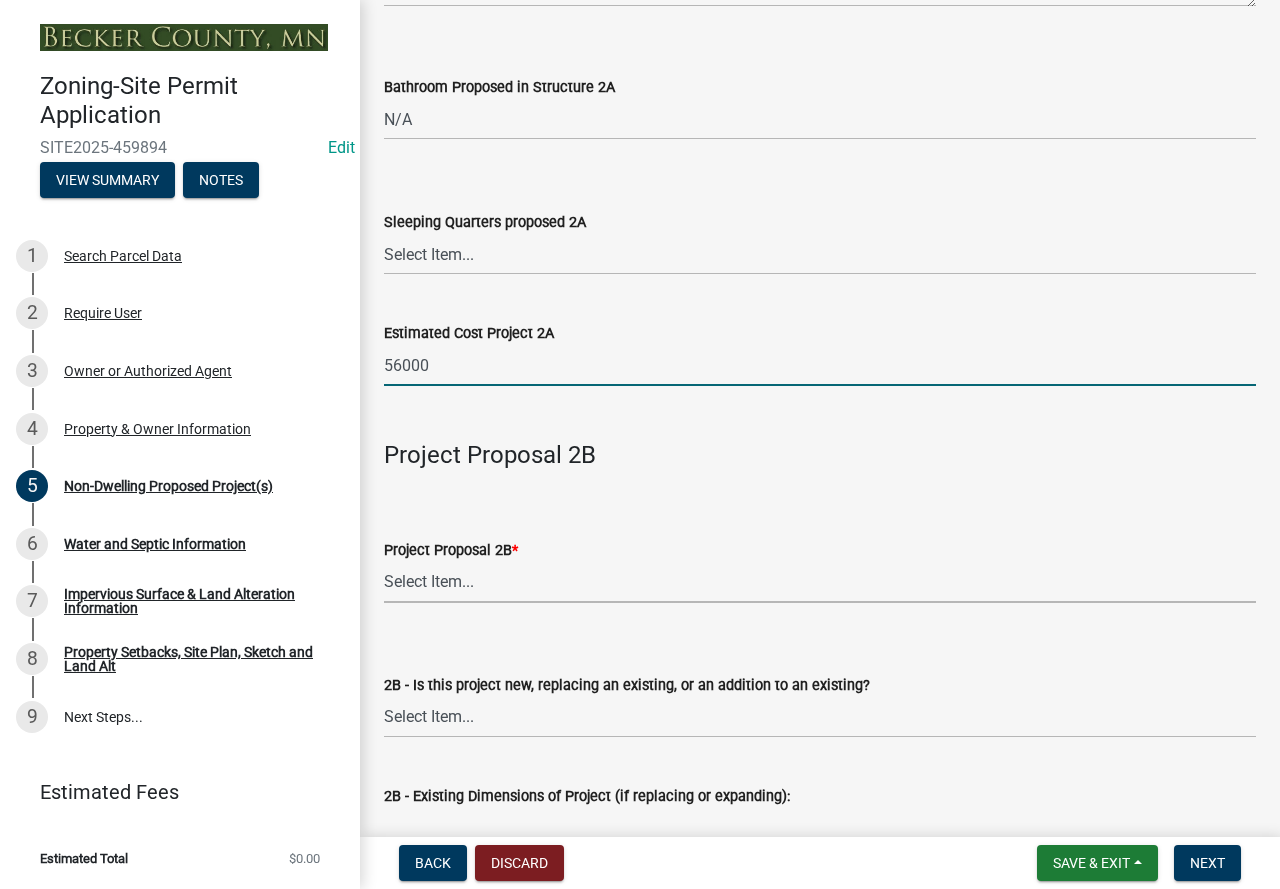 click on "Select Item...   N/A   Commercial Office/Retail Building   Detached Garage   Pole Building   Storage Shed   Fence   Water Oriented Deck   Water Oriented Stairs w/Landing   Water Oriented Boathouse   Water Oriented Screen Porch   Water Oriented Gazebo   Water Oriented Storage Structure   Other Water Oriented Structure   Other" at bounding box center [820, 582] 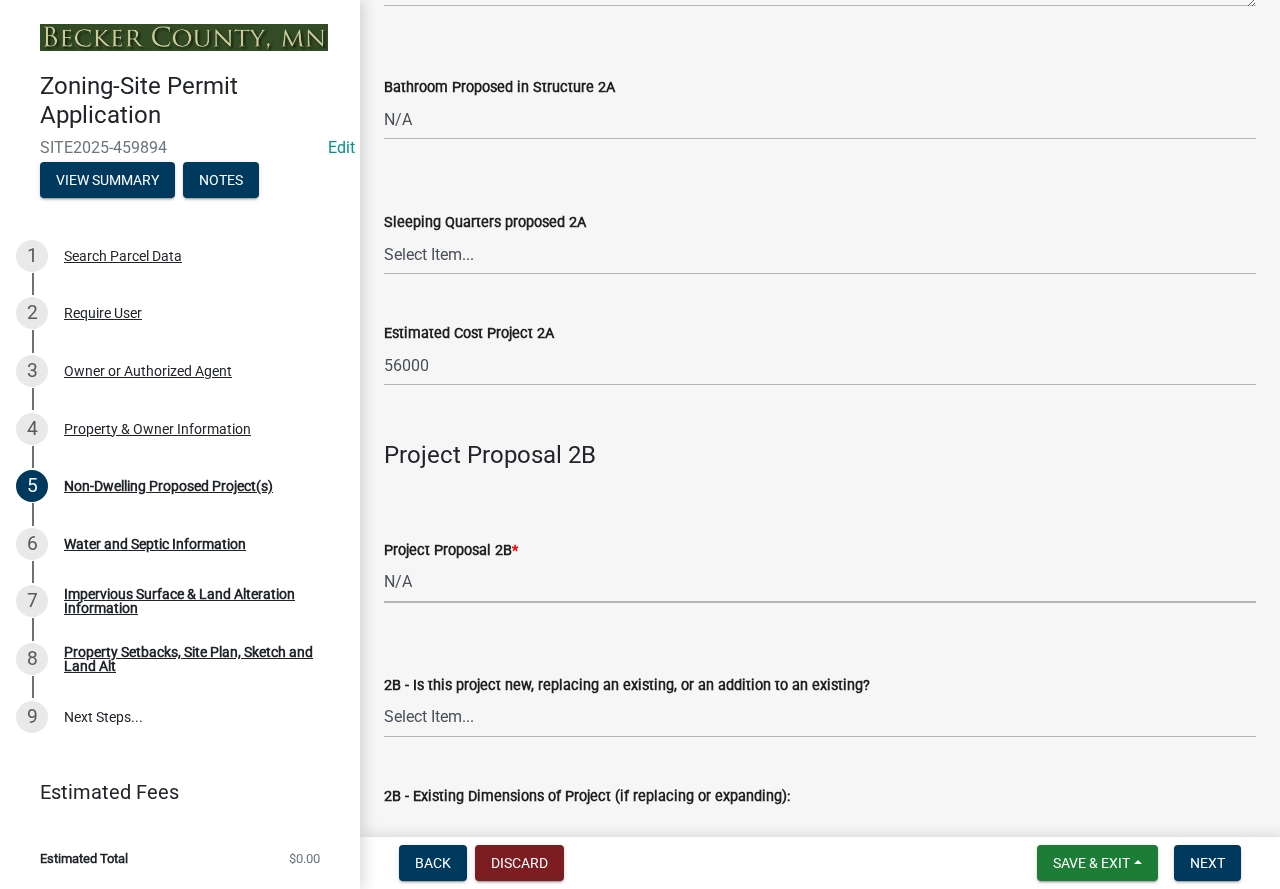 click on "Select Item...   N/A   Commercial Office/Retail Building   Detached Garage   Pole Building   Storage Shed   Fence   Water Oriented Deck   Water Oriented Stairs w/Landing   Water Oriented Boathouse   Water Oriented Screen Porch   Water Oriented Gazebo   Water Oriented Storage Structure   Other Water Oriented Structure   Other" at bounding box center [820, 582] 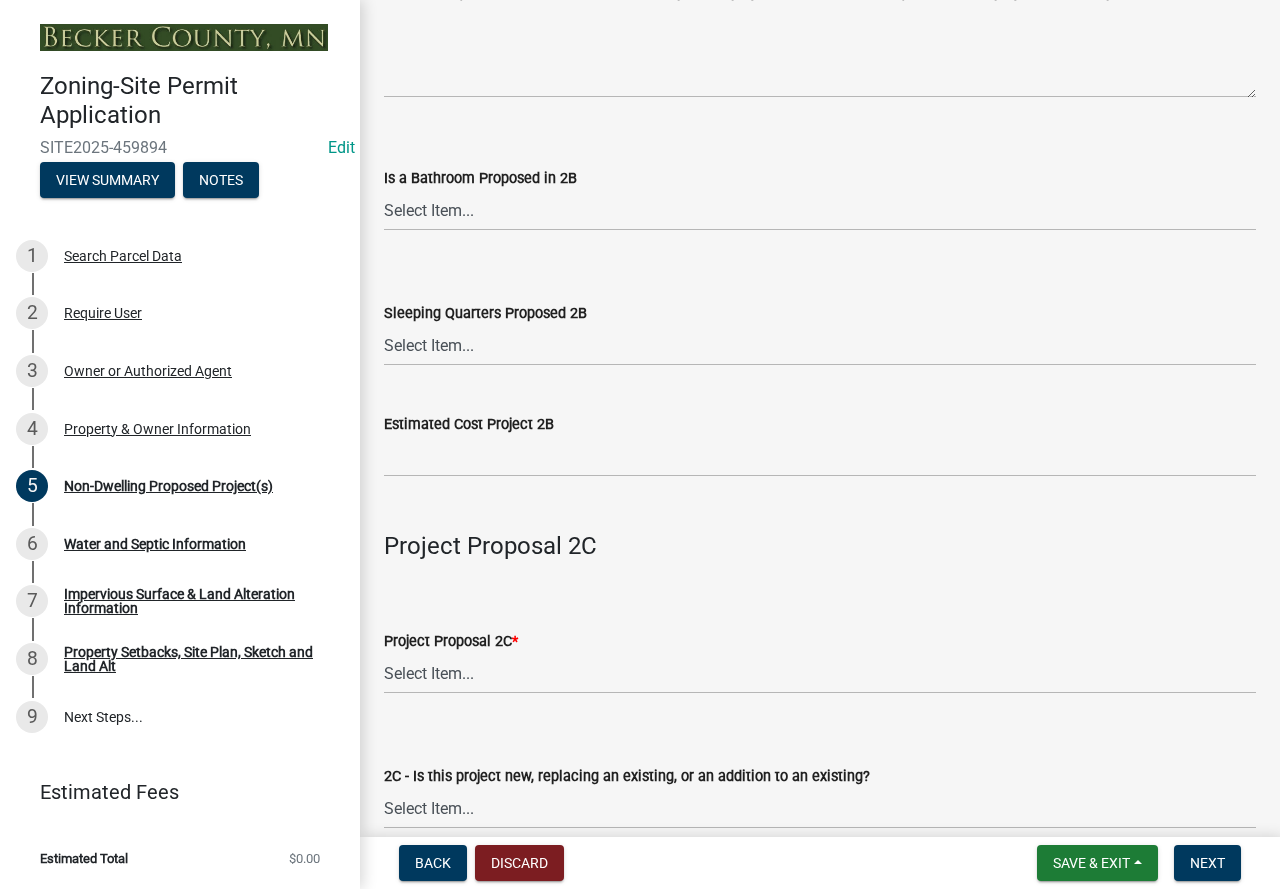 scroll, scrollTop: 2700, scrollLeft: 0, axis: vertical 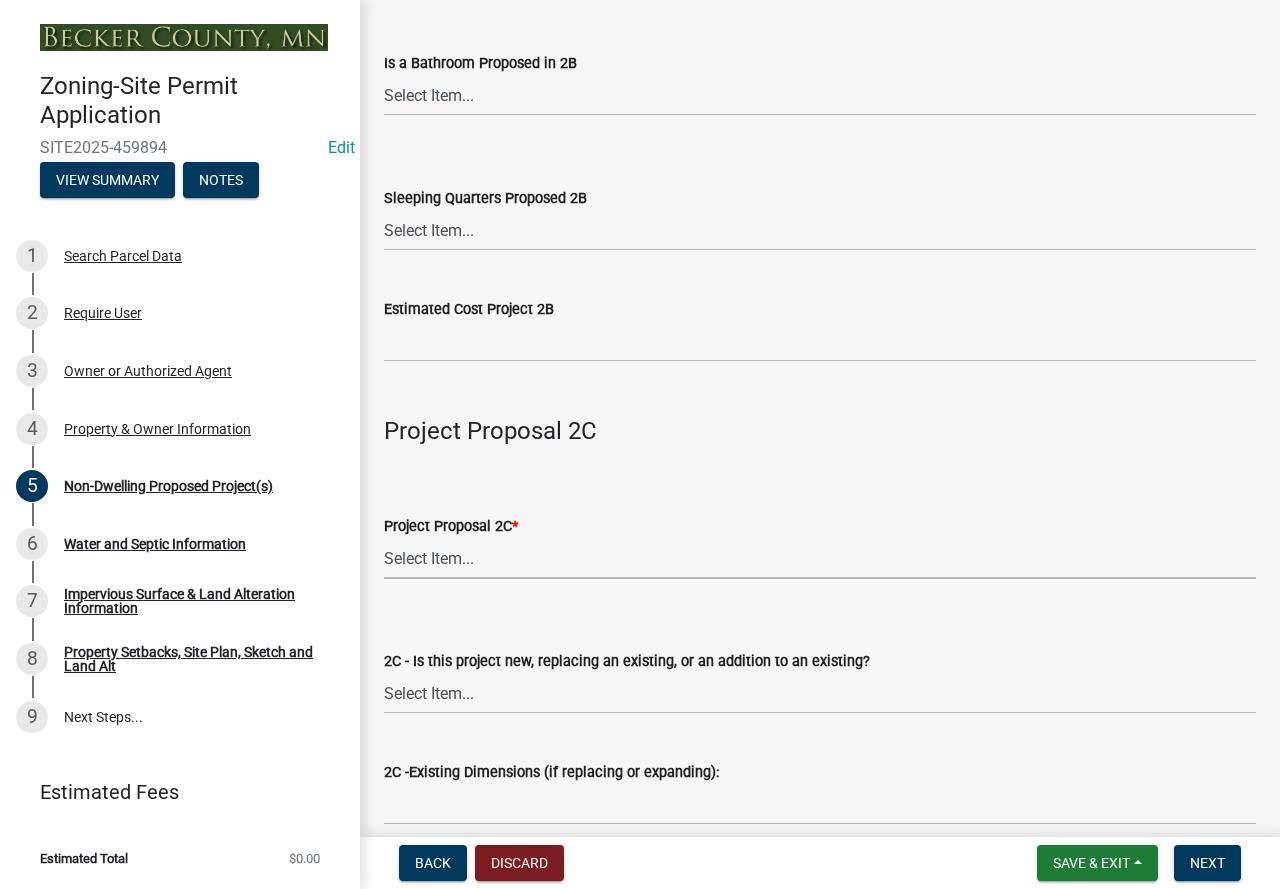 click on "Select Item...   N/A   Commercial Office/Retail Building   Detached Garage   Pole Building   Storage Shed   Fence   Water Oriented Deck   Water Oriented Stairs w/Landing   Water Oriented Boathouse   Water Oriented Screen Porch   Water Oriented Gazebo   Water Oriented Storage Structure   Other Water Oriented Structure   Other" at bounding box center [820, 558] 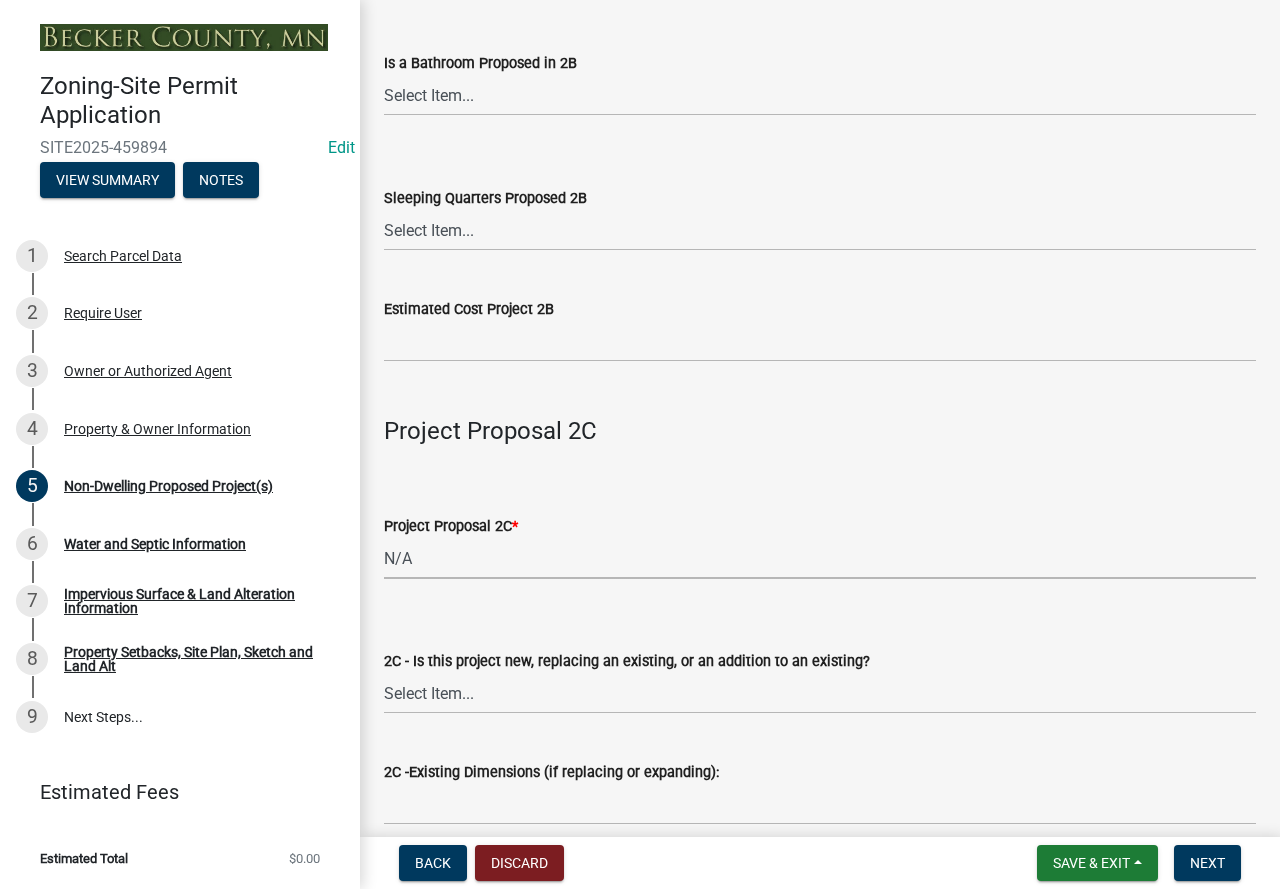 click on "Select Item...   N/A   Commercial Office/Retail Building   Detached Garage   Pole Building   Storage Shed   Fence   Water Oriented Deck   Water Oriented Stairs w/Landing   Water Oriented Boathouse   Water Oriented Screen Porch   Water Oriented Gazebo   Water Oriented Storage Structure   Other Water Oriented Structure   Other" at bounding box center (820, 558) 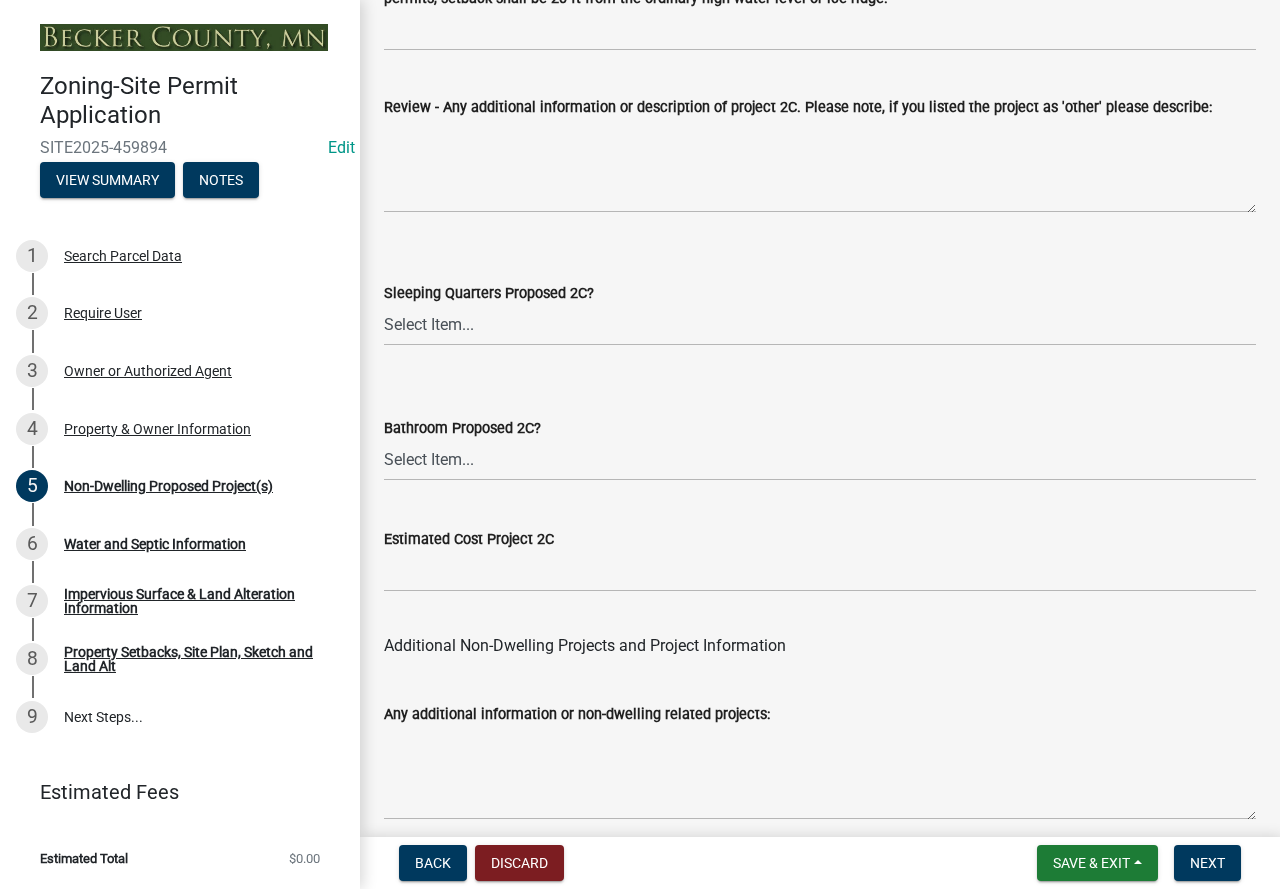 scroll, scrollTop: 3849, scrollLeft: 0, axis: vertical 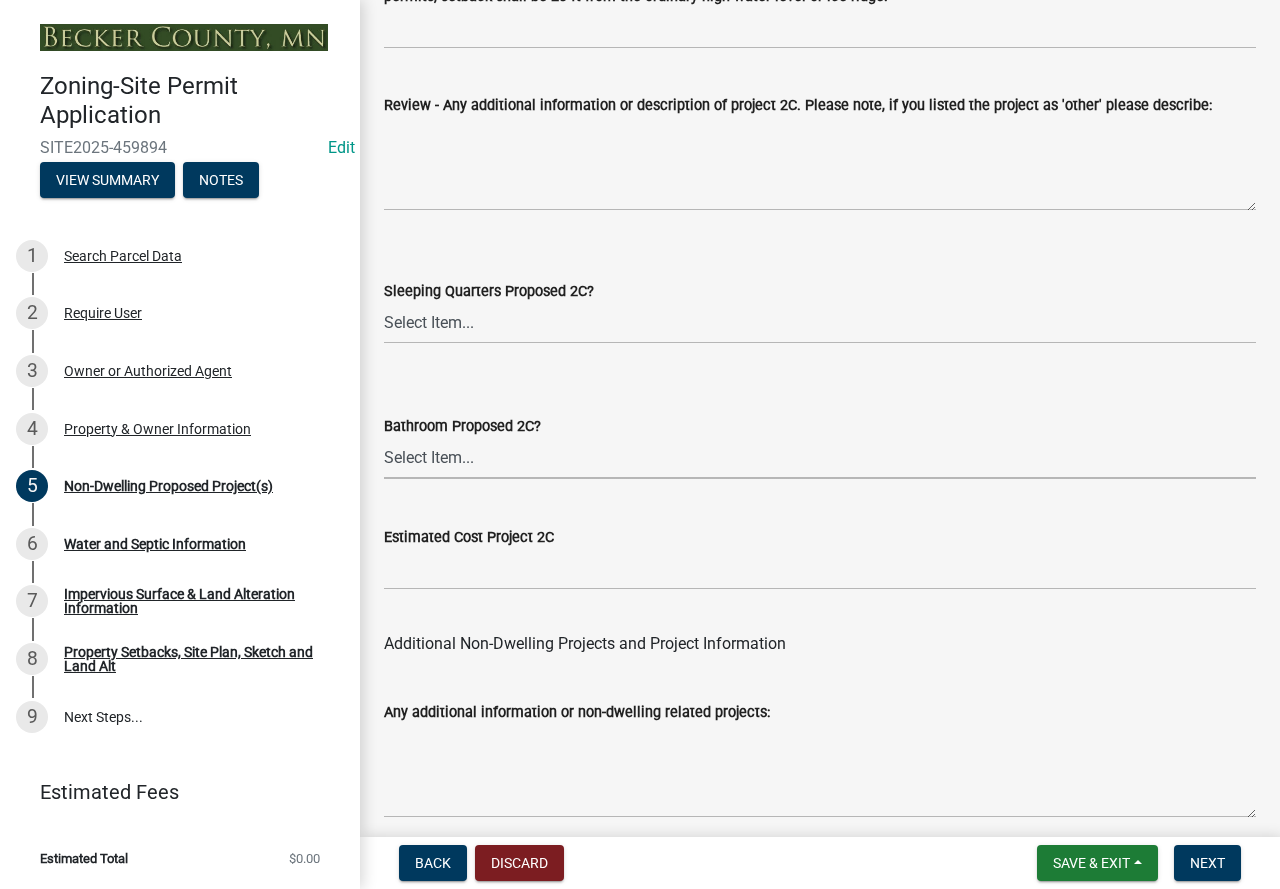 click on "Select Item...   N/A   Yes   No" at bounding box center (820, 458) 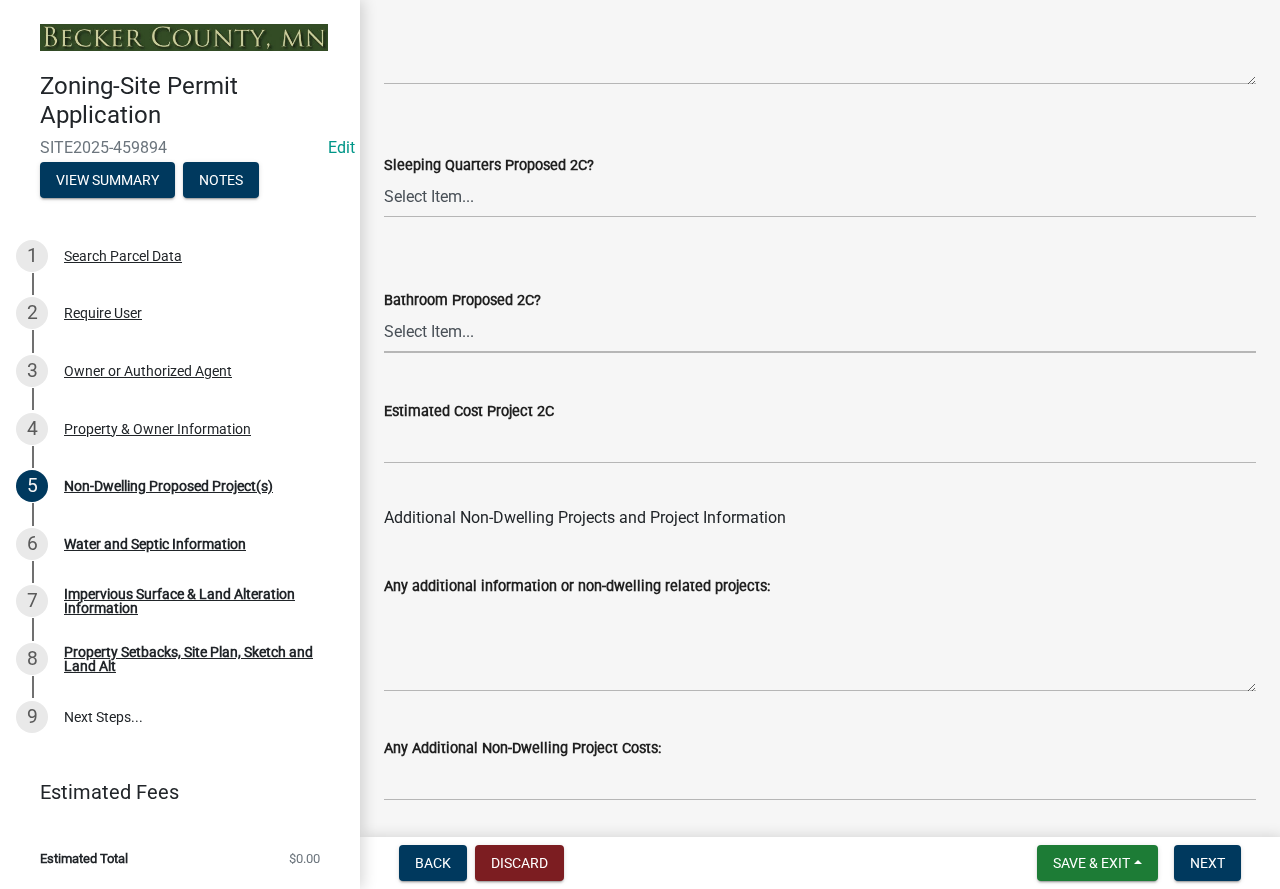 scroll, scrollTop: 4049, scrollLeft: 0, axis: vertical 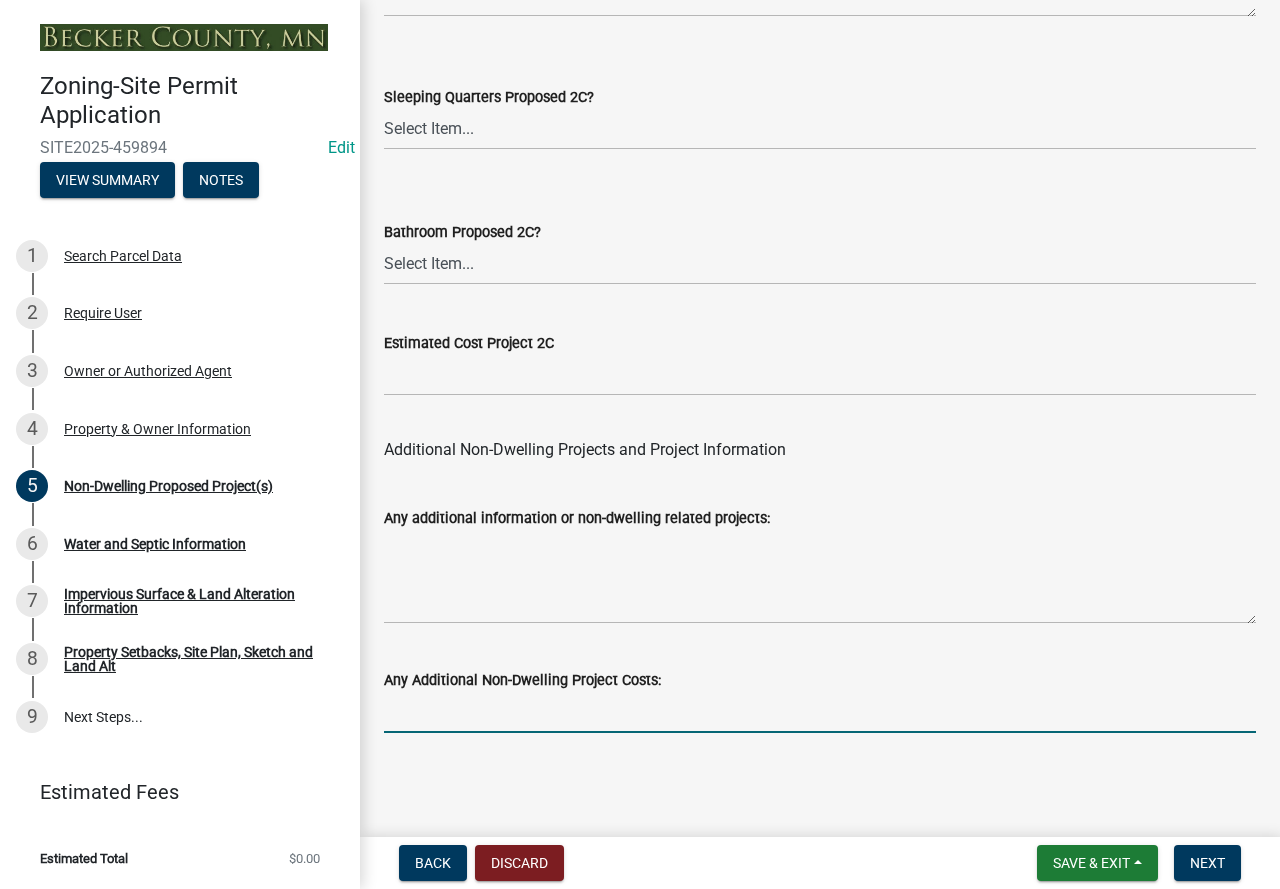 click 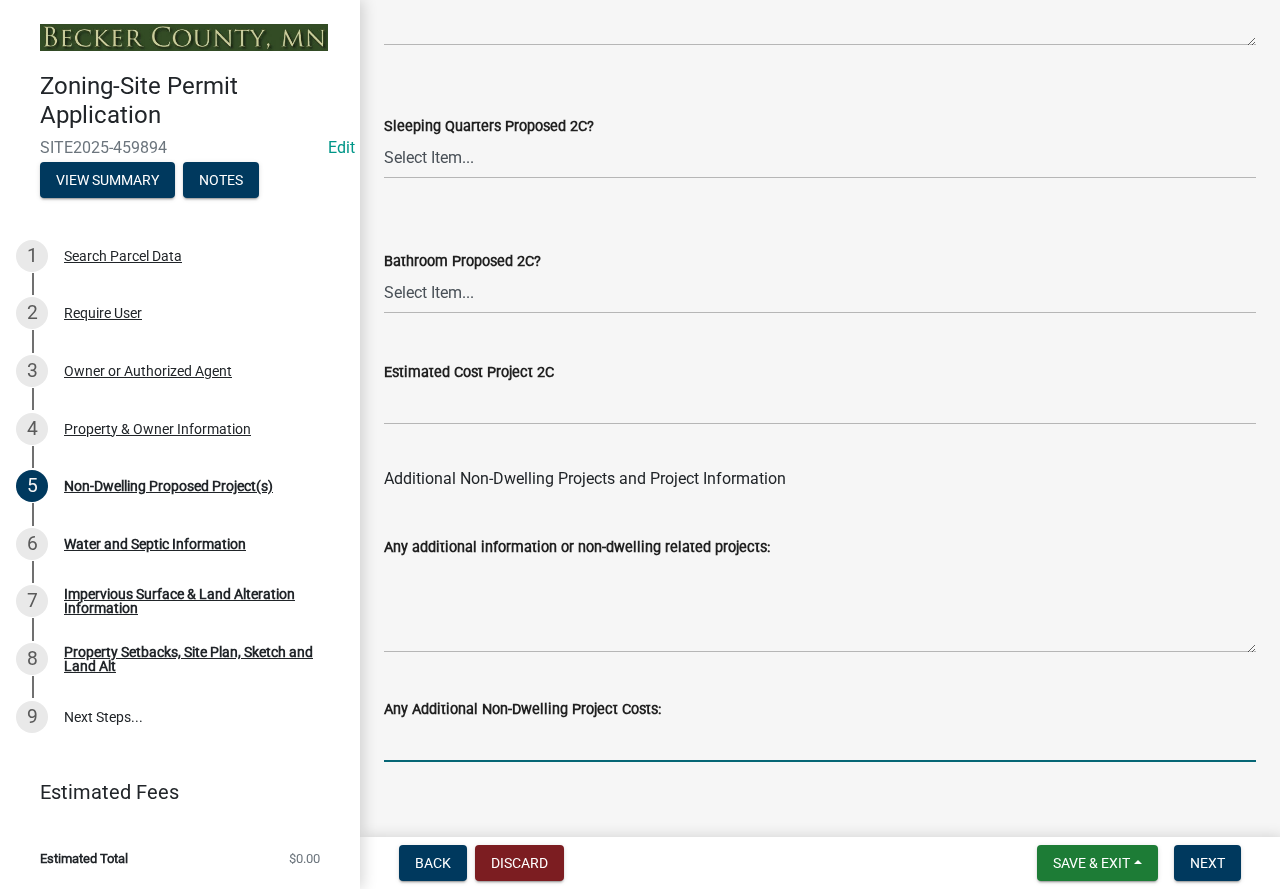 scroll, scrollTop: 4049, scrollLeft: 0, axis: vertical 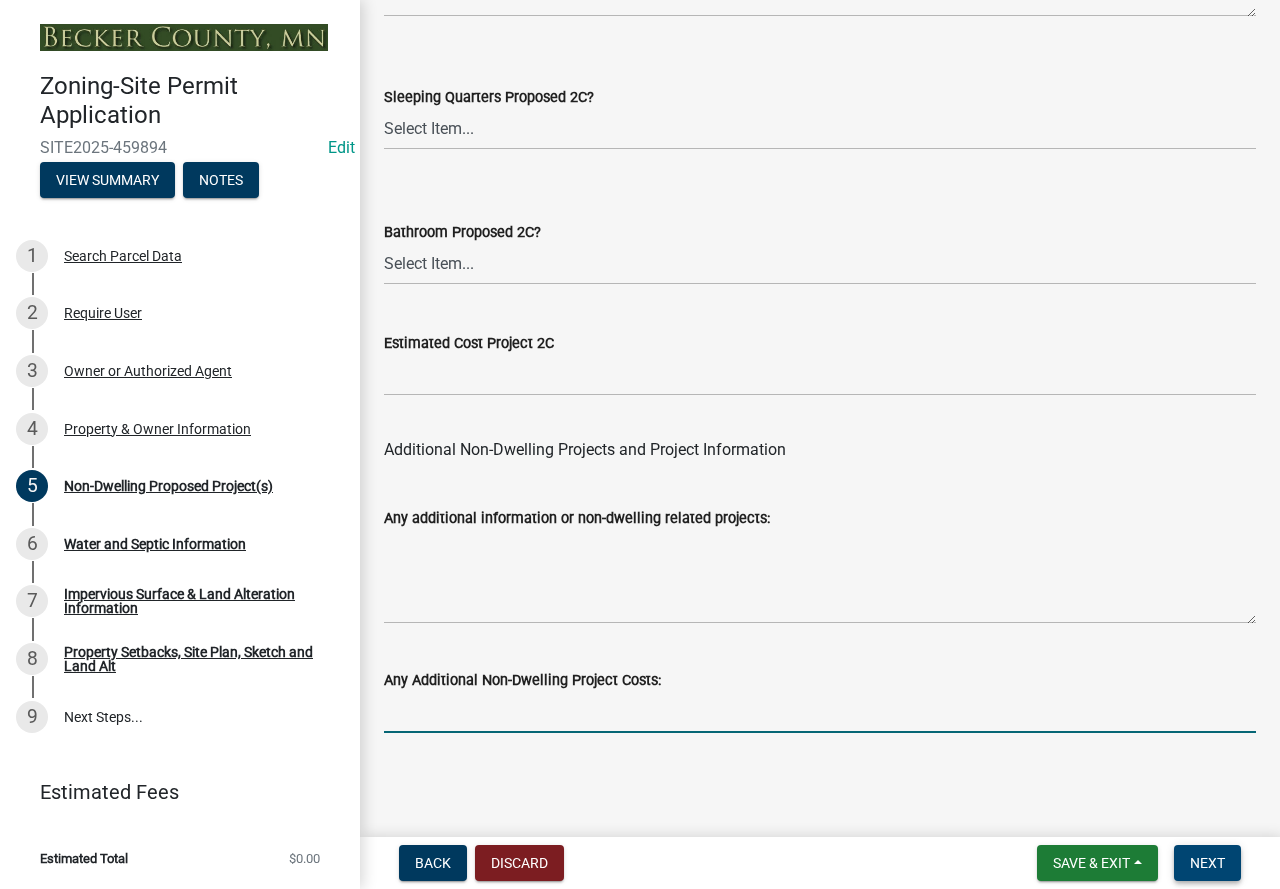 click on "Next" at bounding box center [1207, 863] 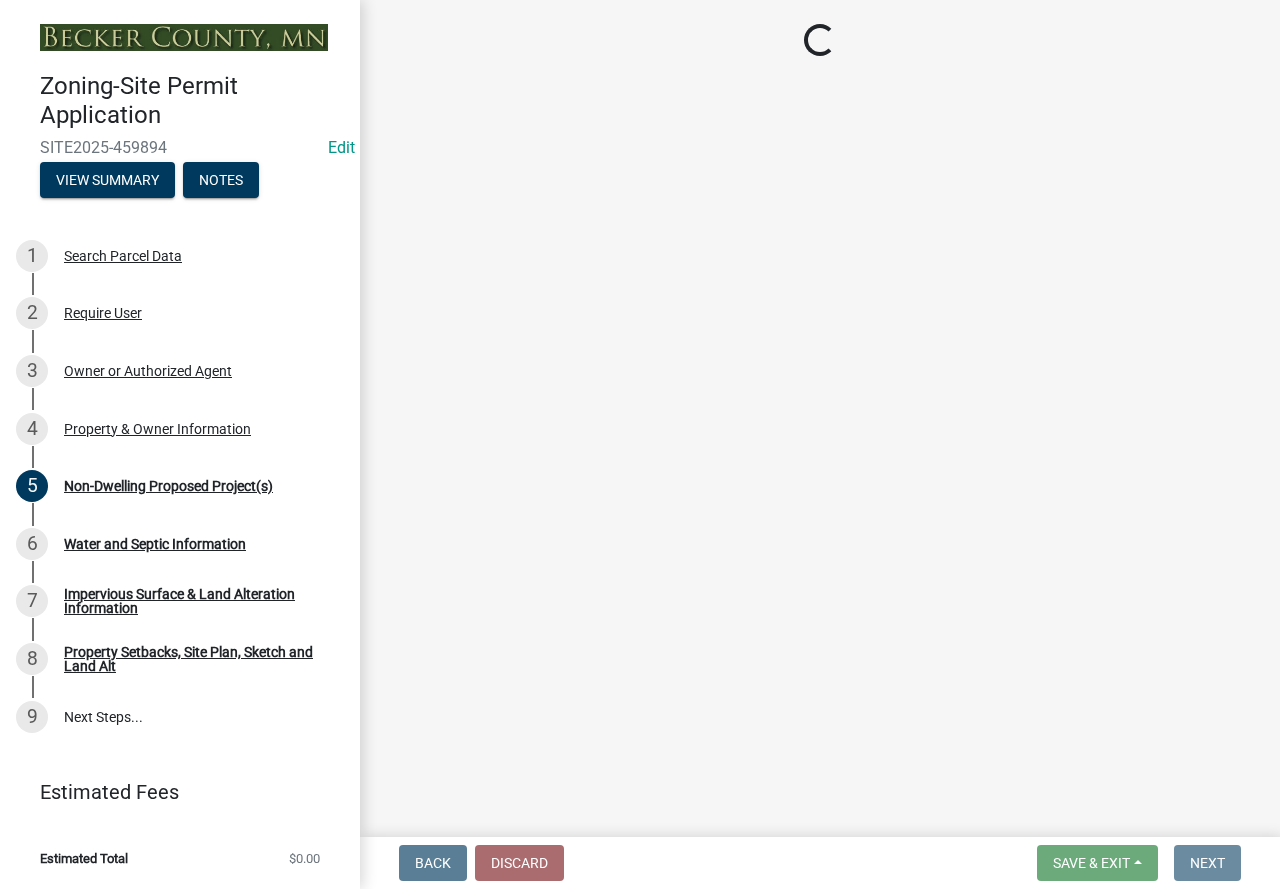 scroll, scrollTop: 0, scrollLeft: 0, axis: both 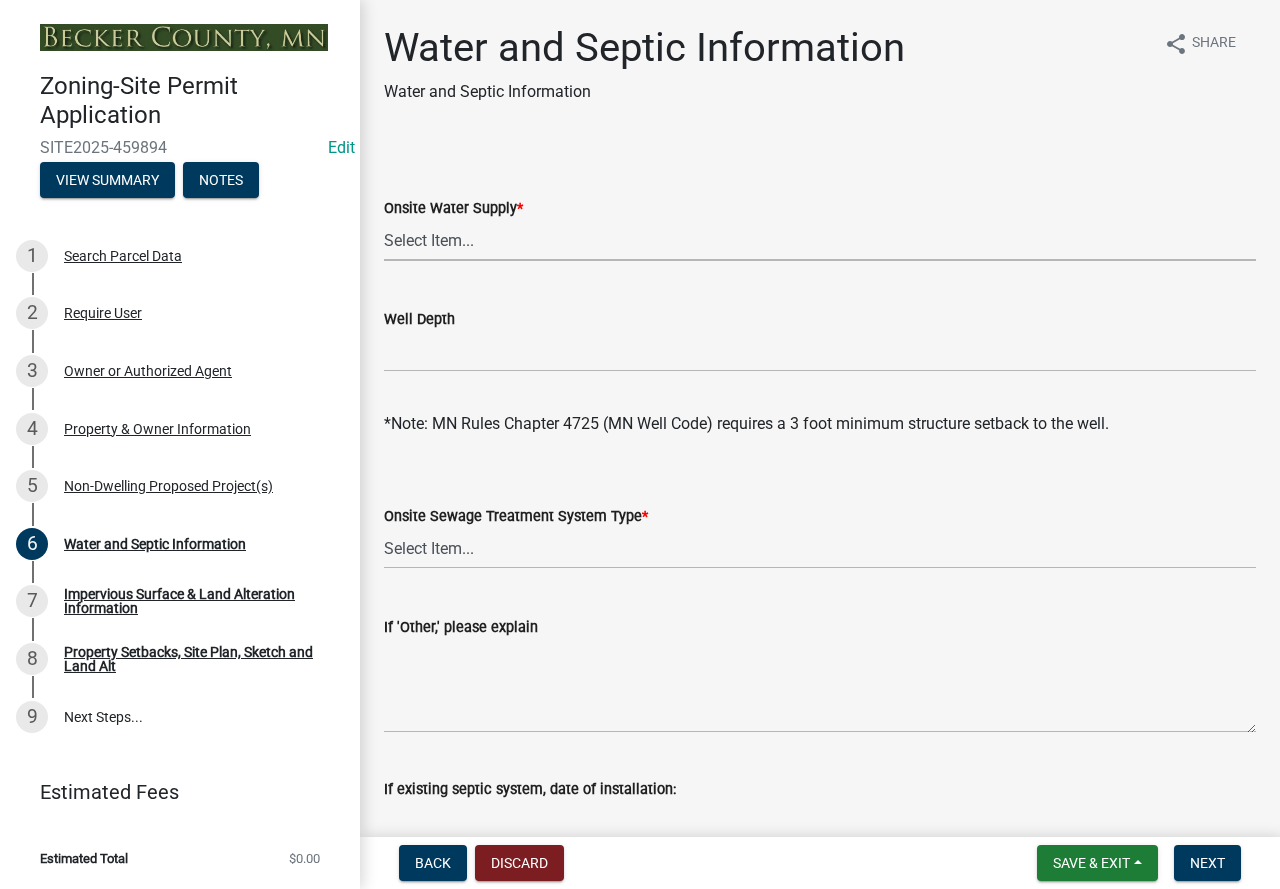 click on "Select Item...   Well   New Well to be Installed   Attached to City Water System   No onsite water or proposed water supply" at bounding box center [820, 240] 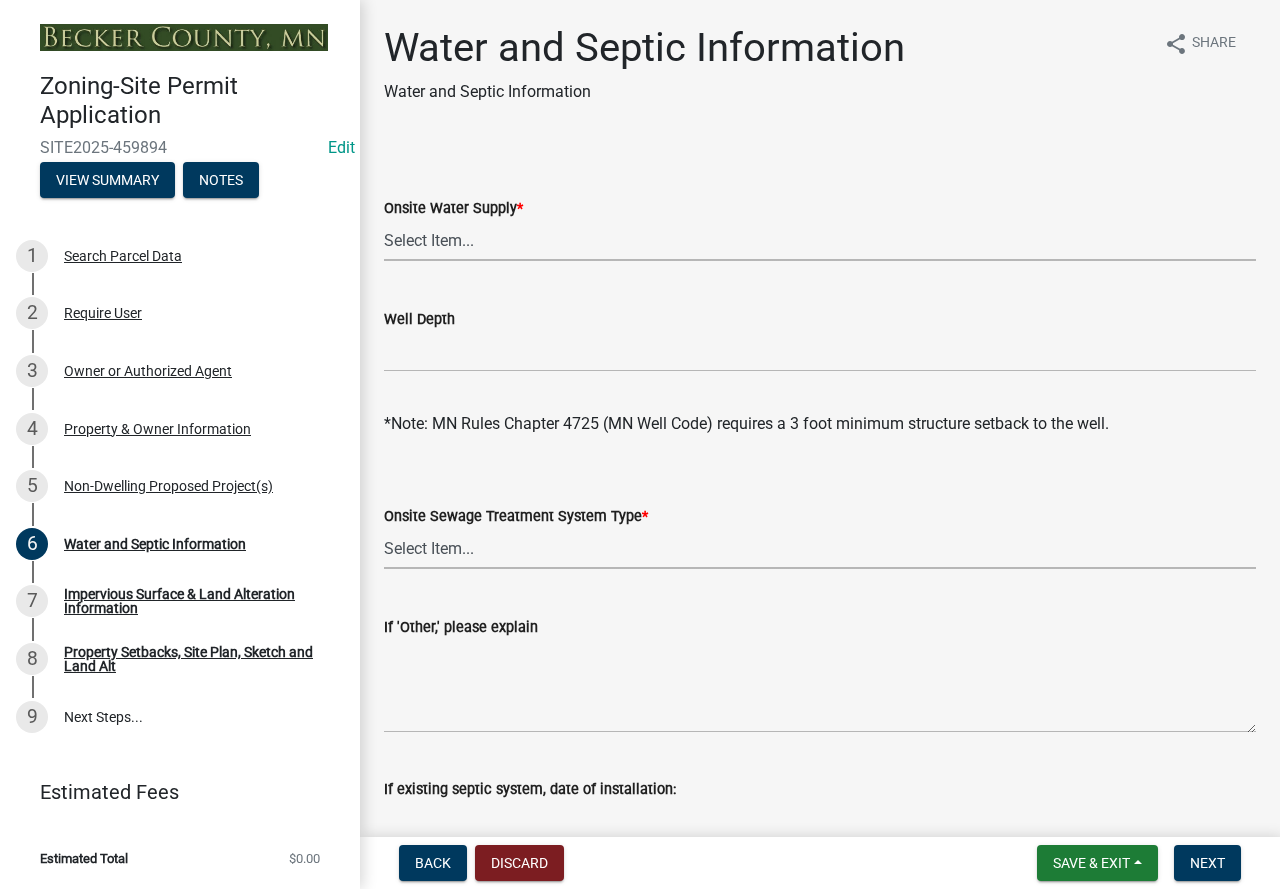 click on "Select Item...   No existing or proposed septic   Proposed New or Corrected Septic application submitted   Tank and Drainfield   Holding Tank   Attached to City Septic System   Other" at bounding box center (820, 548) 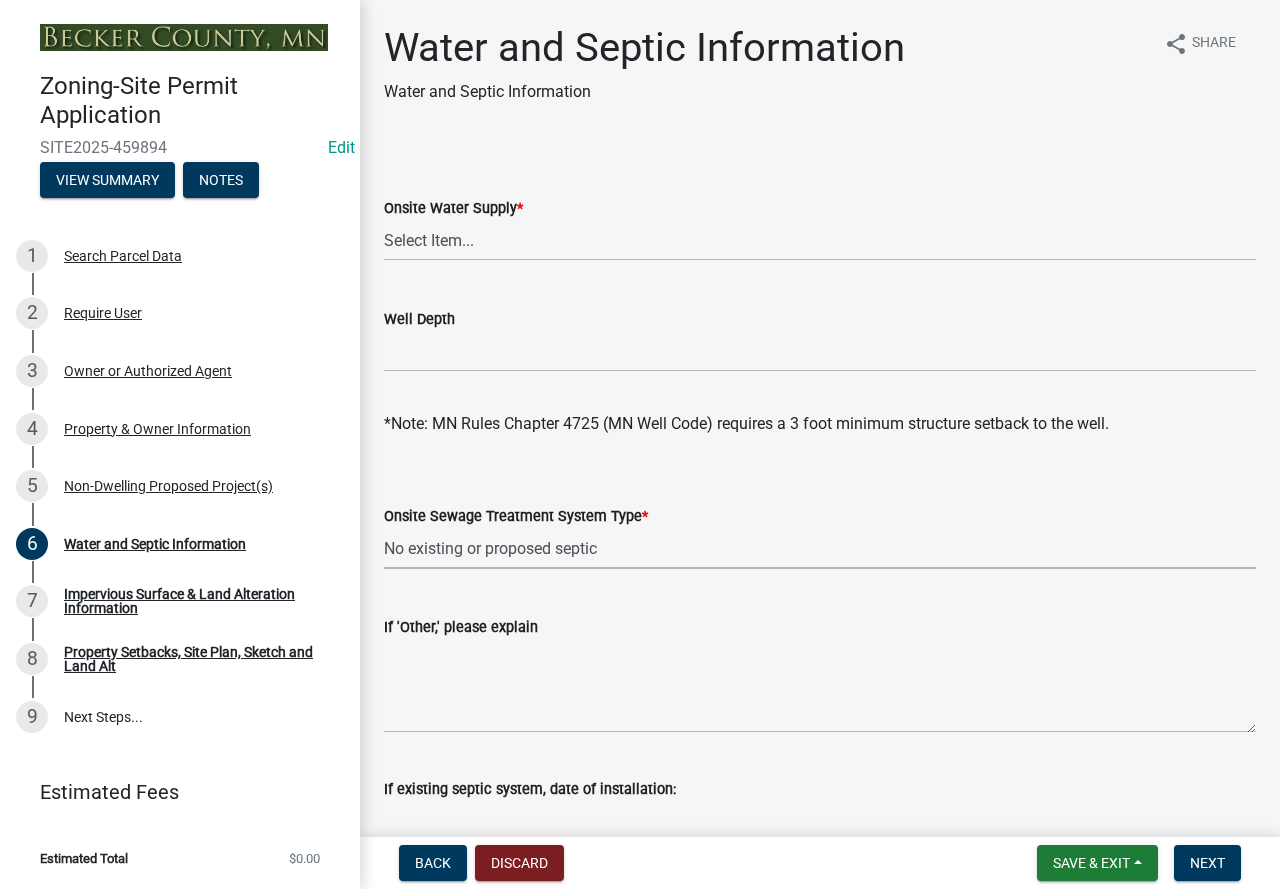 click on "Select Item...   No existing or proposed septic   Proposed New or Corrected Septic application submitted   Tank and Drainfield   Holding Tank   Attached to City Septic System   Other" at bounding box center [820, 548] 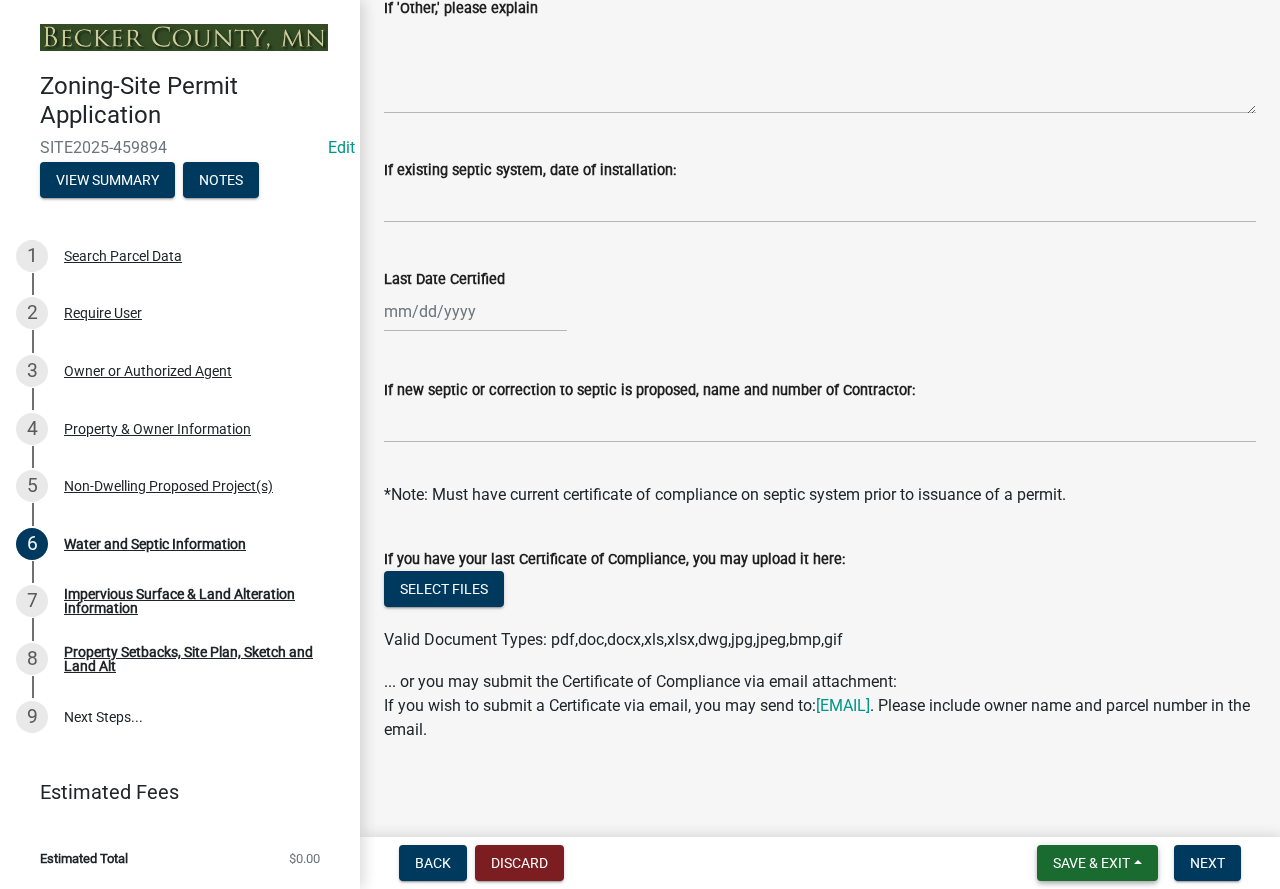 scroll, scrollTop: 626, scrollLeft: 0, axis: vertical 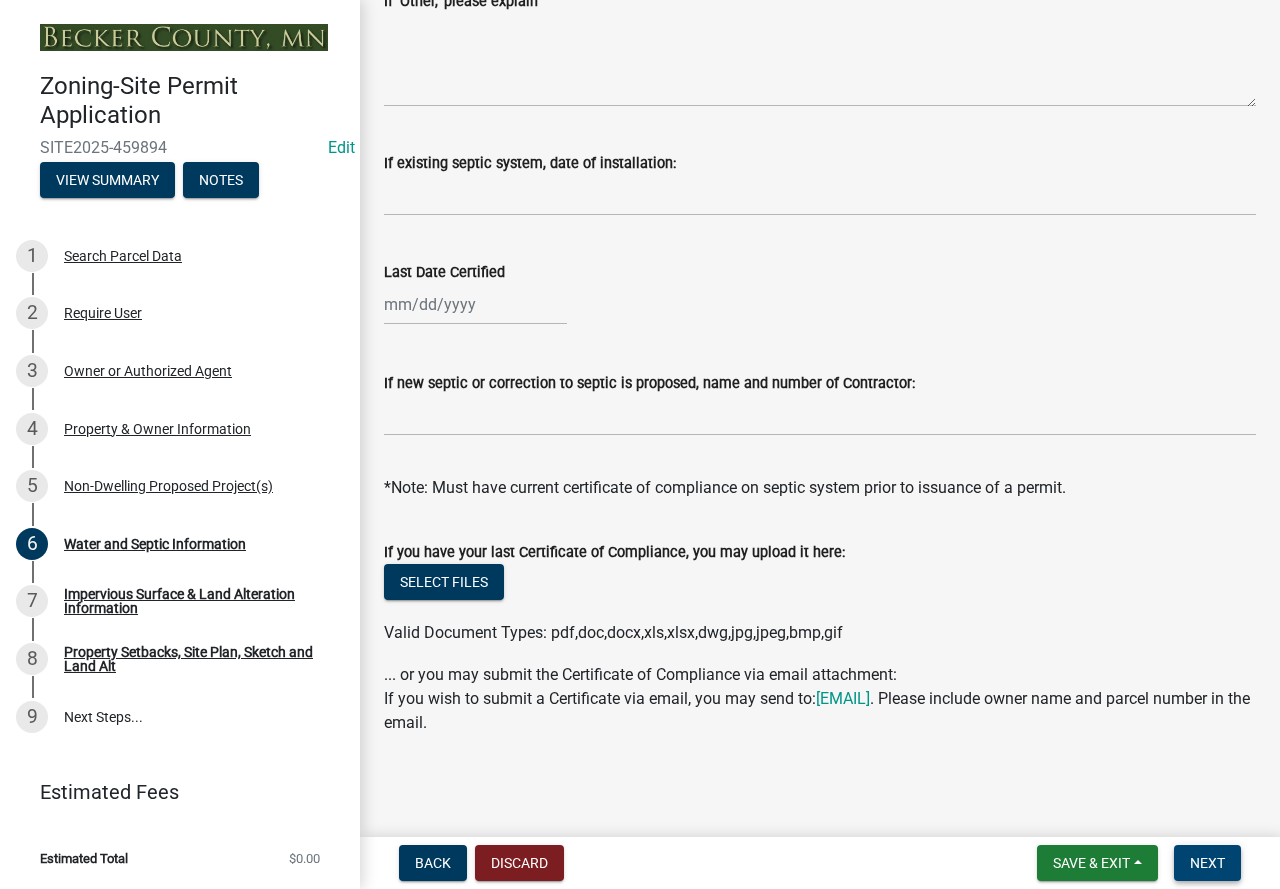 click on "Next" at bounding box center [1207, 863] 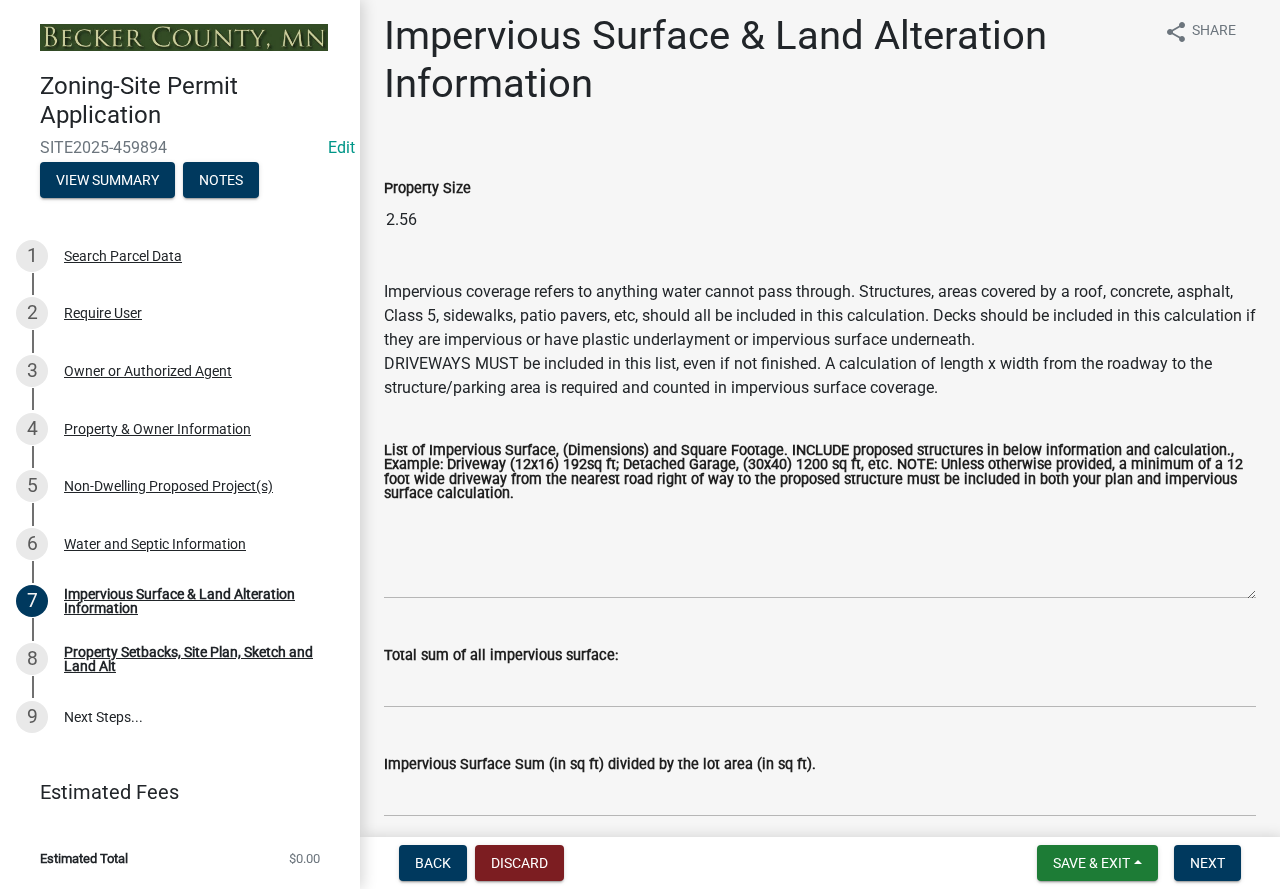 scroll, scrollTop: 4, scrollLeft: 0, axis: vertical 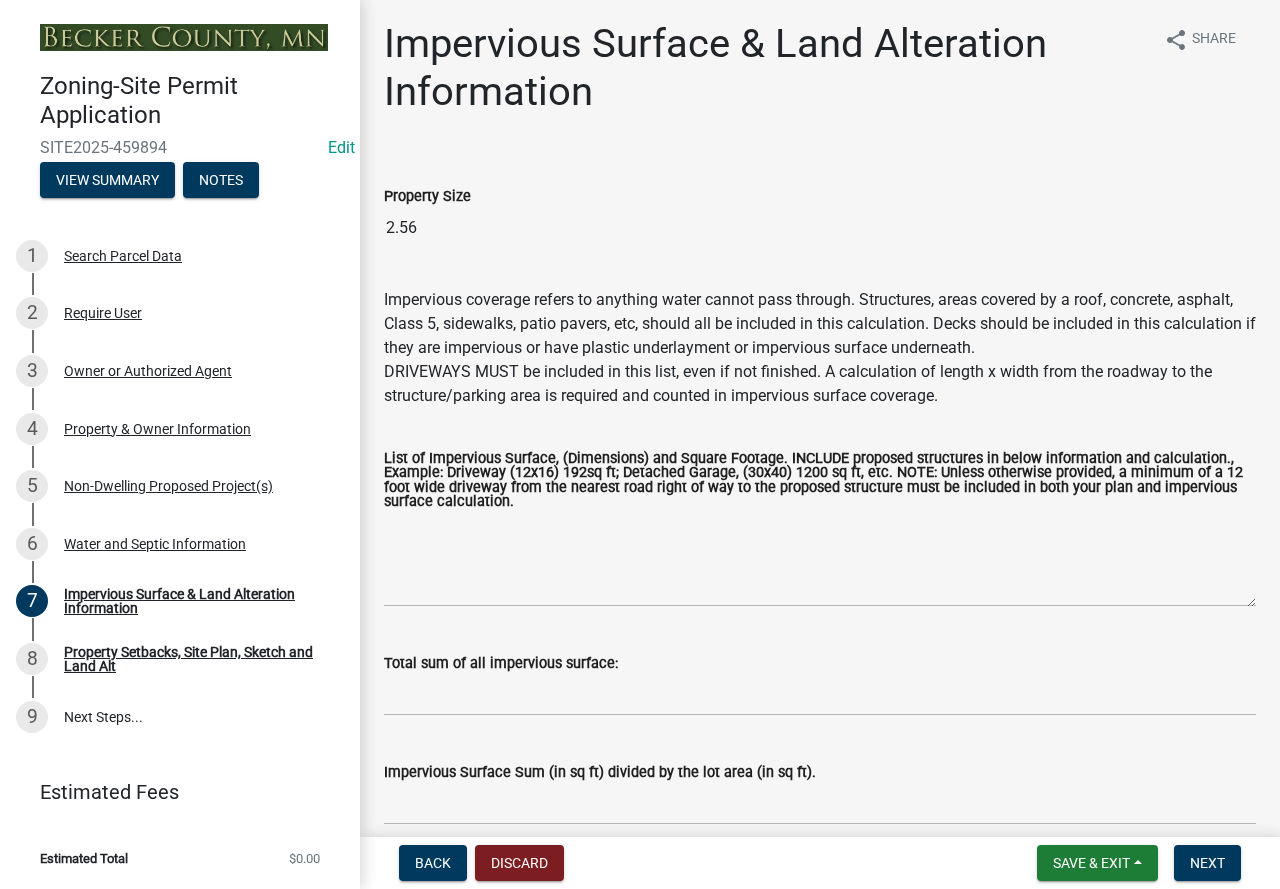 click on "2.56" at bounding box center (820, 228) 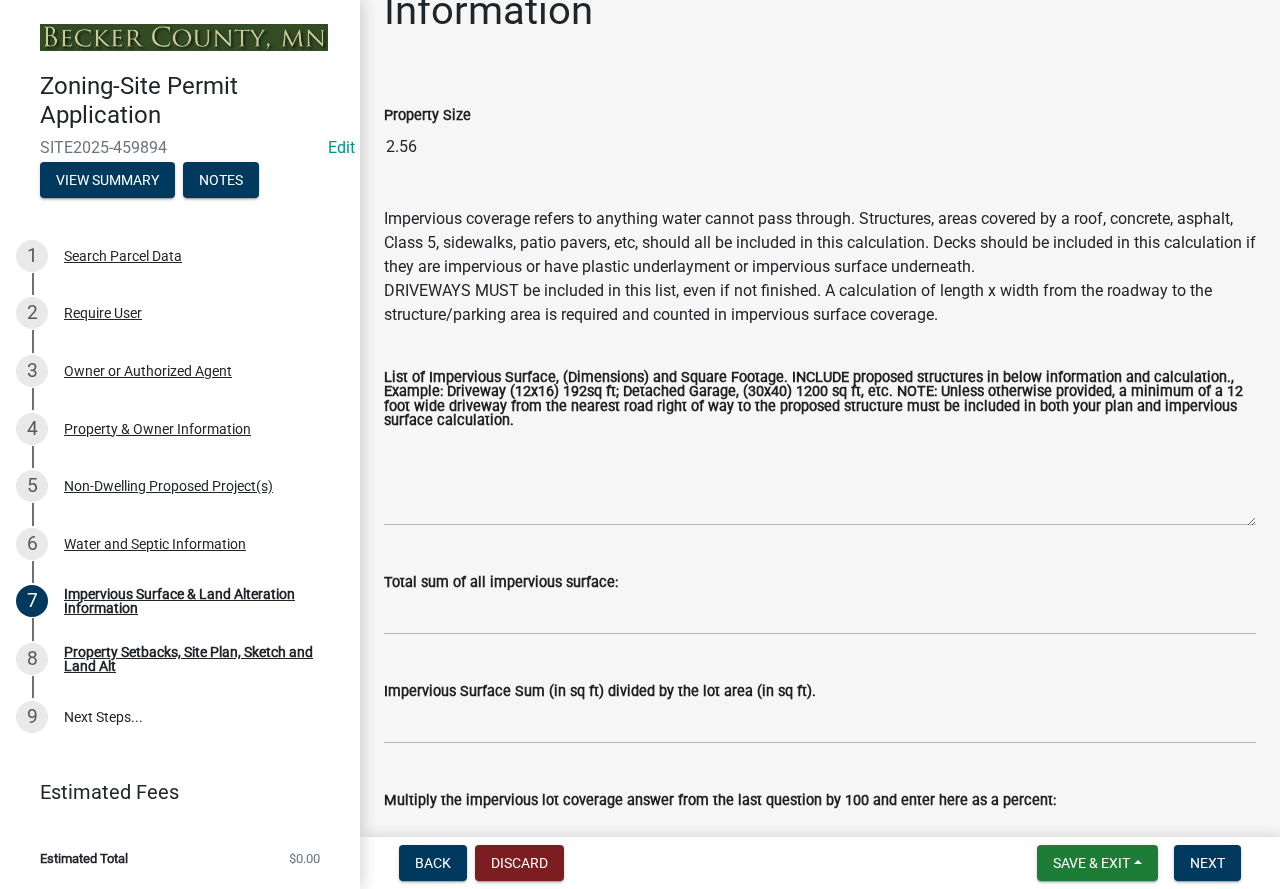 scroll, scrollTop: 204, scrollLeft: 0, axis: vertical 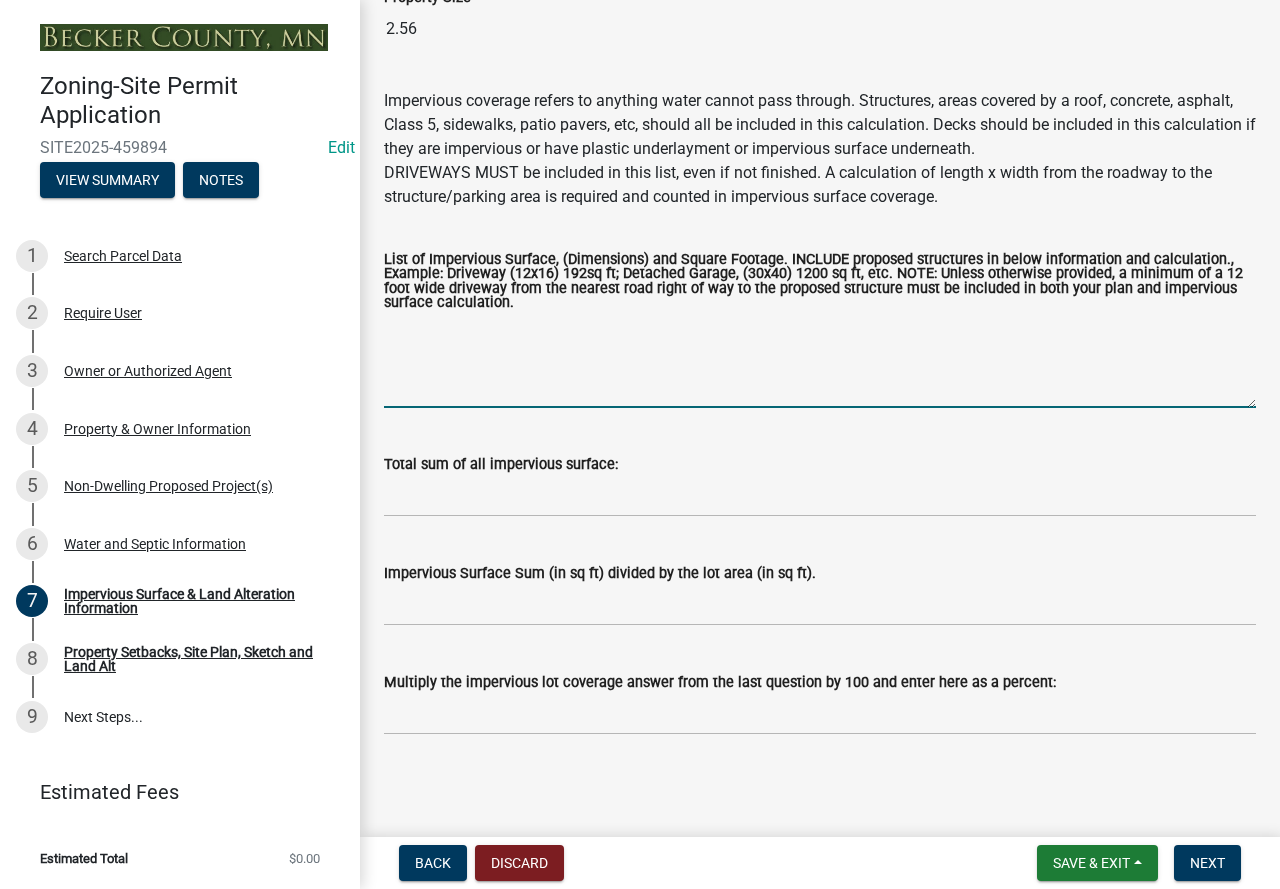 click on "List of Impervious Surface, (Dimensions) and Square Footage.  INCLUDE proposed structures in below information and calculation., Example: Driveway (12x16) 192sq ft; Detached Garage, (30x40) 1200 sq ft, etc.
NOTE: Unless otherwise provided, a minimum of a 12 foot wide driveway from the nearest road right of way to the proposed structure must be included in both your plan and impervious surface calculation." at bounding box center (820, 361) 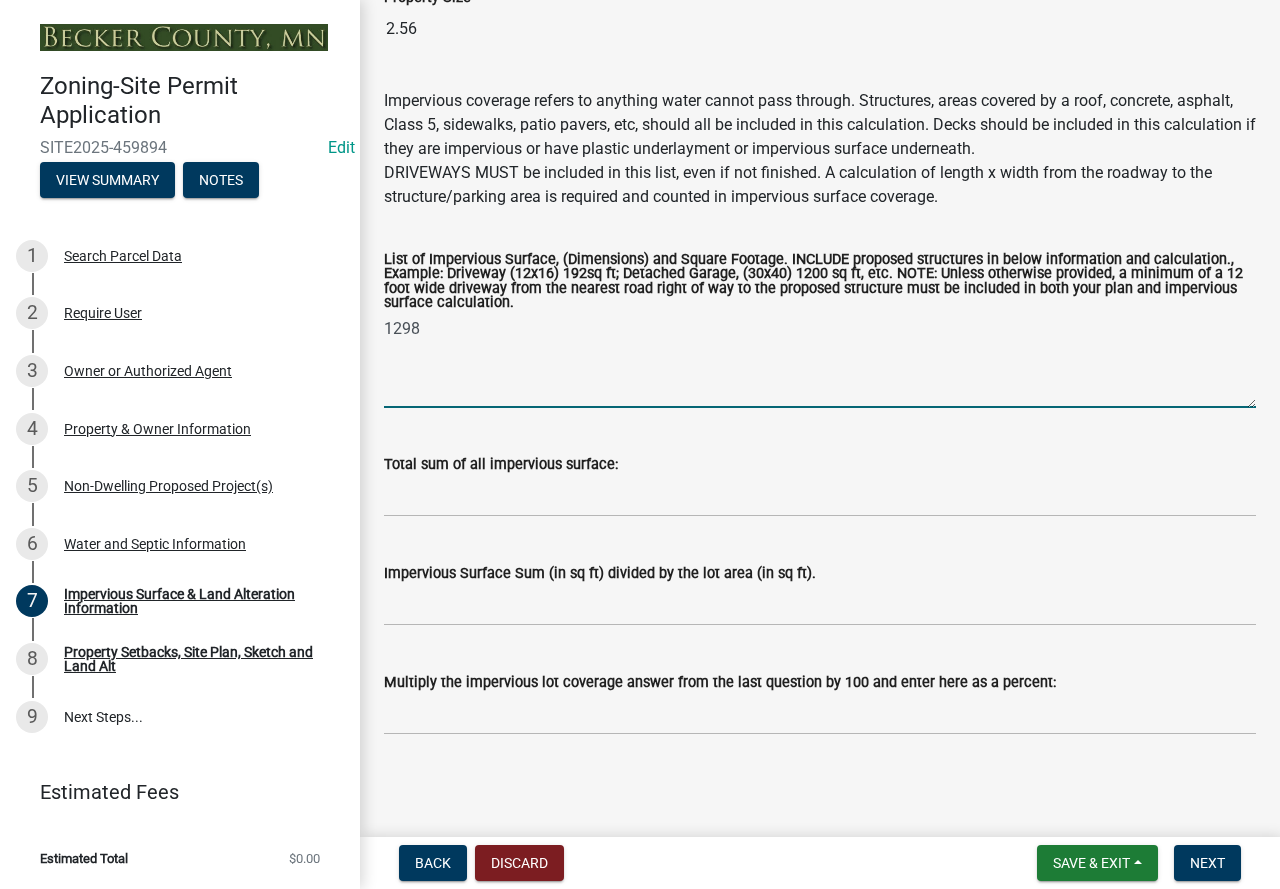 click on "1298" at bounding box center [820, 361] 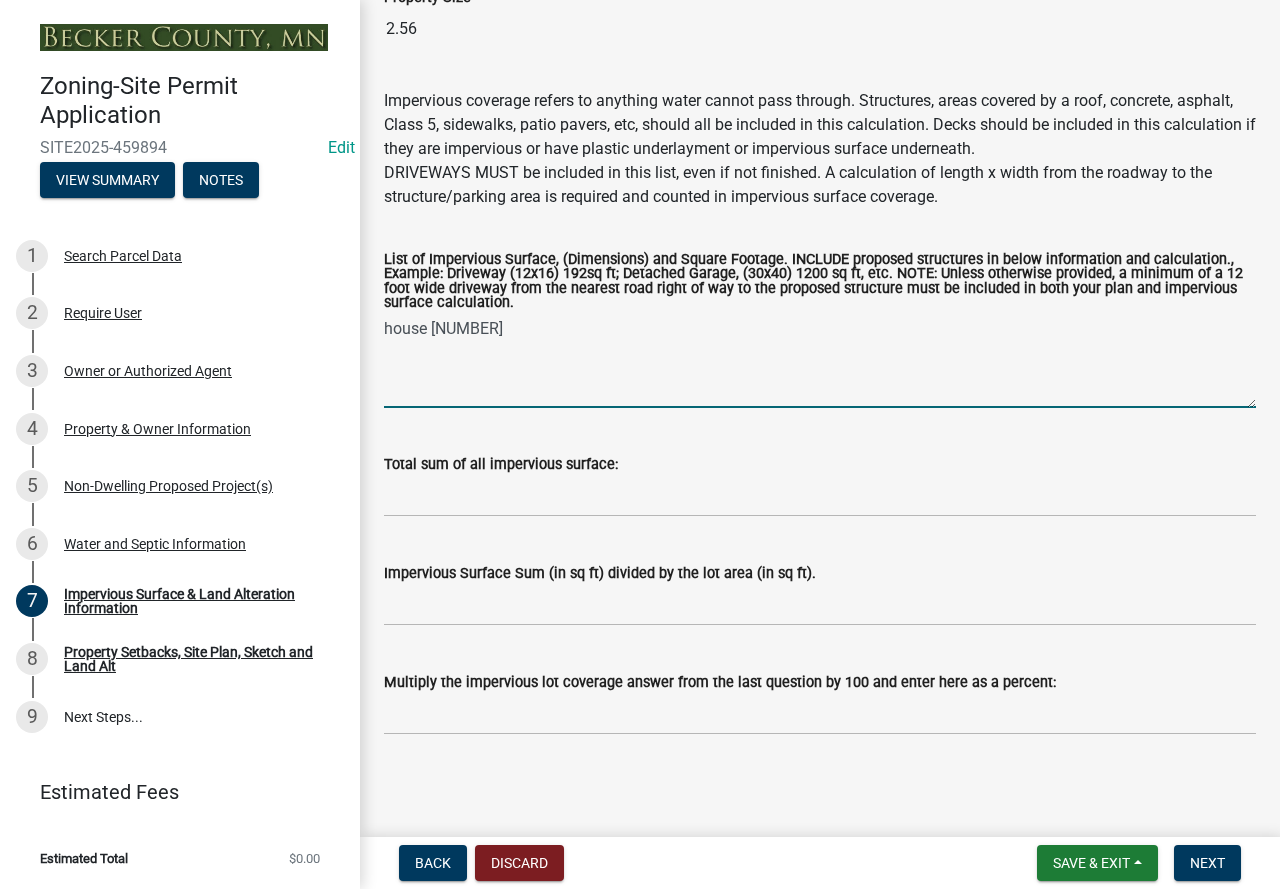click on "house [NUMBER]" at bounding box center (820, 361) 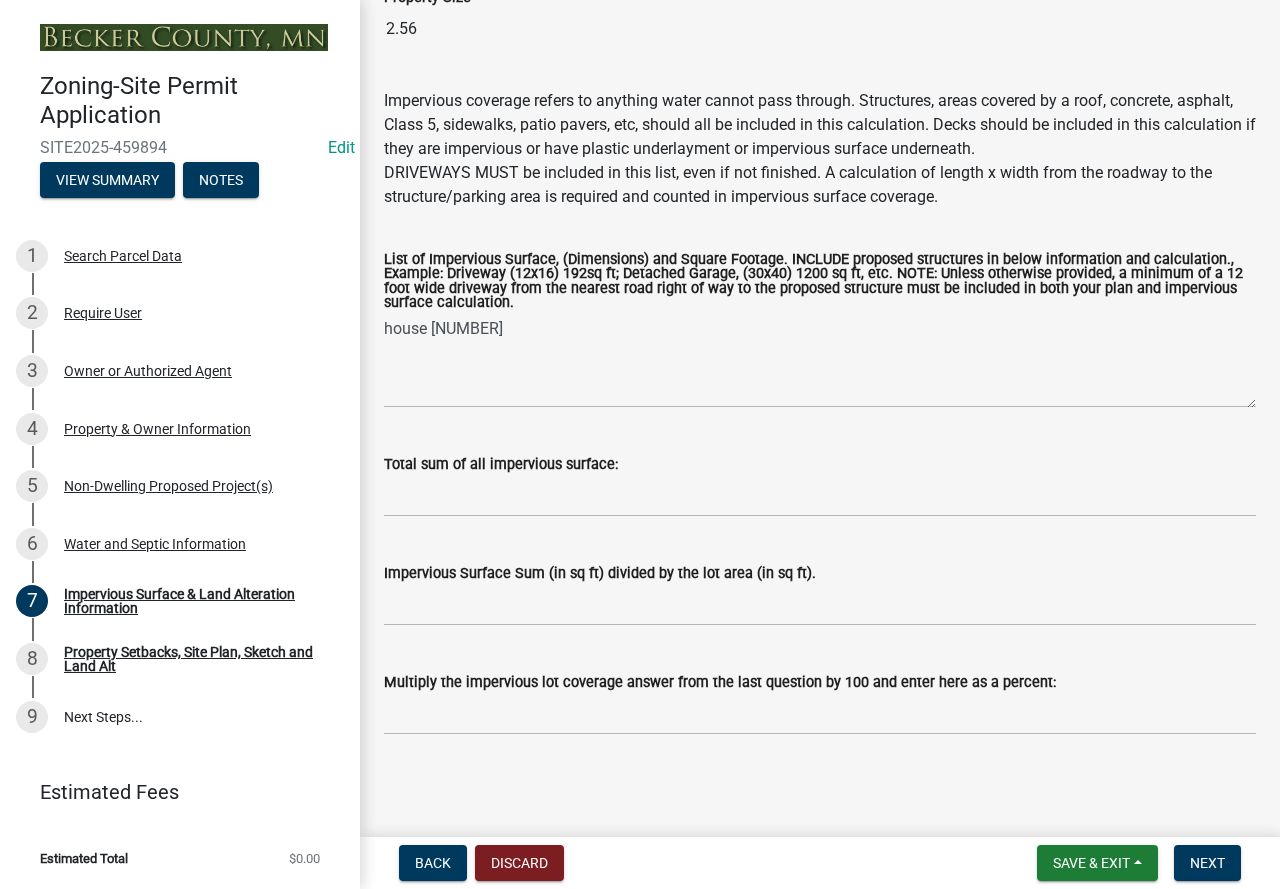 drag, startPoint x: 445, startPoint y: 385, endPoint x: 433, endPoint y: 368, distance: 20.808653 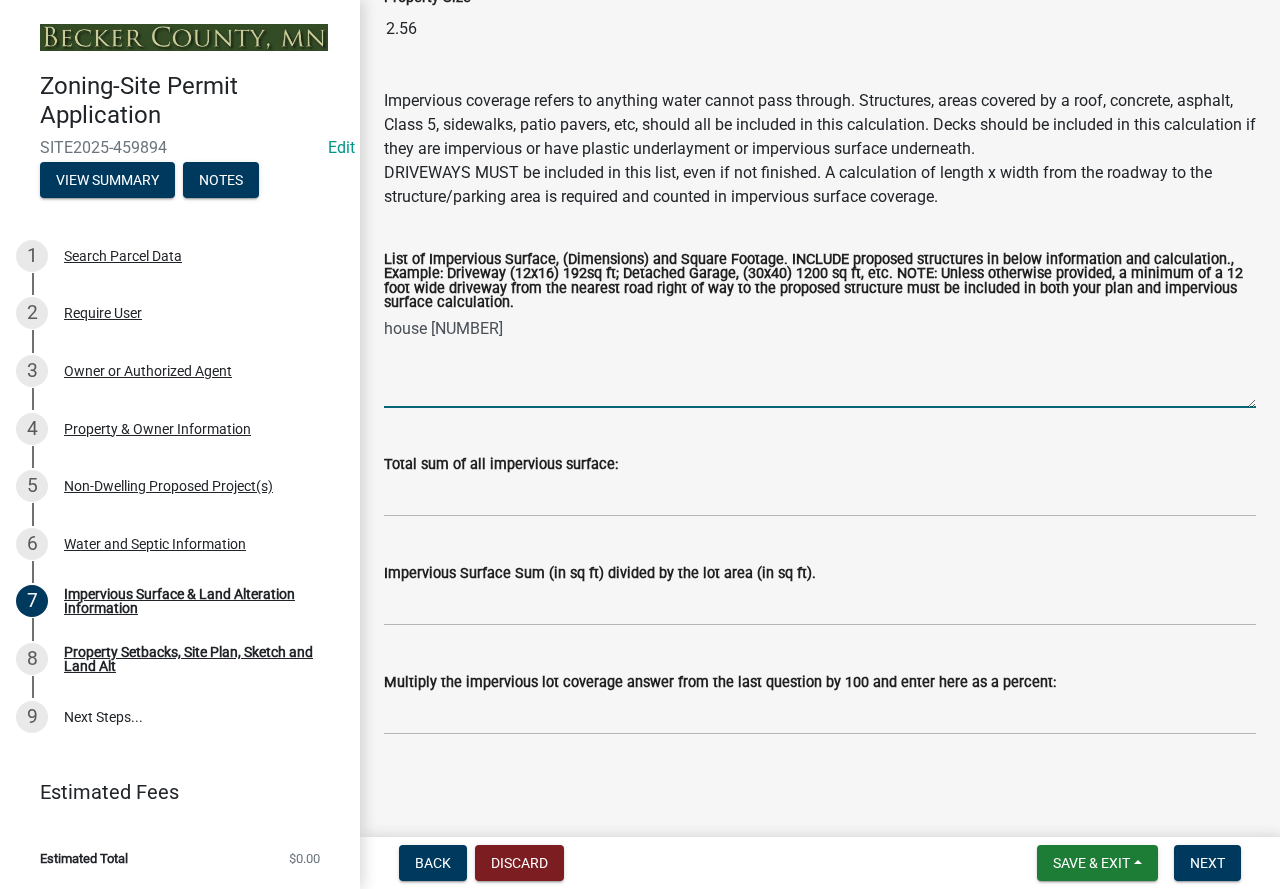 drag, startPoint x: 433, startPoint y: 368, endPoint x: 395, endPoint y: 355, distance: 40.16217 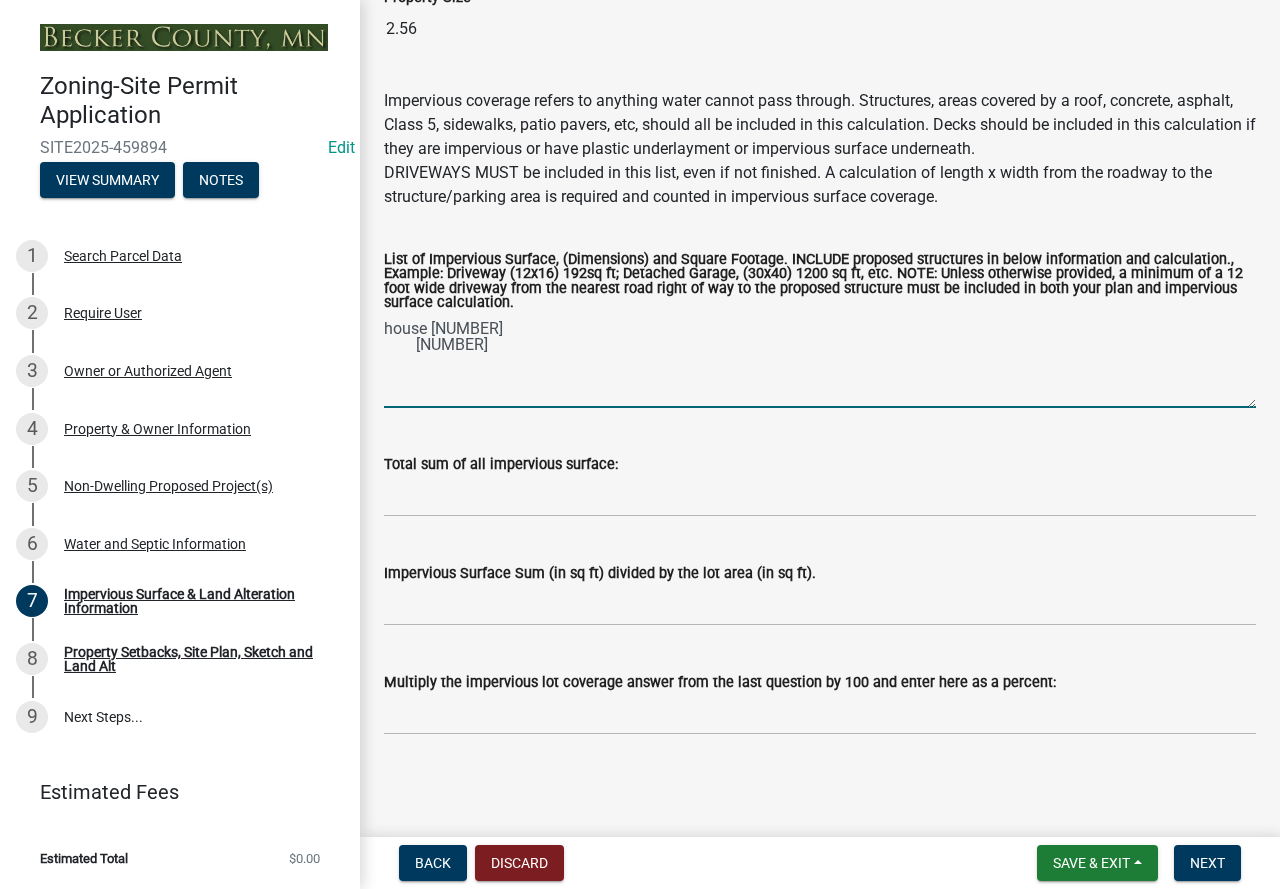 click on "house [NUMBER]
[NUMBER]" at bounding box center [820, 361] 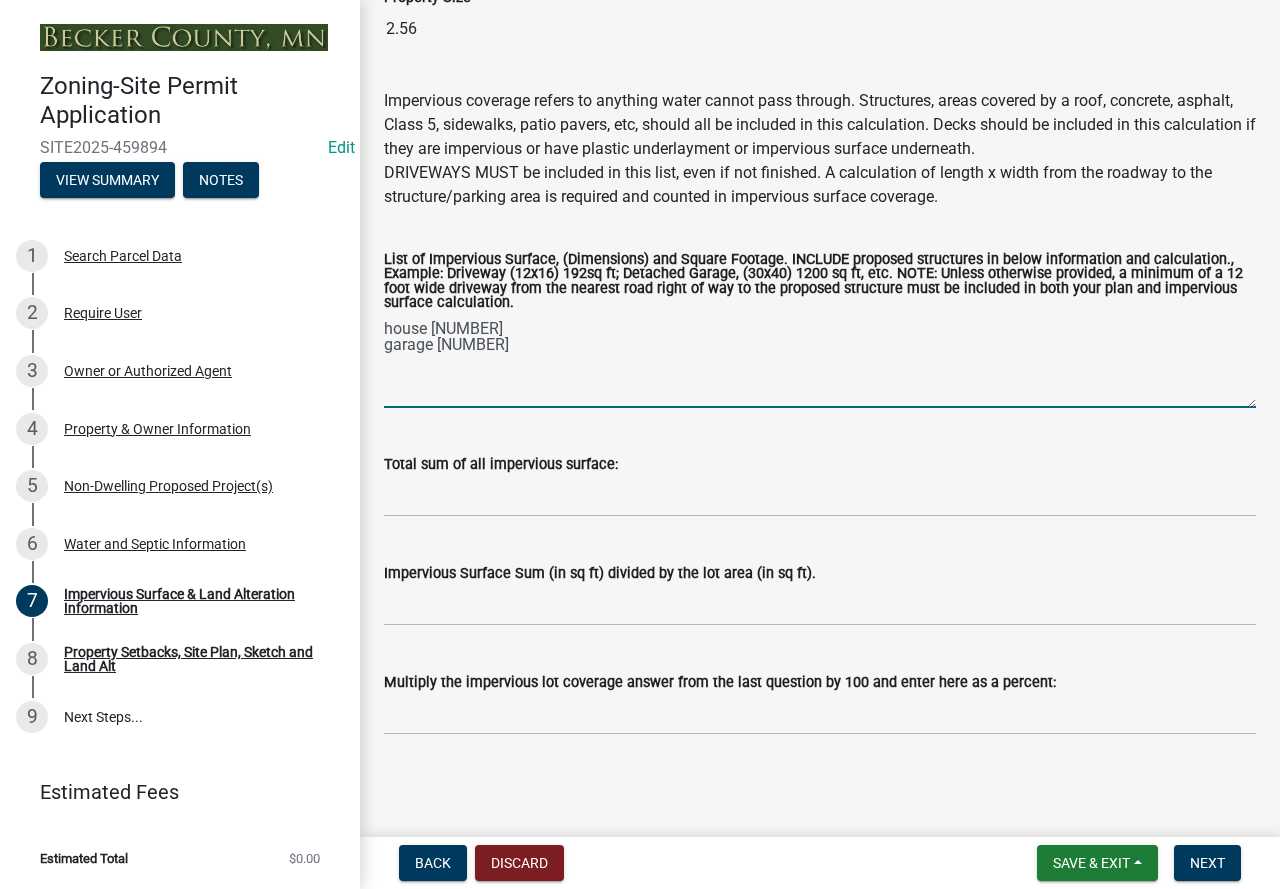 click on "house [NUMBER]
garage [NUMBER]" at bounding box center [820, 361] 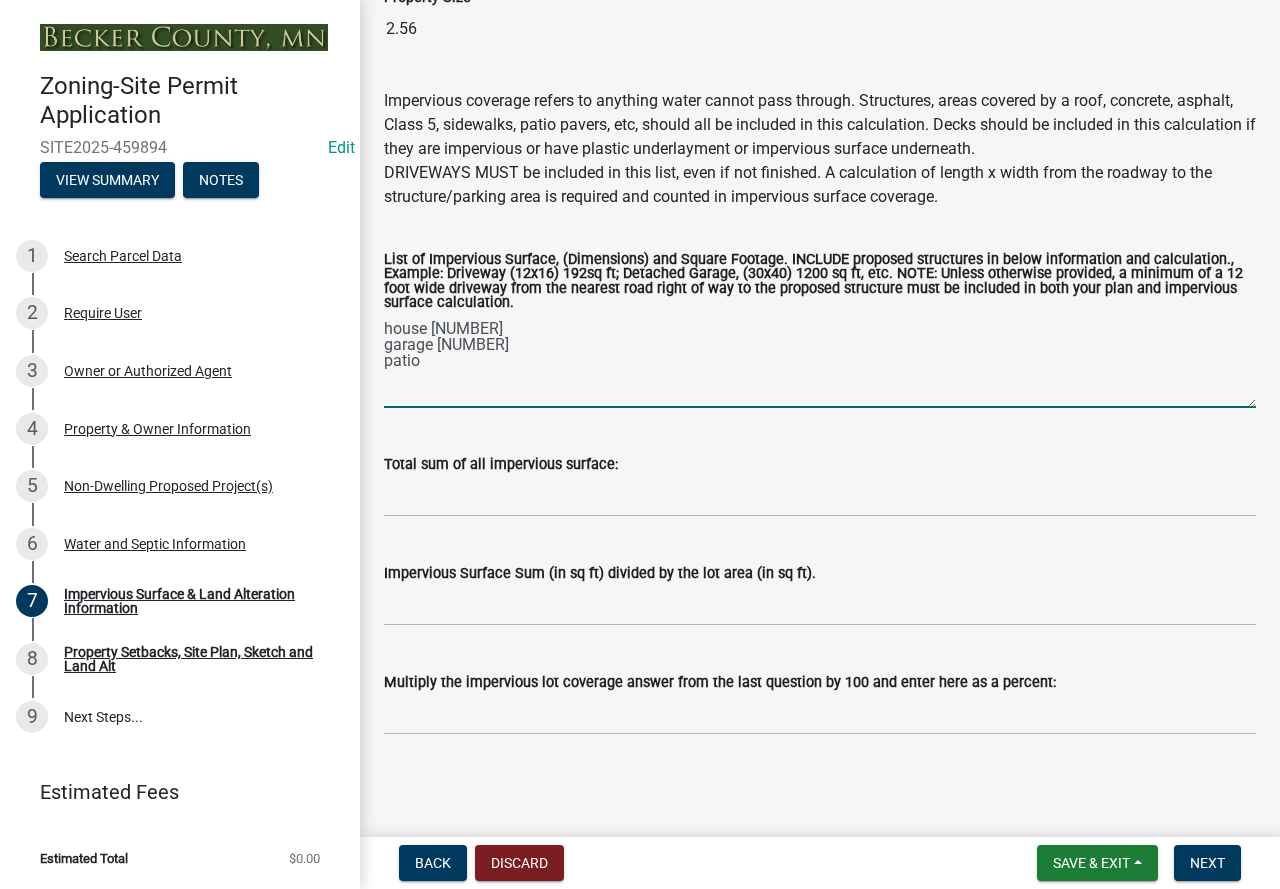 paste on "224" 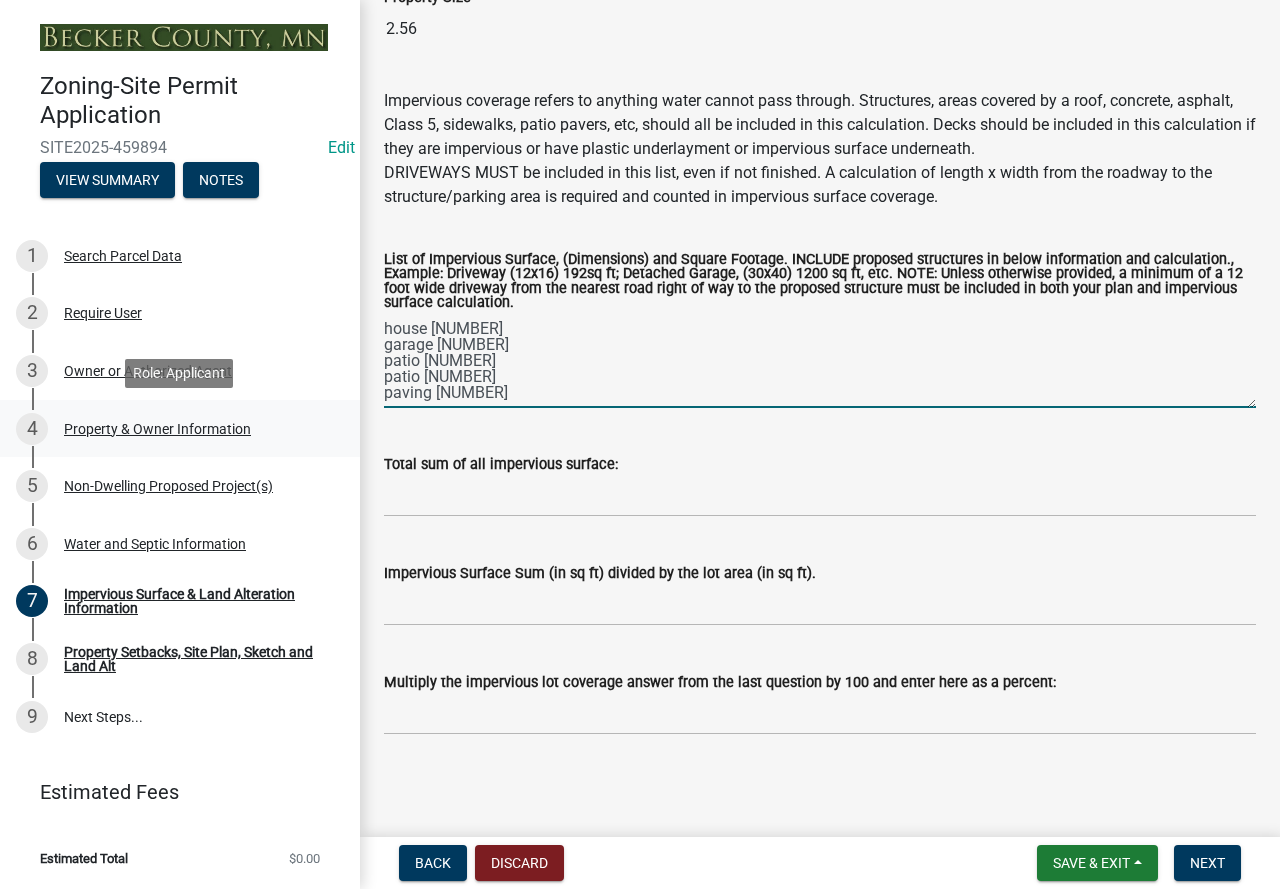 scroll, scrollTop: 11, scrollLeft: 0, axis: vertical 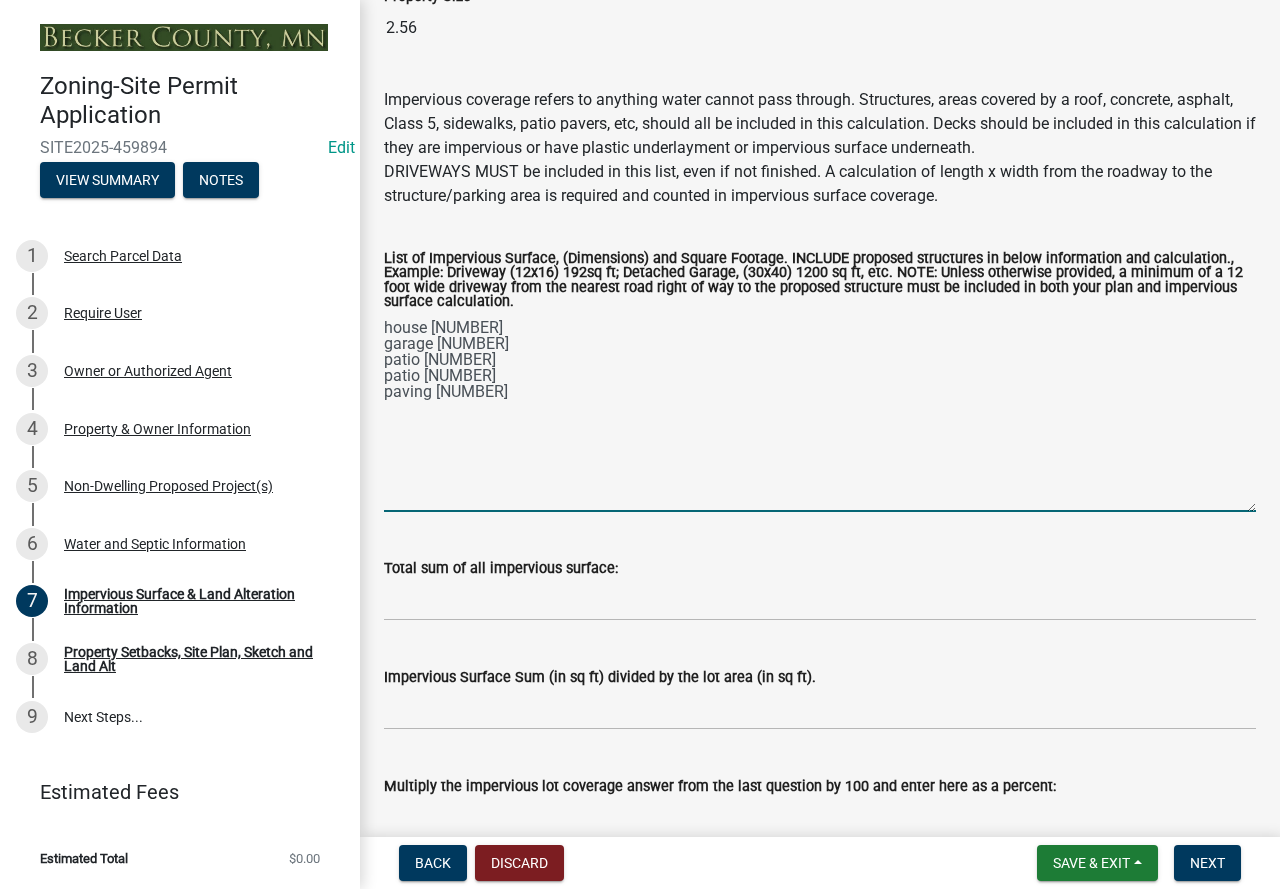 drag, startPoint x: 1230, startPoint y: 402, endPoint x: 1208, endPoint y: 514, distance: 114.14027 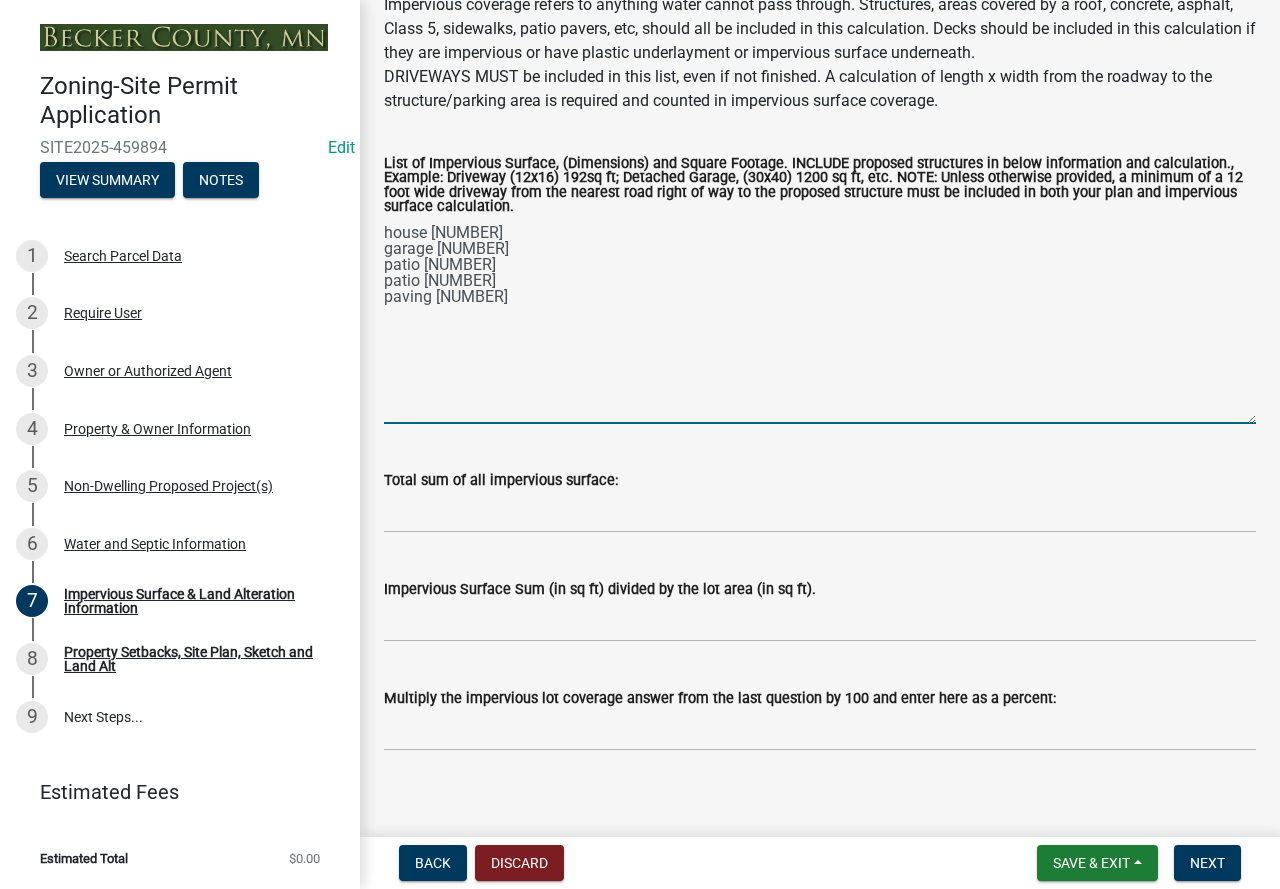 scroll, scrollTop: 300, scrollLeft: 0, axis: vertical 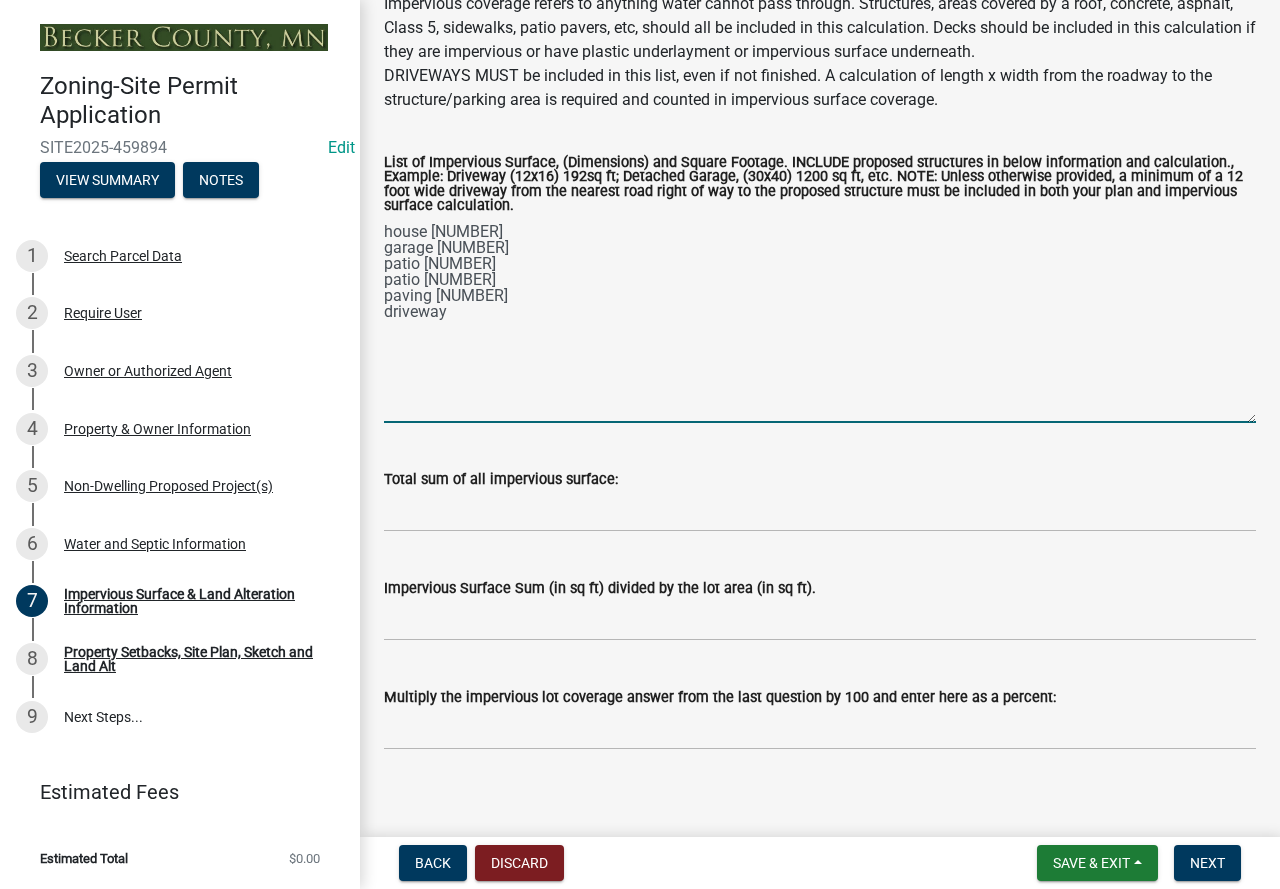 click on "house [NUMBER]
garage [NUMBER]
patio [NUMBER]
patio [NUMBER]
paving [NUMBER]
driveway" at bounding box center [820, 320] 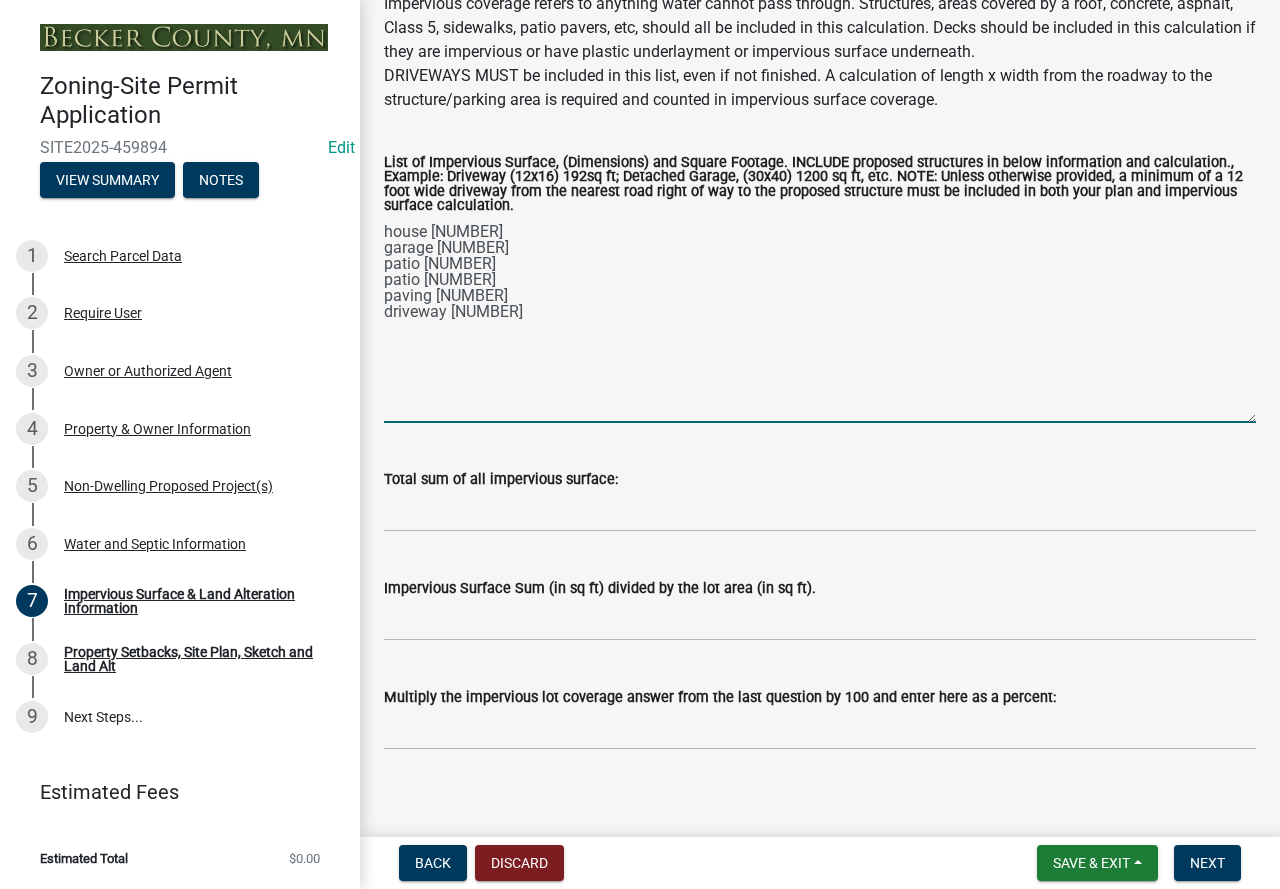 type on "house [NUMBER]
garage [NUMBER]
patio [NUMBER]
patio [NUMBER]
paving [NUMBER]
driveway [NUMBER]" 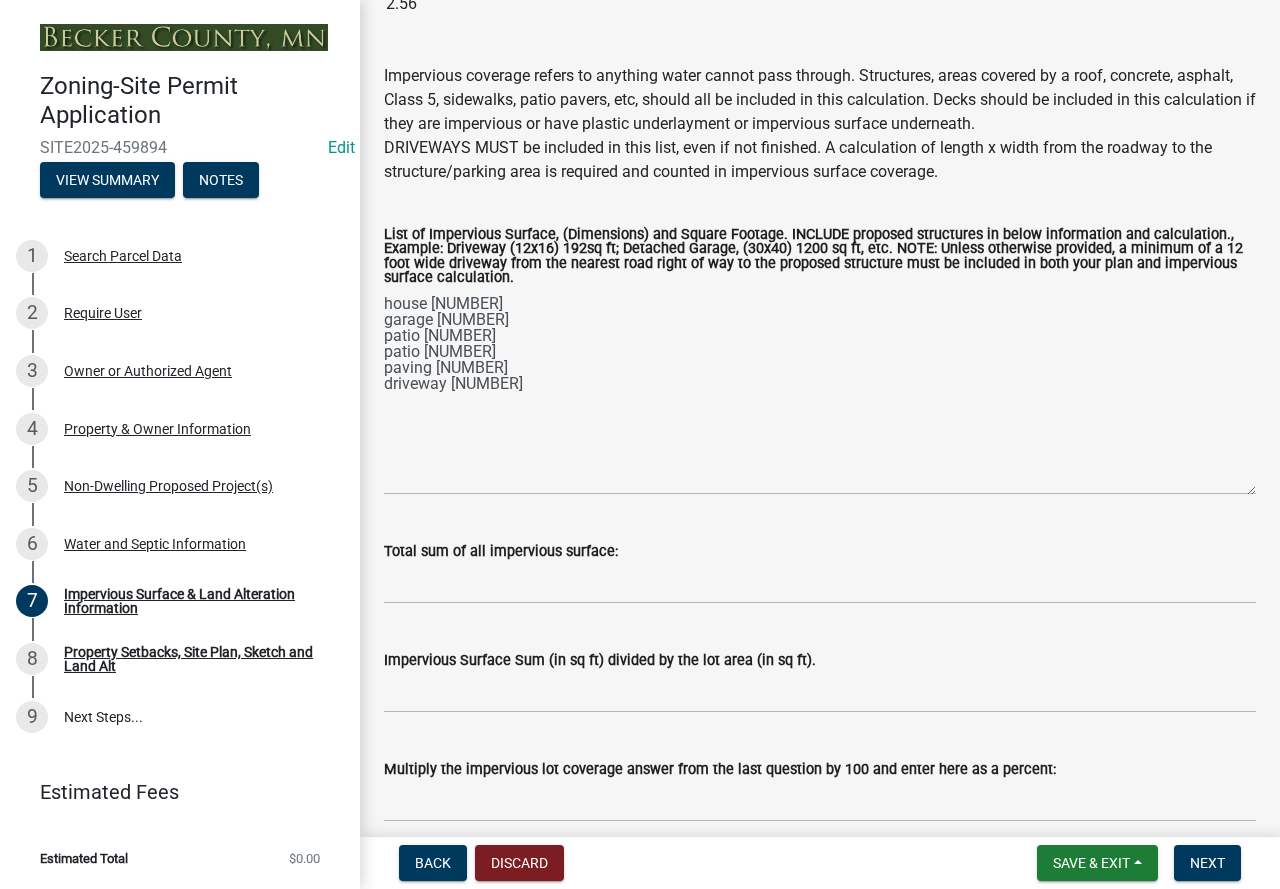 scroll, scrollTop: 300, scrollLeft: 0, axis: vertical 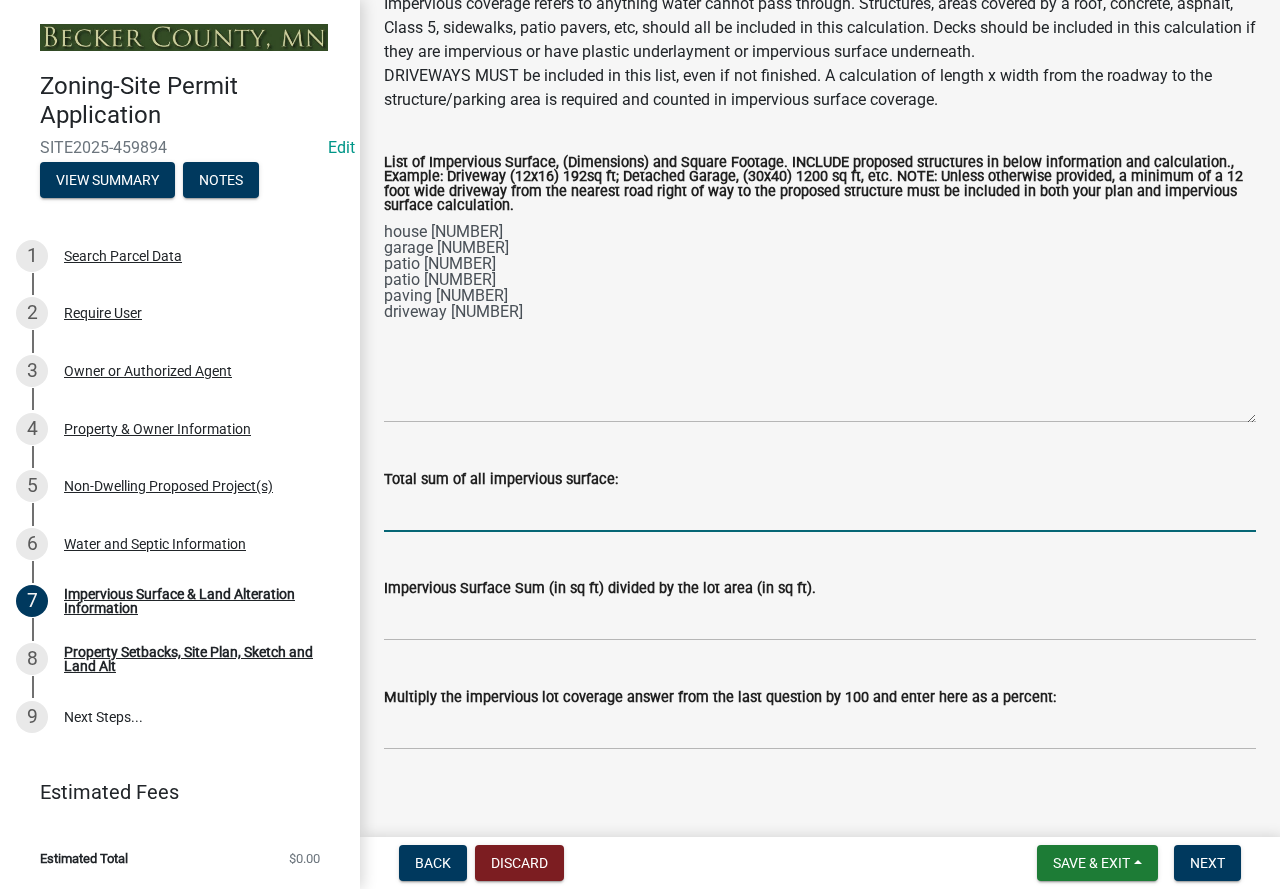 click on "Total sum of all impervious surface:" at bounding box center (820, 511) 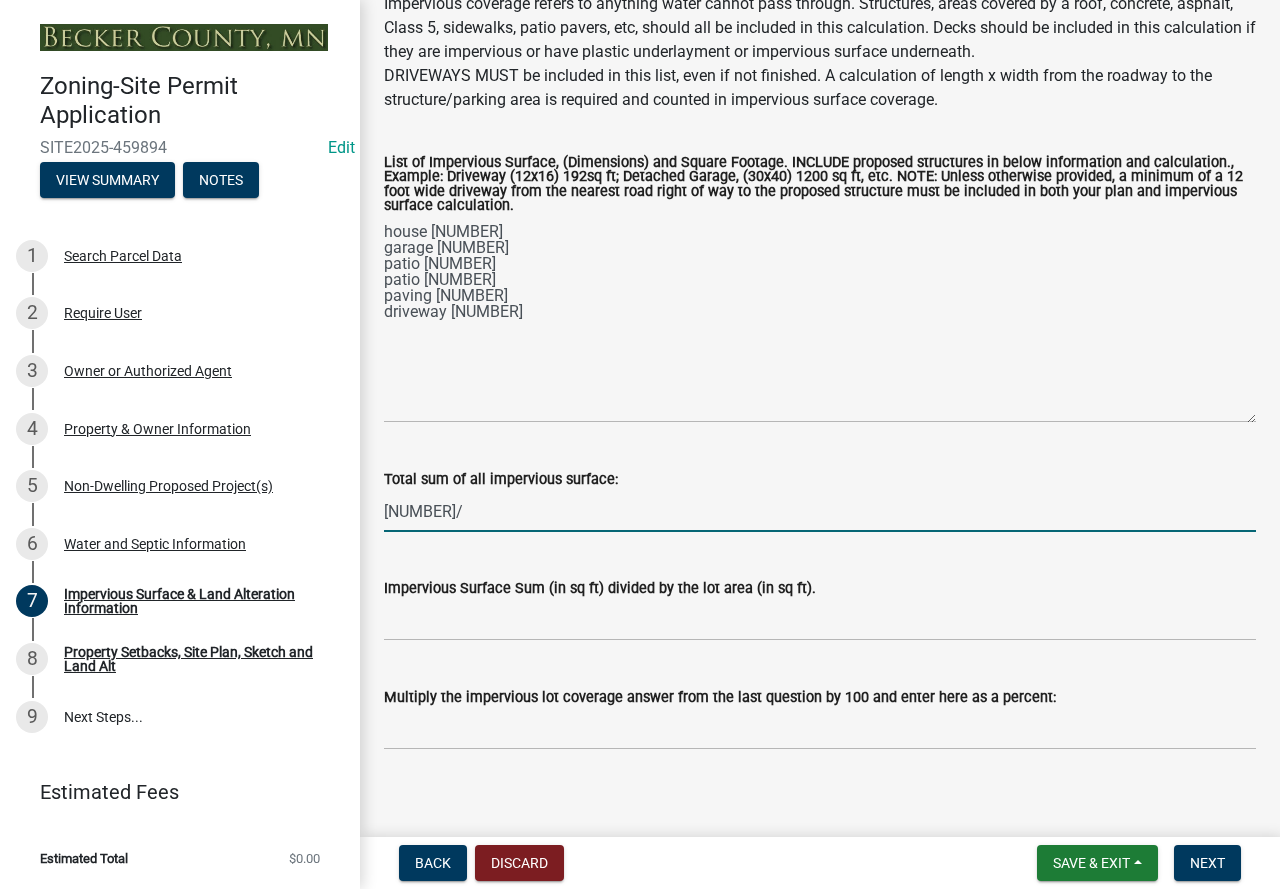 click on "[NUMBER]/" at bounding box center (820, 511) 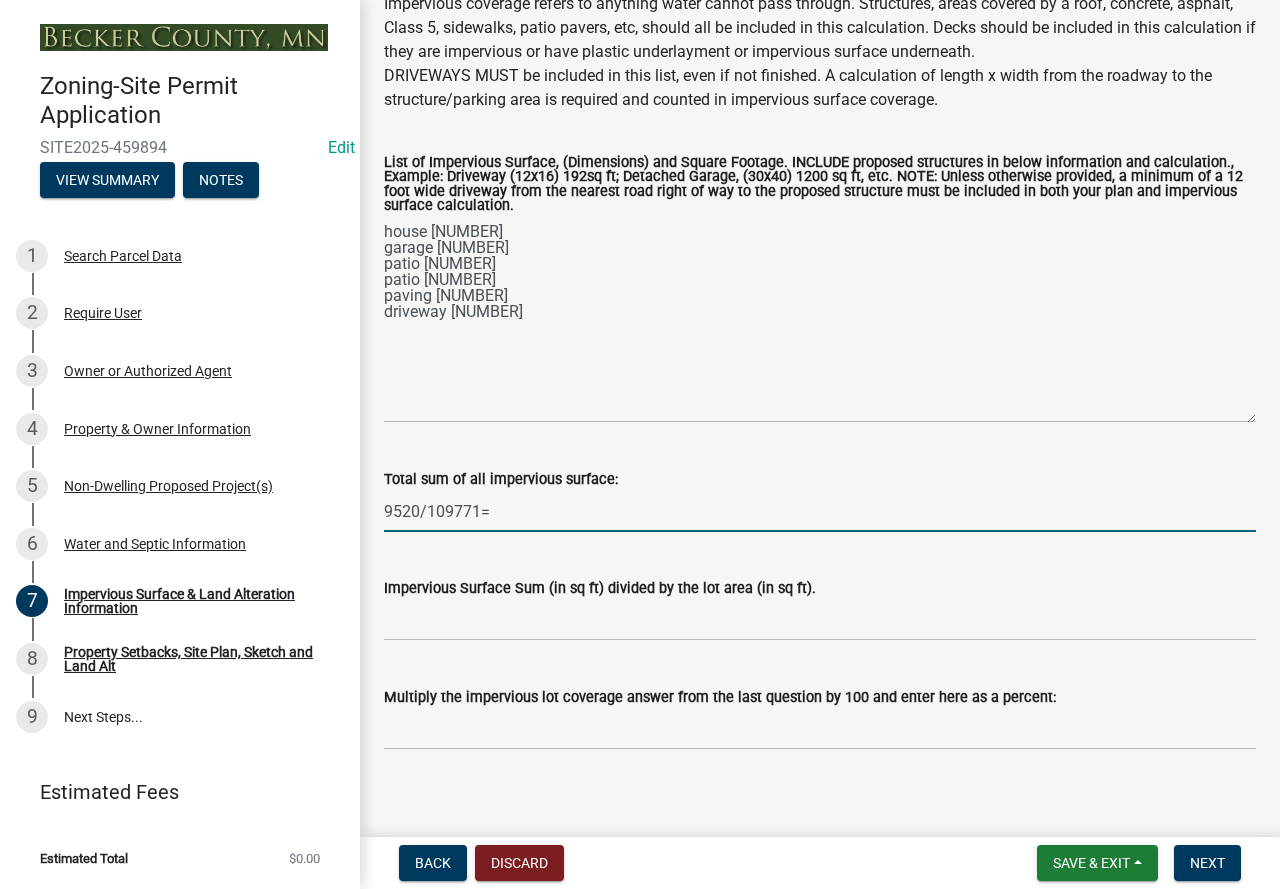 type on "9520/109771=" 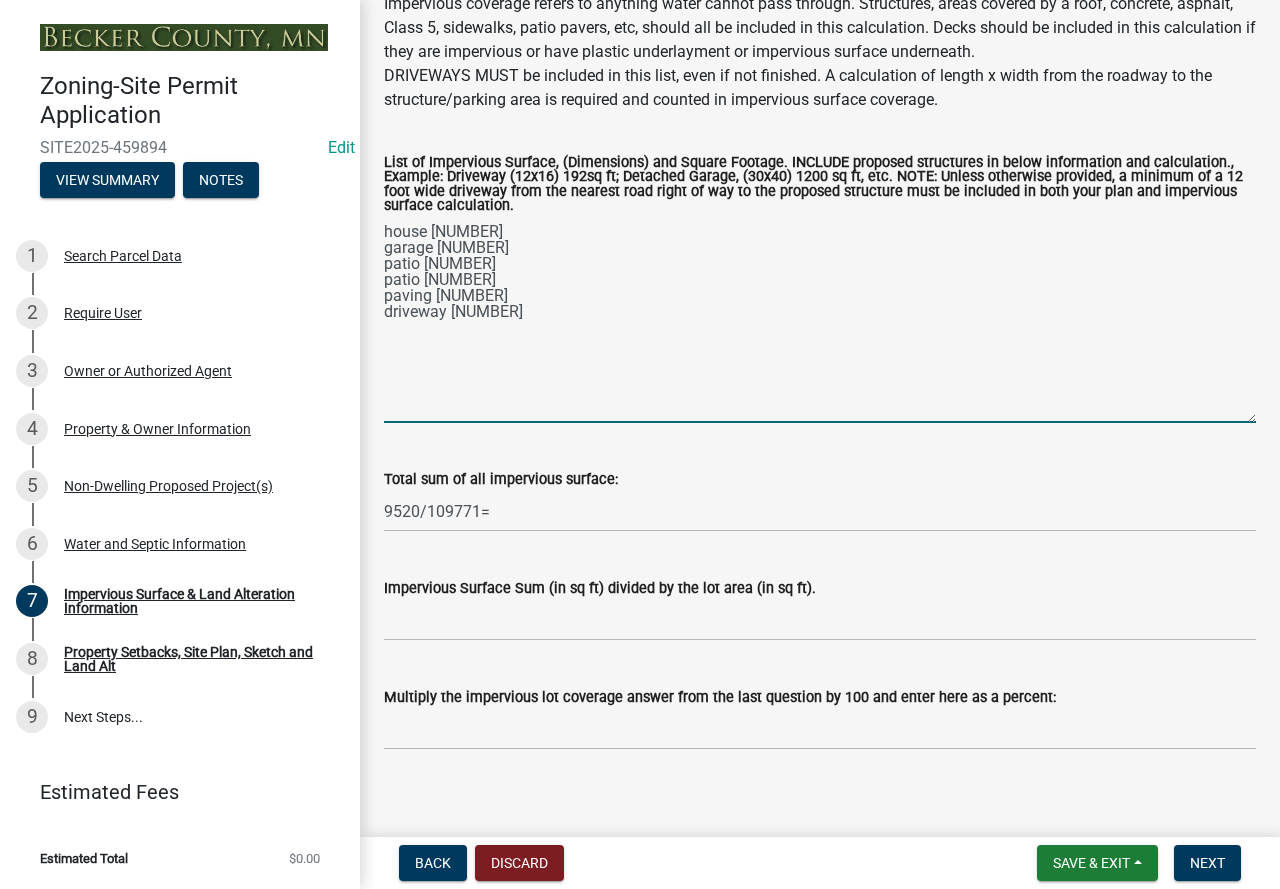 click on "house [NUMBER]
garage [NUMBER]
patio [NUMBER]
patio [NUMBER]
paving [NUMBER]
driveway [NUMBER]" at bounding box center (820, 320) 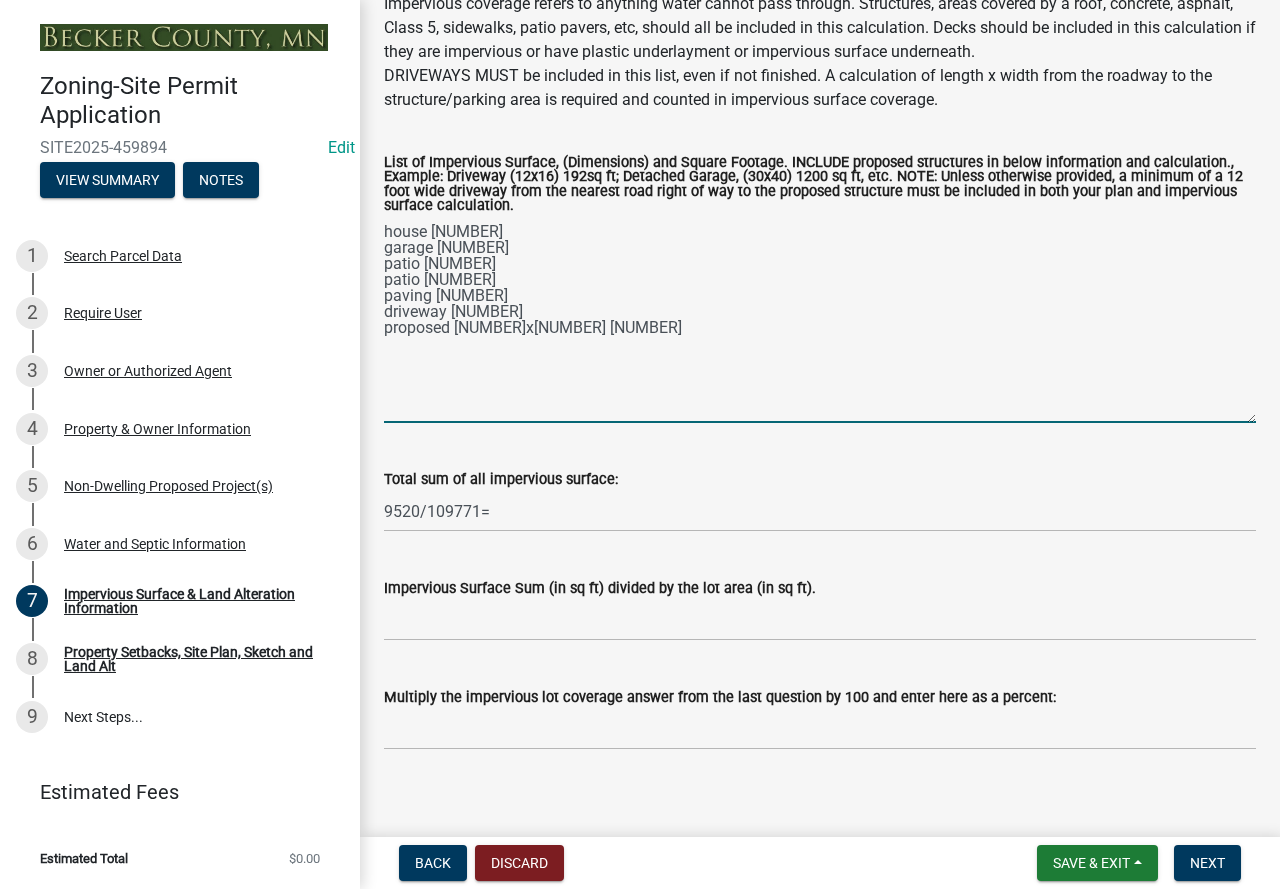 click on "house [NUMBER]
garage [NUMBER]
patio [NUMBER]
patio [NUMBER]
paving [NUMBER]
driveway [NUMBER]
proposed [NUMBER]x[NUMBER] [NUMBER]" at bounding box center [820, 320] 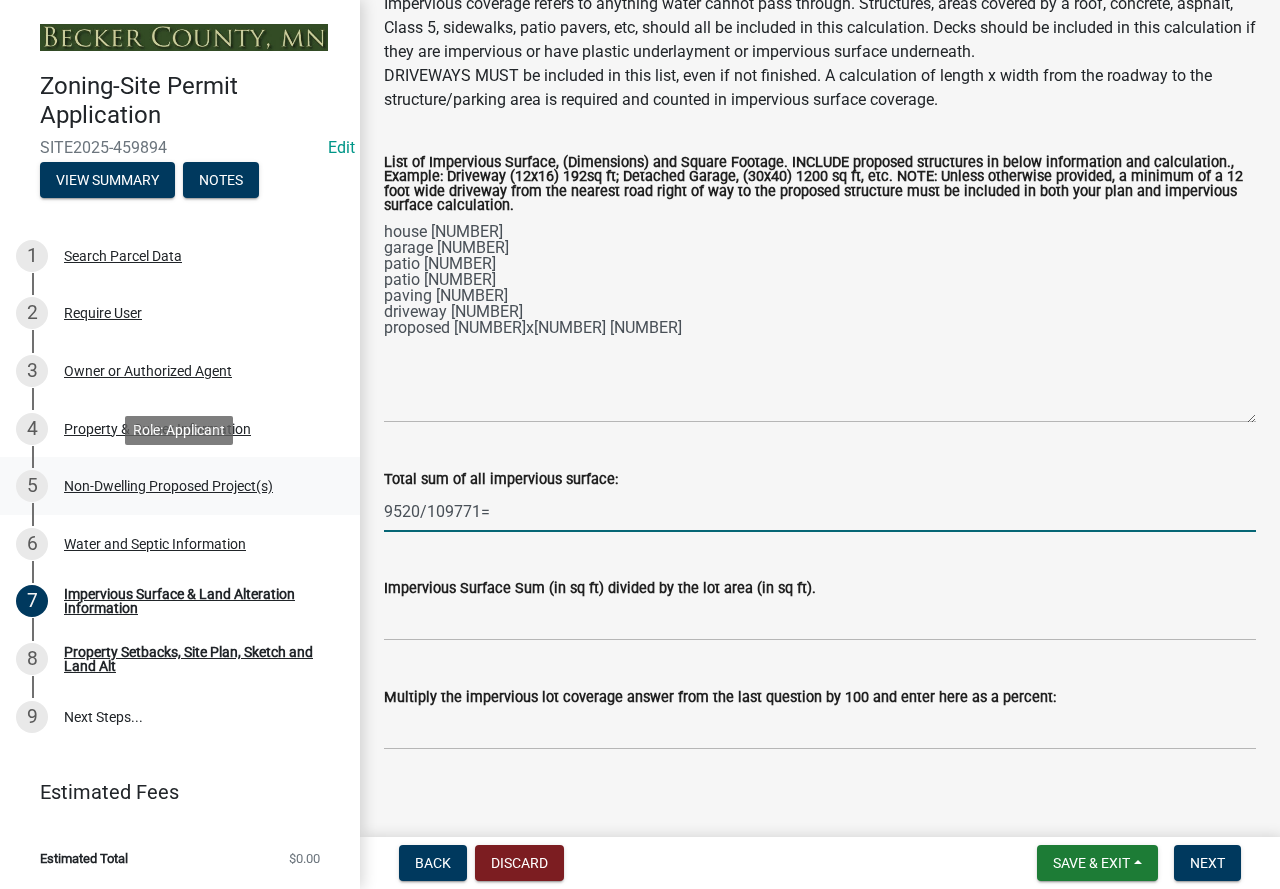 drag, startPoint x: 420, startPoint y: 506, endPoint x: 264, endPoint y: 512, distance: 156.11534 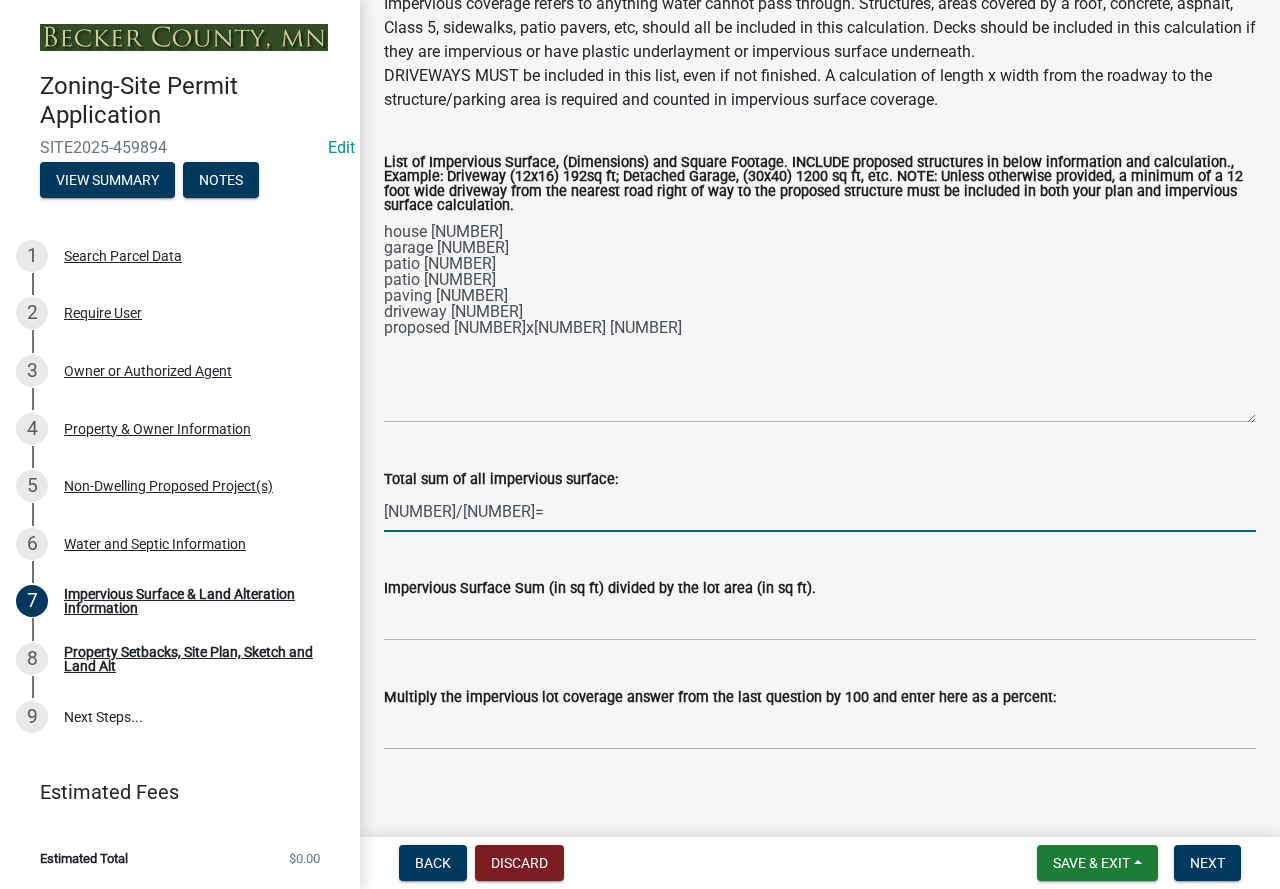 click on "[NUMBER]/[NUMBER]=" at bounding box center (820, 511) 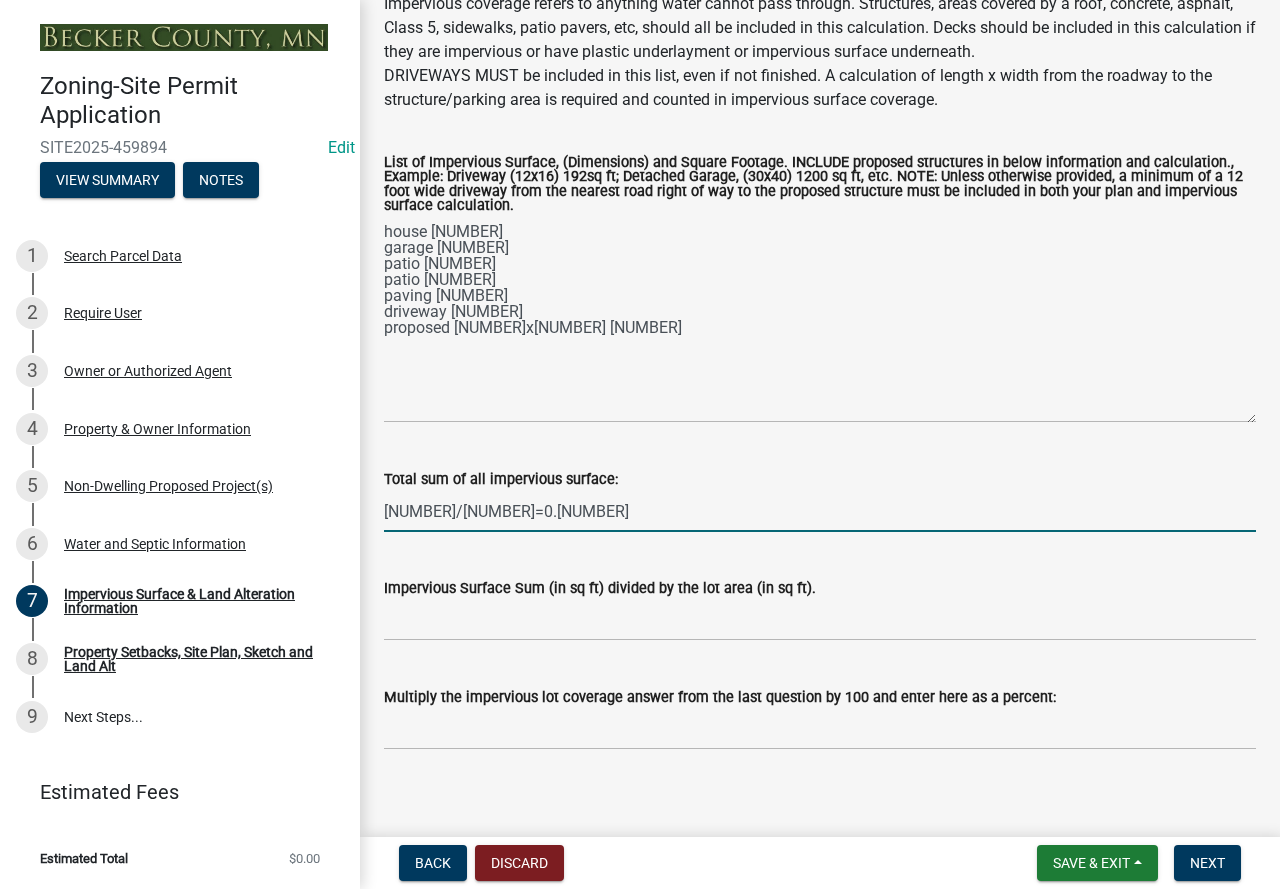 drag, startPoint x: 563, startPoint y: 509, endPoint x: 369, endPoint y: 493, distance: 194.65868 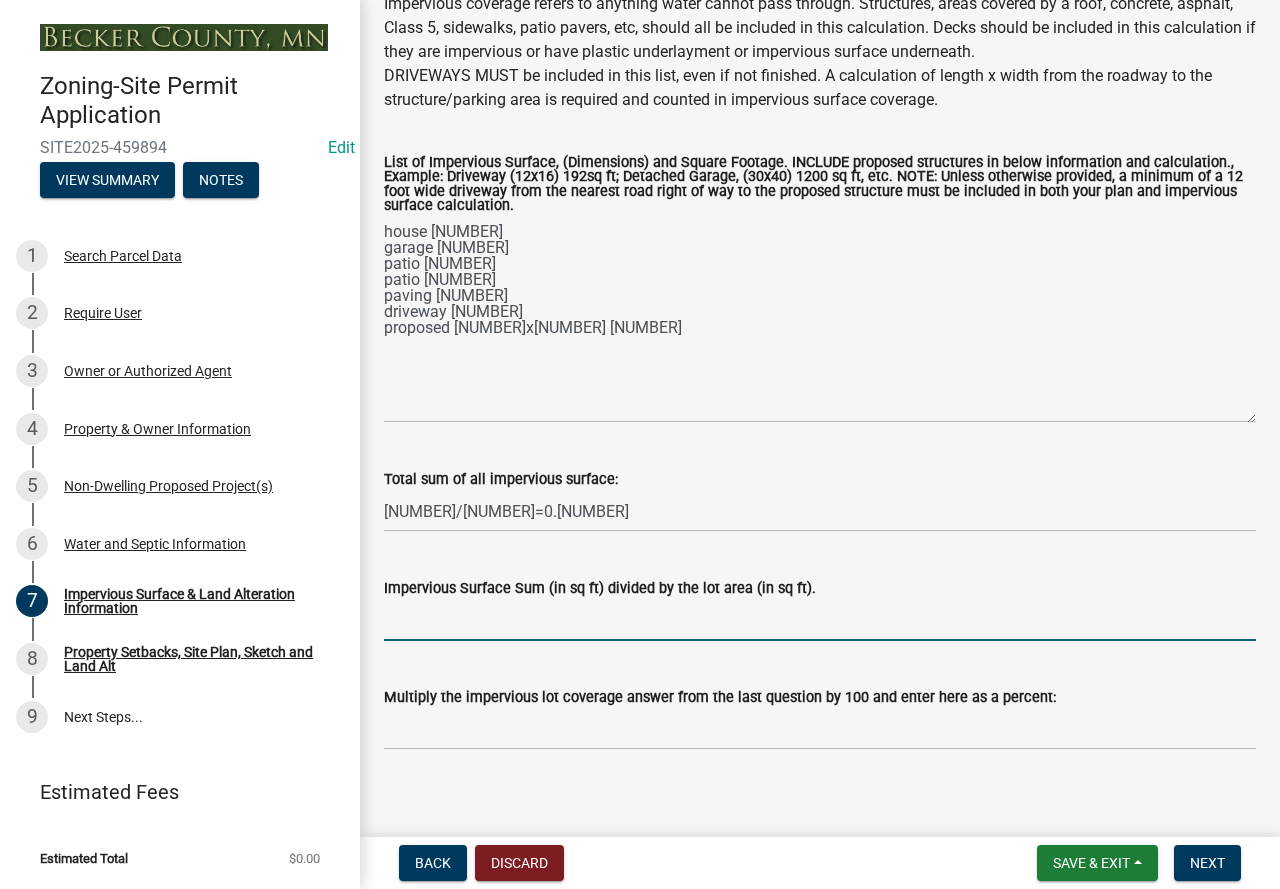 click on "Impervious Surface Sum (in sq ft) divided by the lot area (in sq ft)." at bounding box center [820, 620] 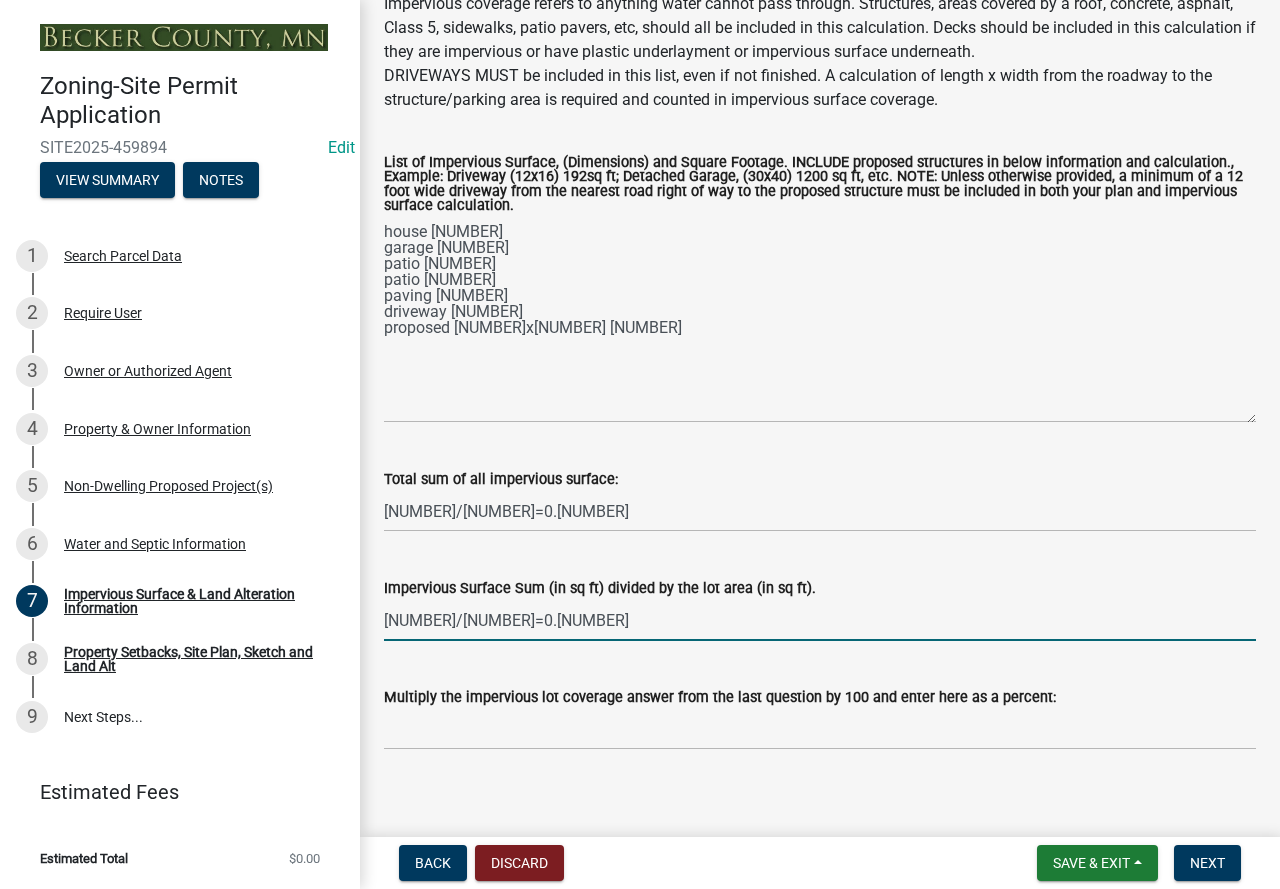type on "[NUMBER]/[NUMBER]=0.[NUMBER]" 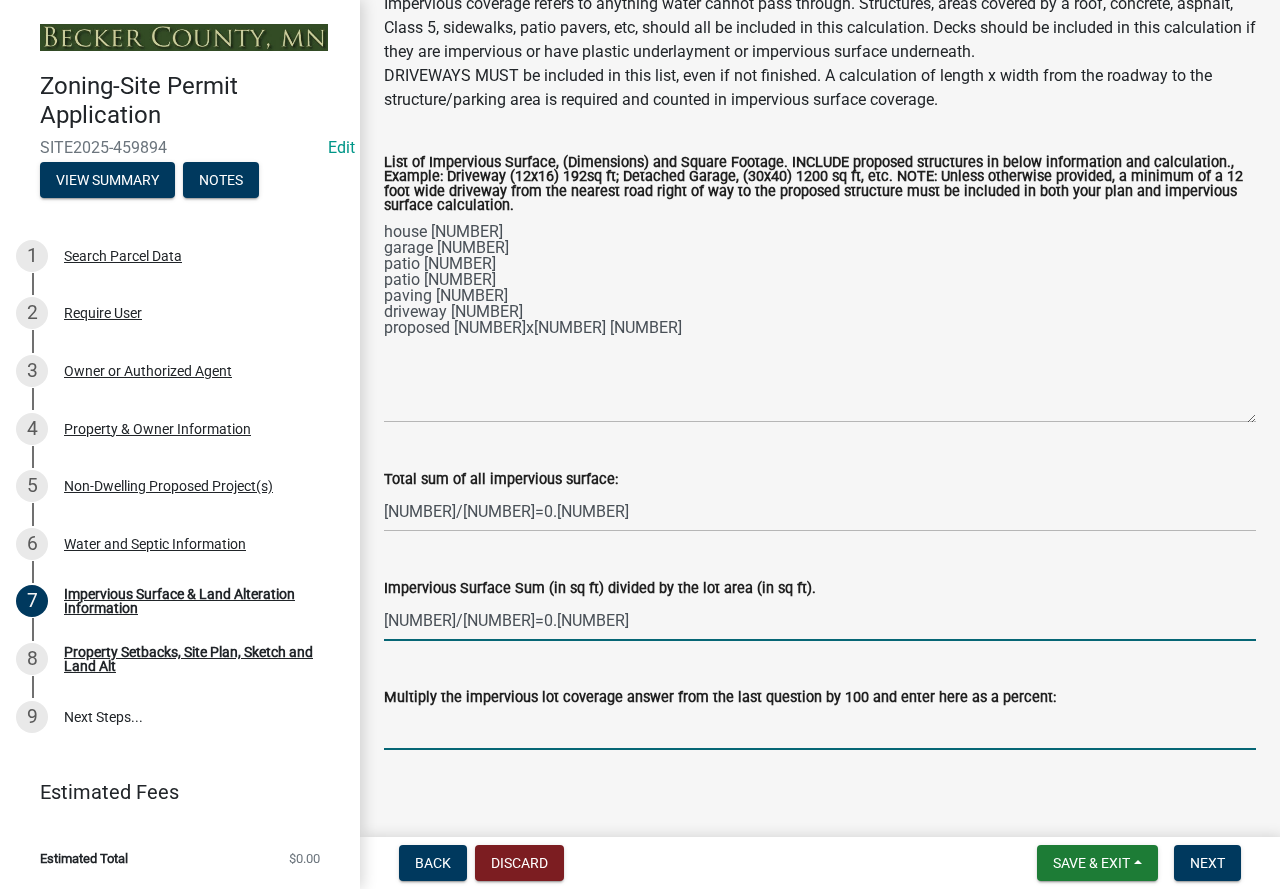 click on "Multiply the impervious lot coverage answer from the last question by 100 and enter here as a percent:" at bounding box center (820, 729) 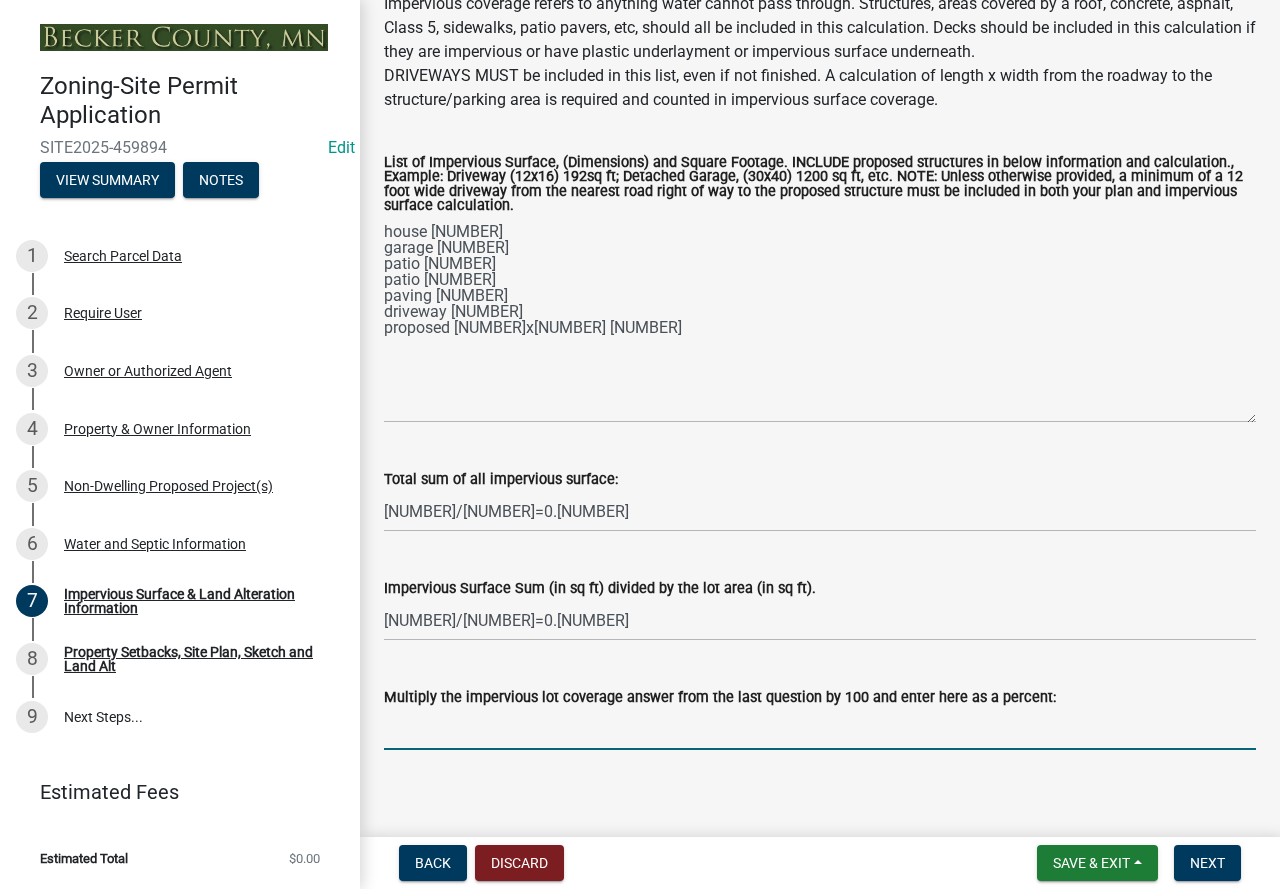 paste on "[NUMBER]/[NUMBER]=0.[NUMBER]" 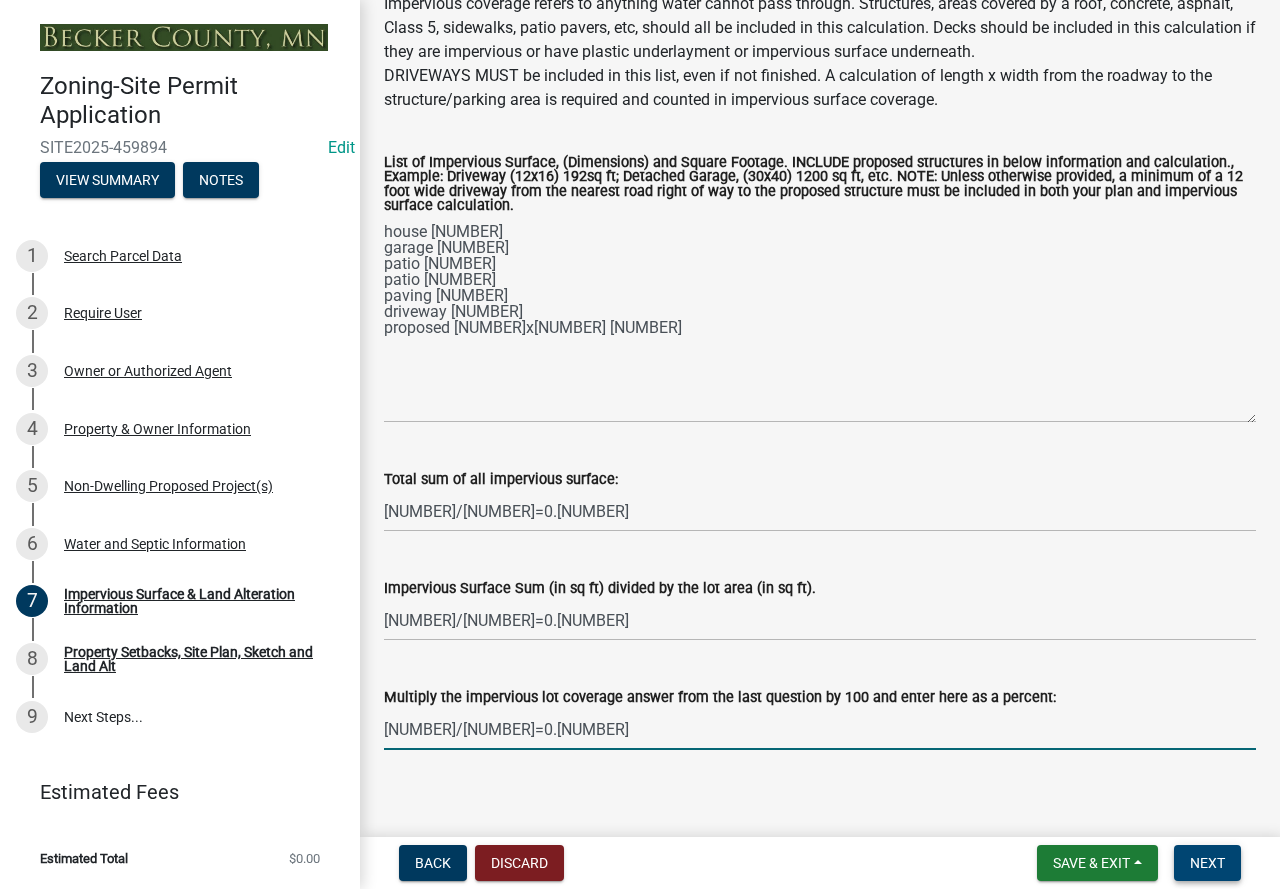 type on "[NUMBER]/[NUMBER]=0.[NUMBER]" 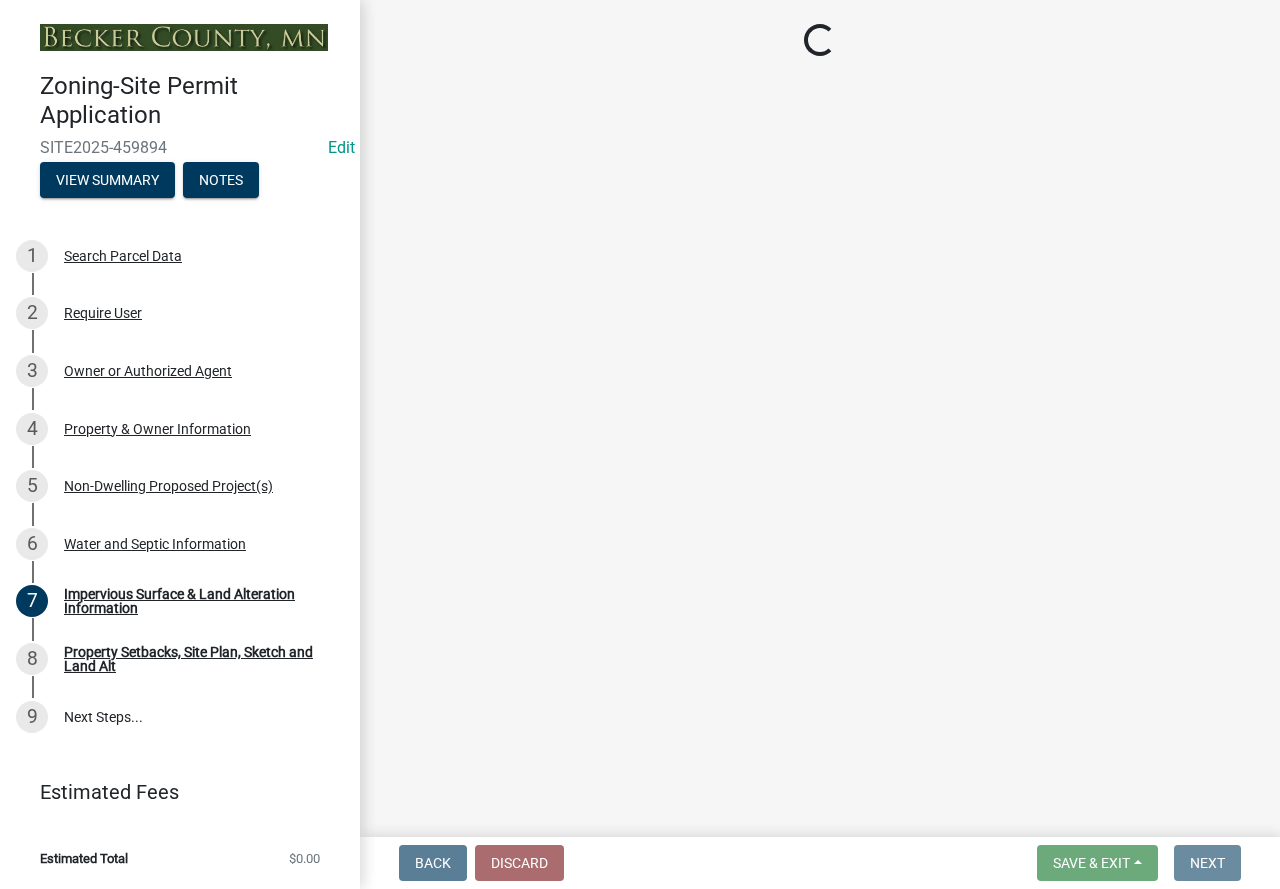 scroll, scrollTop: 0, scrollLeft: 0, axis: both 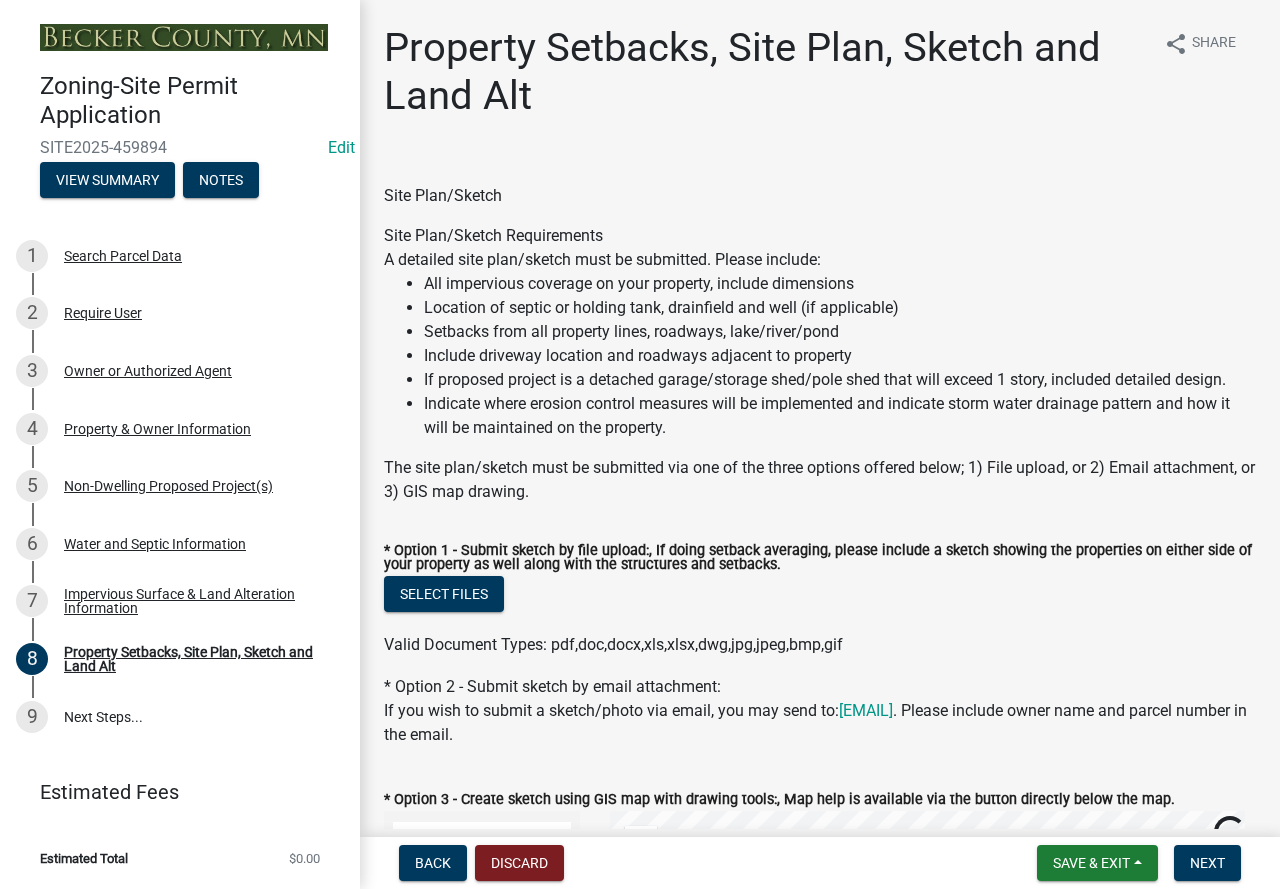 drag, startPoint x: 1130, startPoint y: 862, endPoint x: 720, endPoint y: 537, distance: 523.1873 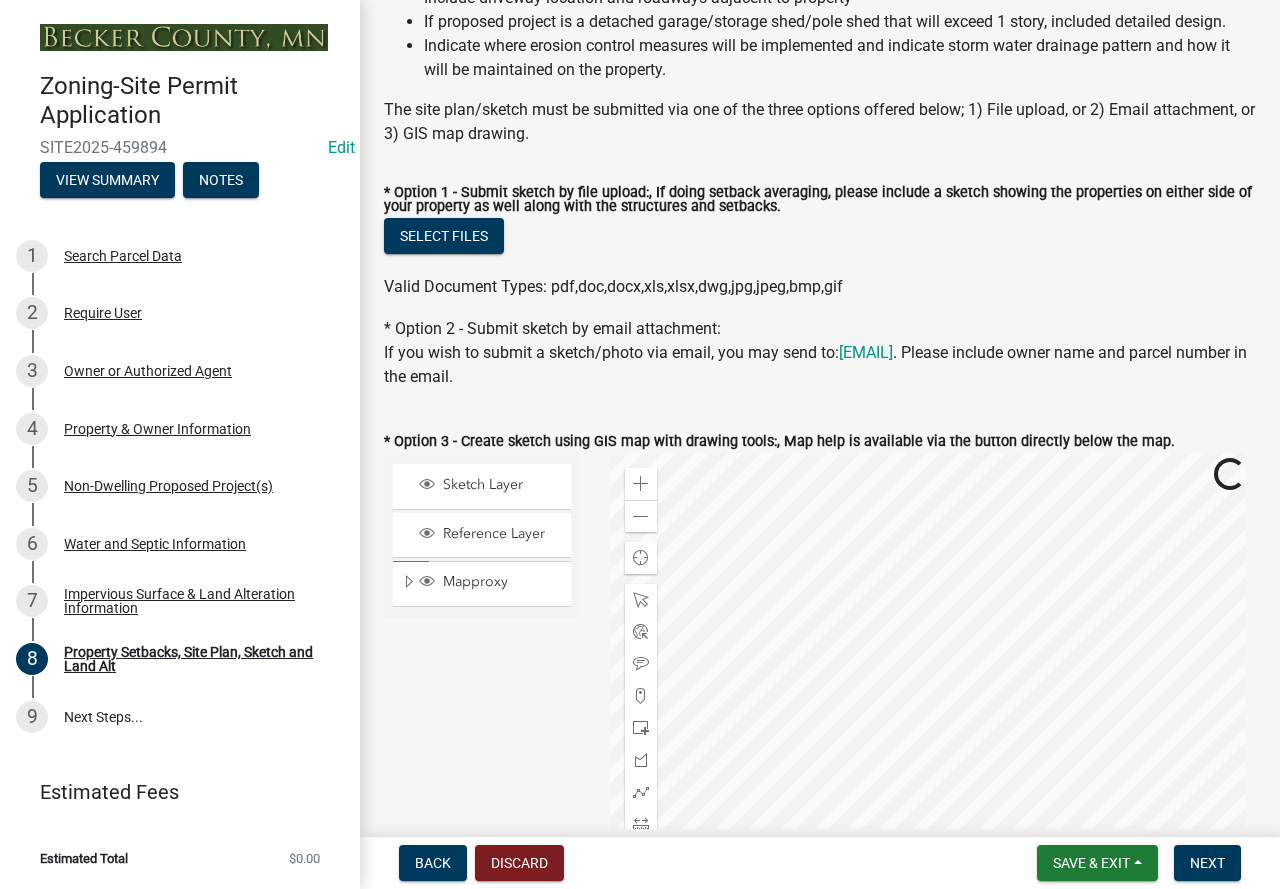 scroll, scrollTop: 400, scrollLeft: 0, axis: vertical 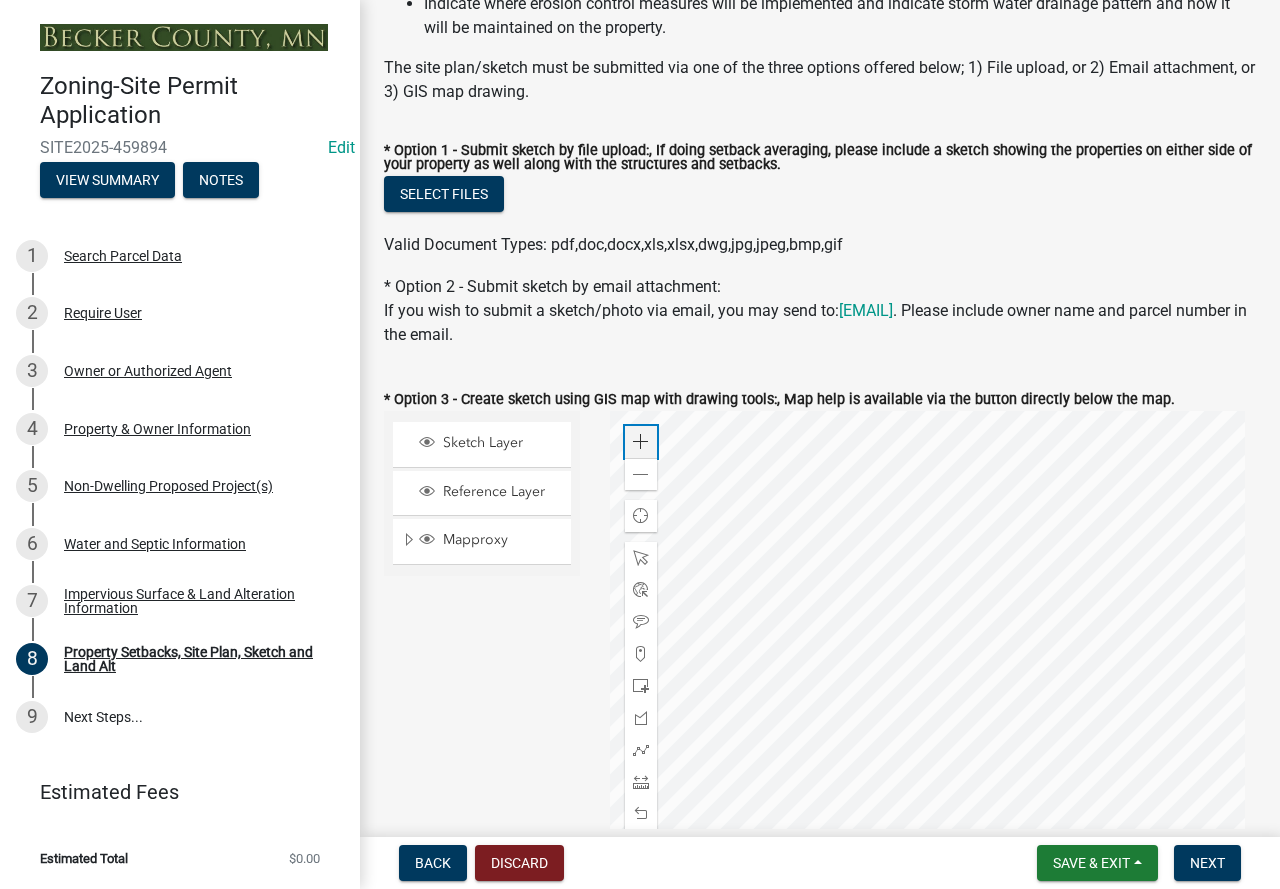 click on "Zoom in" 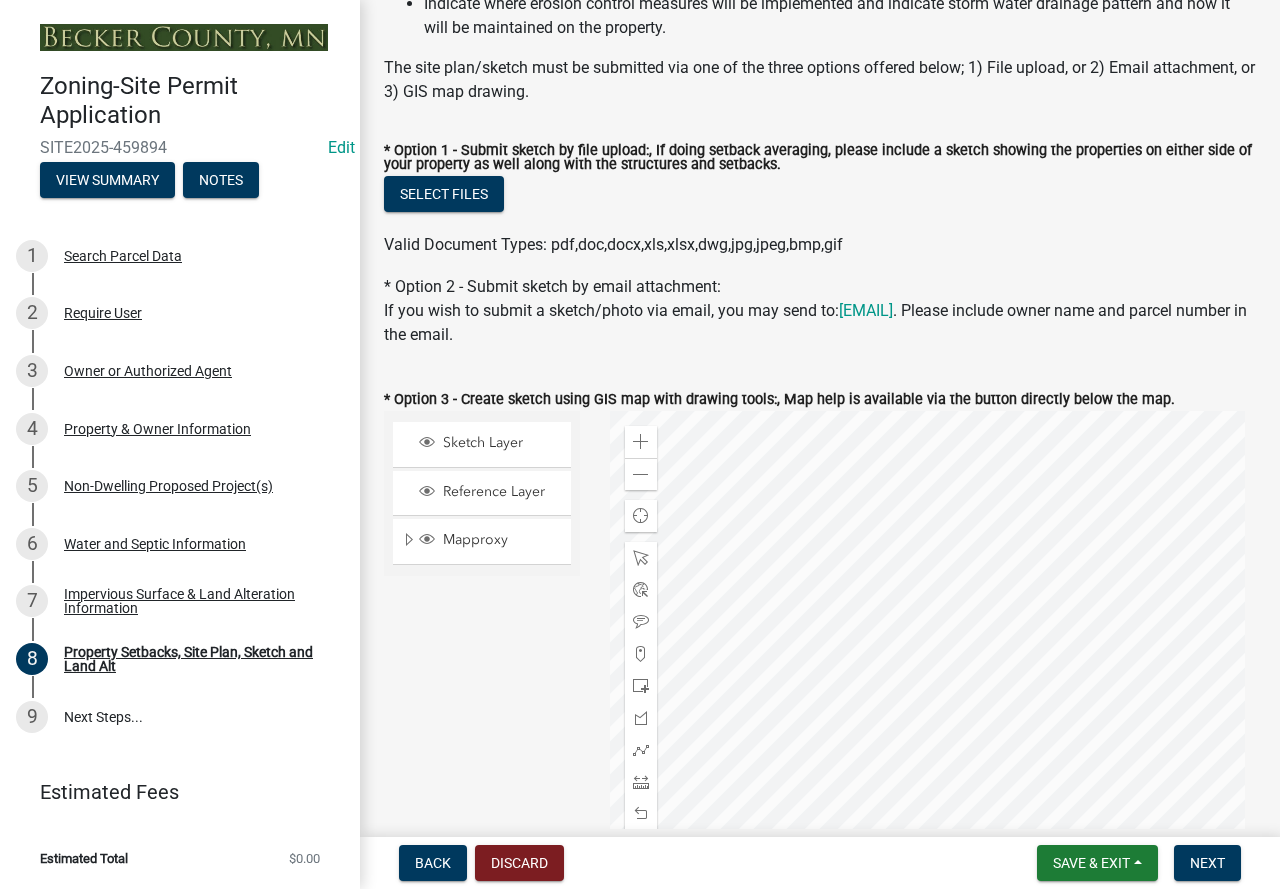 click 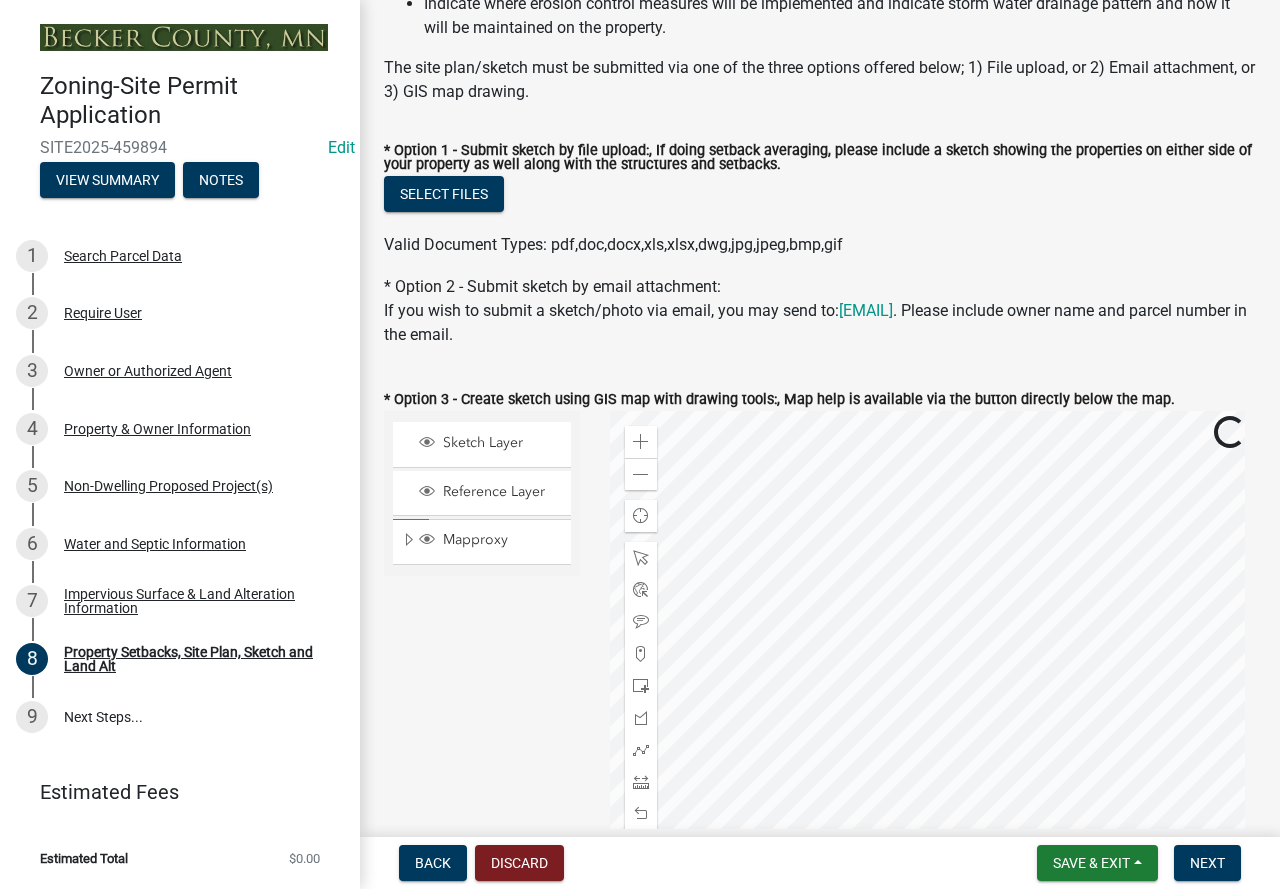 scroll, scrollTop: 500, scrollLeft: 0, axis: vertical 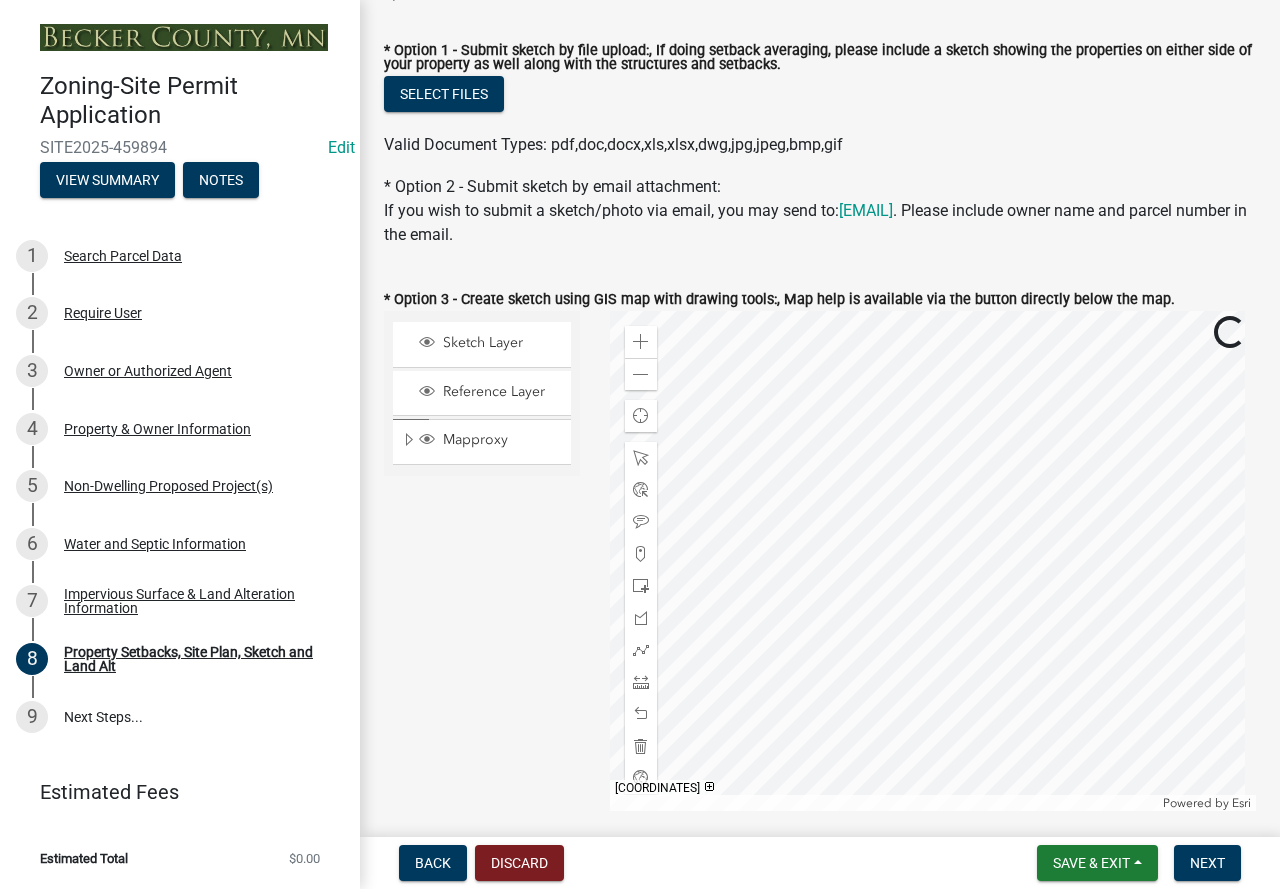 click 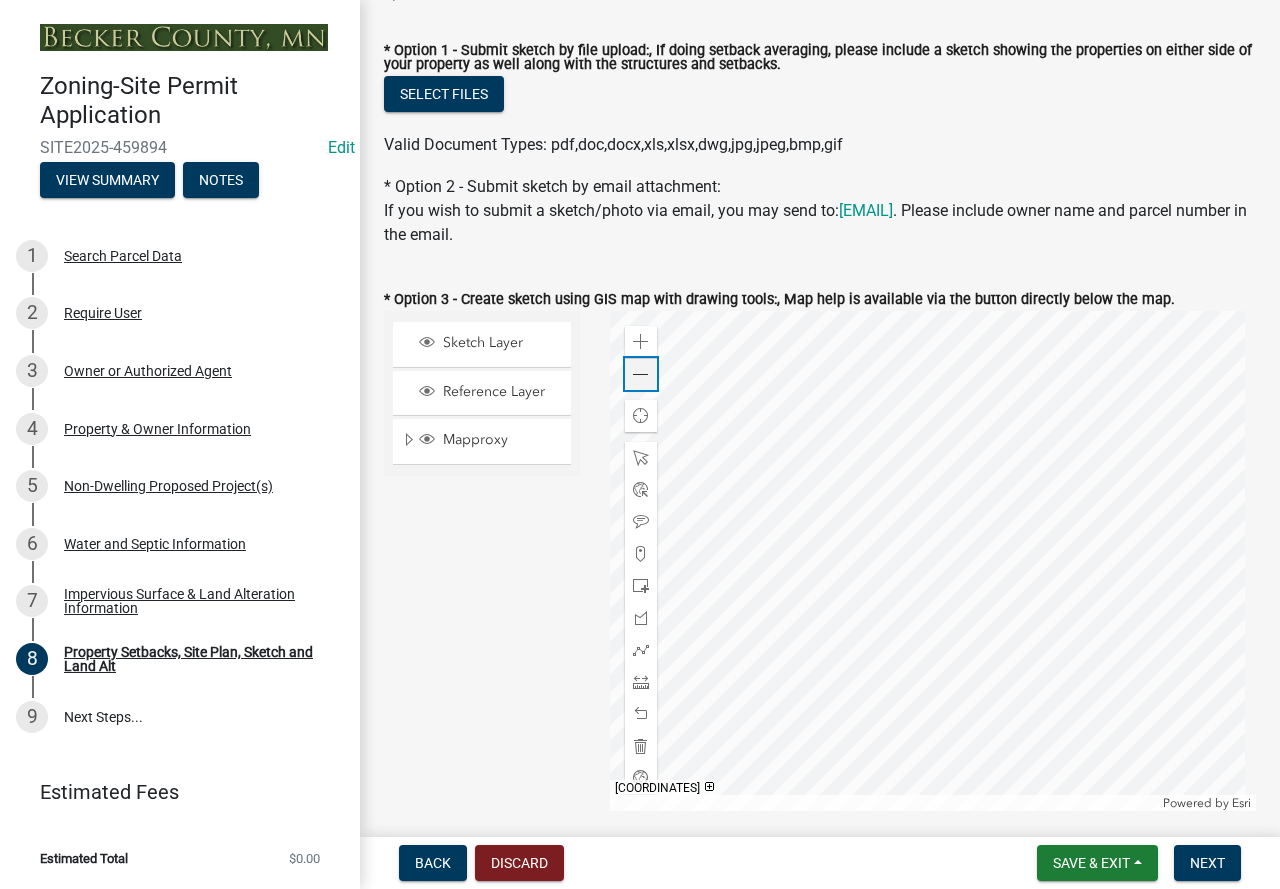 click 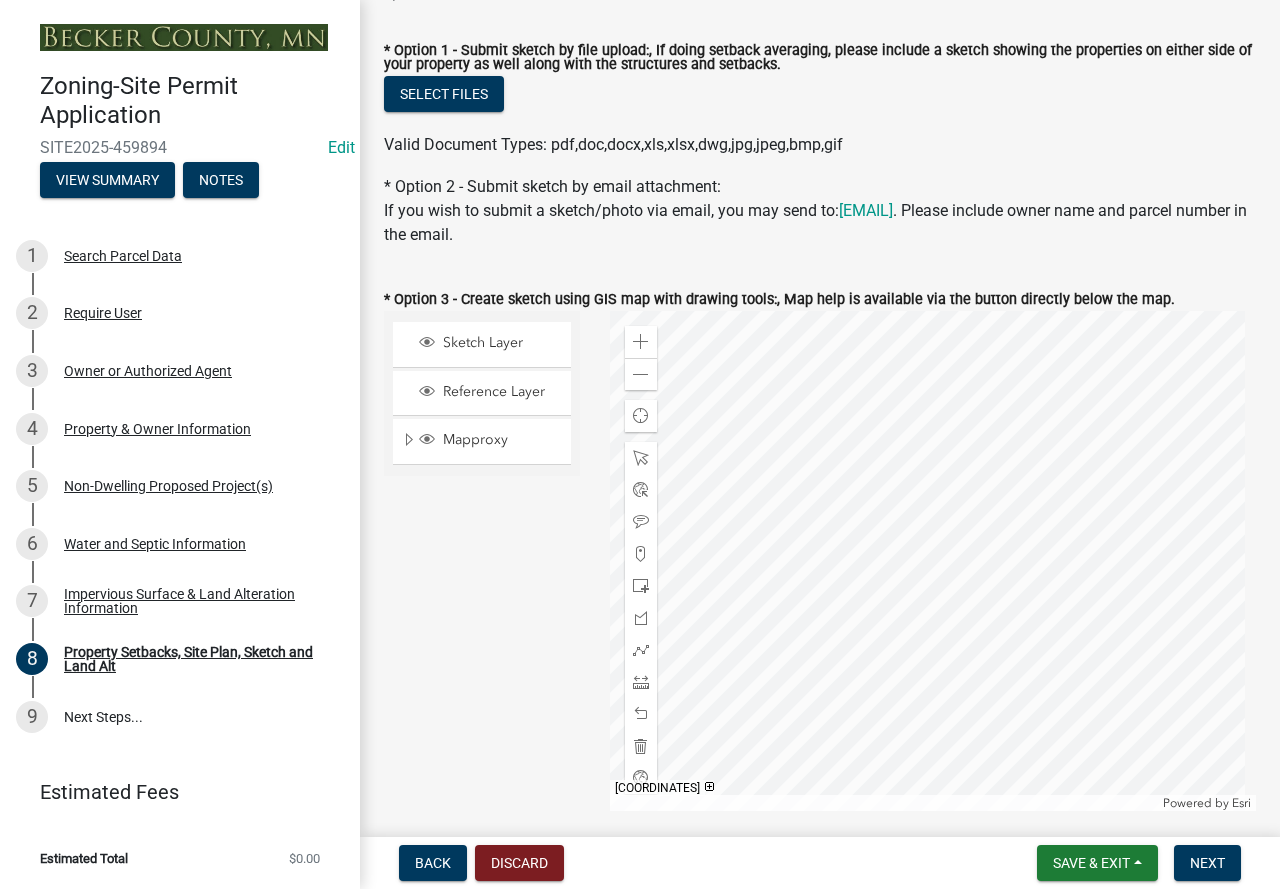 click 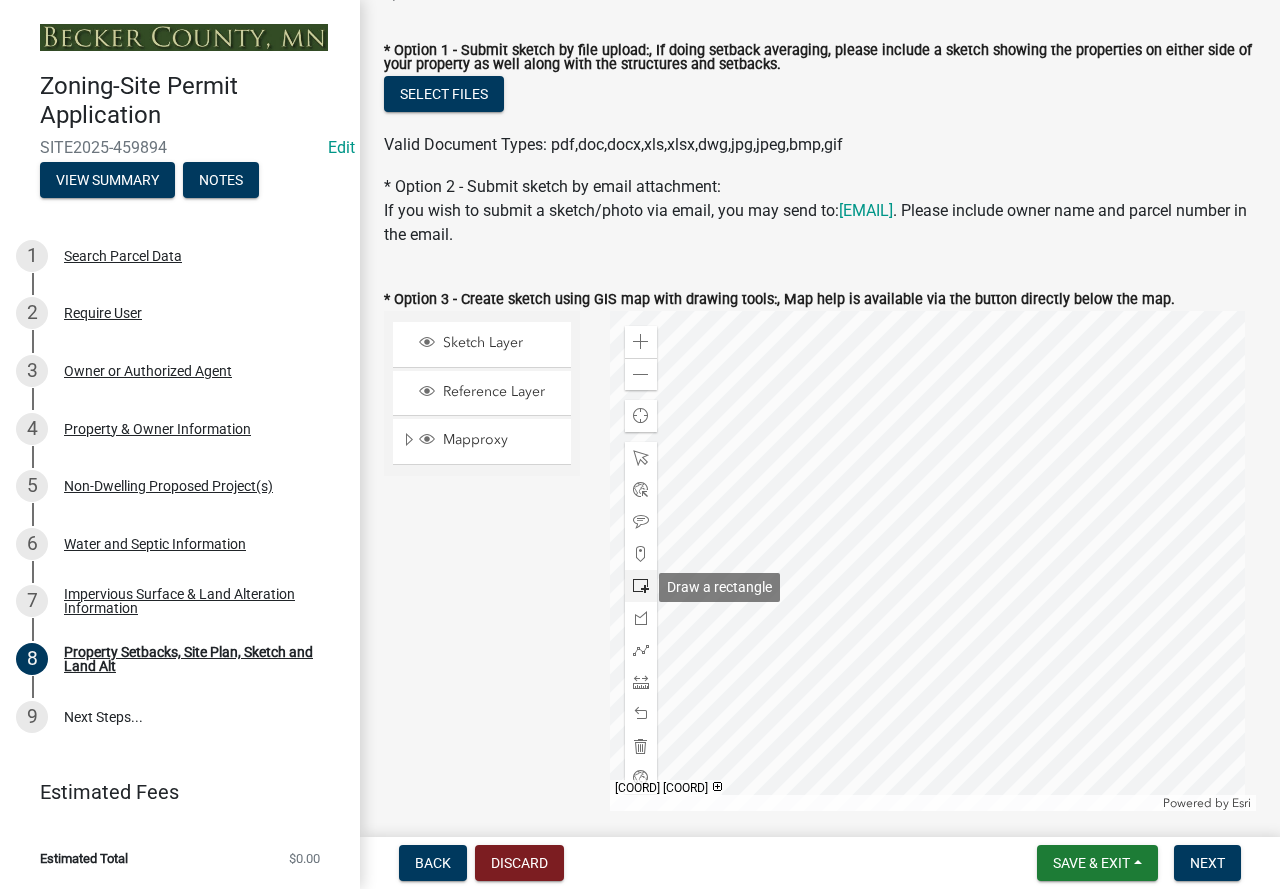 click 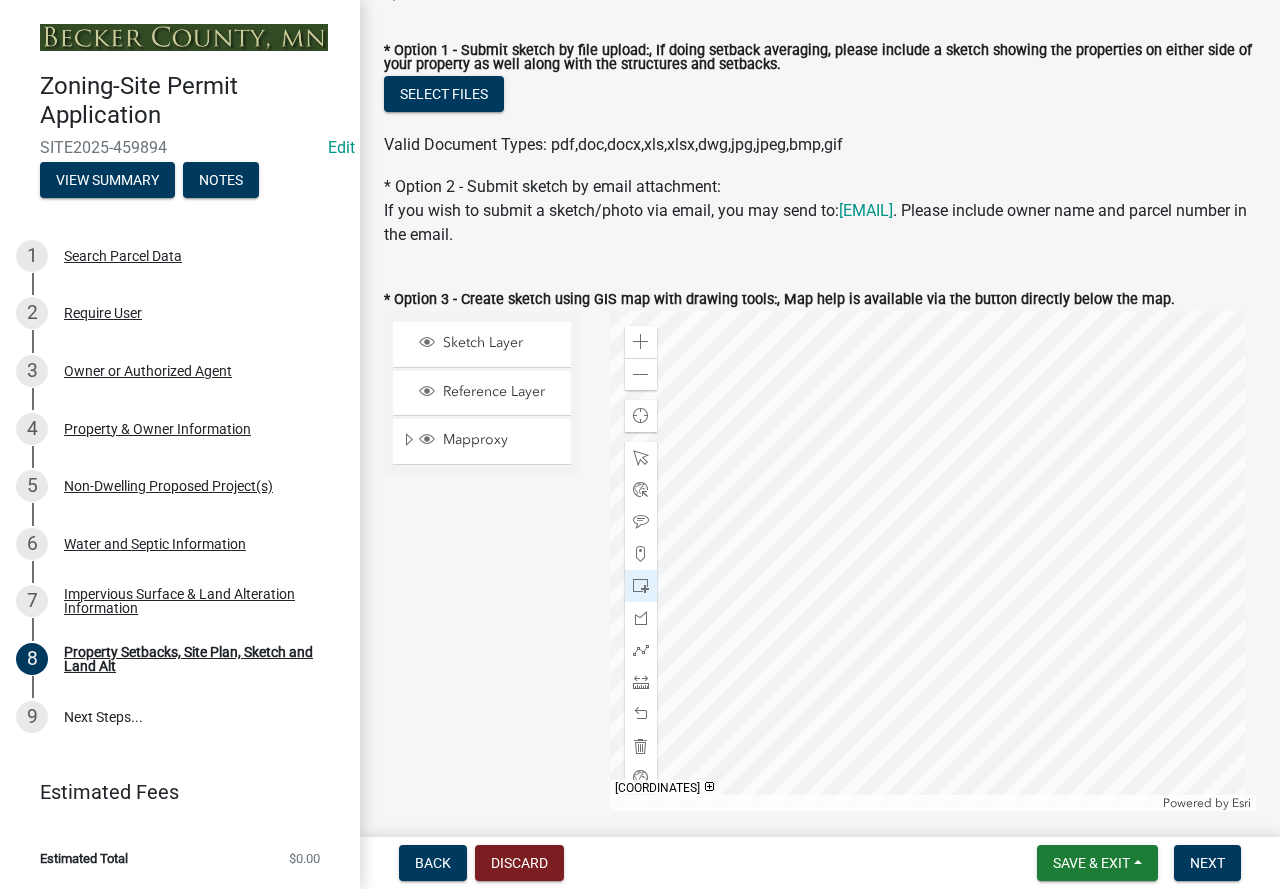click 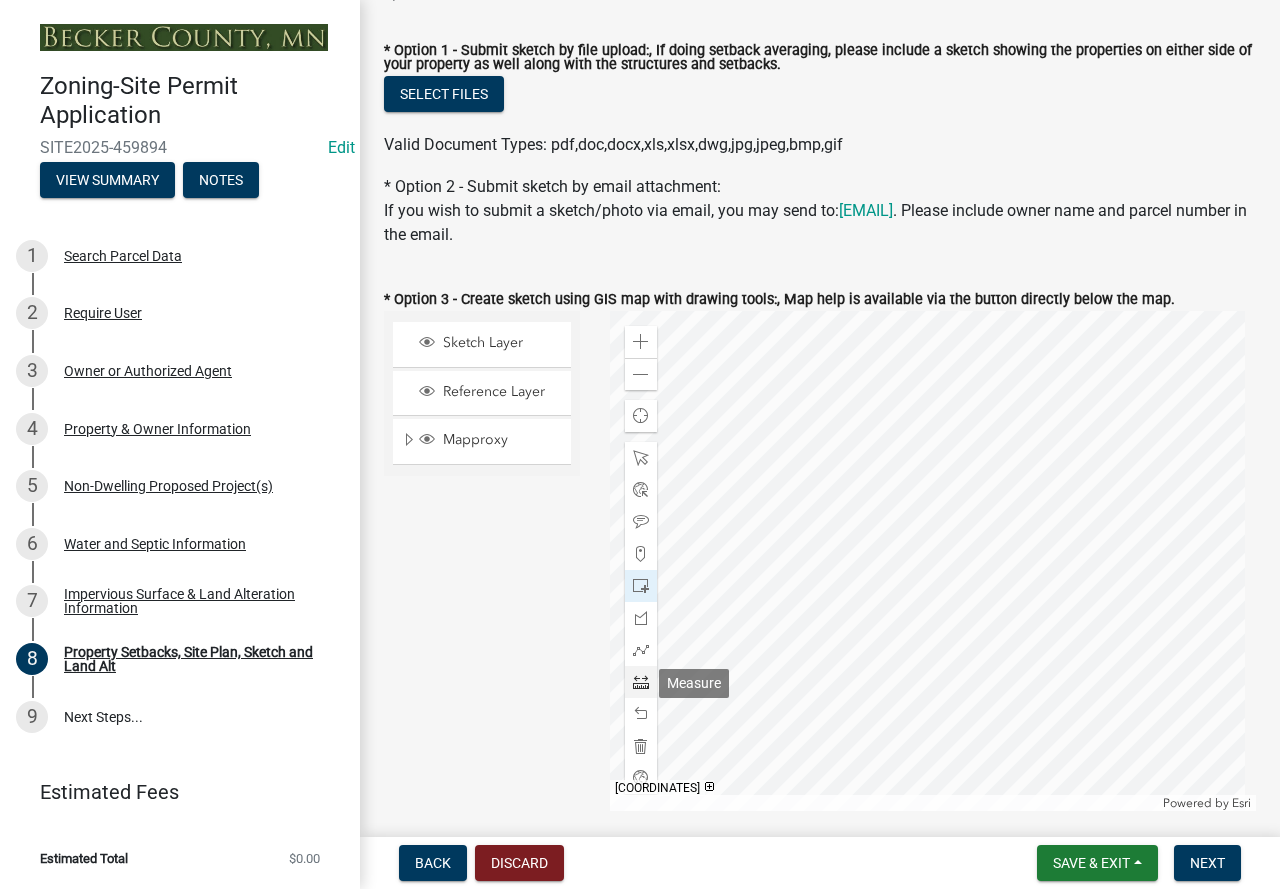 click 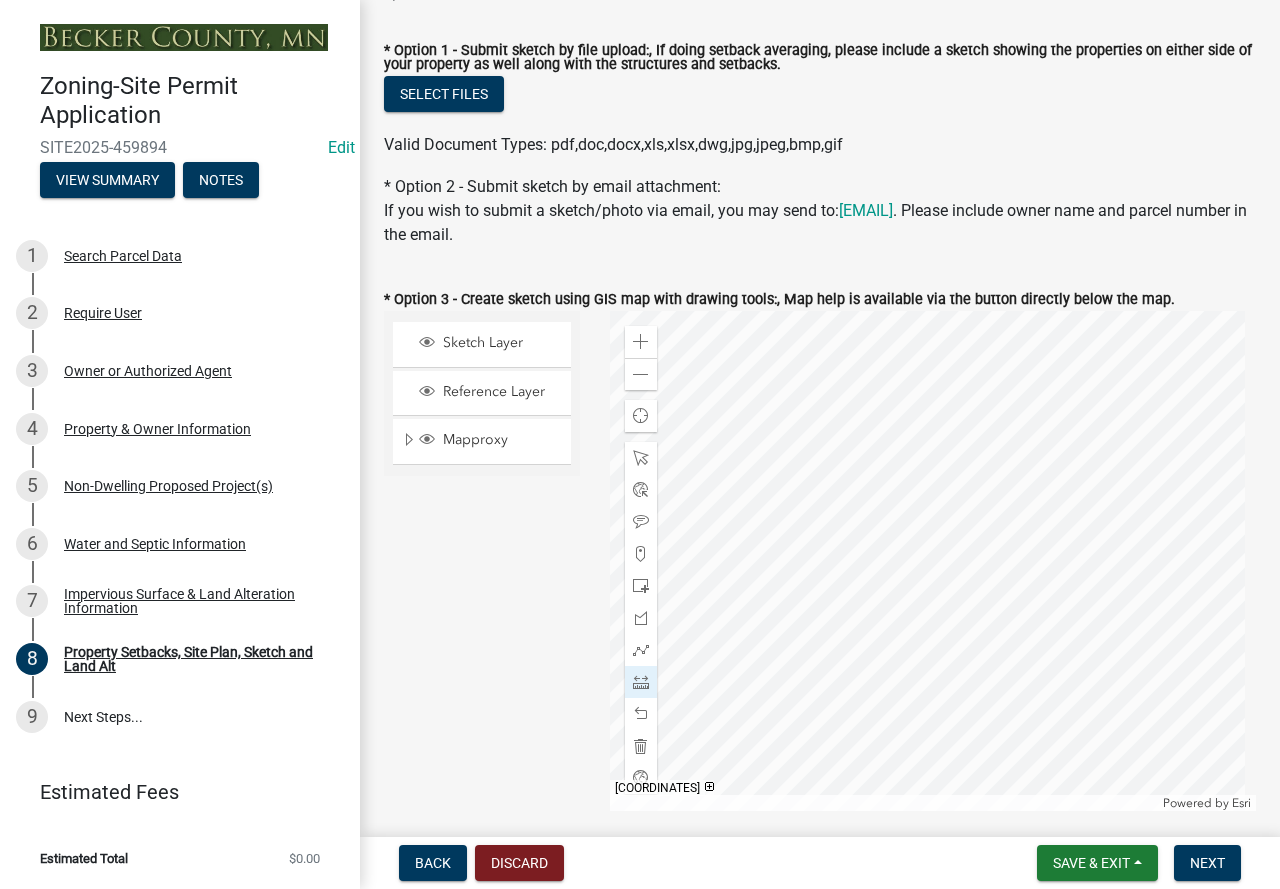 click 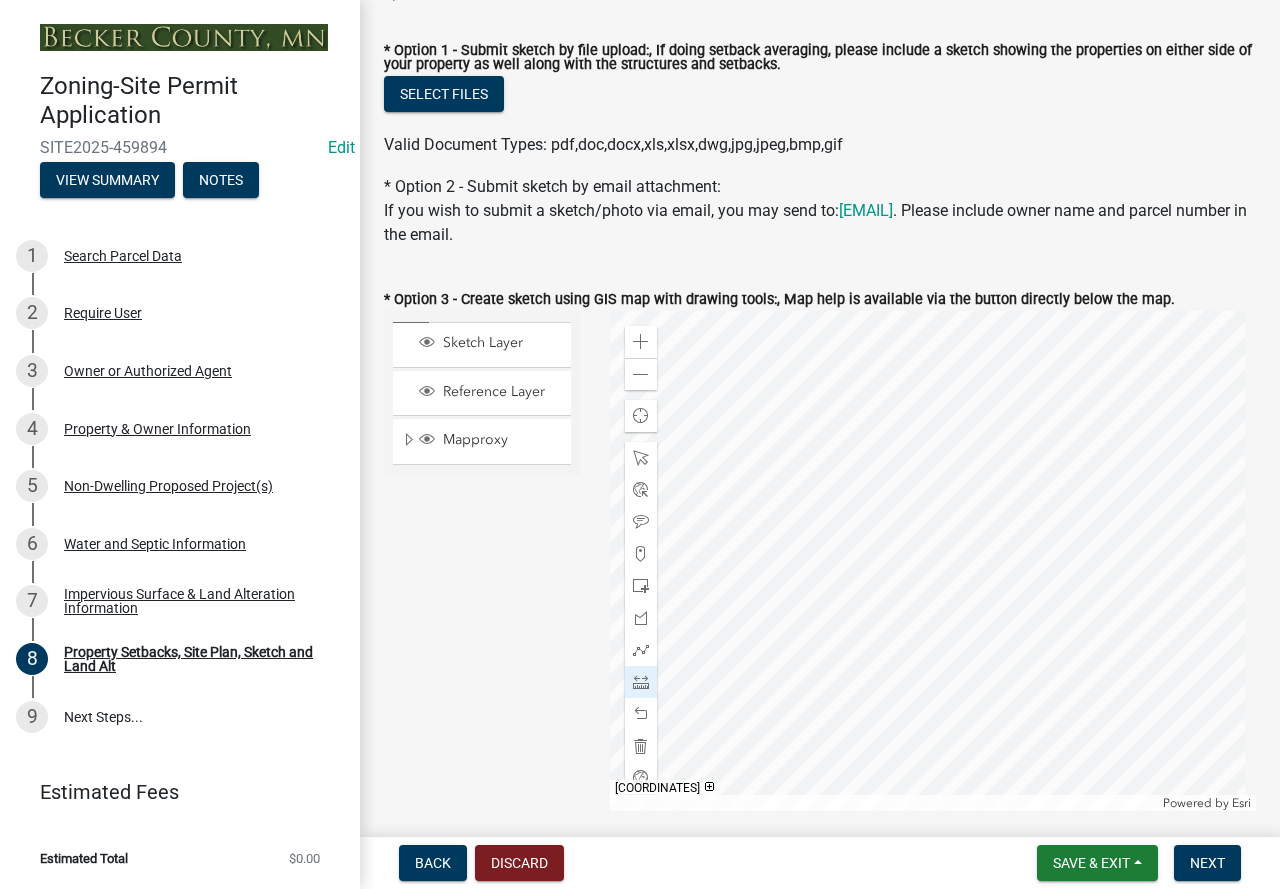click 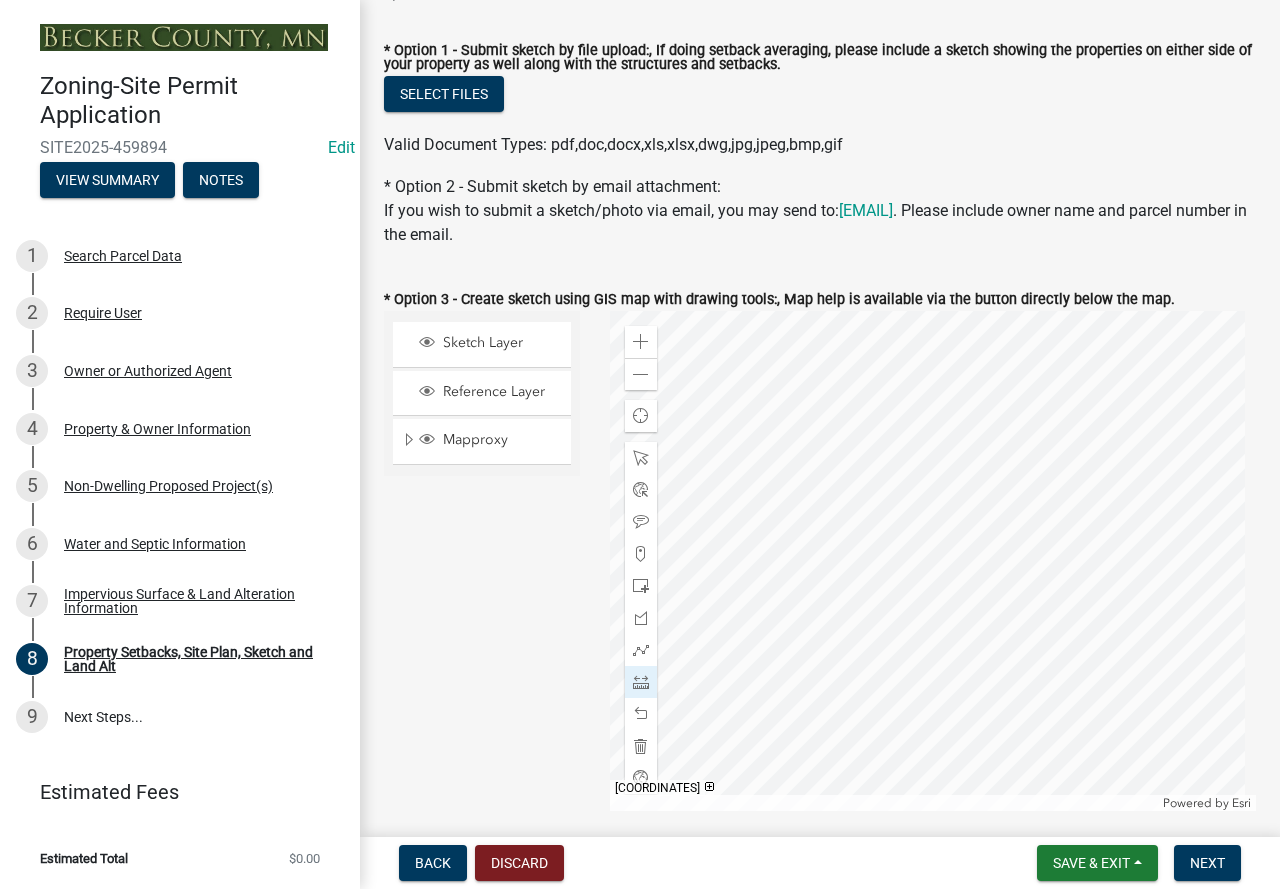click 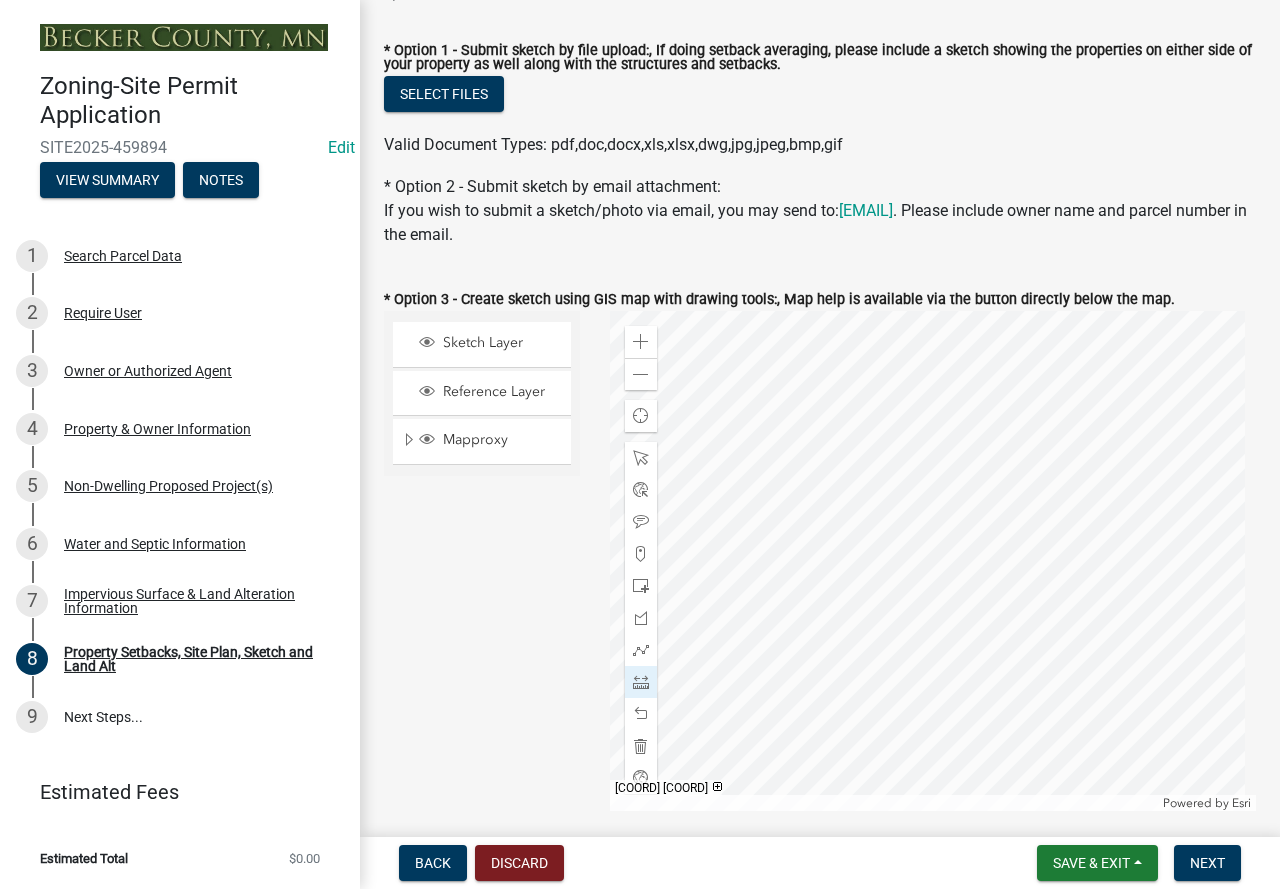 click 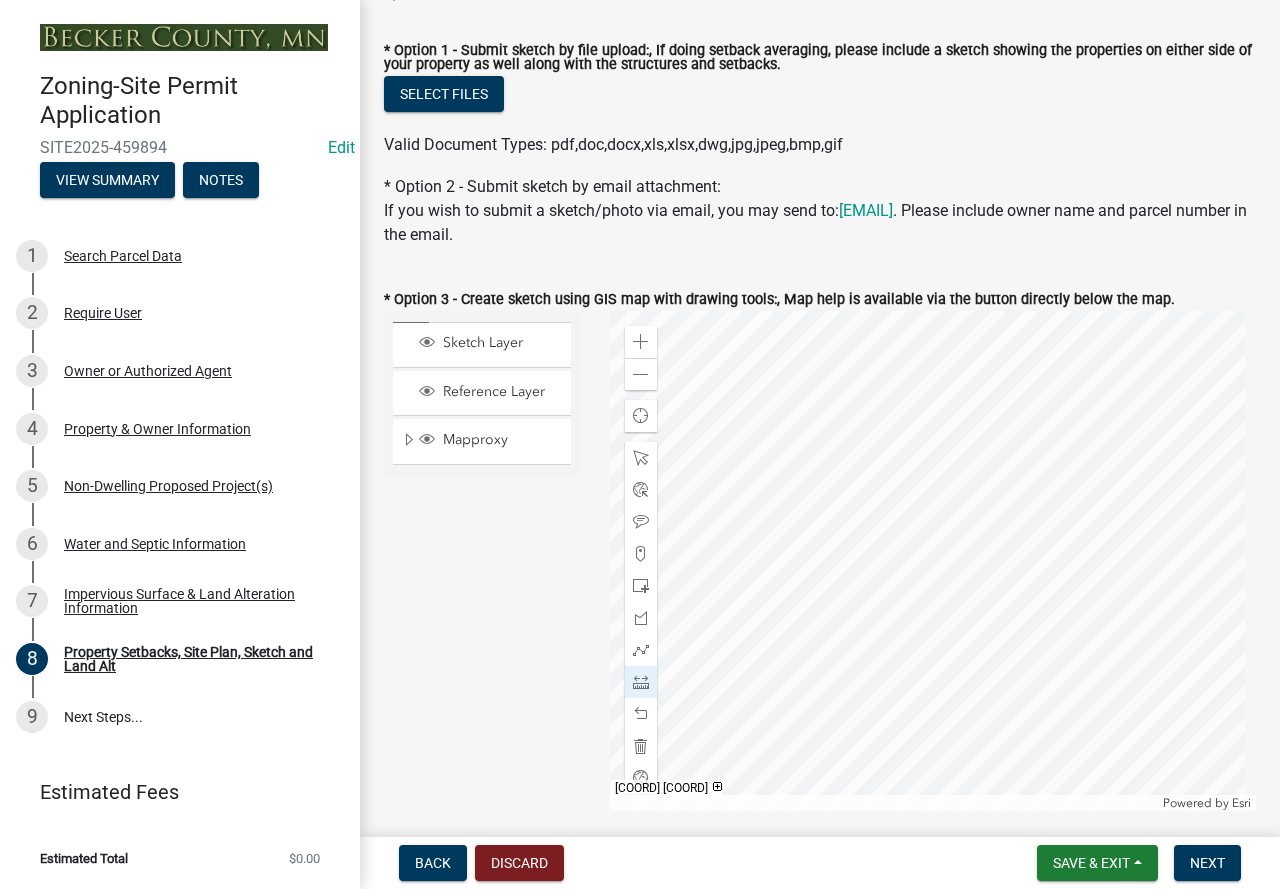 click 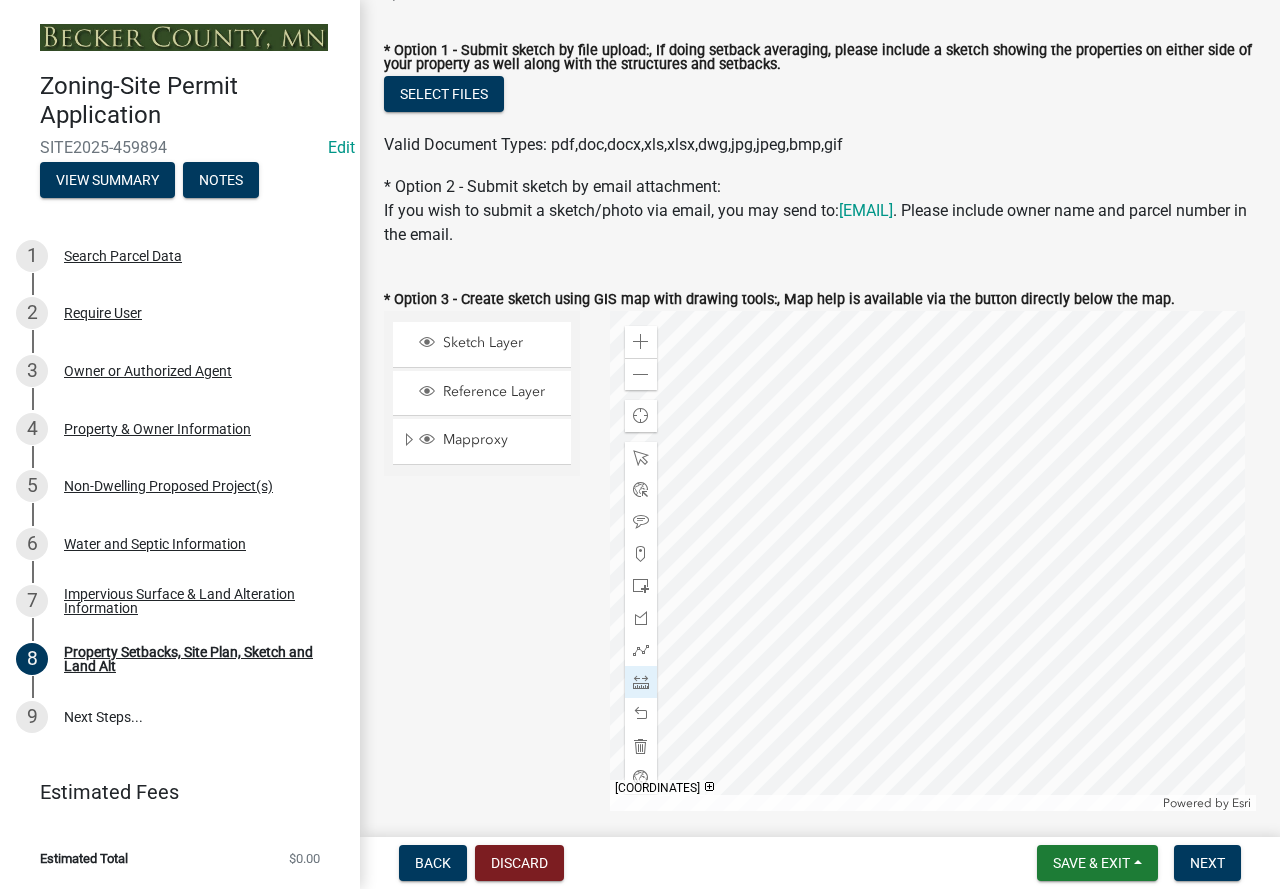 click 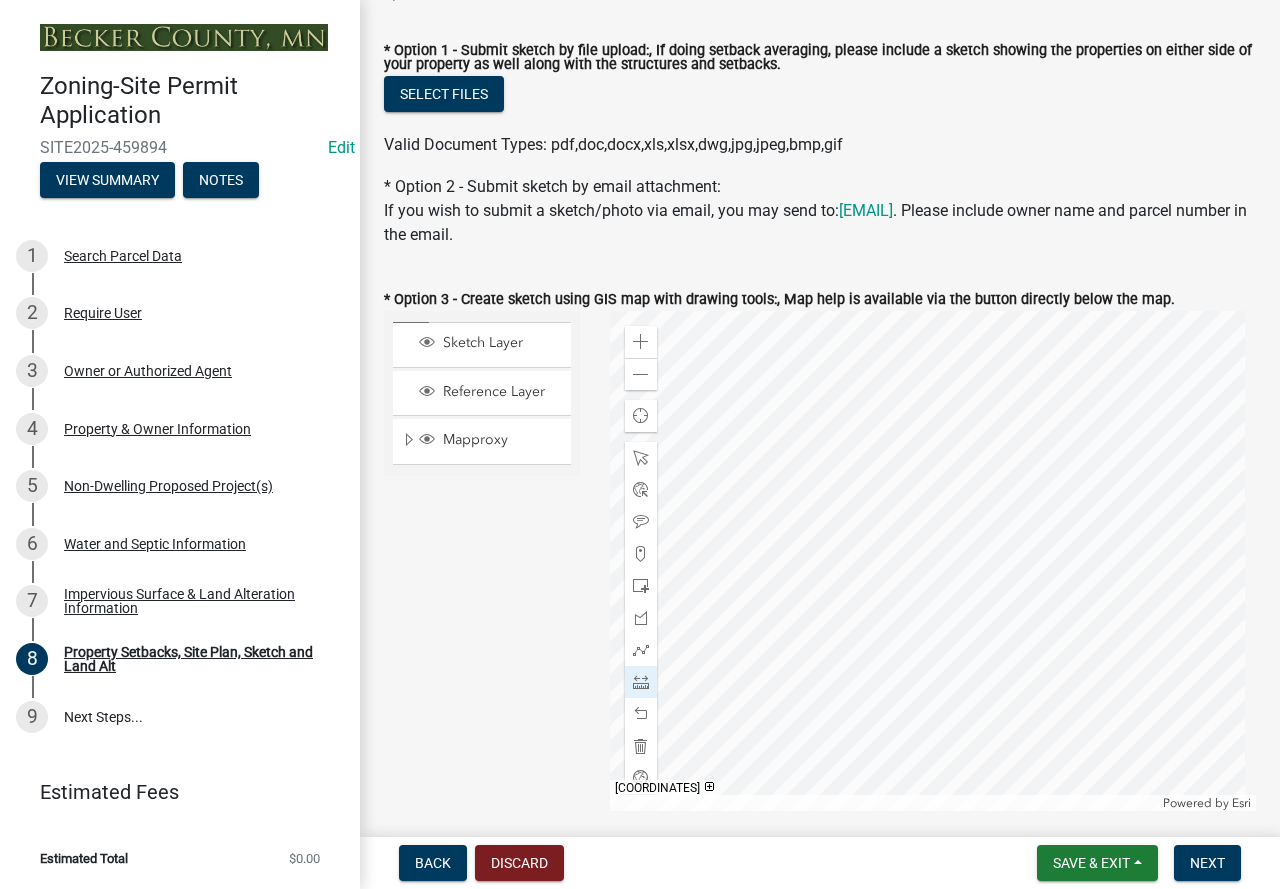 click 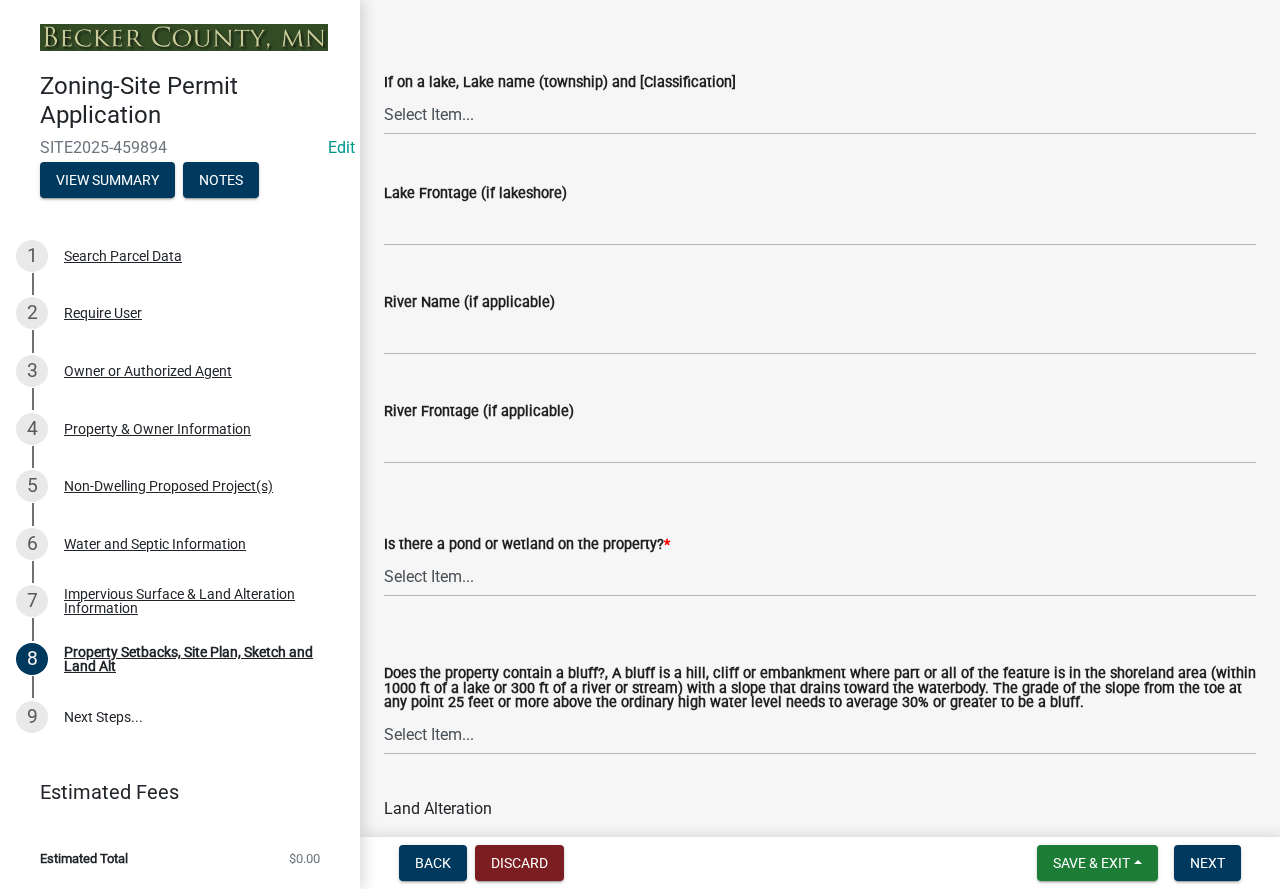 scroll, scrollTop: 1400, scrollLeft: 0, axis: vertical 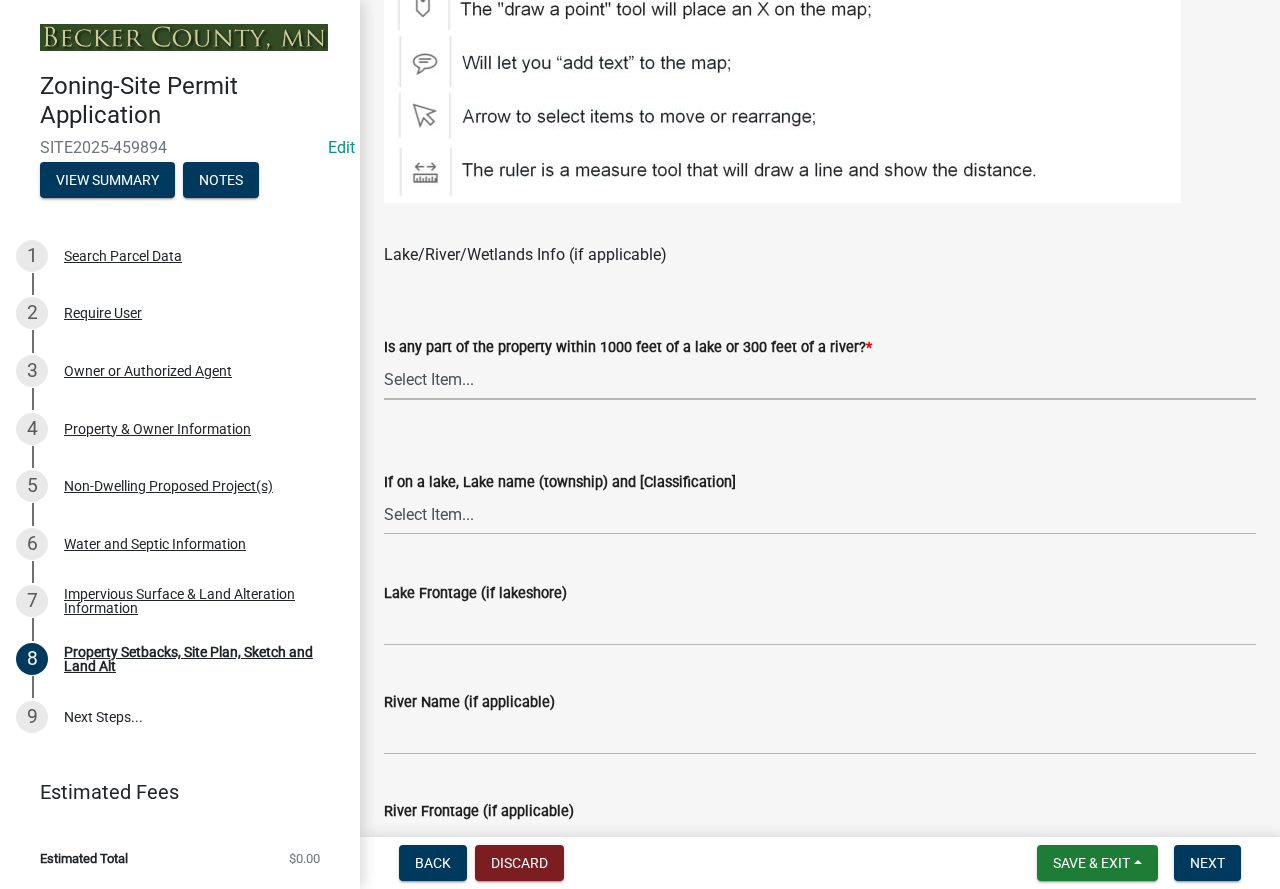 click on "Select Item...   Shoreland-Riparian (Property is bordering a lake, river or stream)   Shoreland-Non-Riparian (Property is within 1000 ft of a lake, stream or river but does not border the water)   Non-Shoreland (Property is more than 1000 ft from a lake and more than 300 ft from a river or stream)" at bounding box center [820, 379] 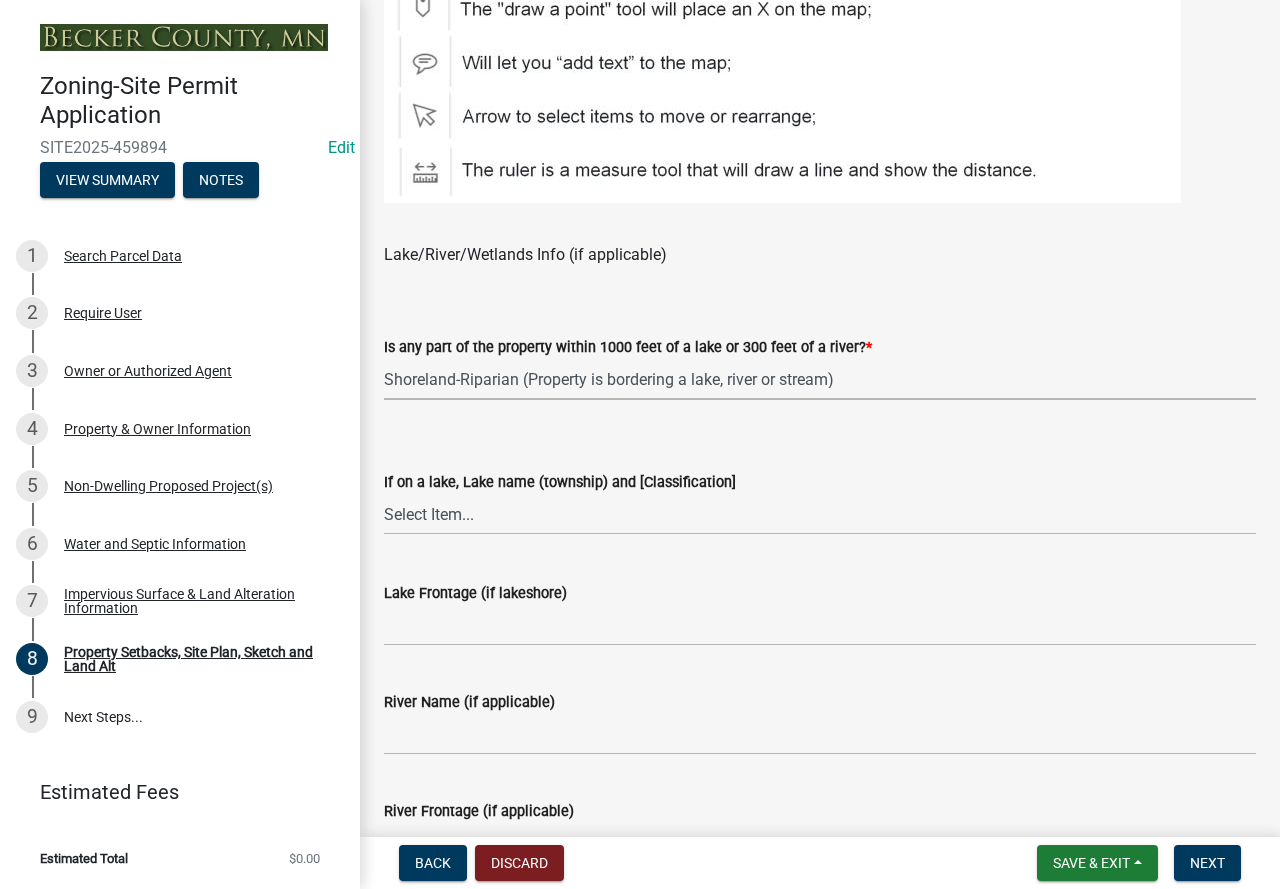 click on "Select Item...   Shoreland-Riparian (Property is bordering a lake, river or stream)   Shoreland-Non-Riparian (Property is within 1000 ft of a lake, stream or river but does not border the water)   Non-Shoreland (Property is more than 1000 ft from a lake and more than 300 ft from a river or stream)" at bounding box center (820, 379) 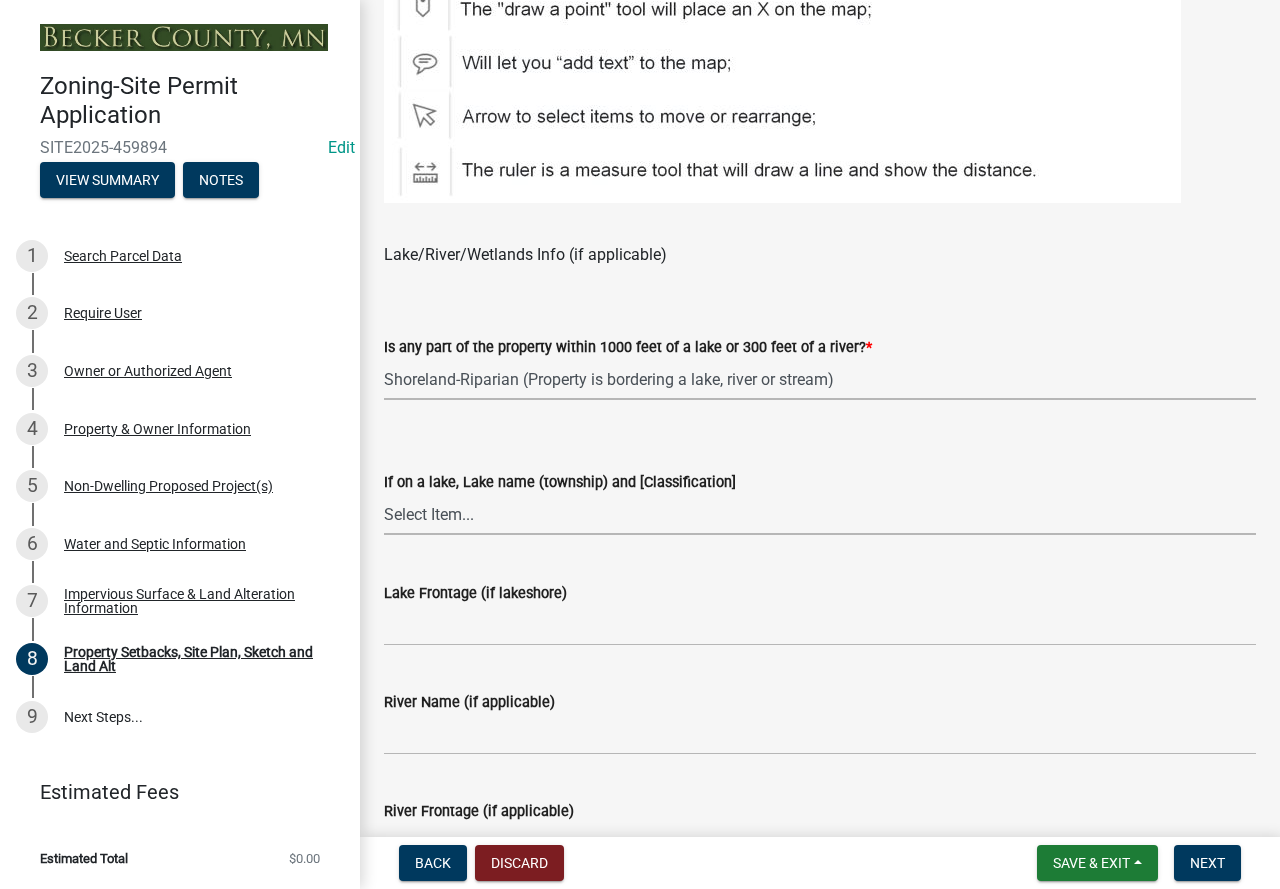 click on "Select Item...   My lake is not listed below   Abbey (Lake View) [NE Tier 2]   Abners (Savannah) [NE Tier 3]   Acorn (Burlington) [RD]   Albertson (Burlington) [RD]   Anderson (Callaway) [NE Tier 1]   Anderson (Lake Park) [NE]   Apple (Spring Creek) [NE Tier 1]   Arrow (Lake Eunice) [NE Tier 2]   Aspinwall (Pine Point & Round Lake) [NE Tier 3]   Audubon (Audubon) [RD]   Axberg(Main Basin) (Lake Park) [NE Tier 2]   Bad Boy (Maple Grove) [NE Tier 3]   Bad Medicine (Forest) [RD]   Baker (White Earth & Spring Creek) [GD]   Balke (Atlanta) [NE Tier 1]   Ballard (Height of Land S) [NE Tier 3]   Balsam (Holmesville) [NE Tier 3]   Banana (Spring Creek) [NE Tier 1]   Bass (Forest) [RD]   Bass (Lake Eunice) [NE Tier 2]   Bass (Maple Grove) [NE Tier 3]   Bass (Shell Lake & Carsonville) [NE Tier 3]   Basswood (Forest) [NE Tier 3]   Bay (Hamden) [NE Tier 1]   Becker (Maple Grove) [NE Tier 3]   Beeber (Cormorant) [NE Tier 2]   Beer (Detroit) [NE Tier 2]   Bergerson (Cormorant) [NE Tier 2]   Bijou (Lake Park) [RD]" at bounding box center [820, 514] 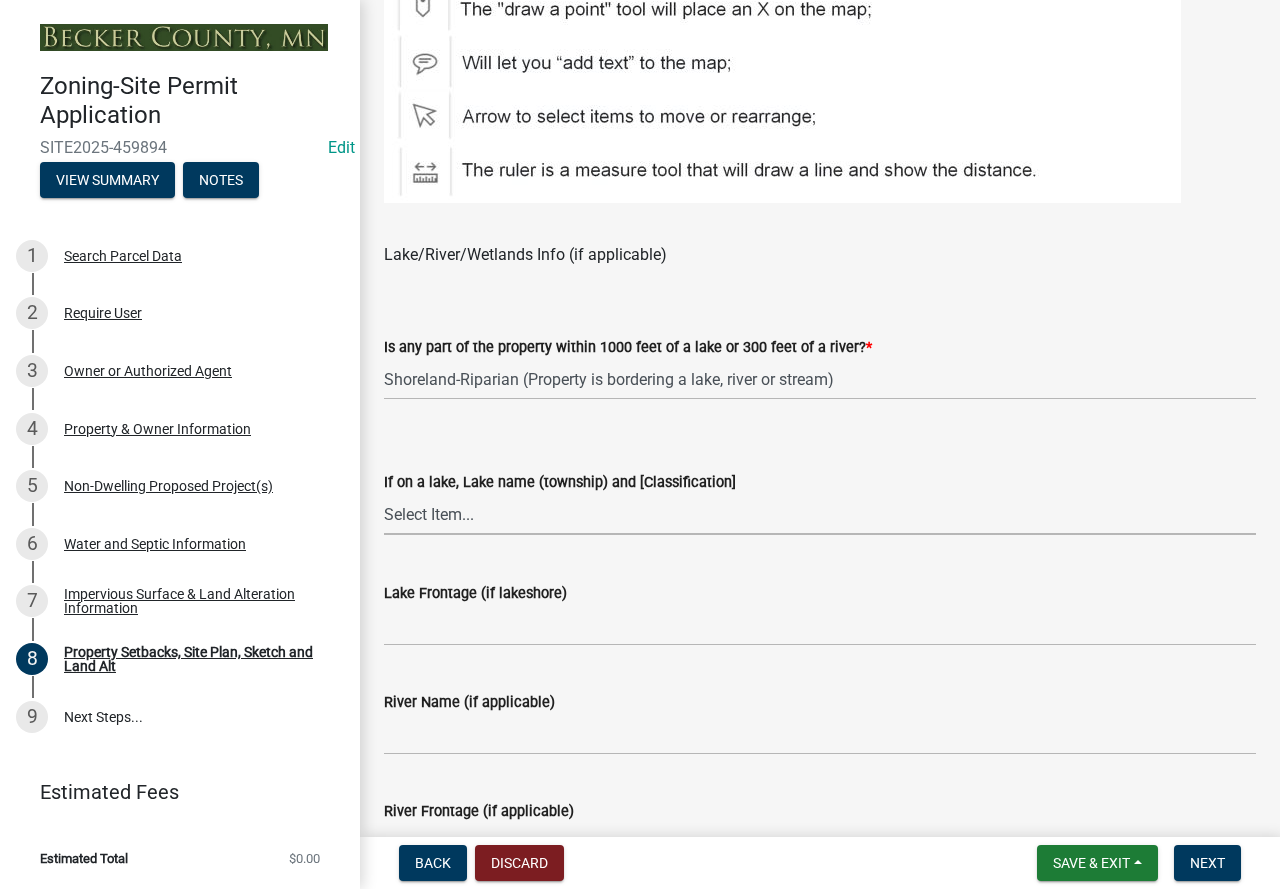 click on "Select Item...   My lake is not listed below   Abbey (Lake View) [NE Tier 2]   Abners (Savannah) [NE Tier 3]   Acorn (Burlington) [RD]   Albertson (Burlington) [RD]   Anderson (Callaway) [NE Tier 1]   Anderson (Lake Park) [NE]   Apple (Spring Creek) [NE Tier 1]   Arrow (Lake Eunice) [NE Tier 2]   Aspinwall (Pine Point & Round Lake) [NE Tier 3]   Audubon (Audubon) [RD]   Axberg(Main Basin) (Lake Park) [NE Tier 2]   Bad Boy (Maple Grove) [NE Tier 3]   Bad Medicine (Forest) [RD]   Baker (White Earth & Spring Creek) [GD]   Balke (Atlanta) [NE Tier 1]   Ballard (Height of Land S) [NE Tier 3]   Balsam (Holmesville) [NE Tier 3]   Banana (Spring Creek) [NE Tier 1]   Bass (Forest) [RD]   Bass (Lake Eunice) [NE Tier 2]   Bass (Maple Grove) [NE Tier 3]   Bass (Shell Lake & Carsonville) [NE Tier 3]   Basswood (Forest) [NE Tier 3]   Bay (Hamden) [NE Tier 1]   Becker (Maple Grove) [NE Tier 3]   Beeber (Cormorant) [NE Tier 2]   Beer (Detroit) [NE Tier 2]   Bergerson (Cormorant) [NE Tier 2]   Bijou (Lake Park) [RD]" at bounding box center (820, 514) 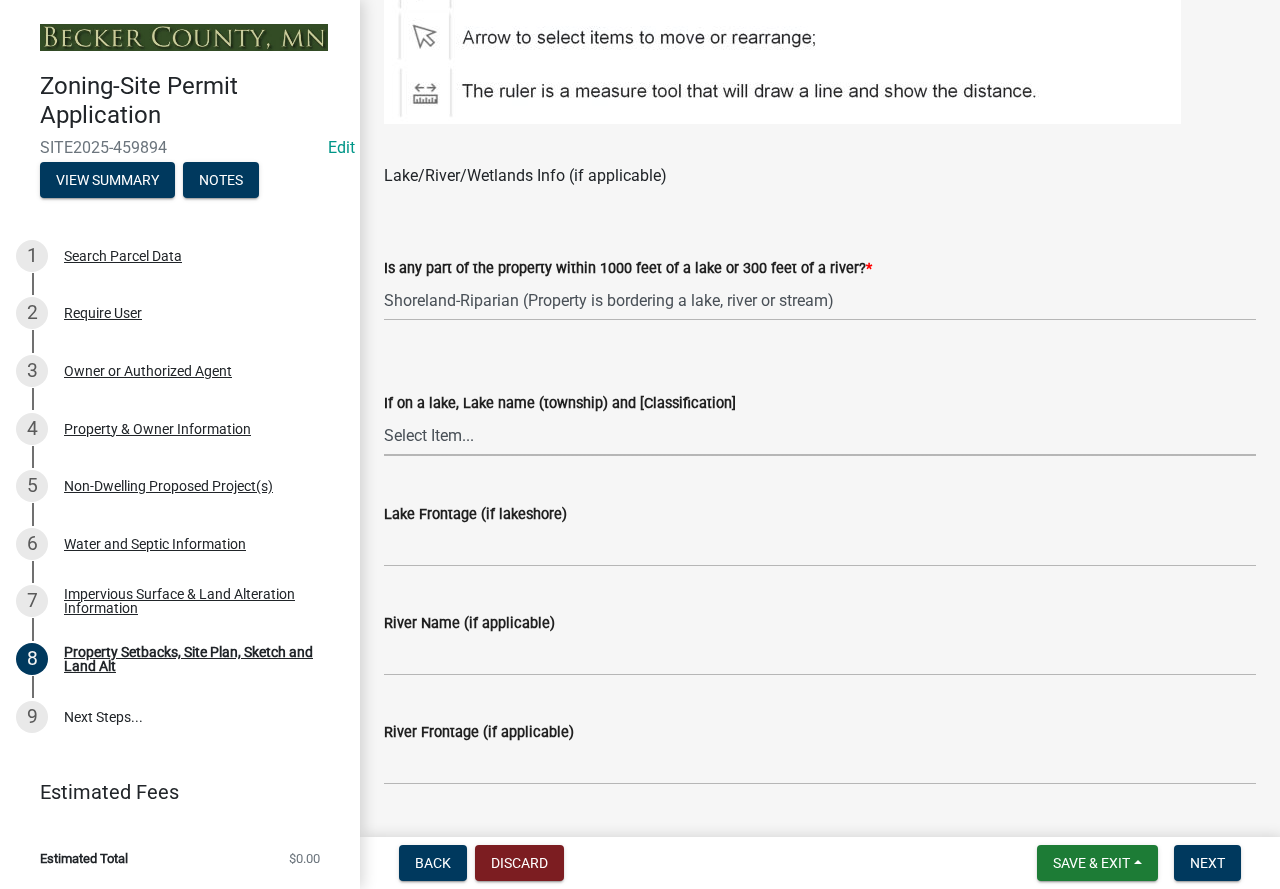 scroll, scrollTop: 1600, scrollLeft: 0, axis: vertical 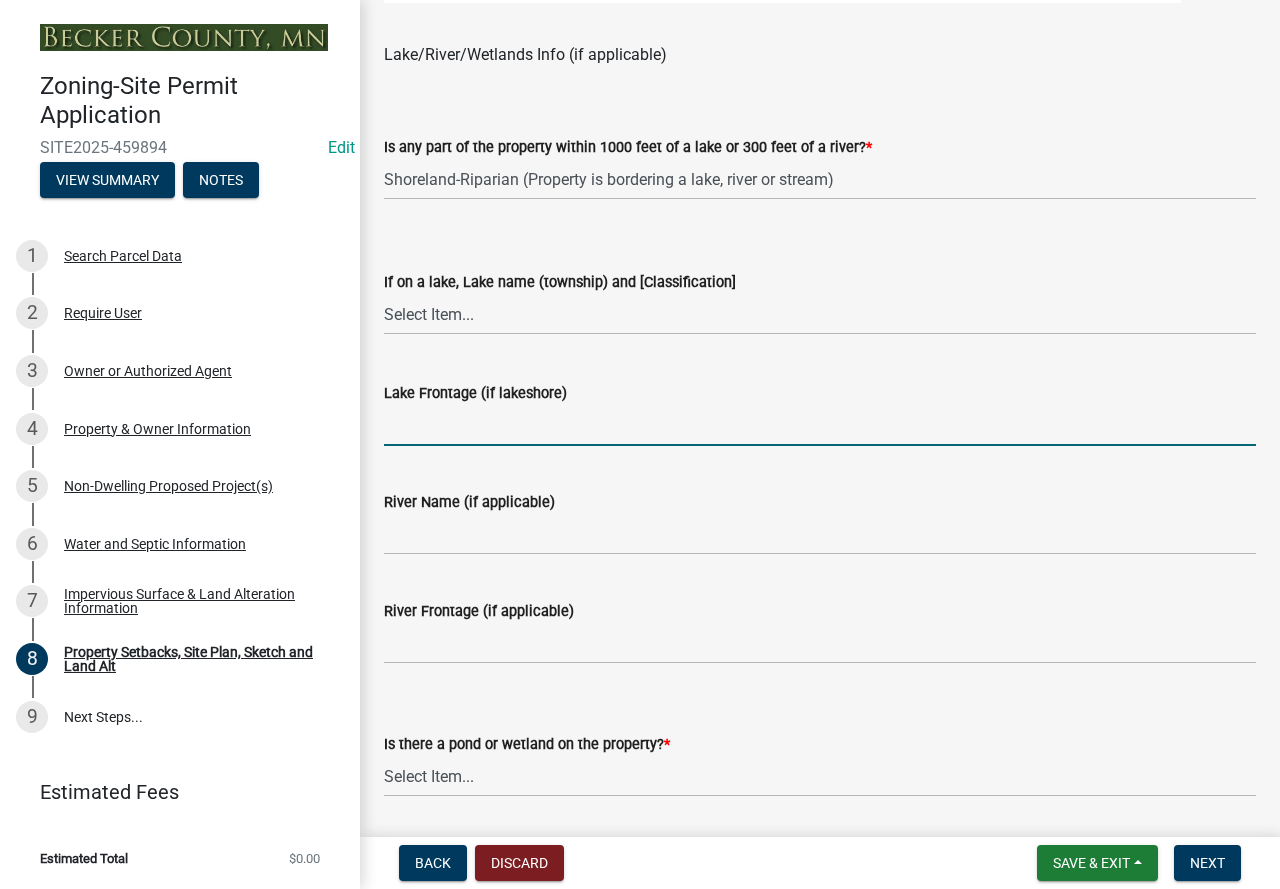 click on "Lake Frontage (if lakeshore)" at bounding box center (820, 425) 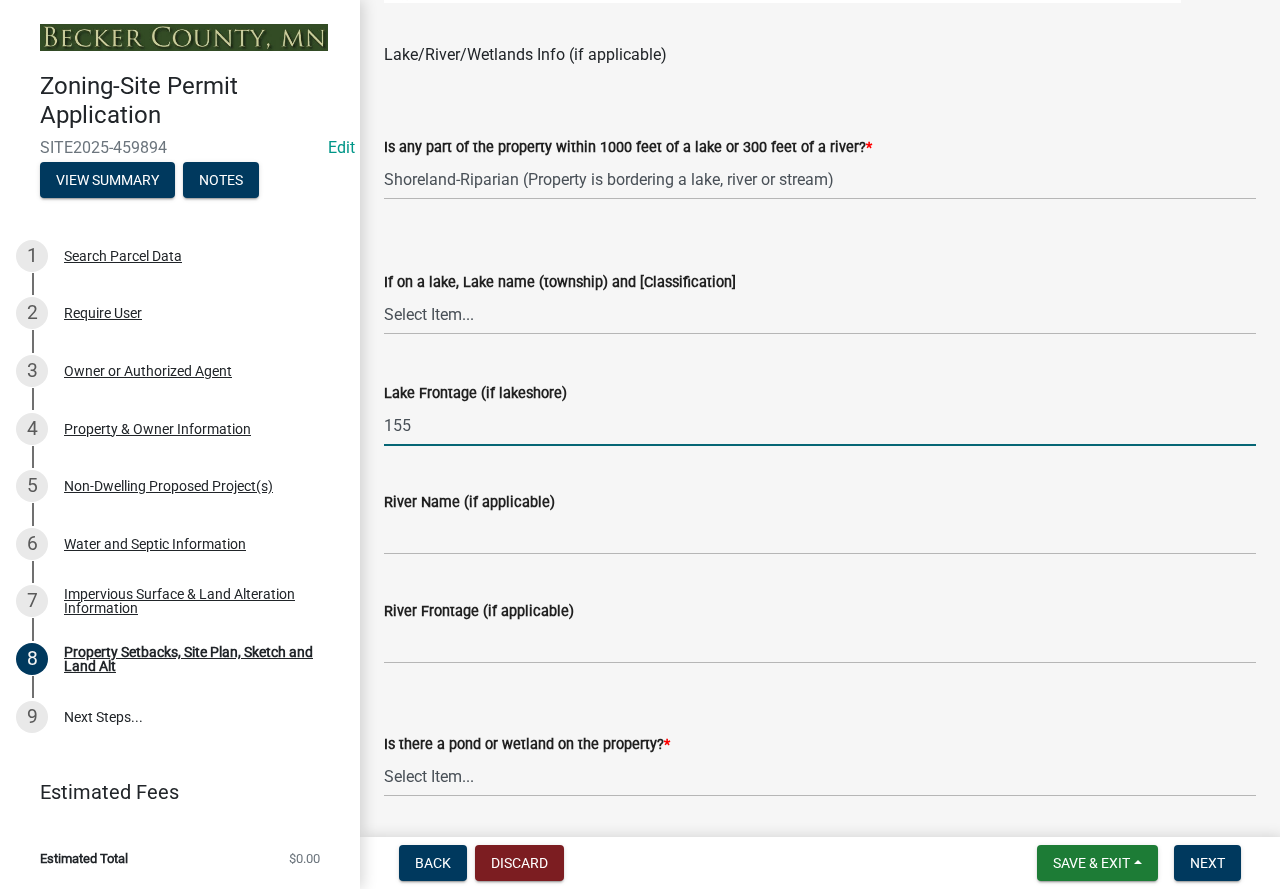 type on "155" 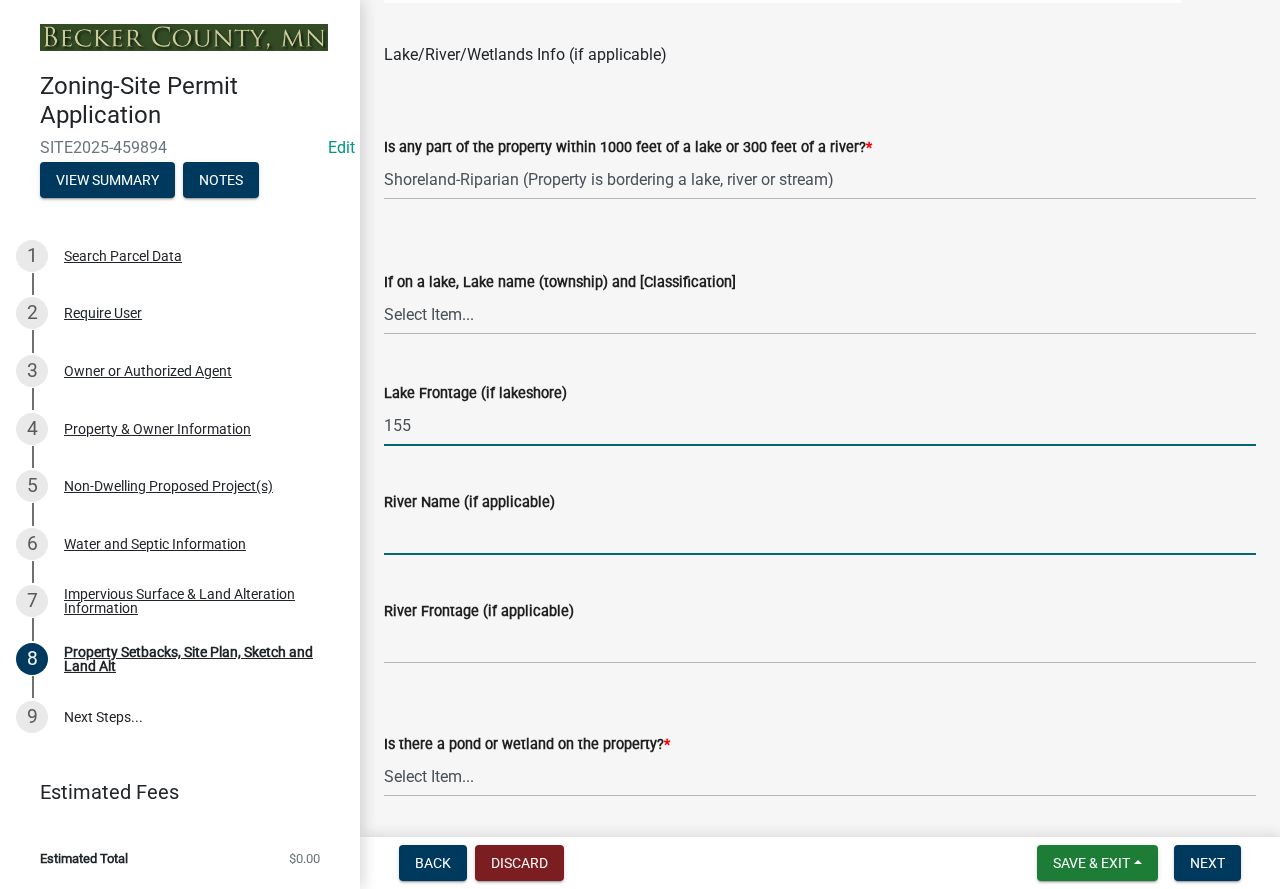 click on "River Name (if applicable)" at bounding box center (820, 534) 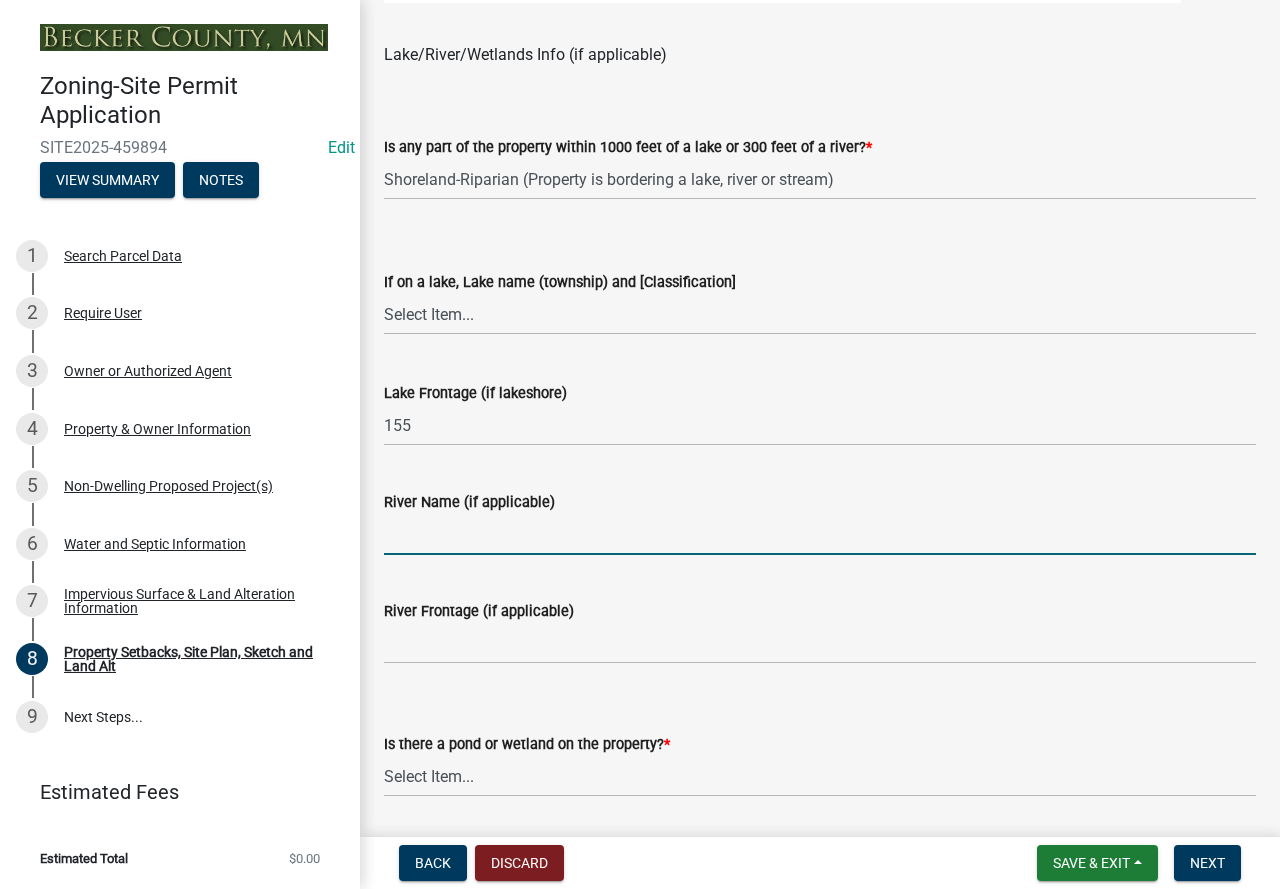 type on "N/A" 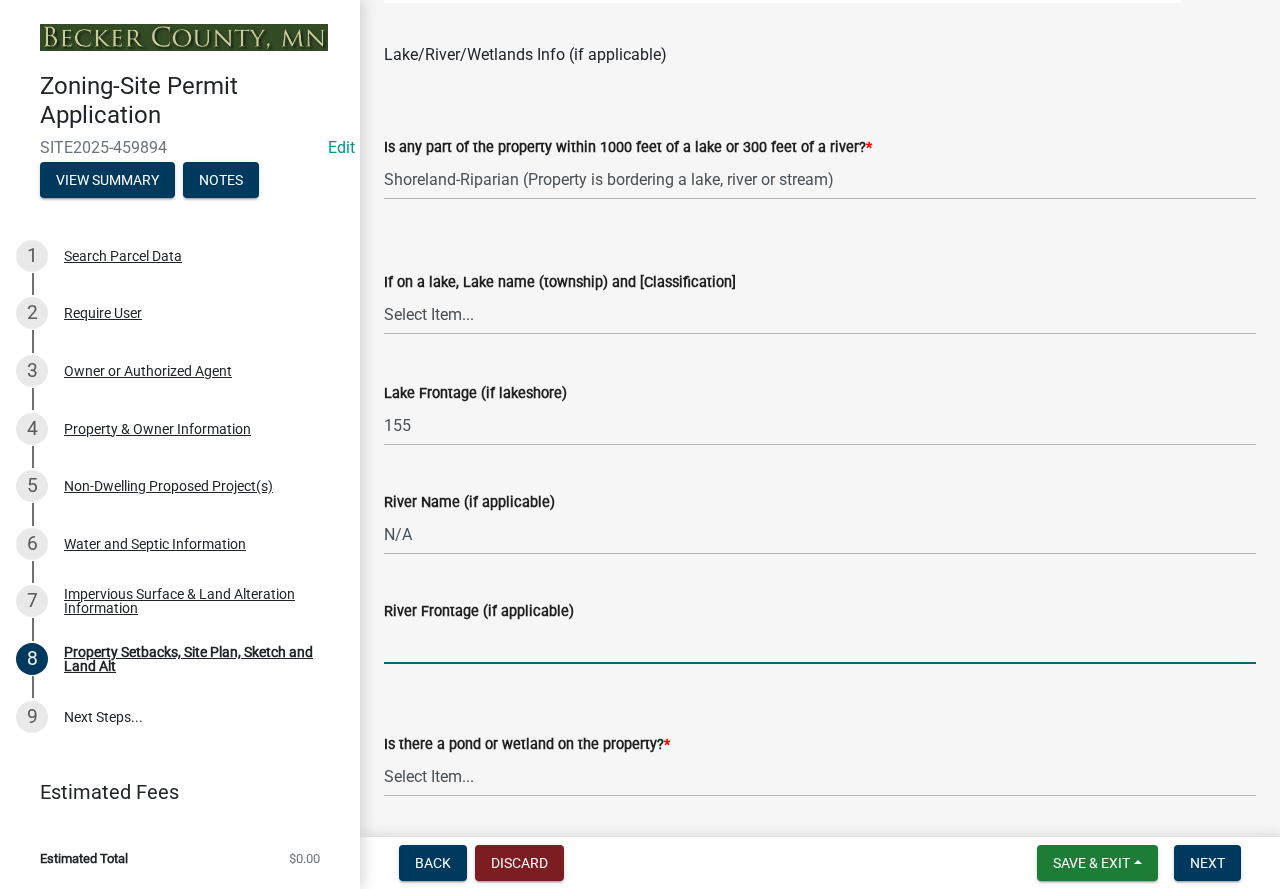 click on "River Frontage (if applicable)" at bounding box center [820, 643] 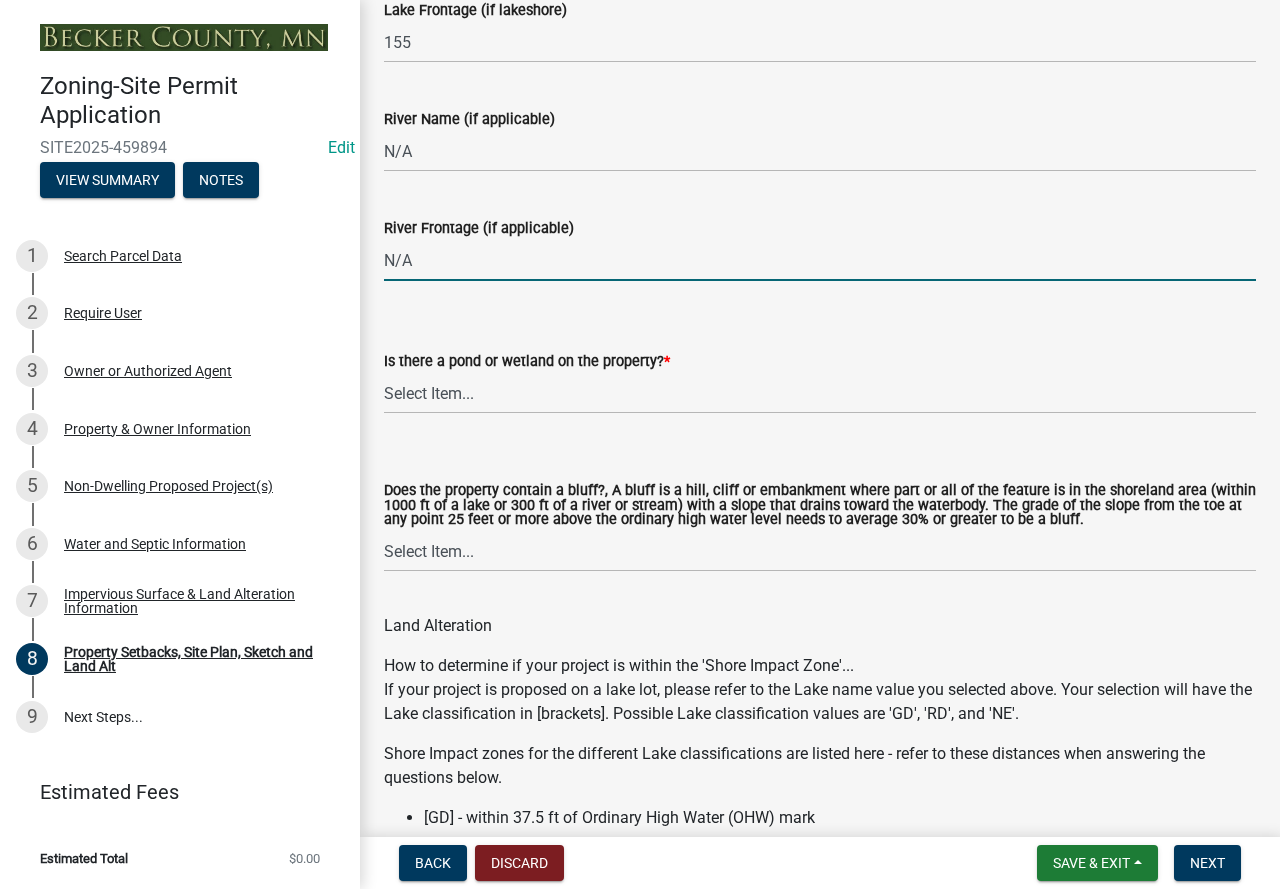 scroll, scrollTop: 2000, scrollLeft: 0, axis: vertical 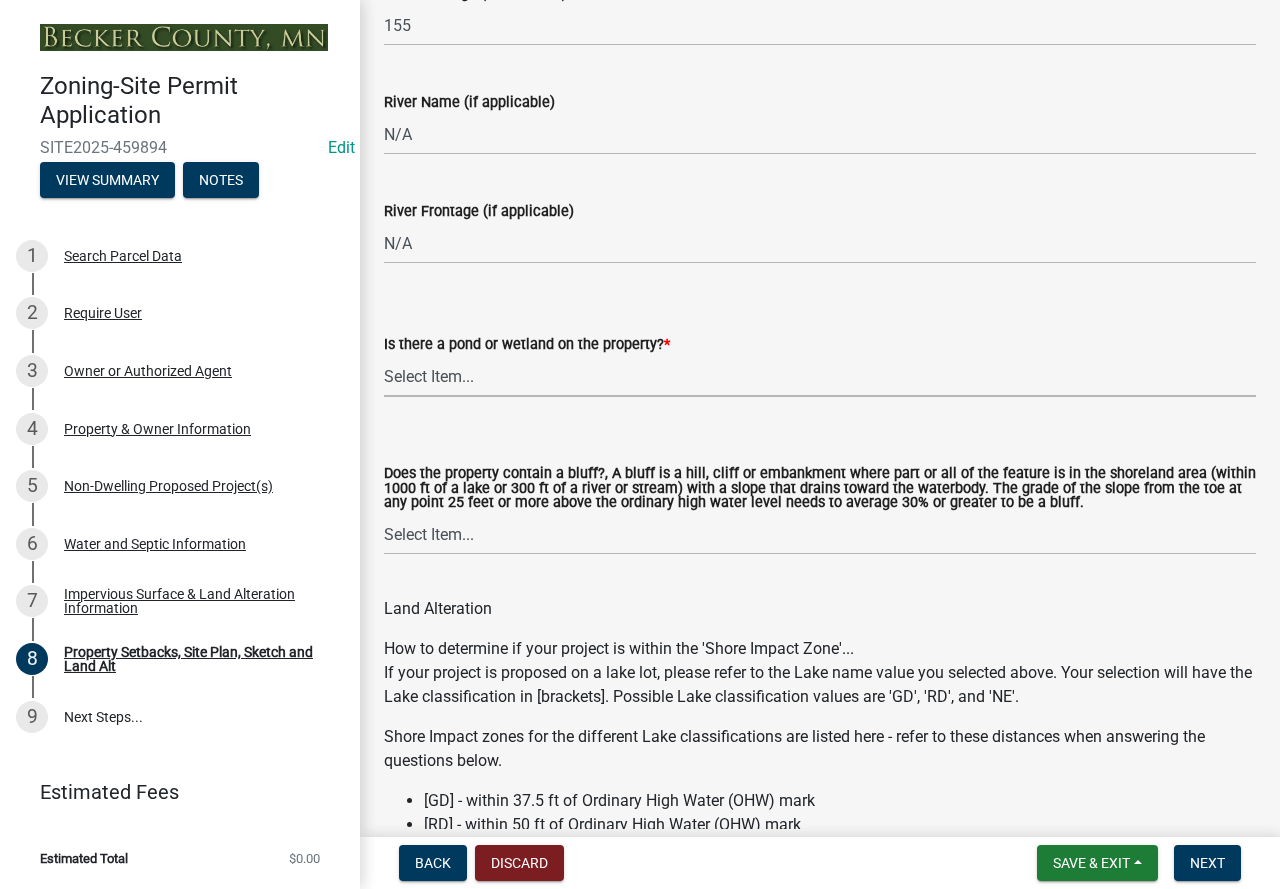 click on "Select Item...   Yes   No" at bounding box center (820, 376) 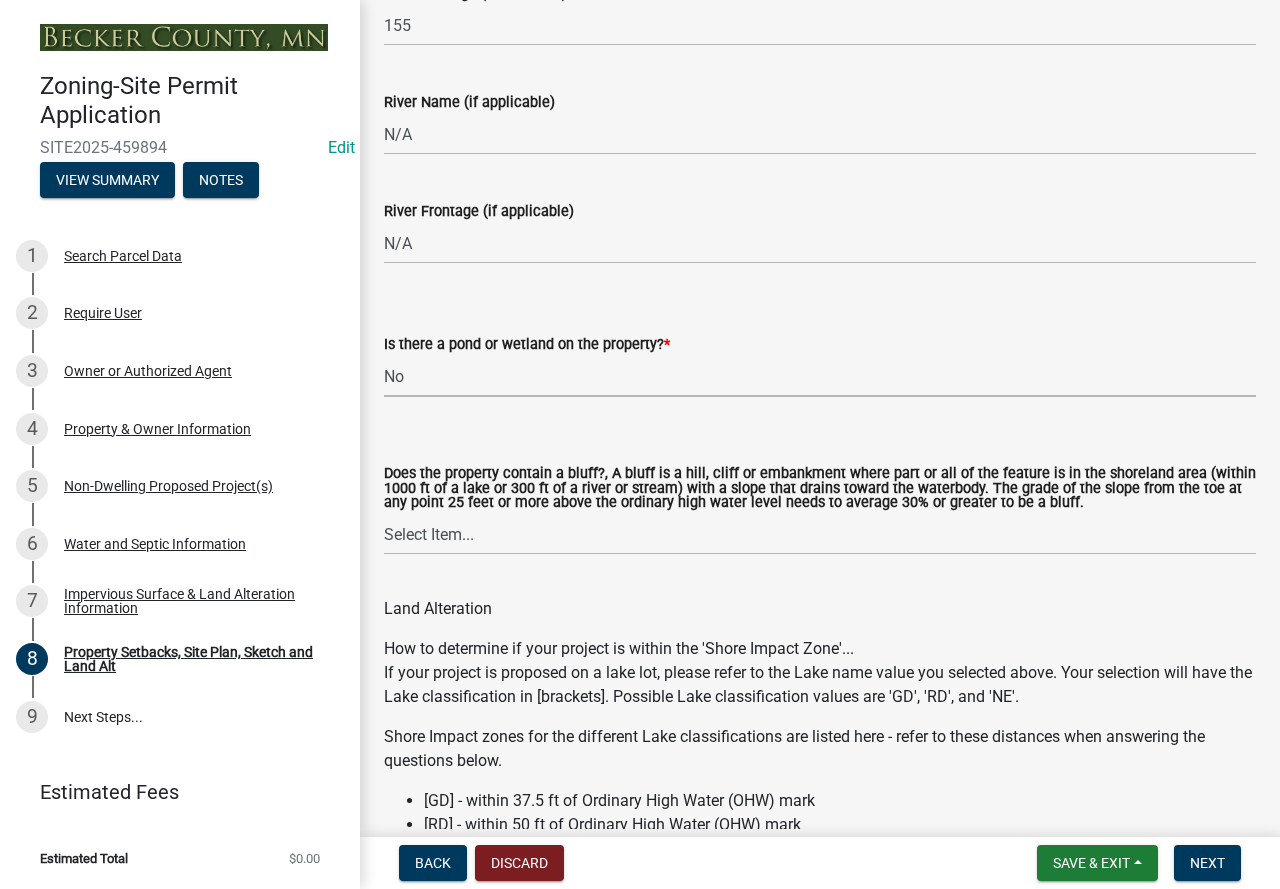 click on "Select Item...   Yes   No" at bounding box center (820, 376) 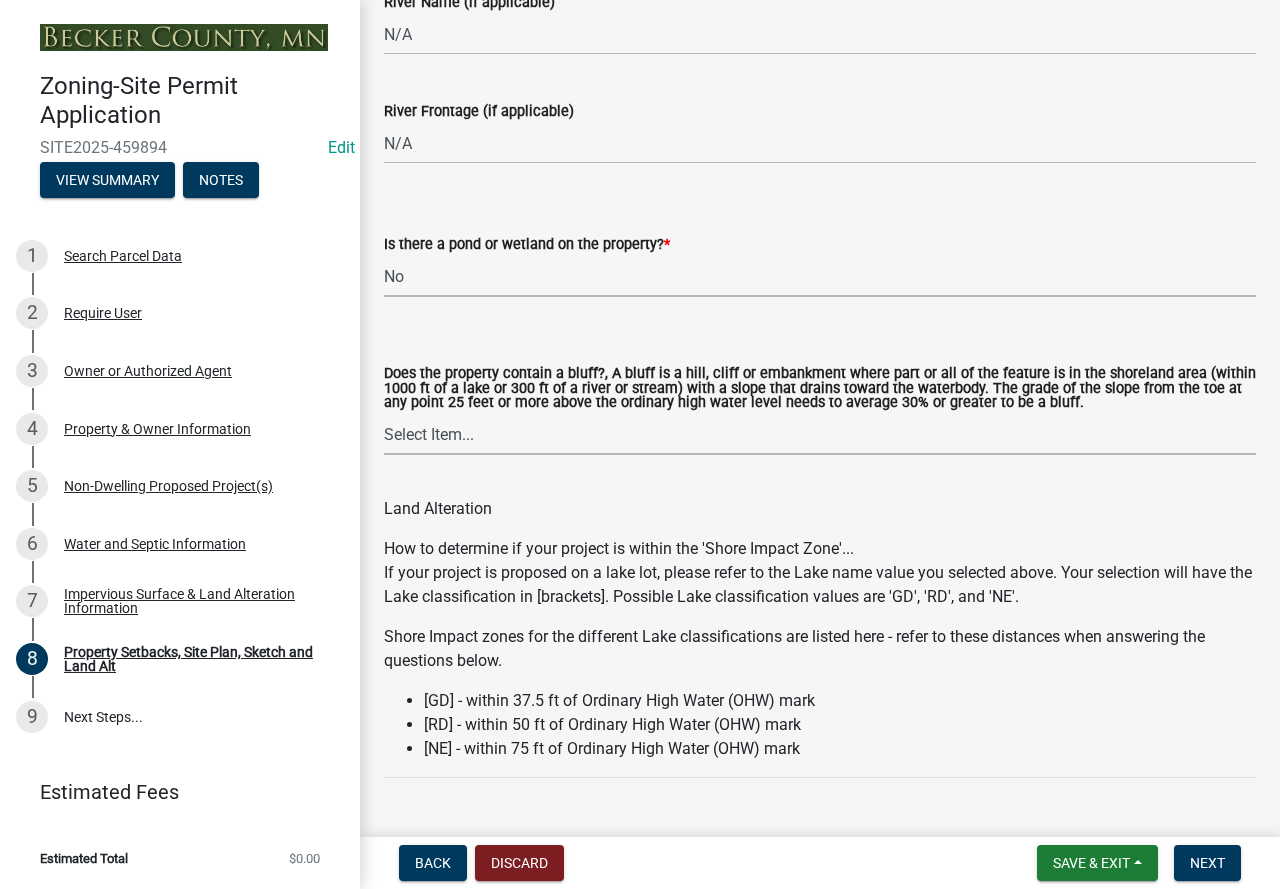 drag, startPoint x: 495, startPoint y: 430, endPoint x: 496, endPoint y: 447, distance: 17.029387 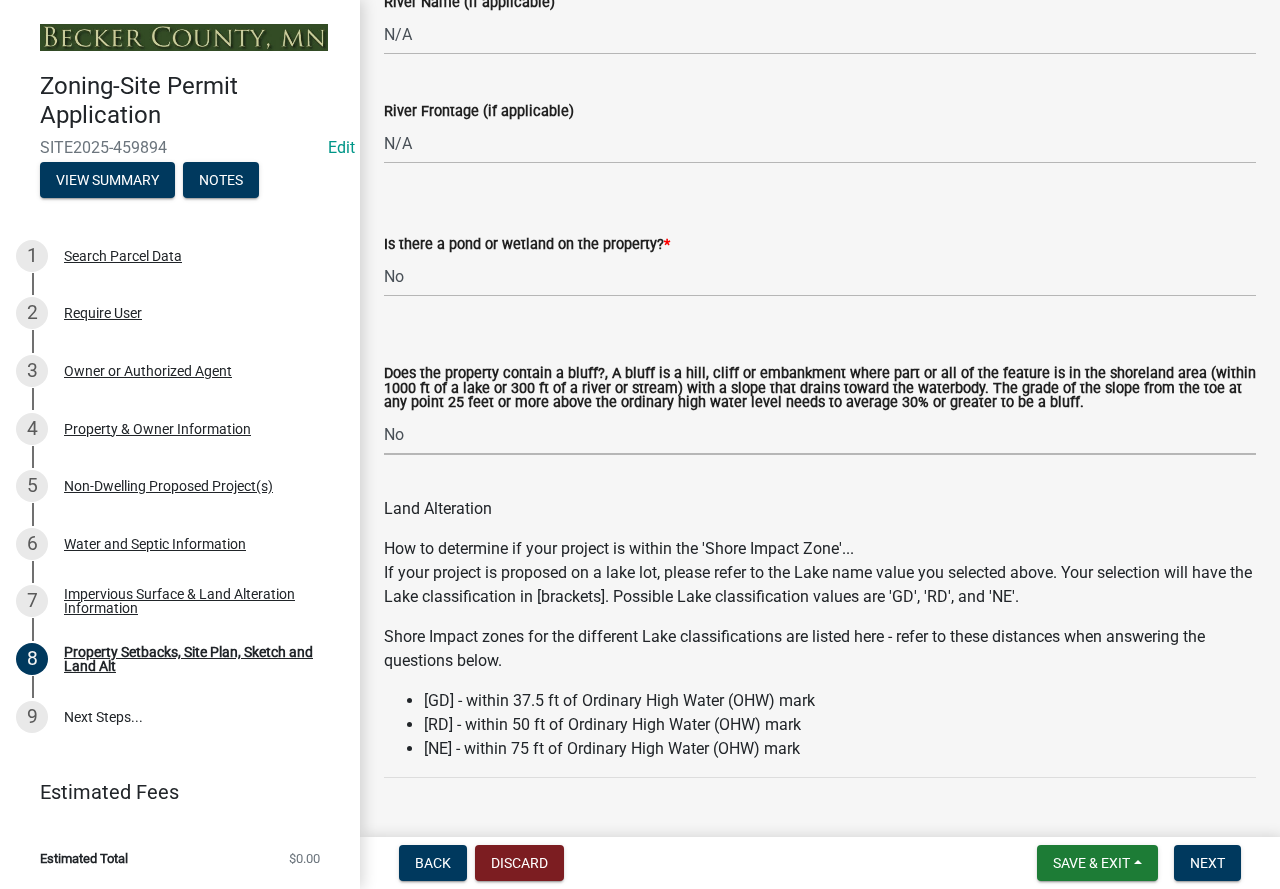 click on "Select Item...   Yes   No" at bounding box center (820, 434) 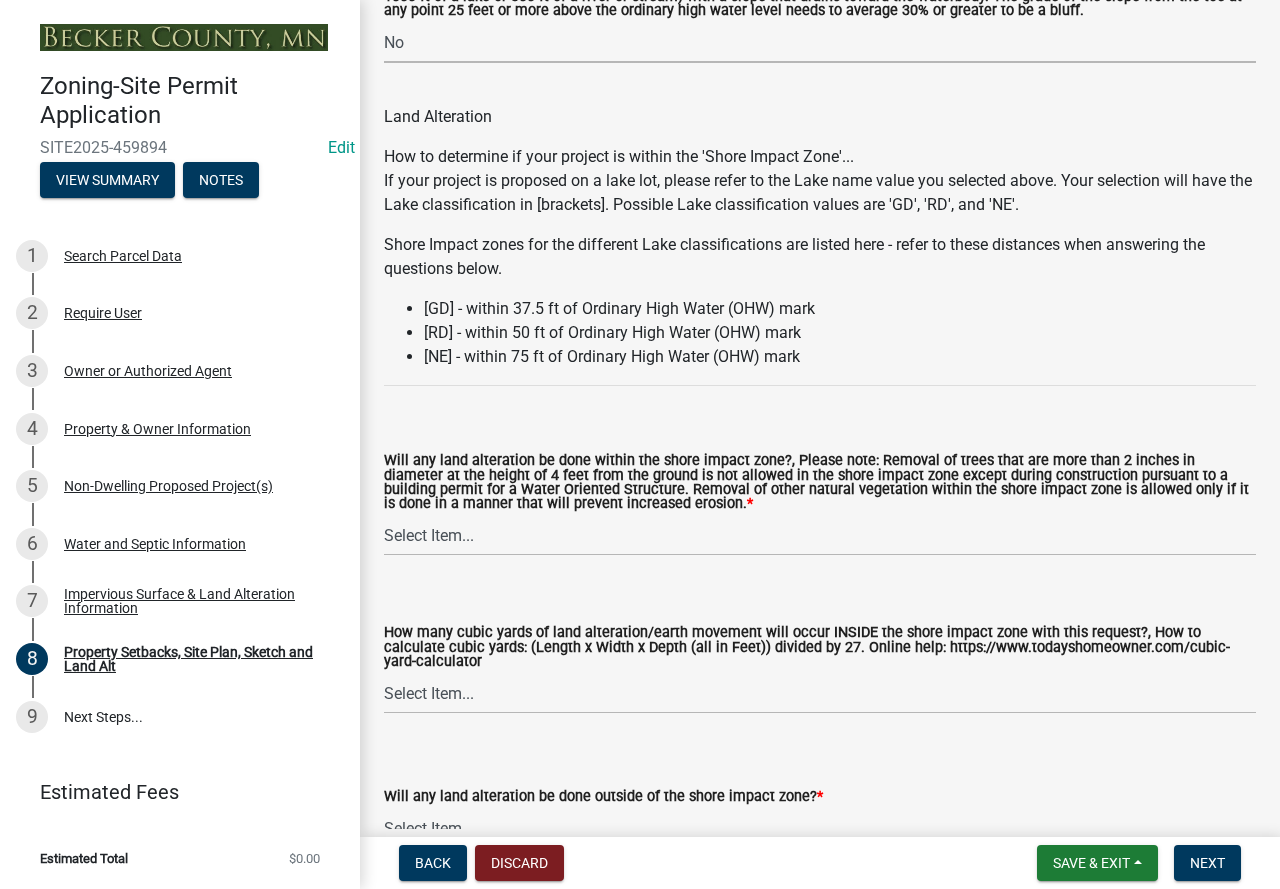 scroll, scrollTop: 2600, scrollLeft: 0, axis: vertical 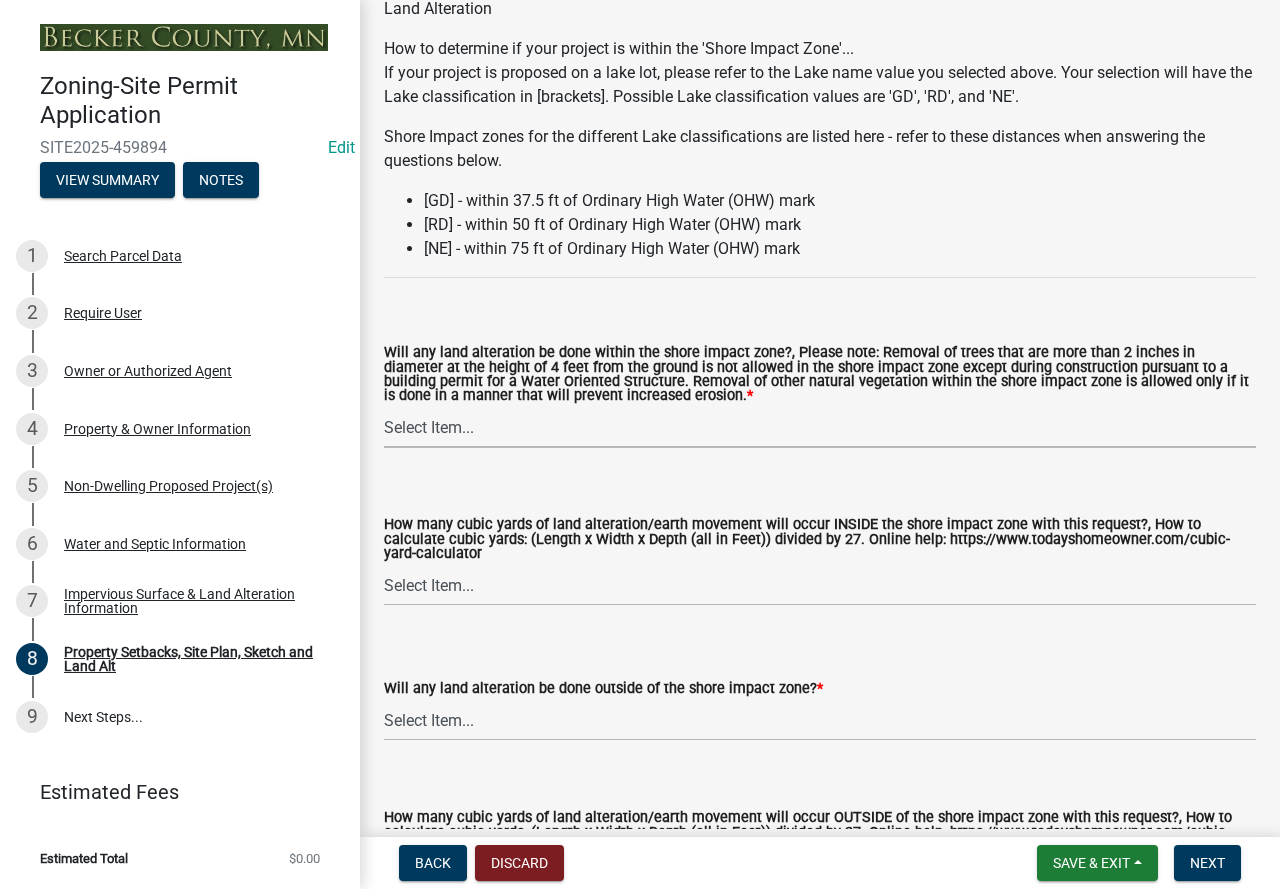 click on "Select Item...   Yes   No   N/A" at bounding box center (820, 427) 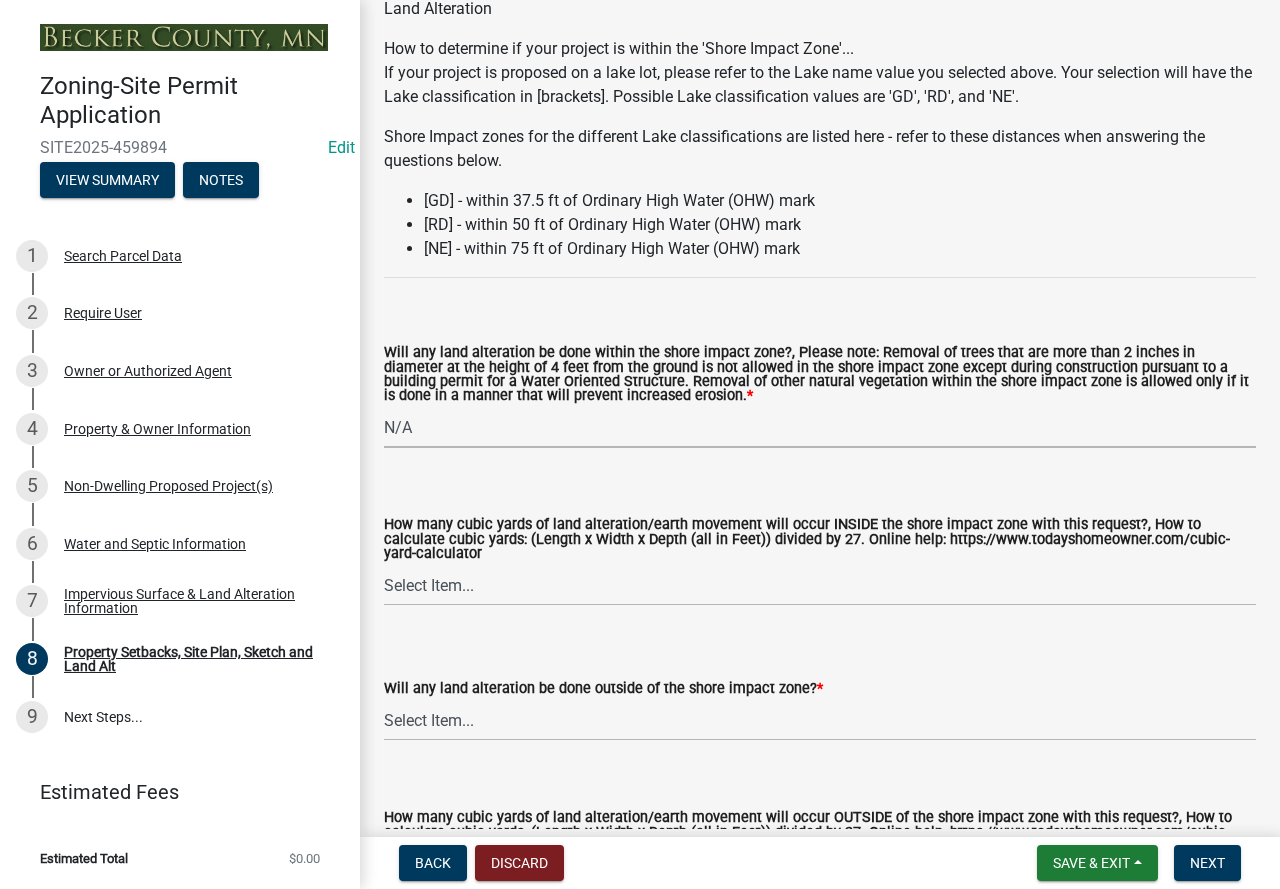 click on "Select Item...   Yes   No   N/A" at bounding box center [820, 427] 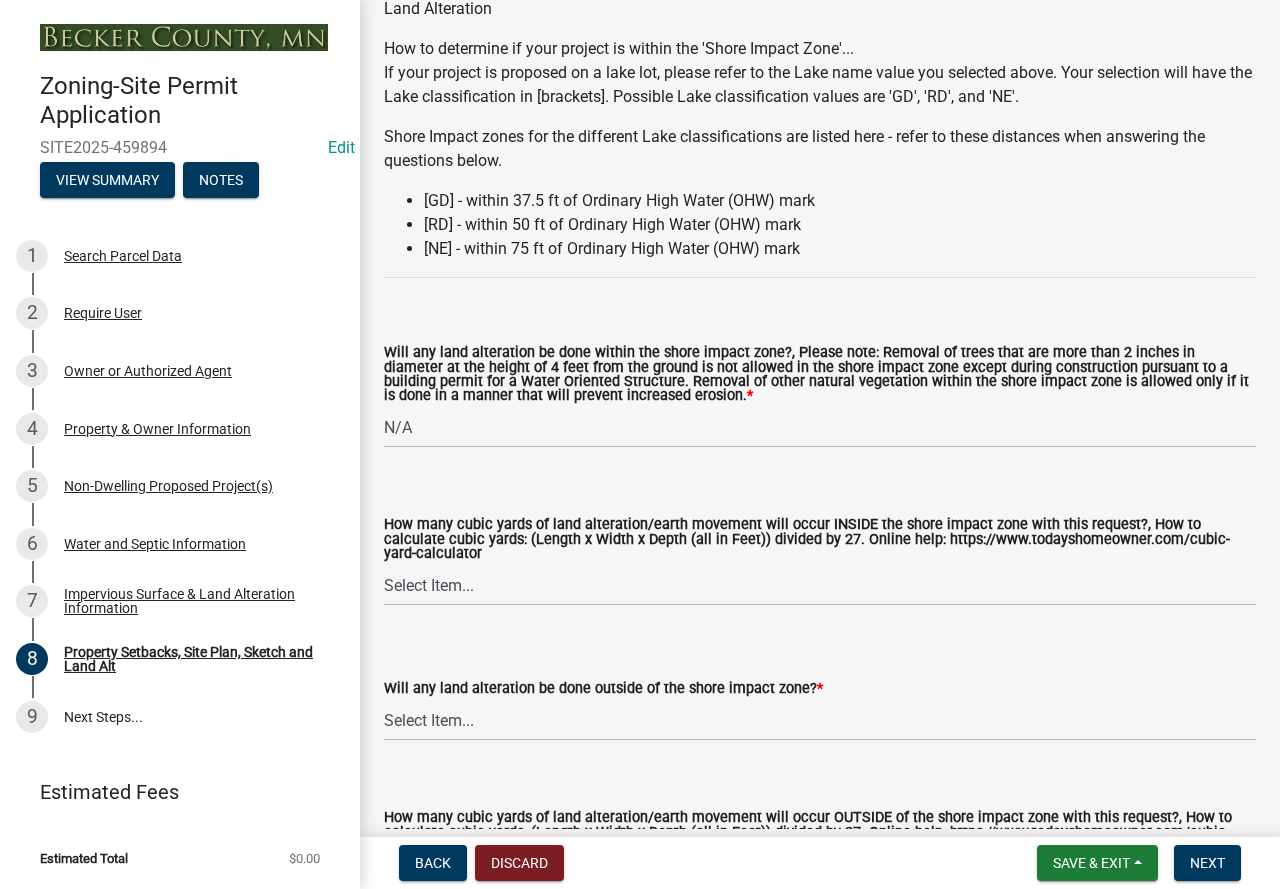 click on "How many cubic yards of land alteration/earth movement will occur INSIDE the shore impact zone with this request?,  How to calculate cubic yards:
(Length x Width x Depth (all in Feet)) divided by 27.  Online help: https://www.todayshomeowner.com/cubic-yard-calculator" 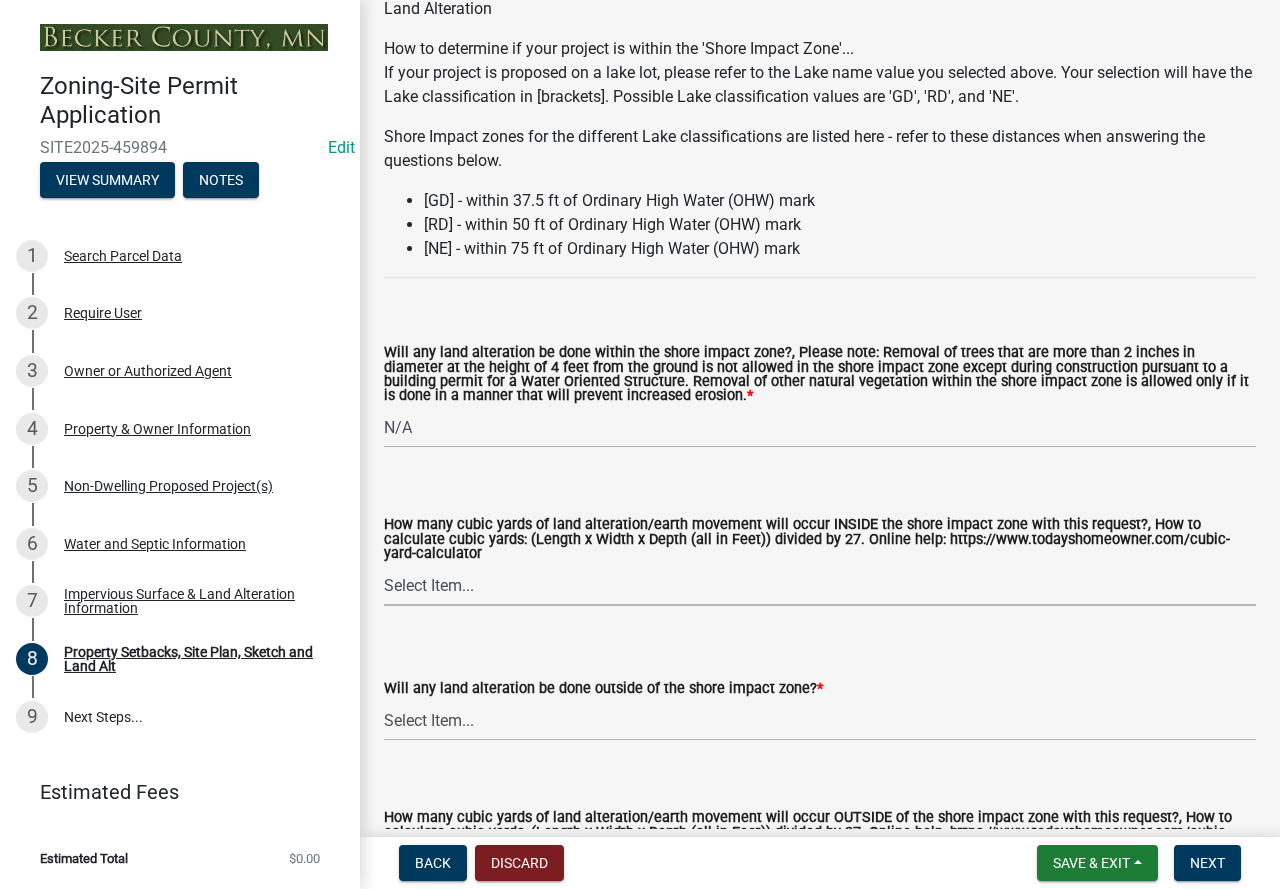click on "Select Item...   None   10 Cubic Yards or less   11-50 Cubic Yards   Over 50 Cubic Yards" at bounding box center (820, 585) 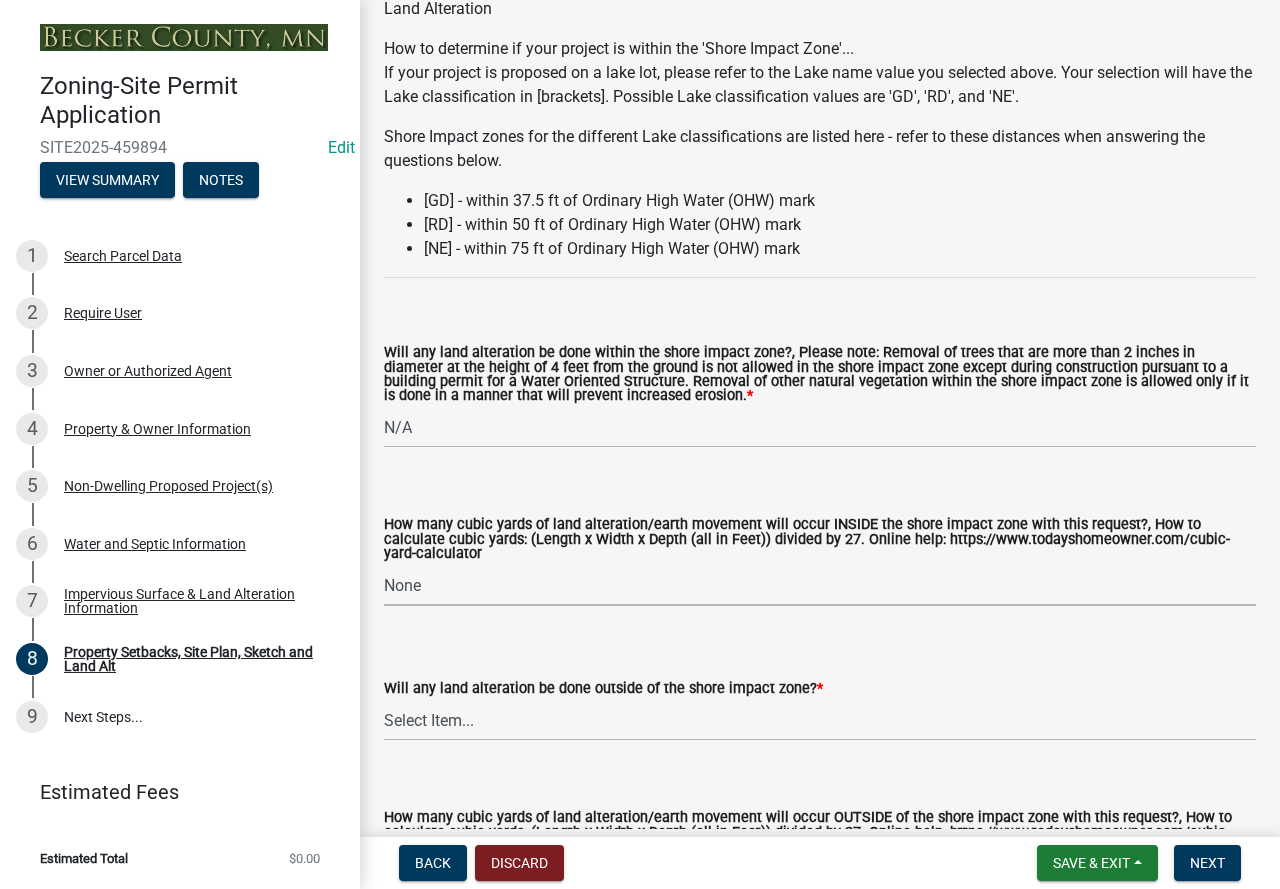 click on "Select Item...   None   10 Cubic Yards or less   11-50 Cubic Yards   Over 50 Cubic Yards" at bounding box center [820, 585] 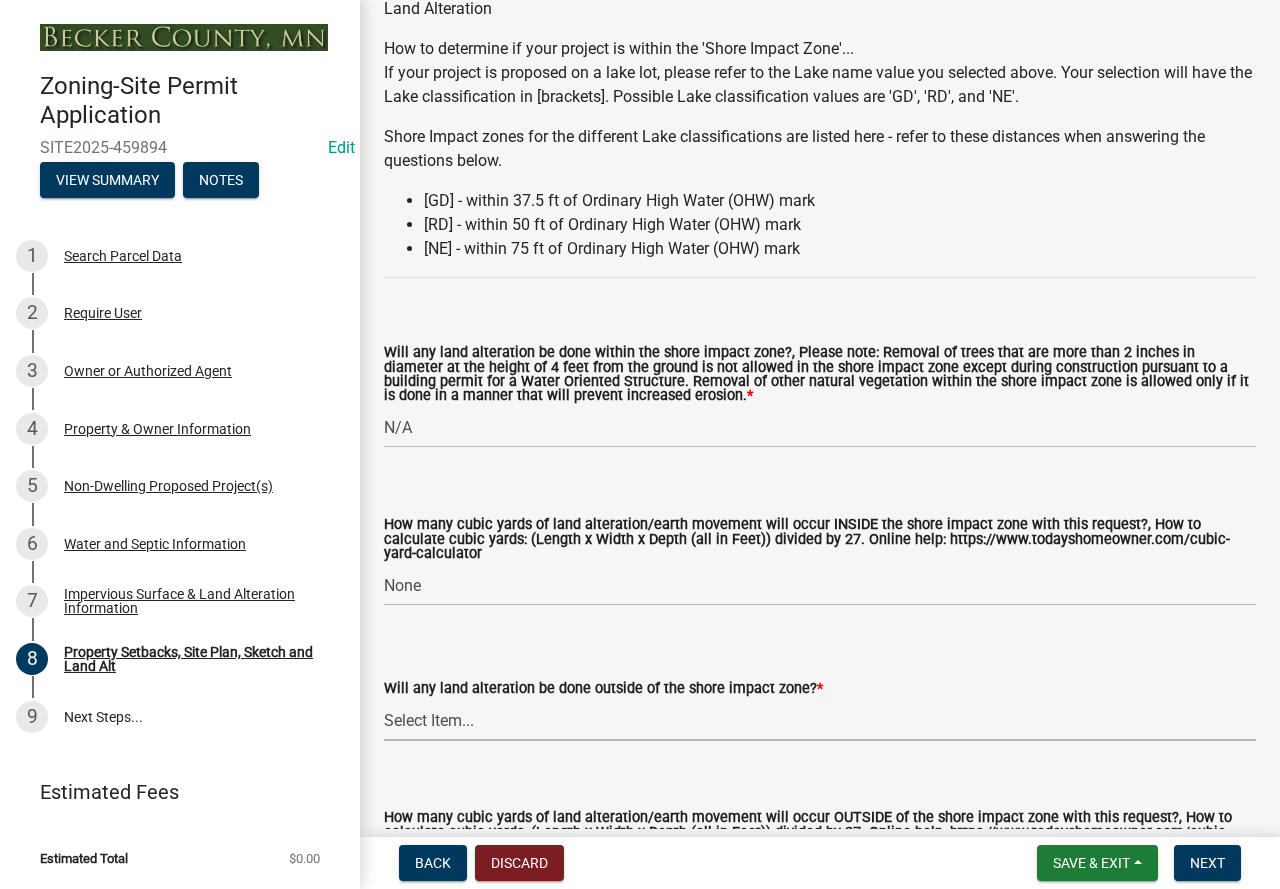 click on "Select Item...   Yes   No   N/A" at bounding box center [820, 720] 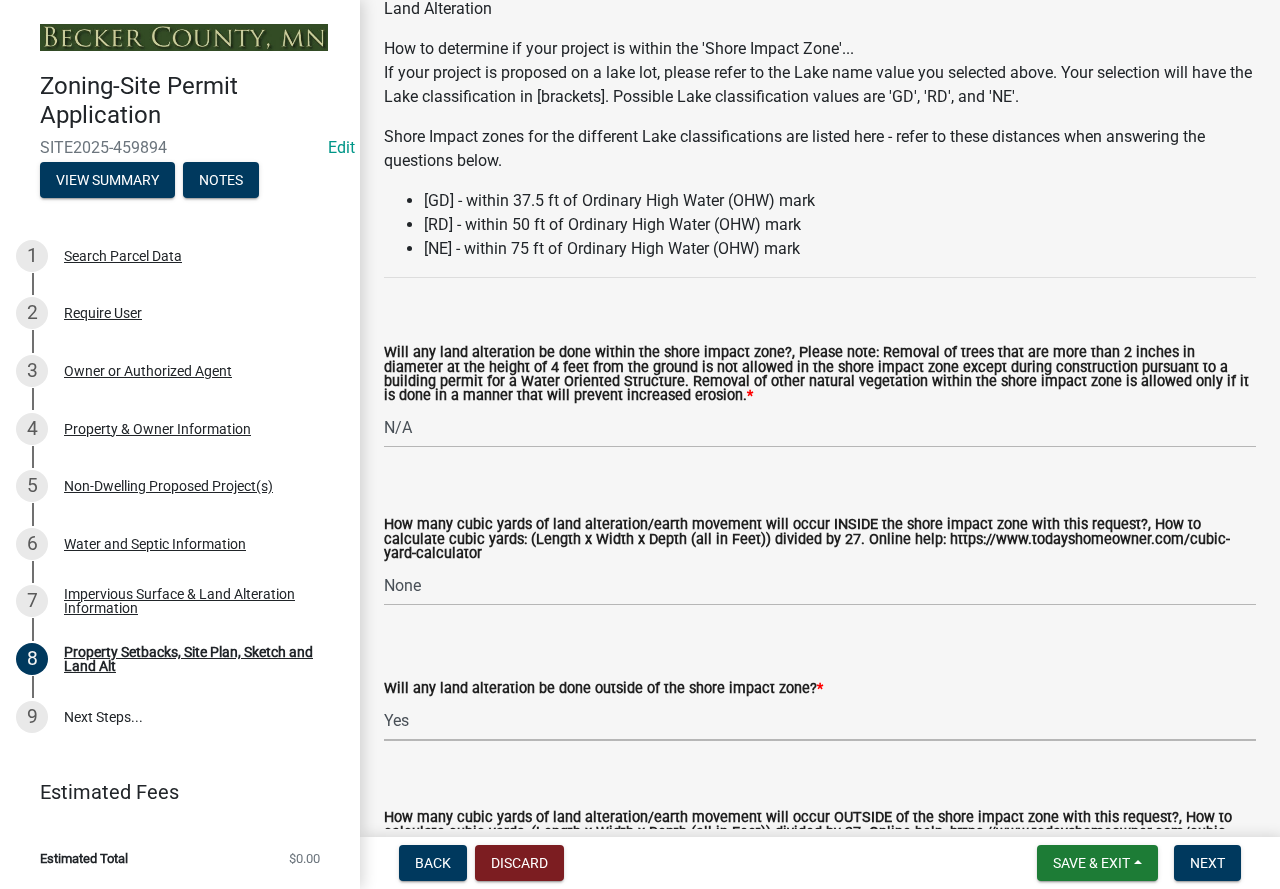 click on "Select Item...   Yes   No   N/A" at bounding box center (820, 720) 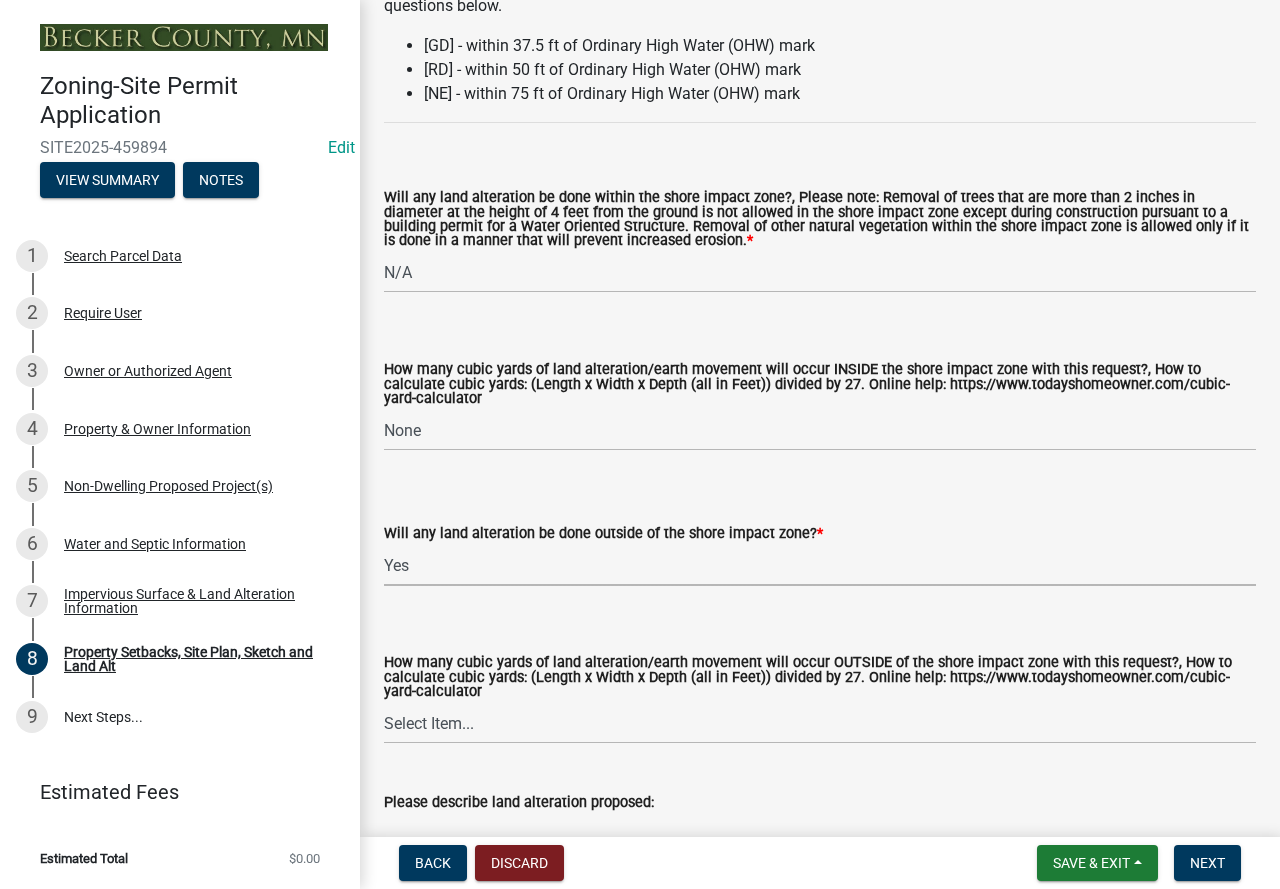 scroll, scrollTop: 3000, scrollLeft: 0, axis: vertical 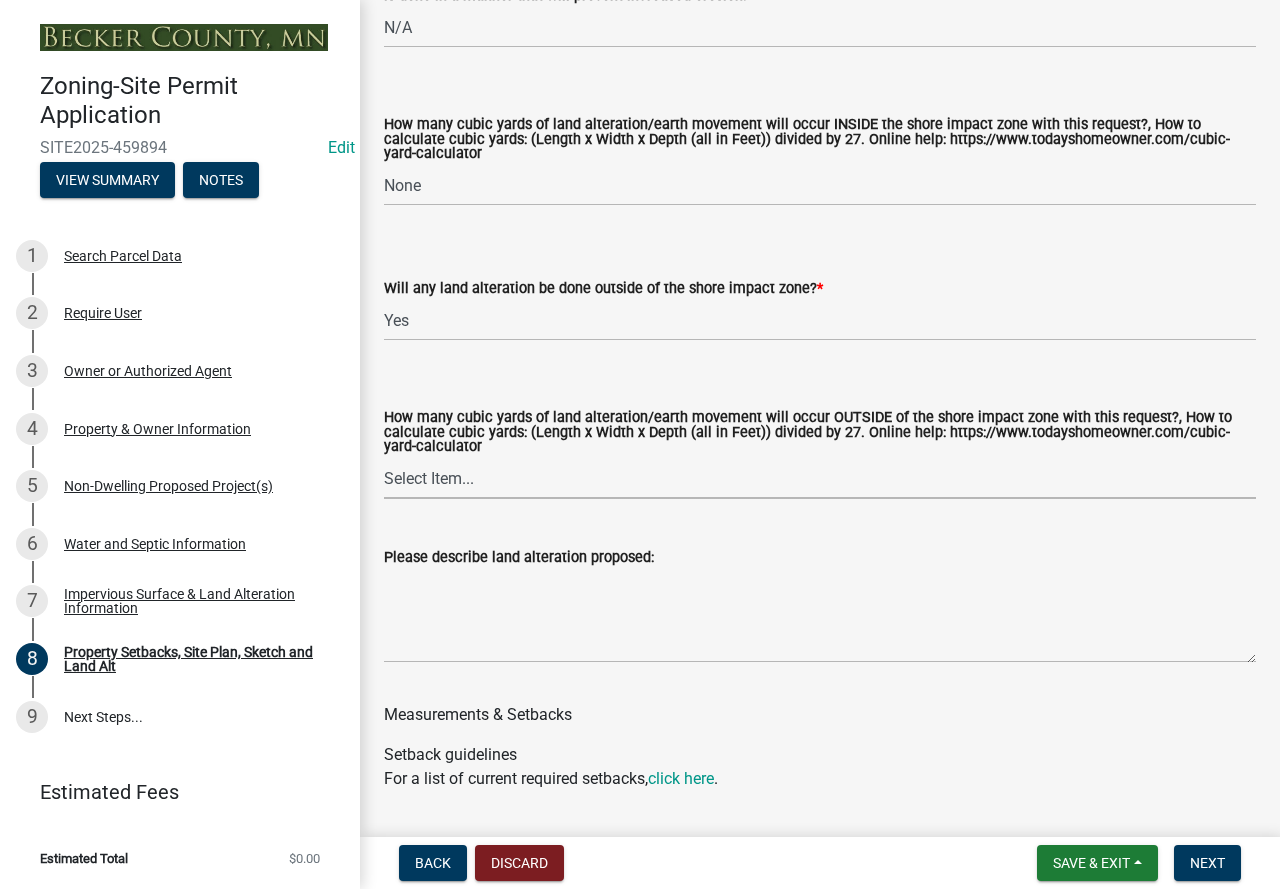 drag, startPoint x: 468, startPoint y: 463, endPoint x: 468, endPoint y: 486, distance: 23 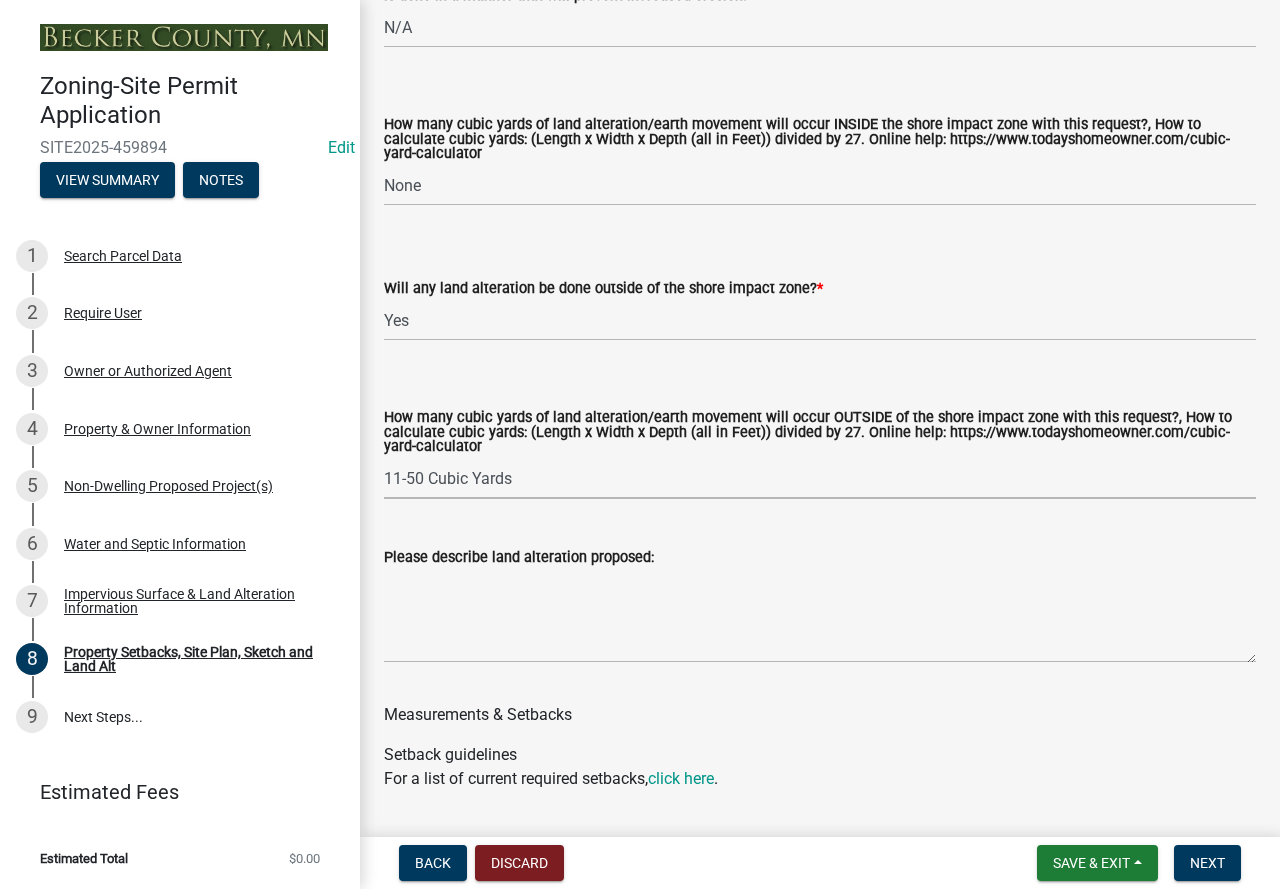 click on "Select Item...   None   10 Cubic Yards or less   11-50 Cubic Yards   Over 50 Cubic Yards" at bounding box center (820, 478) 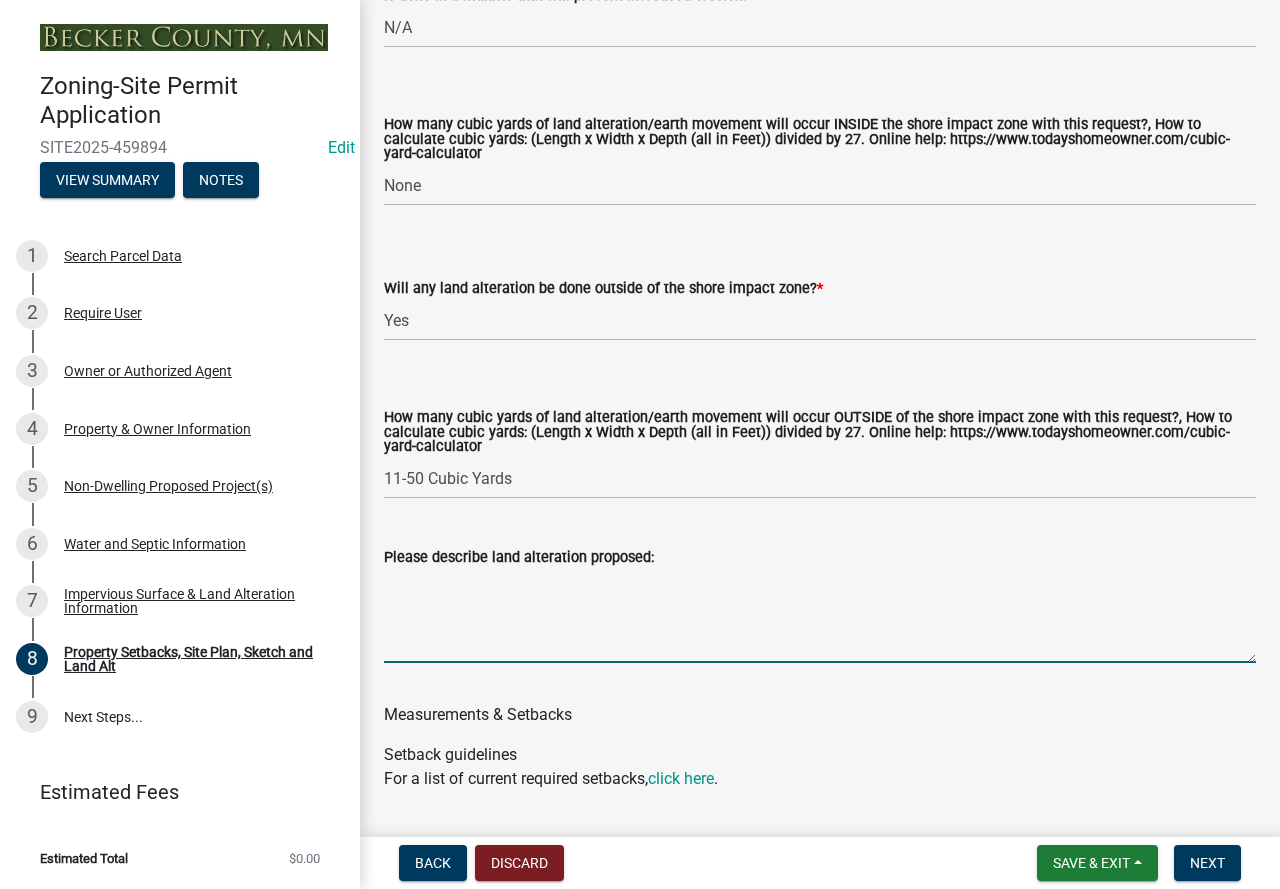 click on "Please describe land alteration proposed:" at bounding box center (820, 616) 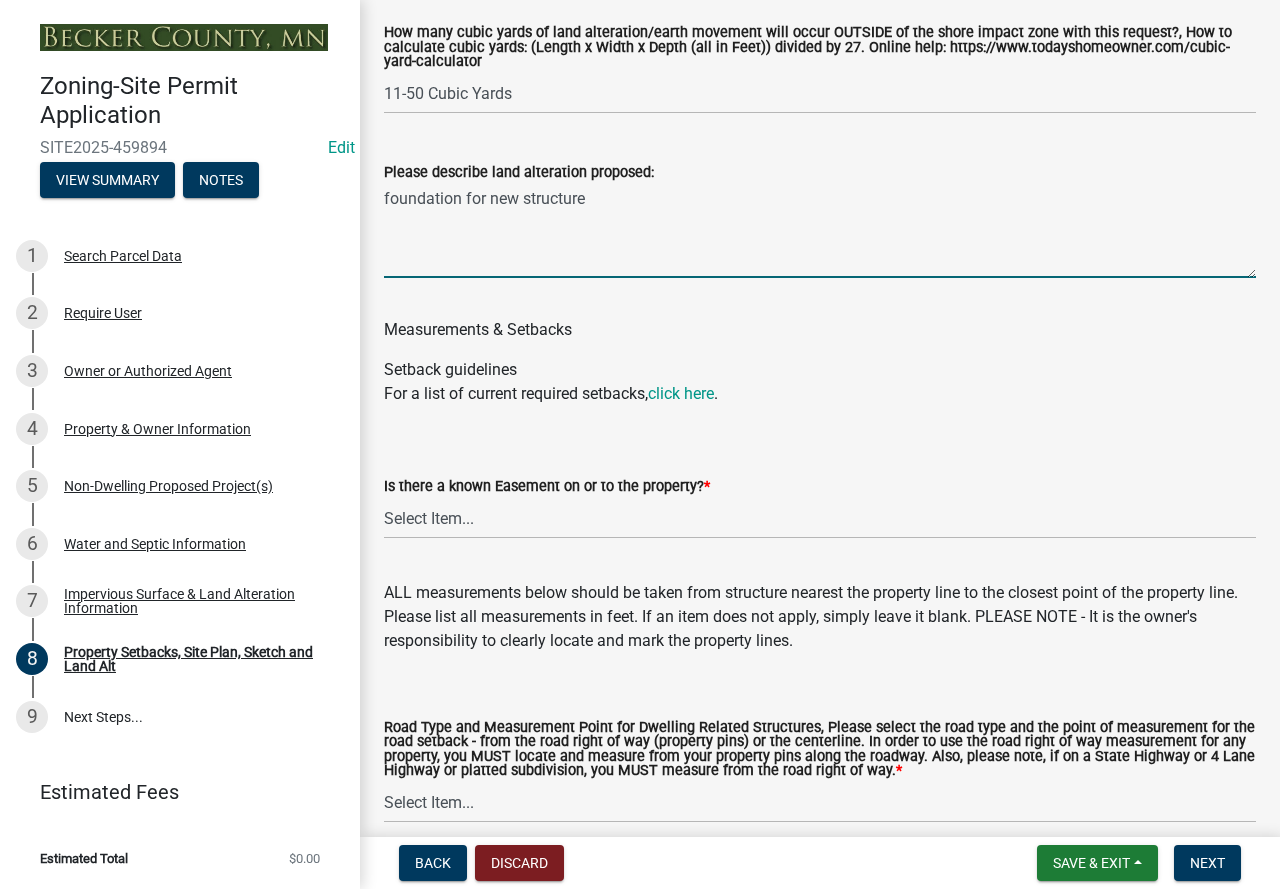 scroll, scrollTop: 3500, scrollLeft: 0, axis: vertical 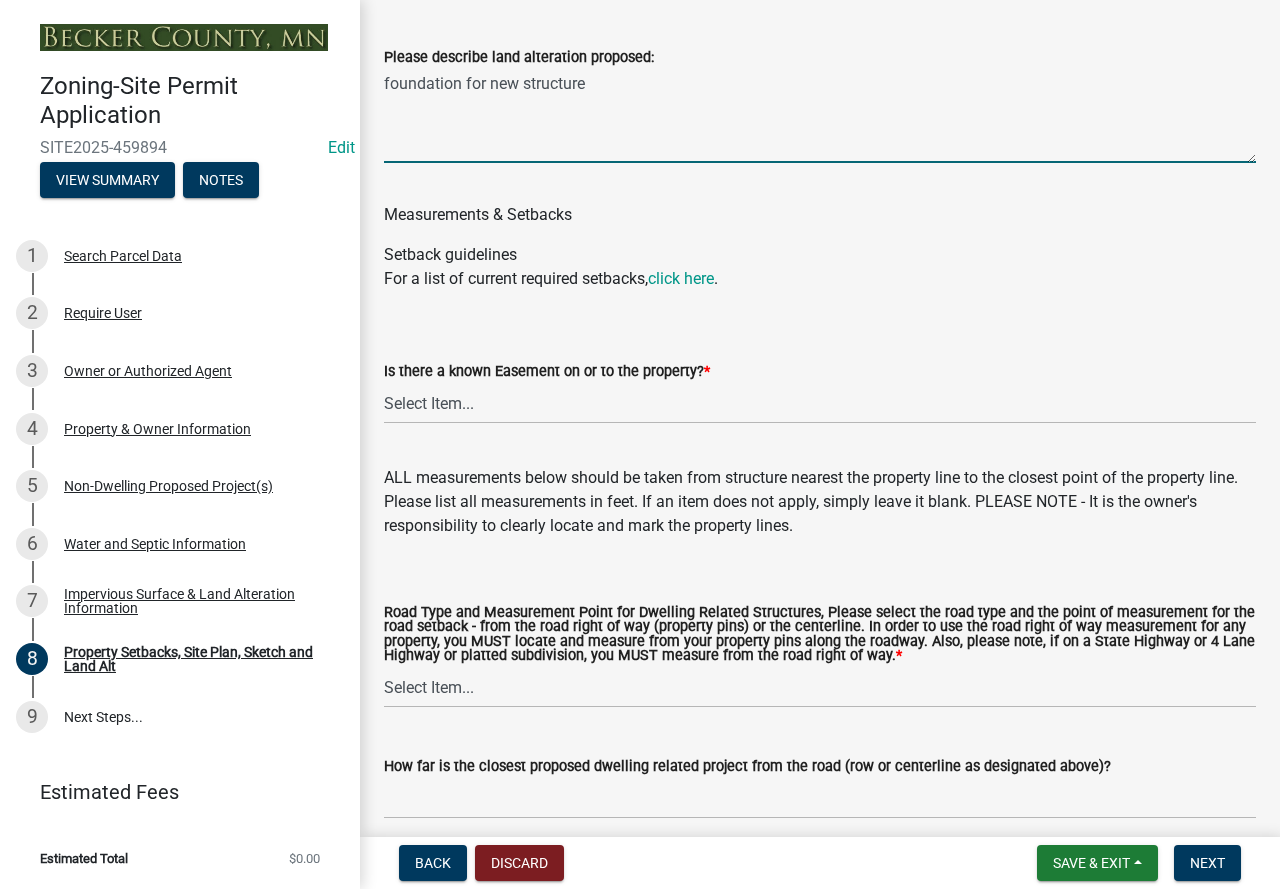type on "foundation for new structure" 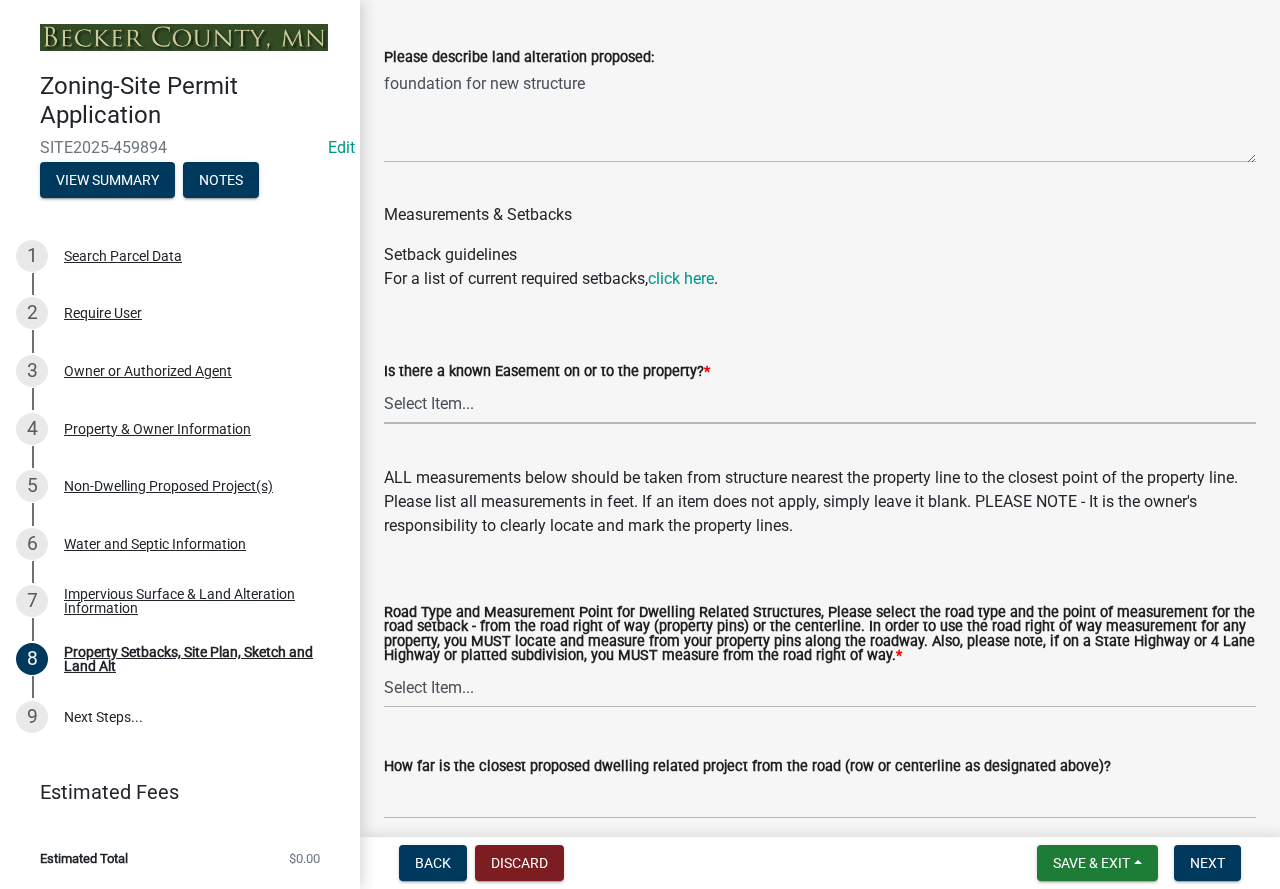 click on "Select Item...   Yes   No" at bounding box center [820, 403] 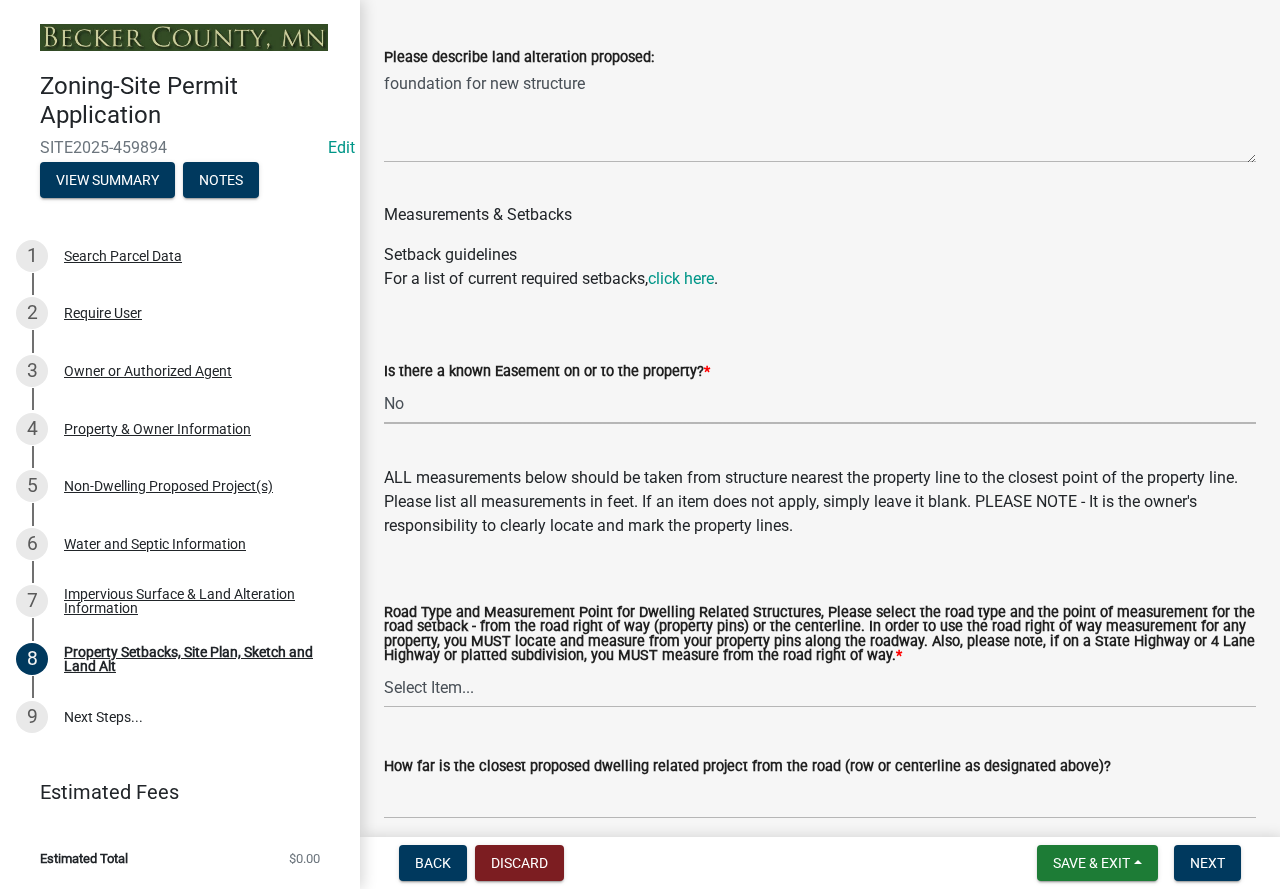 click on "Select Item...   Yes   No" at bounding box center (820, 403) 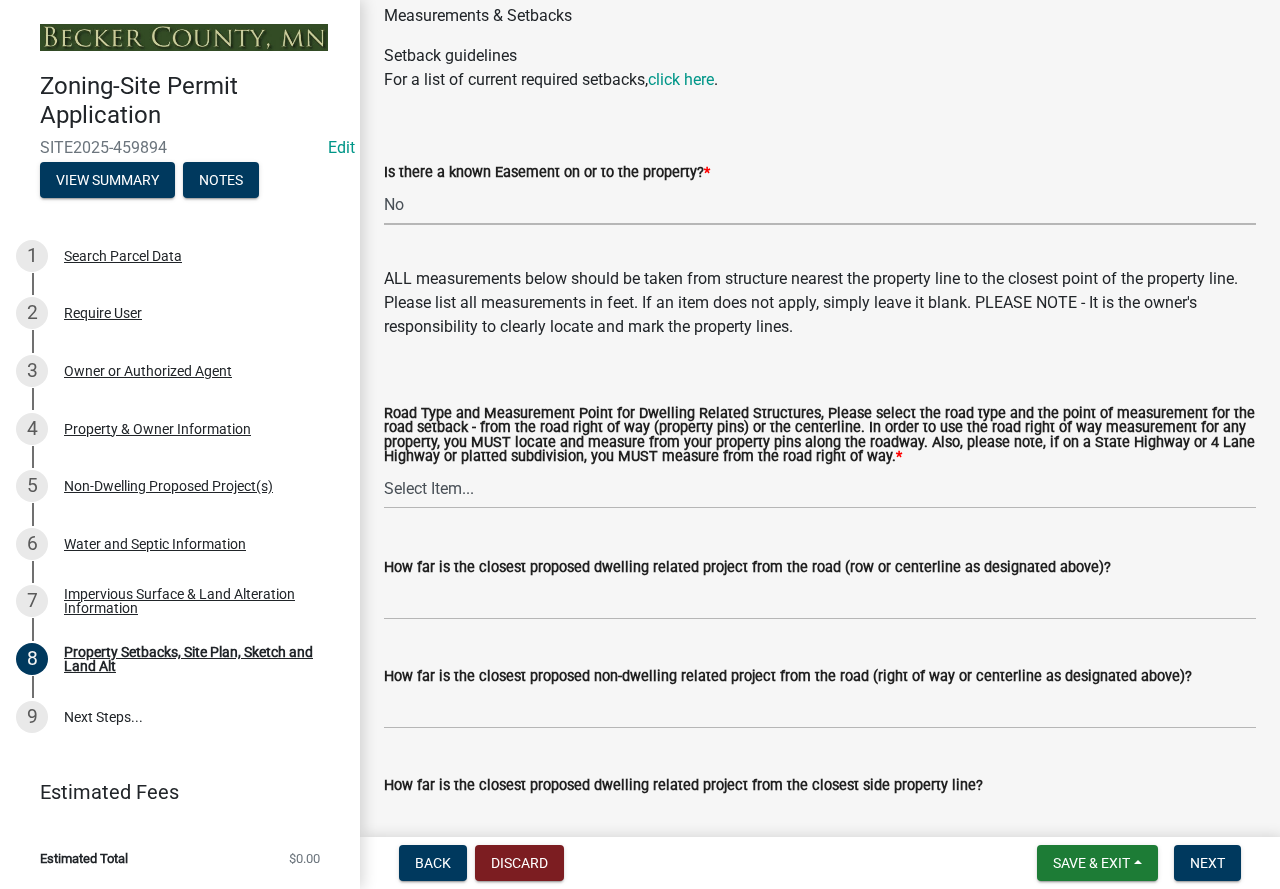 scroll, scrollTop: 3700, scrollLeft: 0, axis: vertical 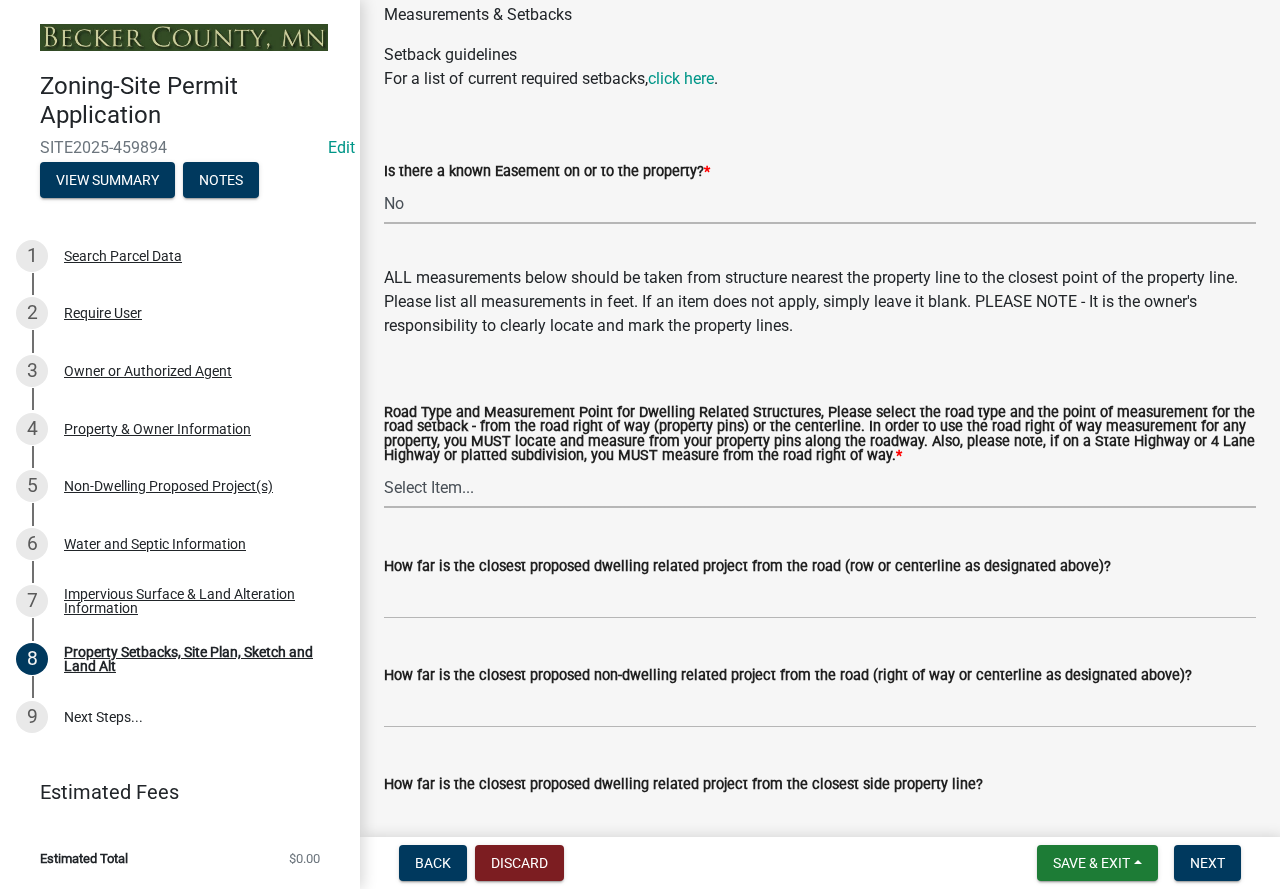 click on "Select Item...   Private Easement - Right of Way   Private Easement - Centerline   Public/Township Rd - Right of Way   Public/Township Rd - Centerline   County Rd - Right of Way   County Rd - Centerline   State Highway - Right of Way   4 Lane Highway - Right of Way" at bounding box center [820, 487] 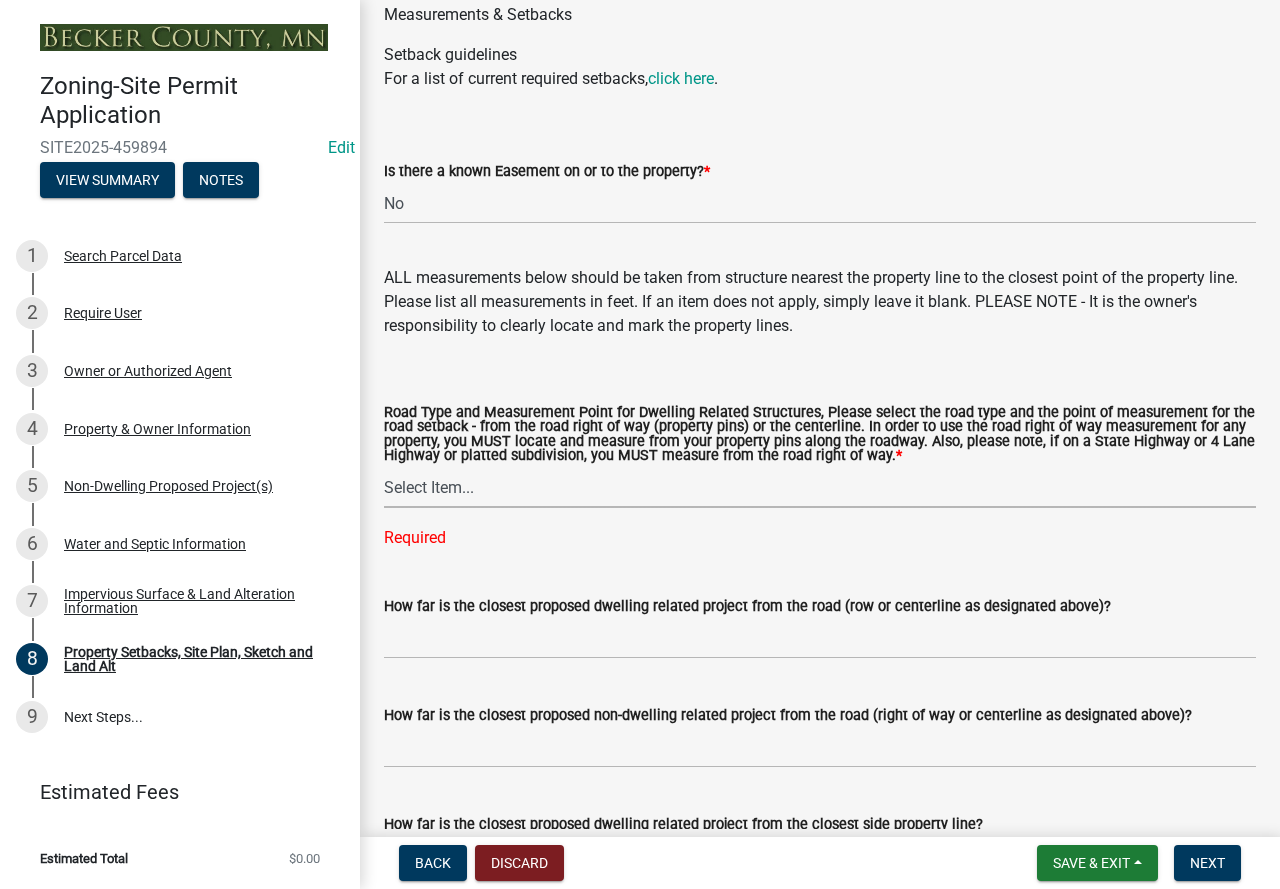 click on "Select Item...   Private Easement - Right of Way   Private Easement - Centerline   Public/Township Rd - Right of Way   Public/Township Rd - Centerline   County Rd - Right of Way   County Rd - Centerline   State Highway - Right of Way   4 Lane Highway - Right of Way" at bounding box center [820, 487] 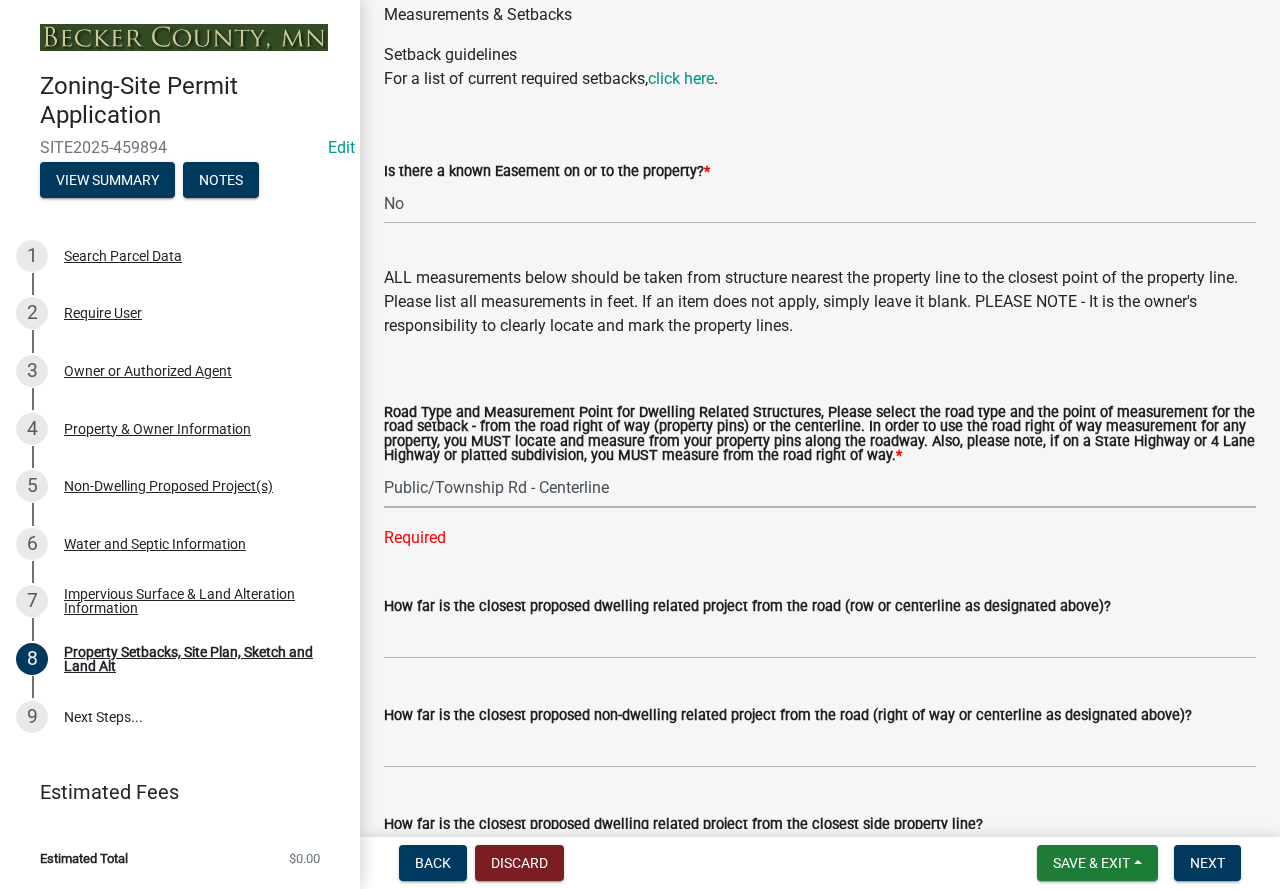click on "Select Item...   Private Easement - Right of Way   Private Easement - Centerline   Public/Township Rd - Right of Way   Public/Township Rd - Centerline   County Rd - Right of Way   County Rd - Centerline   State Highway - Right of Way   4 Lane Highway - Right of Way" at bounding box center [820, 487] 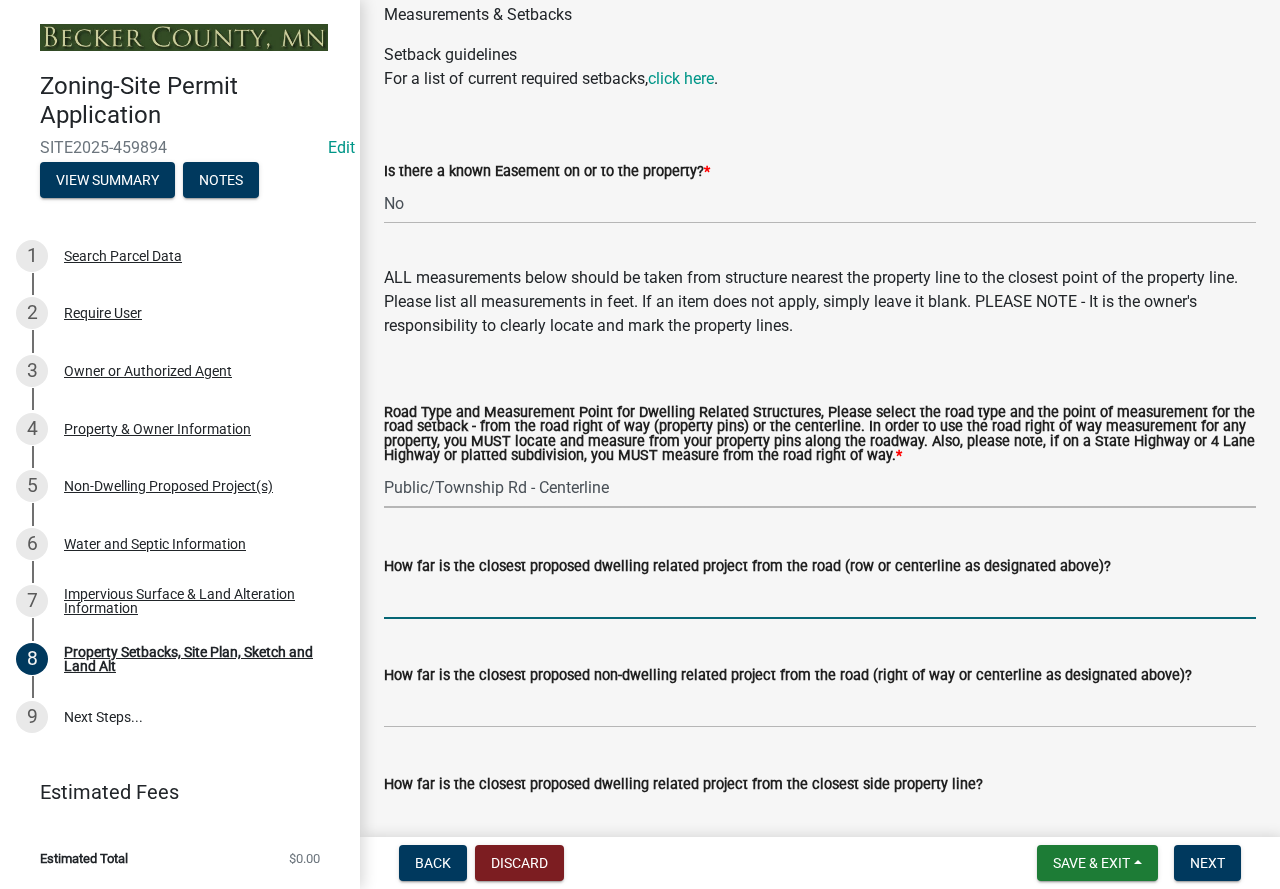 click on "How far is the closest proposed dwelling related project from the road (row or centerline as designated above)?" at bounding box center [820, 598] 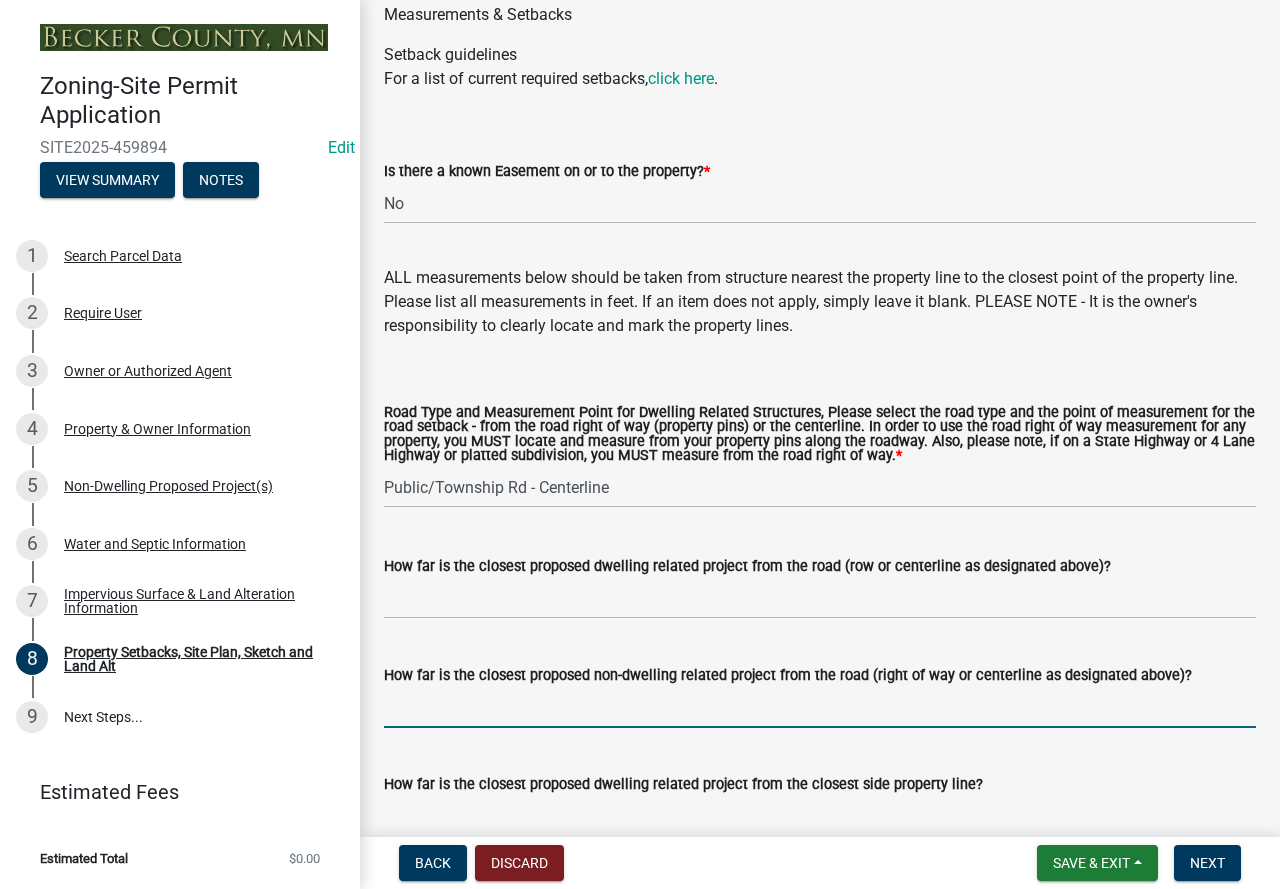 click on "How far is the closest proposed non-dwelling related project from the road (right of way or centerline as designated above)?" at bounding box center [820, 707] 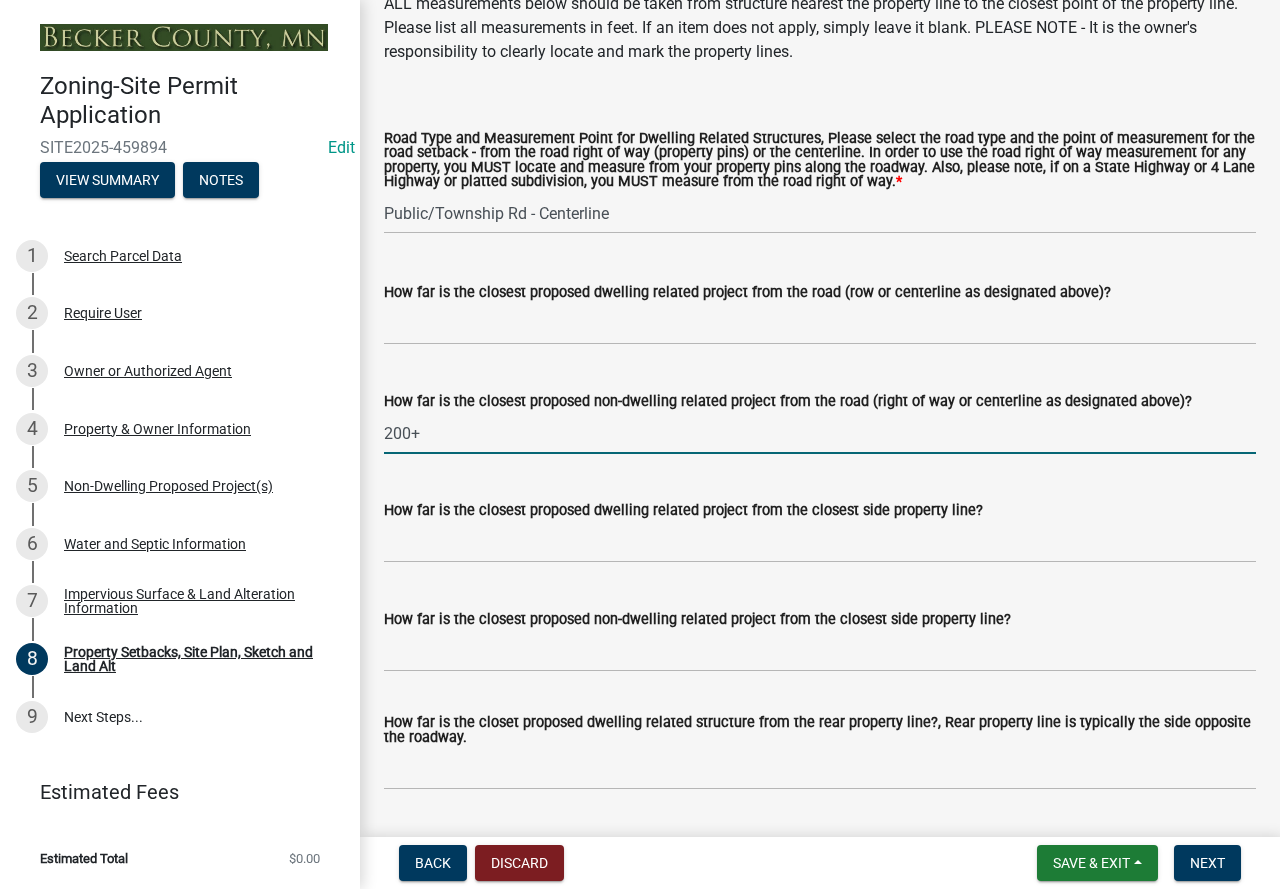 scroll, scrollTop: 4000, scrollLeft: 0, axis: vertical 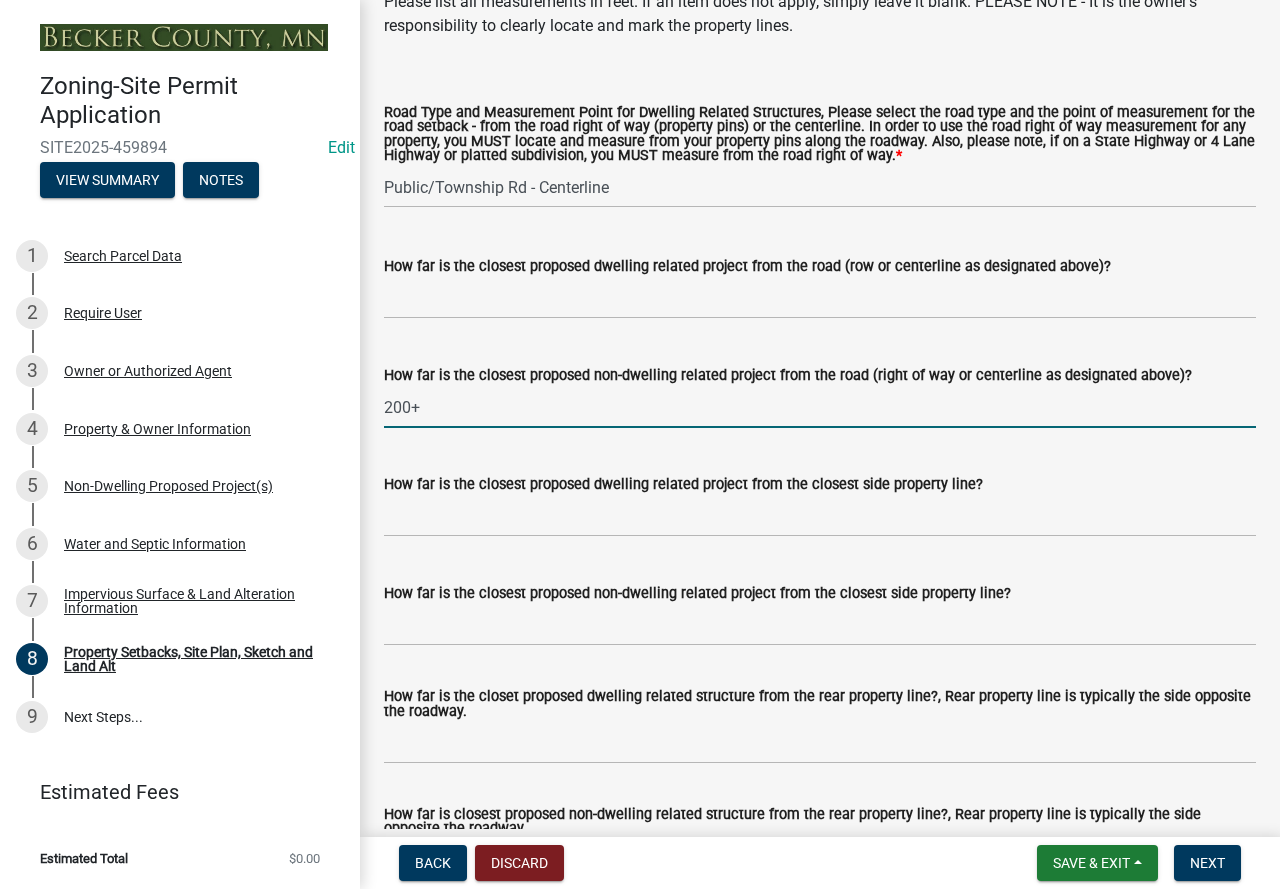 type on "200+" 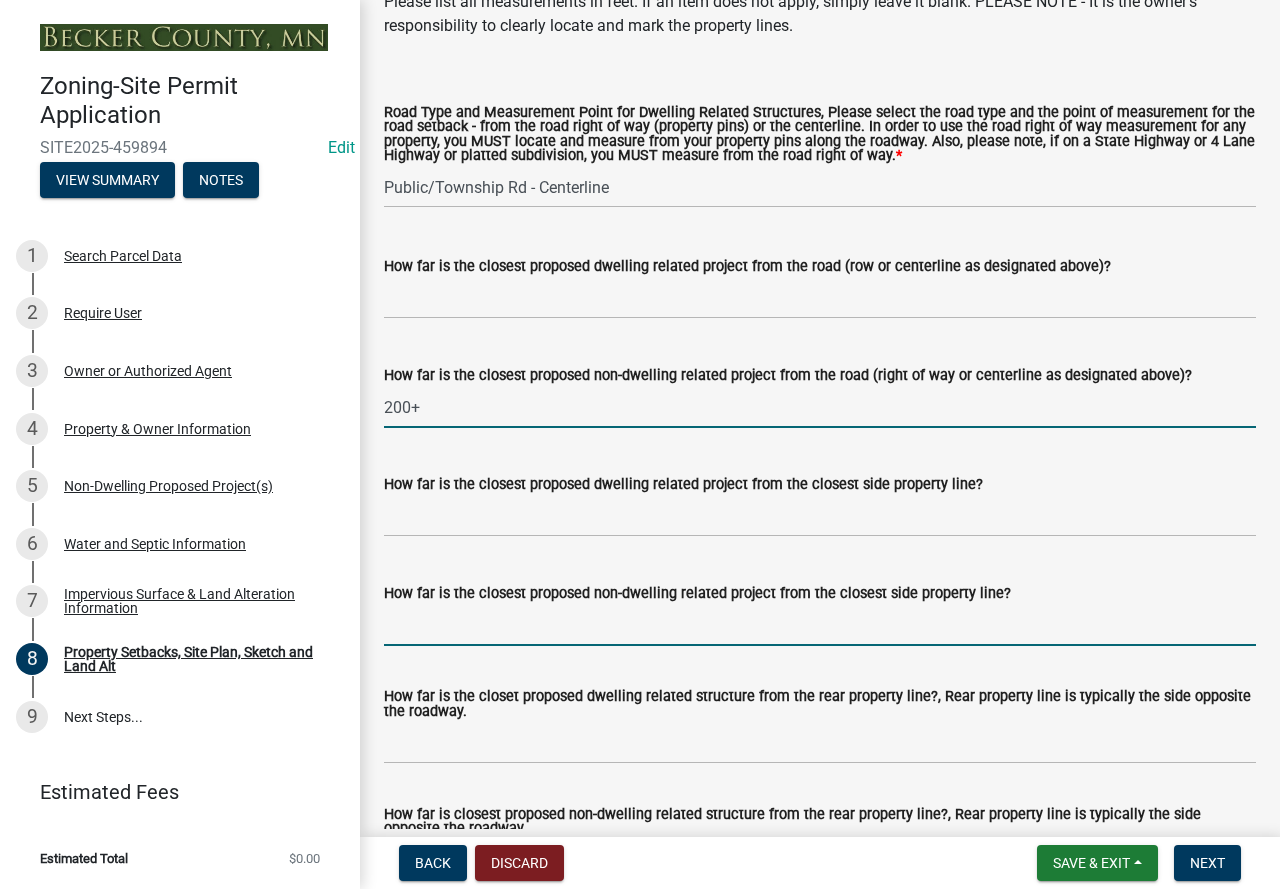 click on "How far is the closest proposed non-dwelling related project from the closest side property line?" at bounding box center [820, 625] 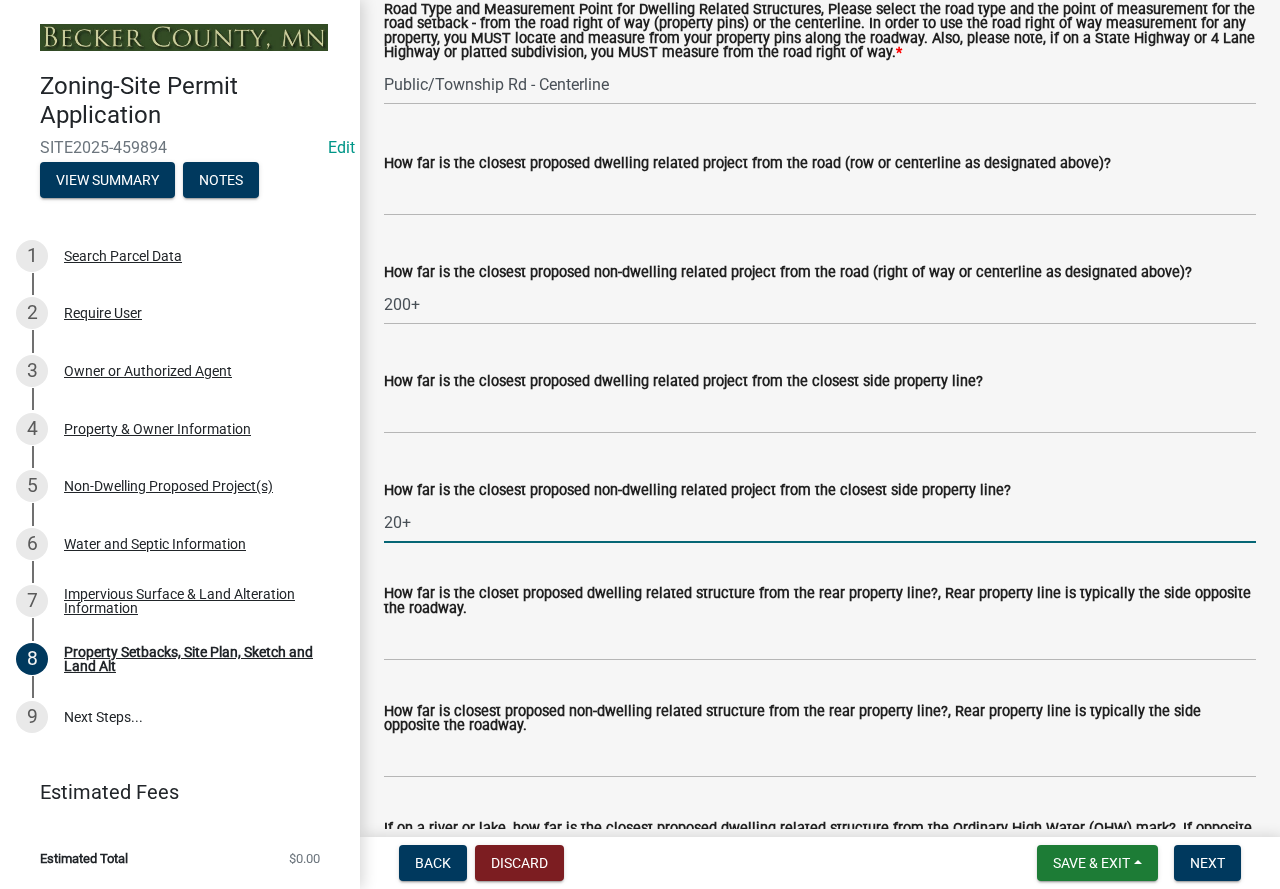 scroll, scrollTop: 4200, scrollLeft: 0, axis: vertical 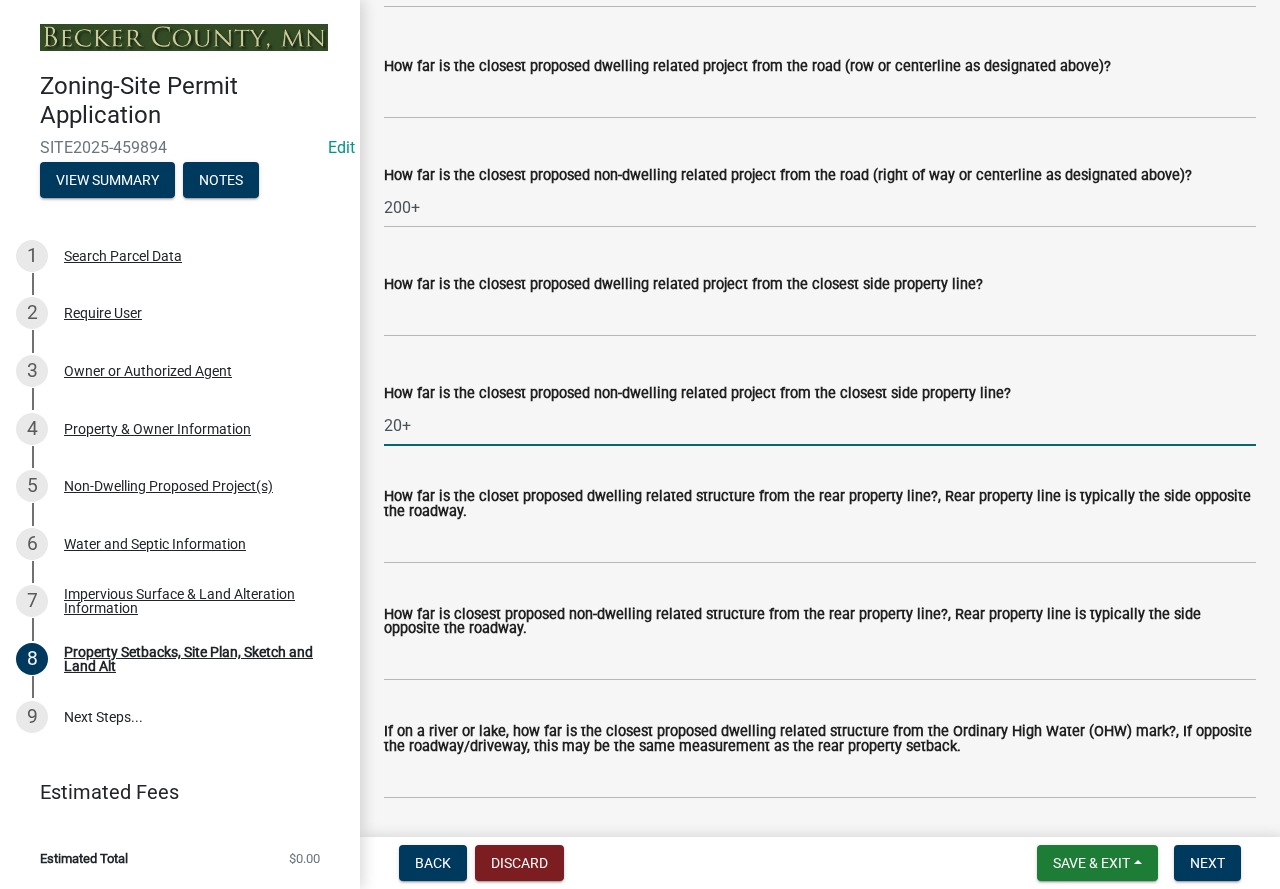 type on "20+" 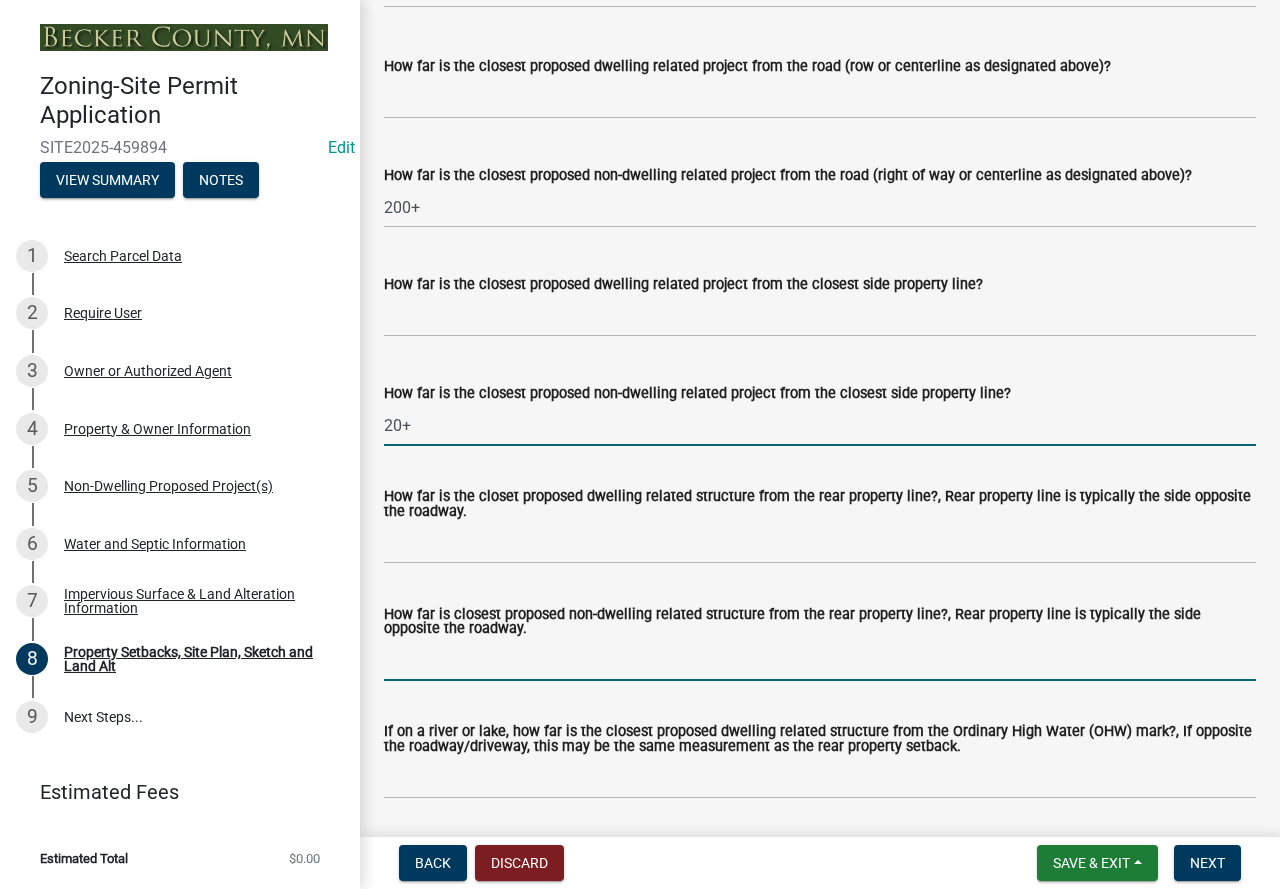 click on "How far is closest proposed non-dwelling related structure from the rear property line?, Rear property line is typically the side opposite the roadway." at bounding box center (820, 660) 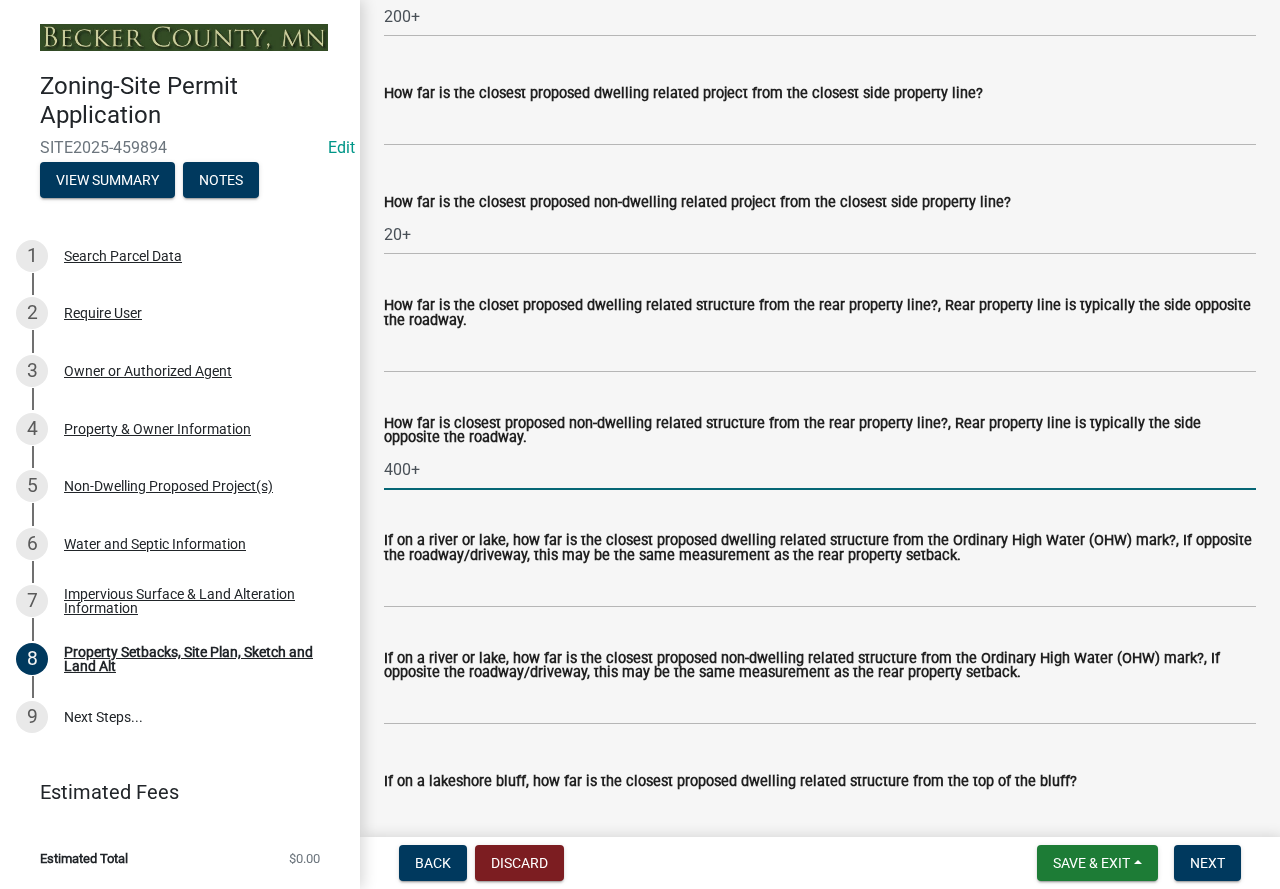 scroll, scrollTop: 4400, scrollLeft: 0, axis: vertical 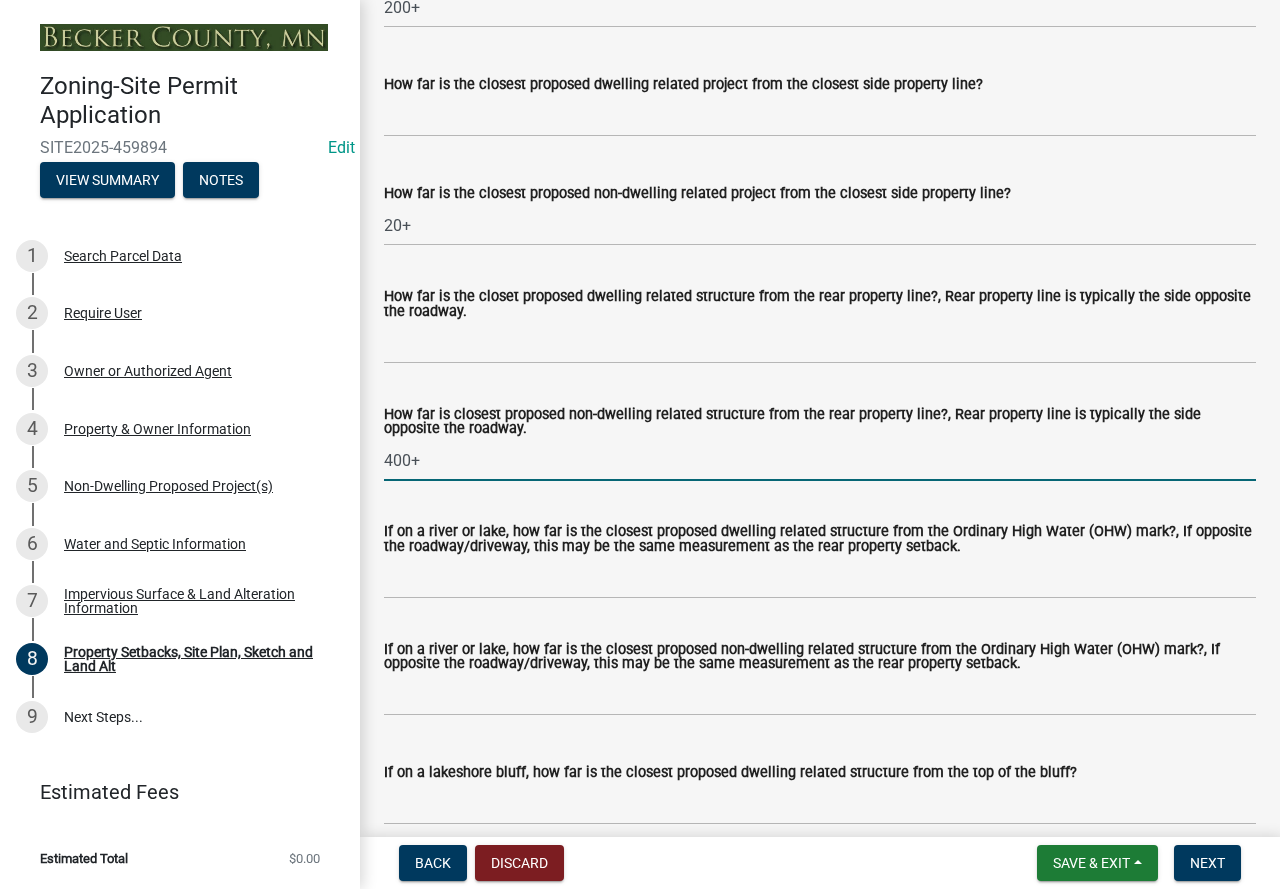 type on "400+" 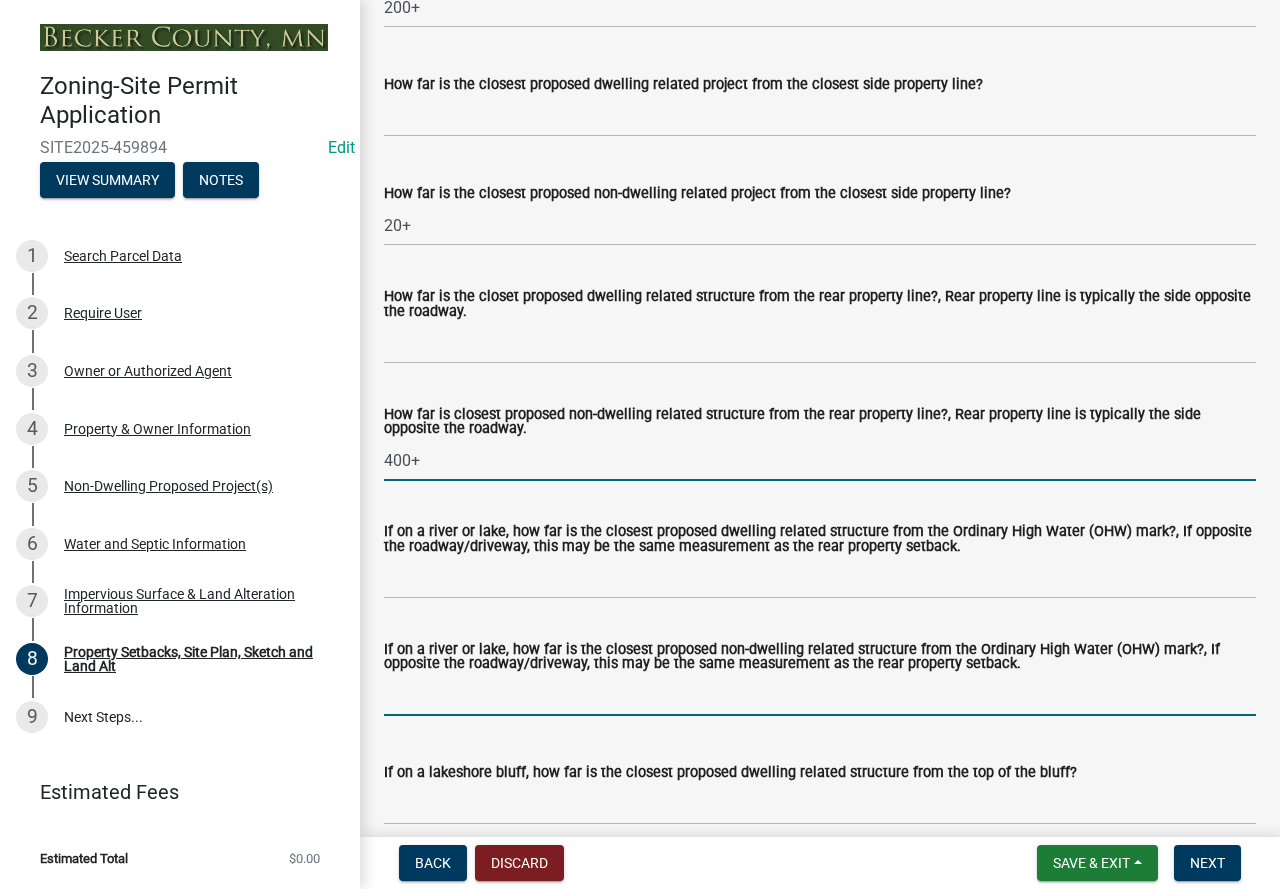 click on "If on a river or lake, how far is the closest proposed non-dwelling related structure from the Ordinary High Water (OHW) mark?, If opposite the roadway/driveway, this may be the same measurement as the rear property setback." at bounding box center [820, 695] 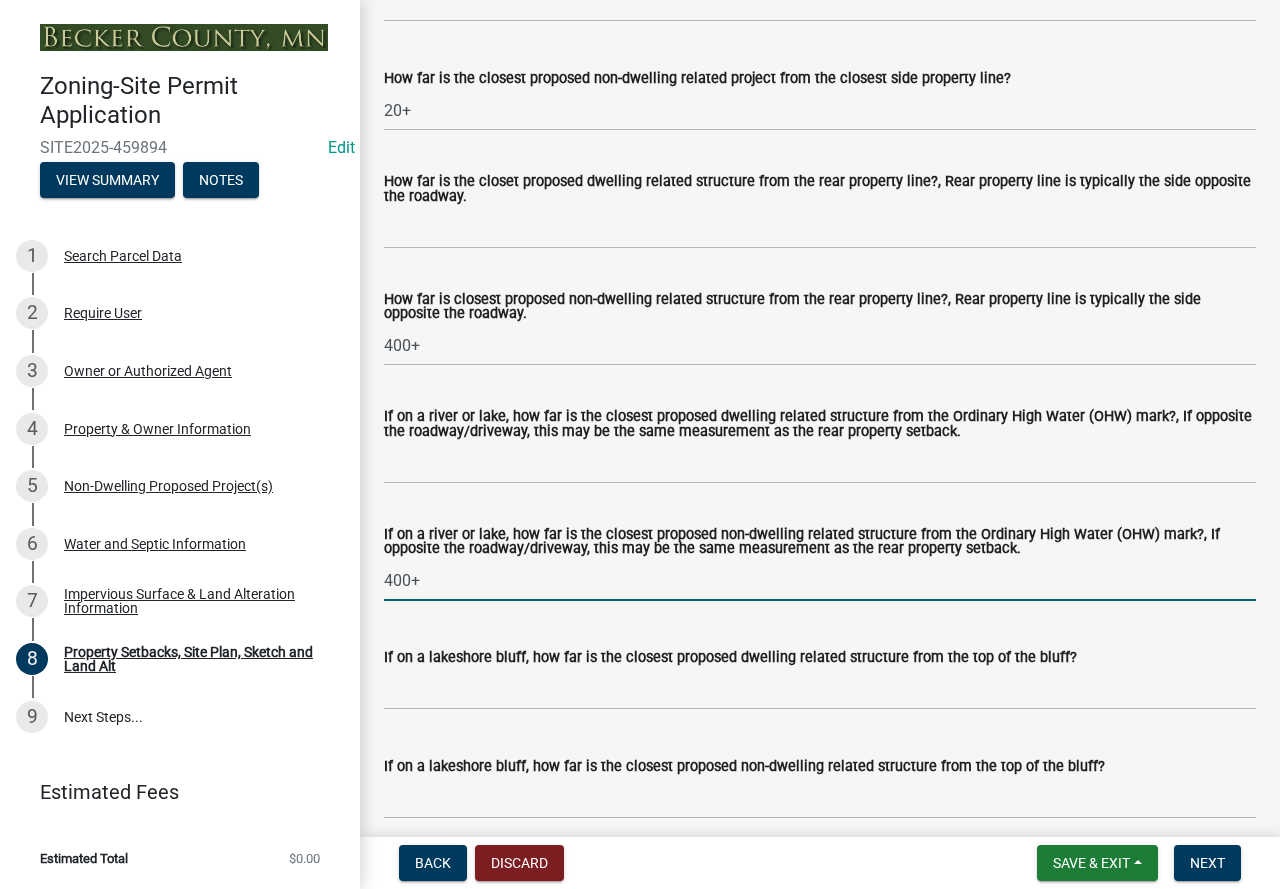 scroll, scrollTop: 4700, scrollLeft: 0, axis: vertical 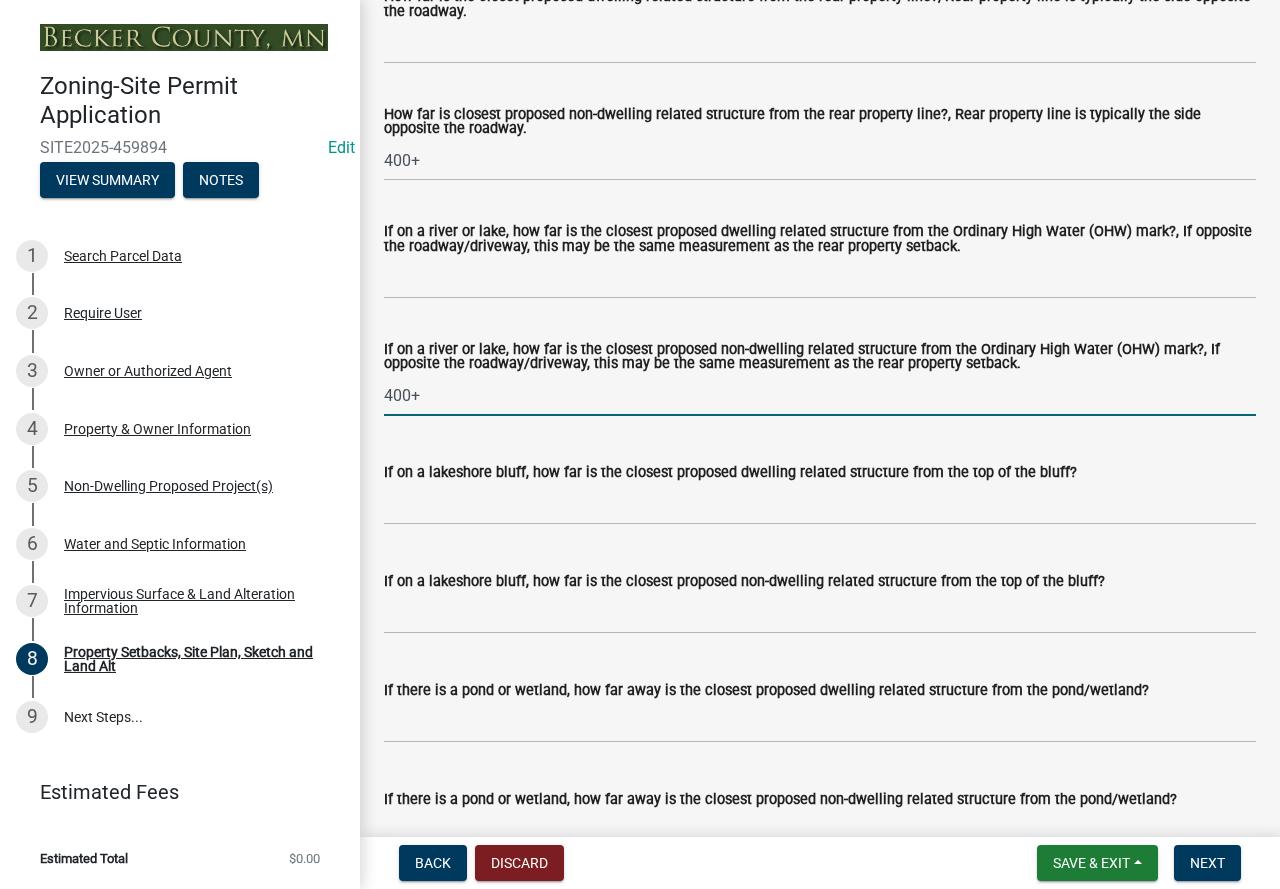 type on "400+" 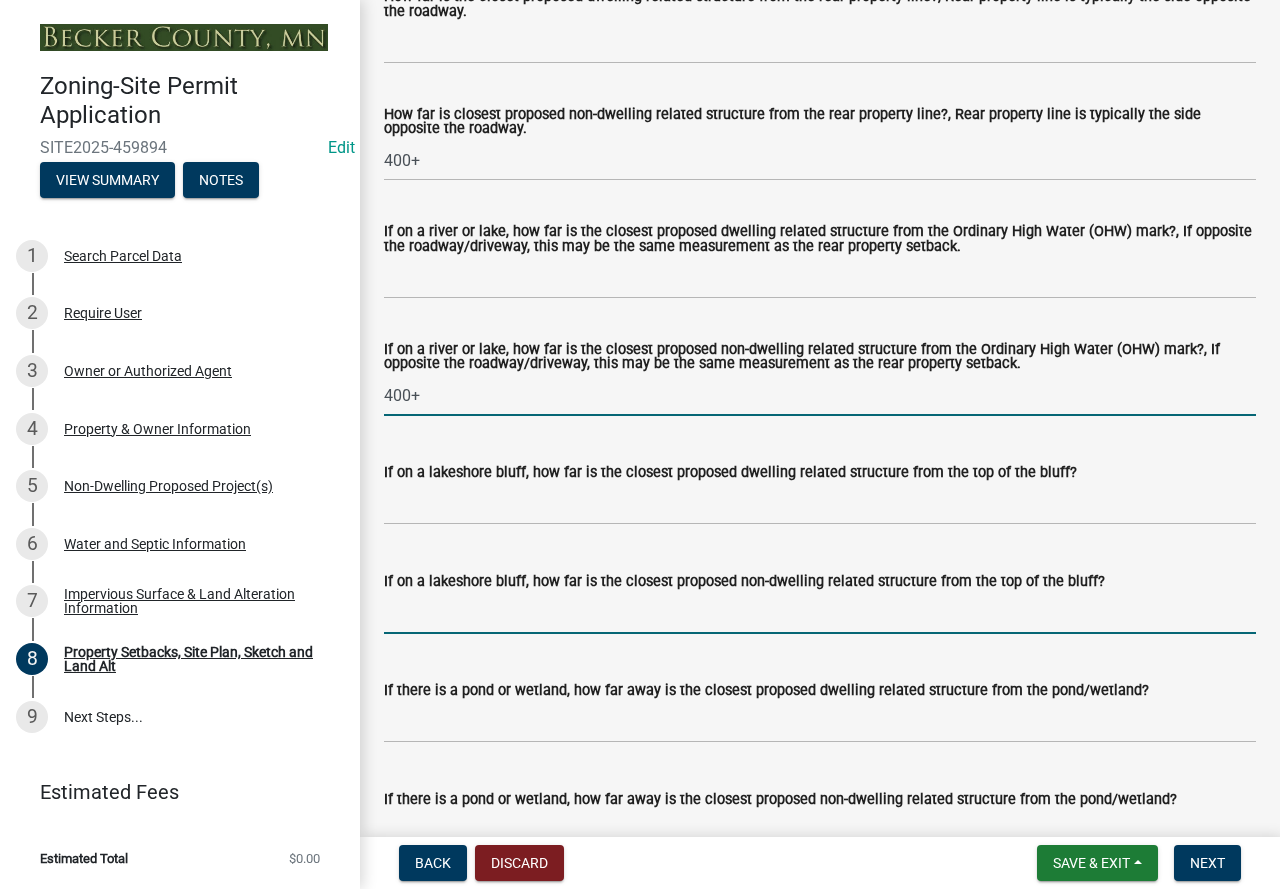 click on "If on a lakeshore bluff, how far is the closest proposed non-dwelling related structure from the top of the bluff?" at bounding box center (820, 613) 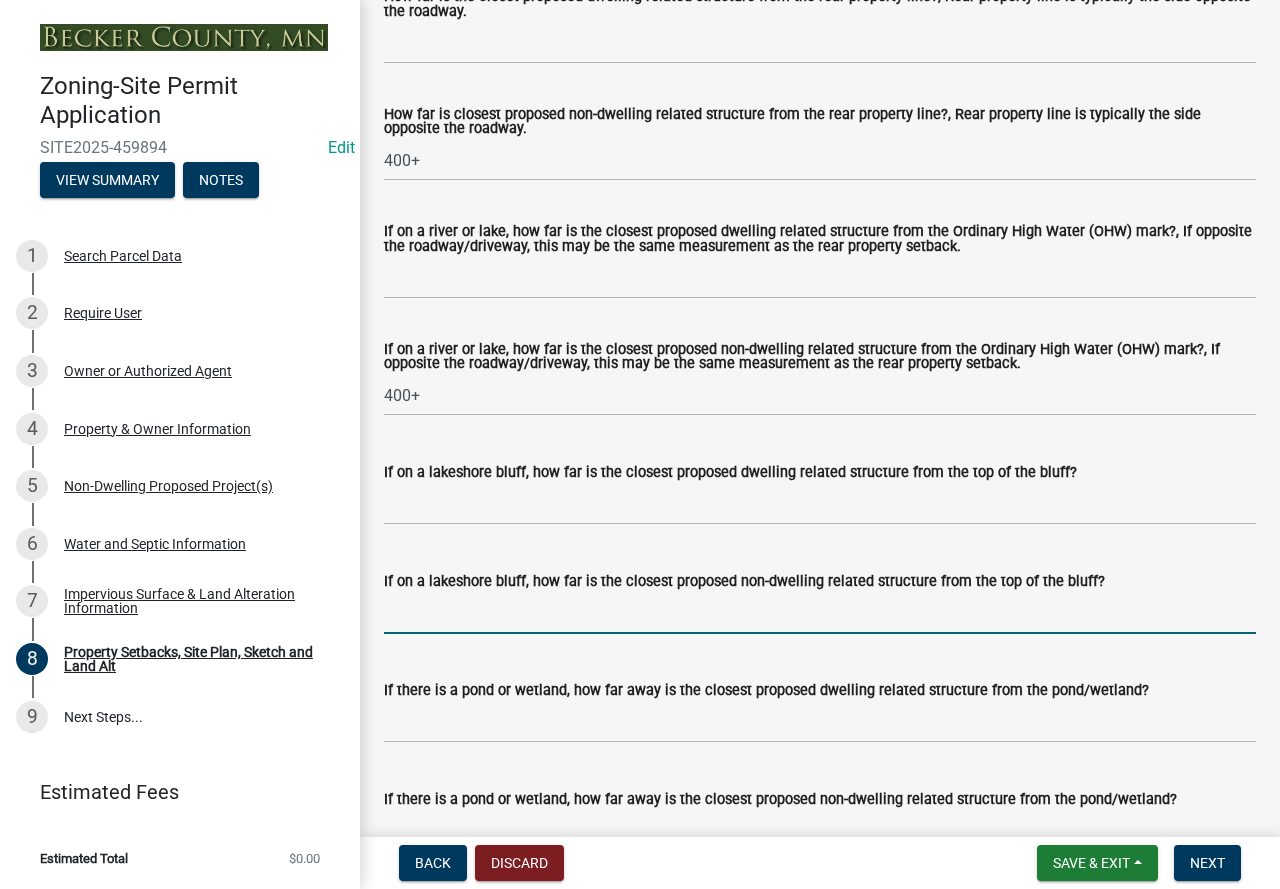 type on "N/A" 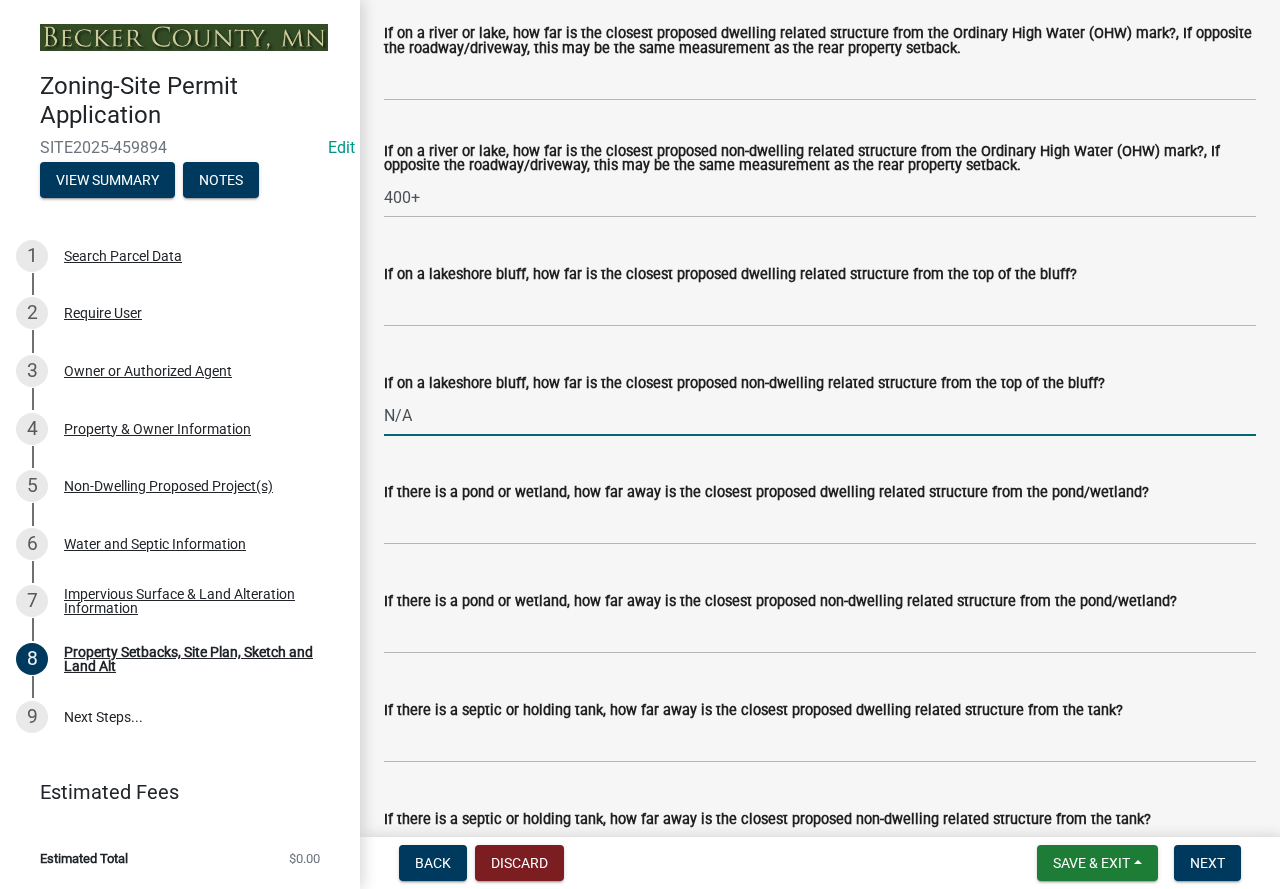 scroll, scrollTop: 4900, scrollLeft: 0, axis: vertical 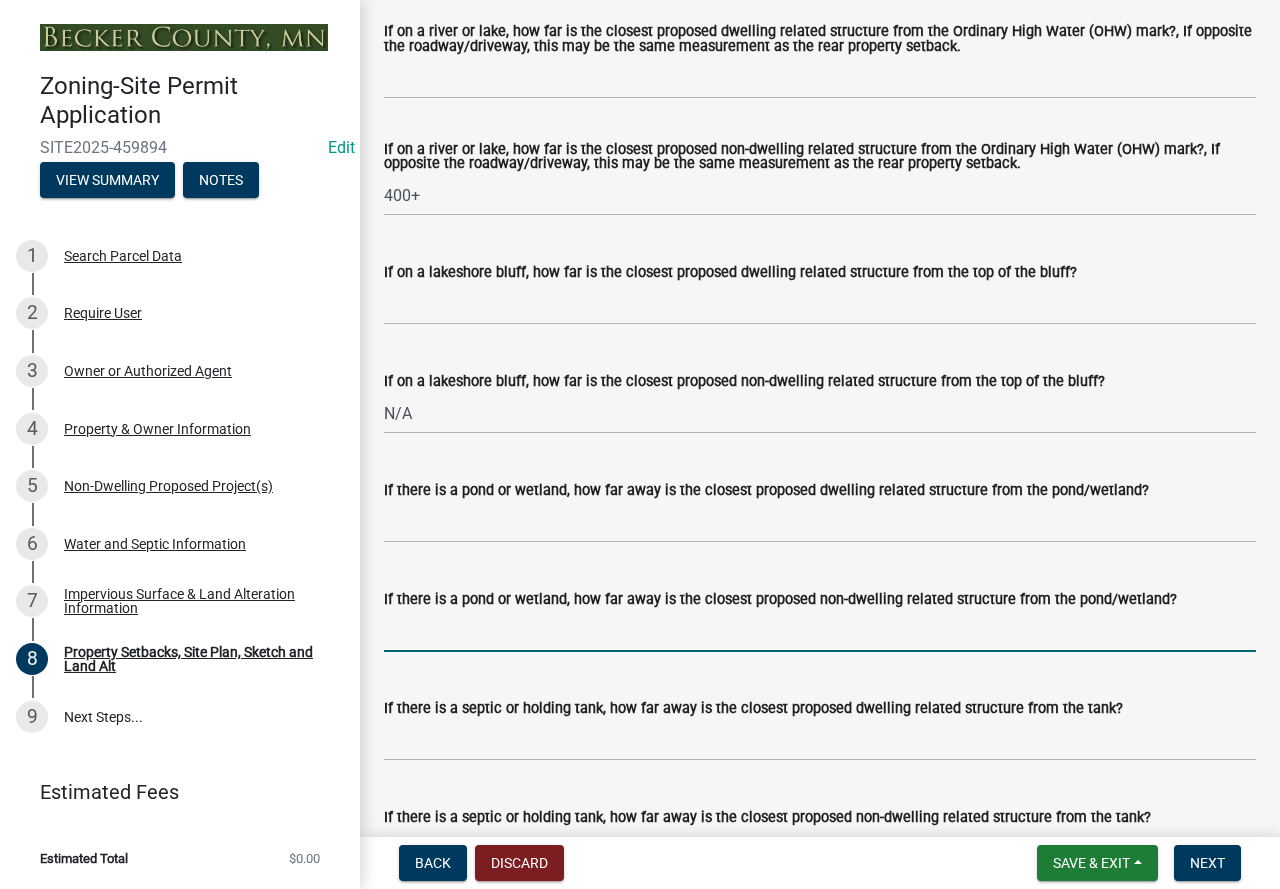 click on "If there is a pond or wetland, how far away is the closest proposed non-dwelling related structure from the pond/wetland?" at bounding box center [820, 631] 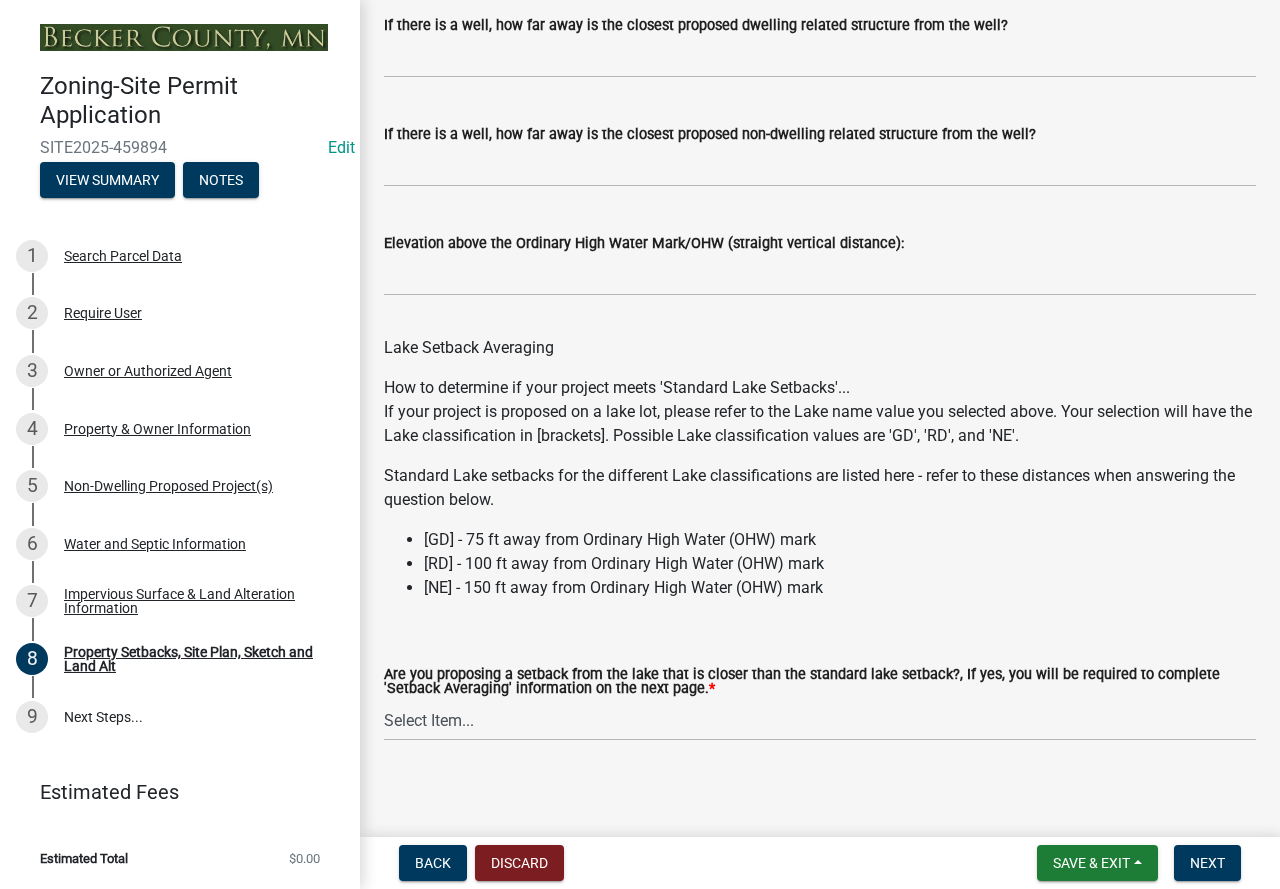 scroll, scrollTop: 6024, scrollLeft: 0, axis: vertical 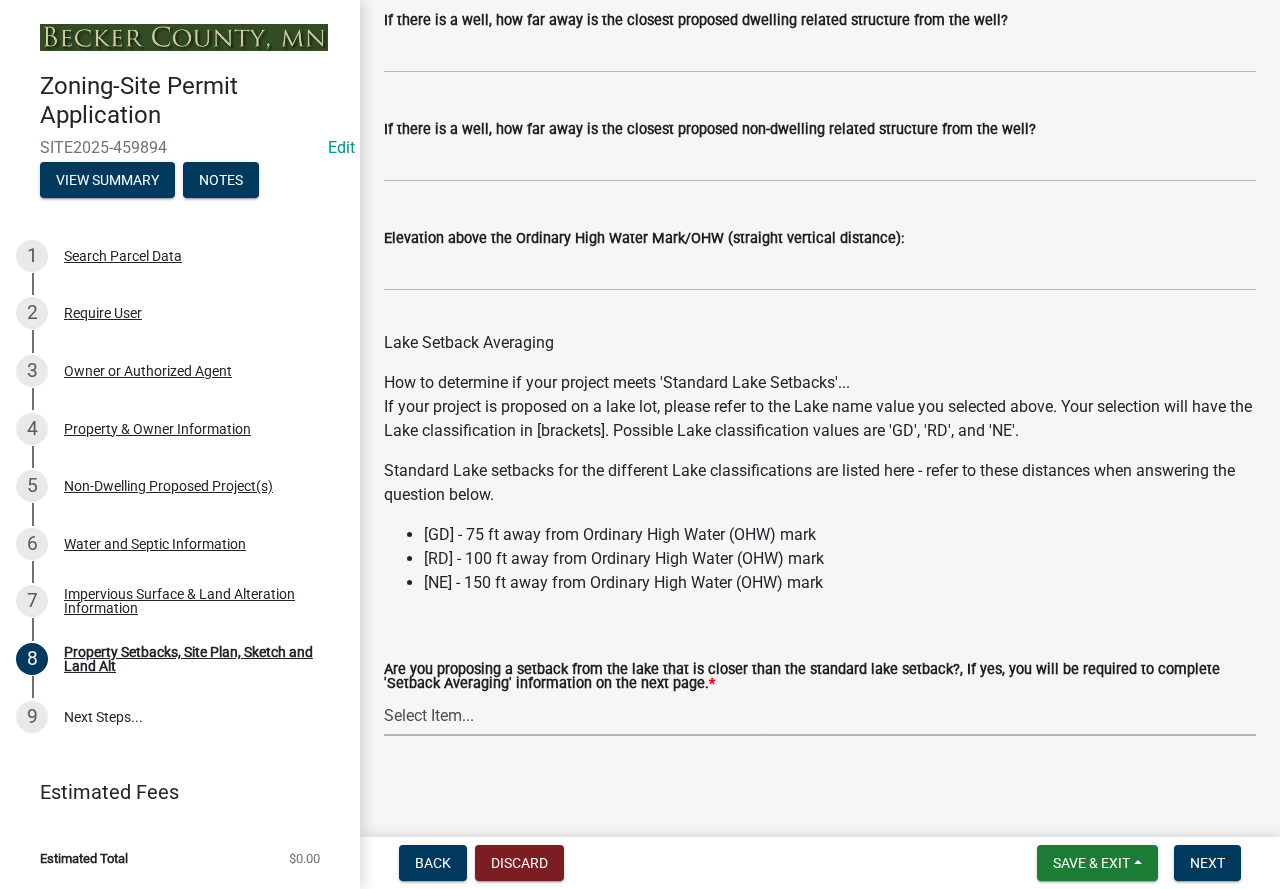 click on "Select Item...   Yes   No   N/A" at bounding box center [820, 715] 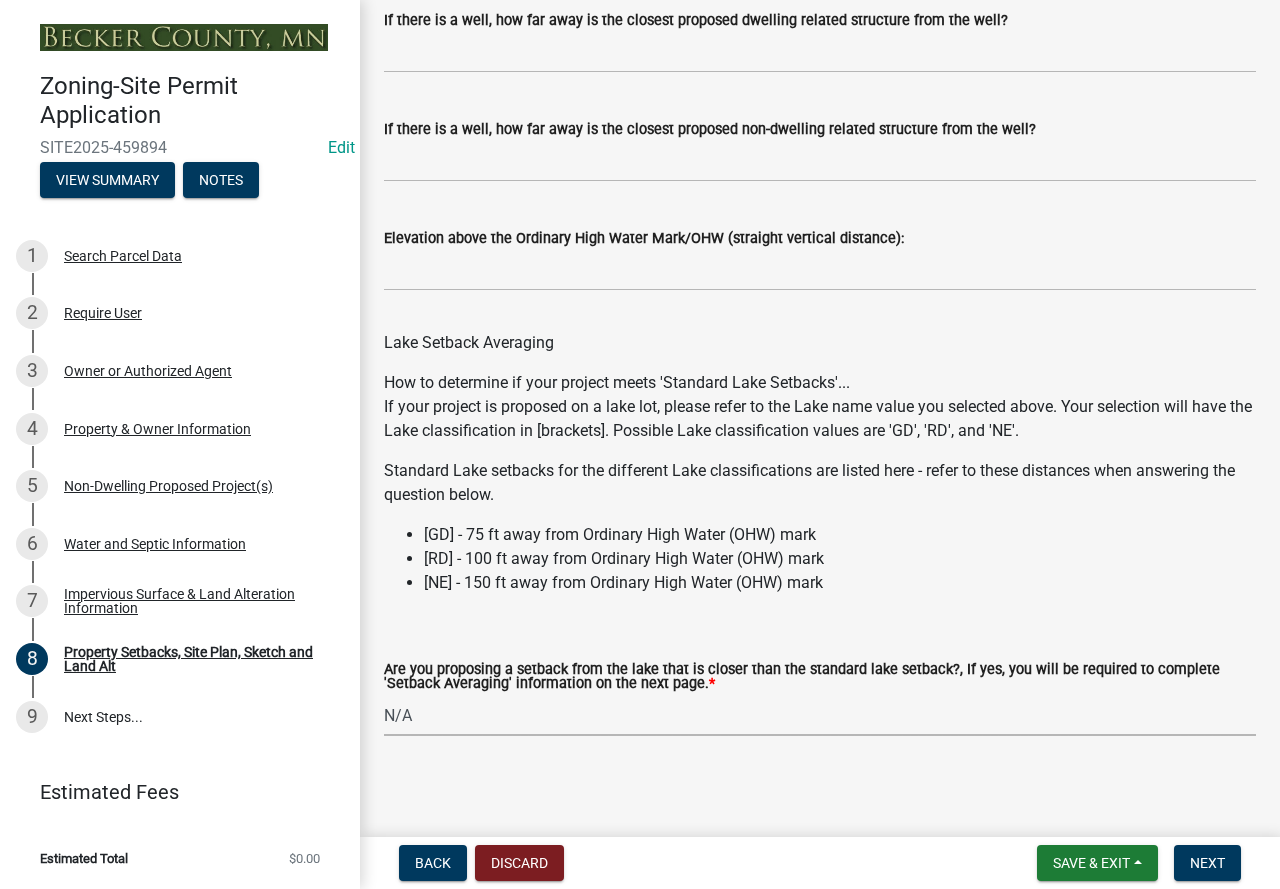 click on "Select Item...   Yes   No   N/A" at bounding box center [820, 715] 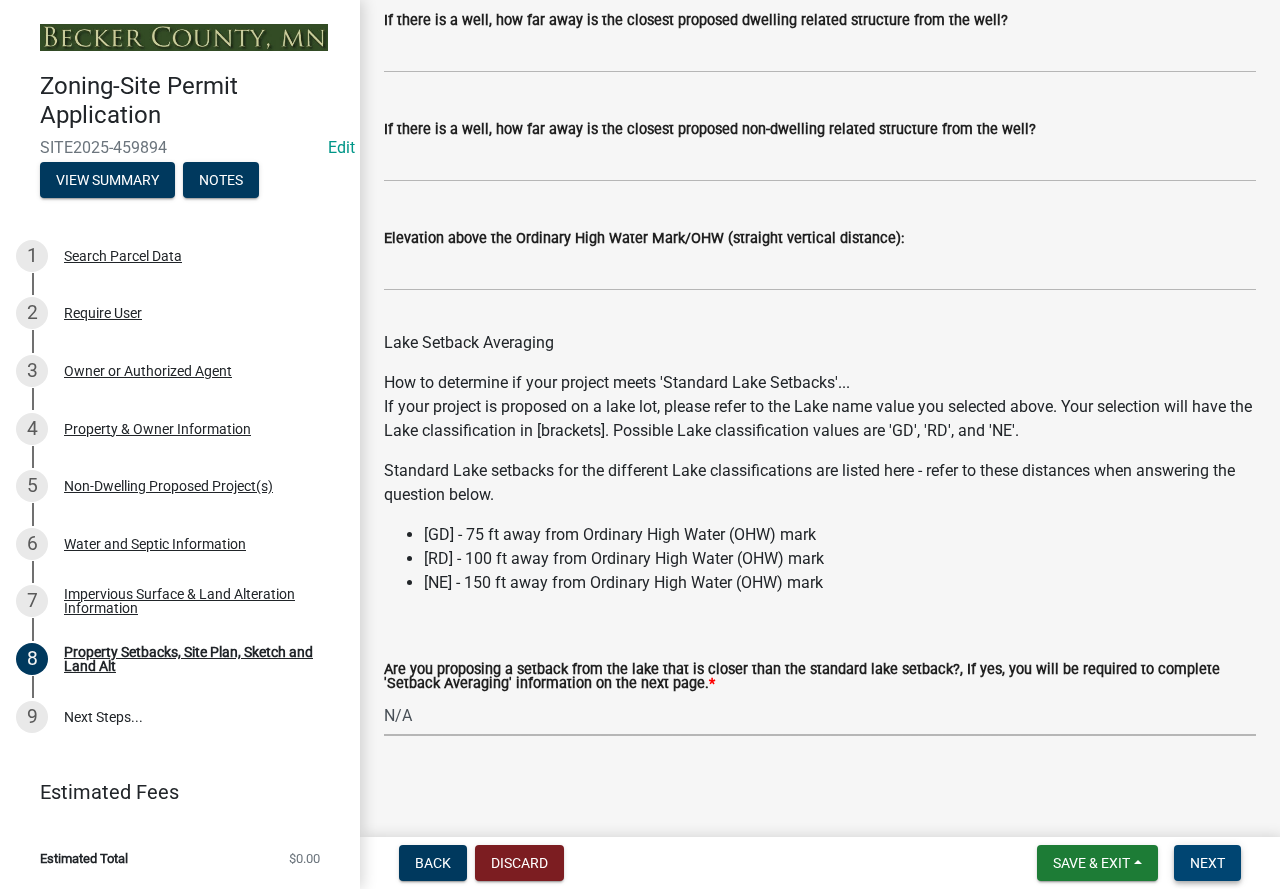 click on "Next" at bounding box center (1207, 863) 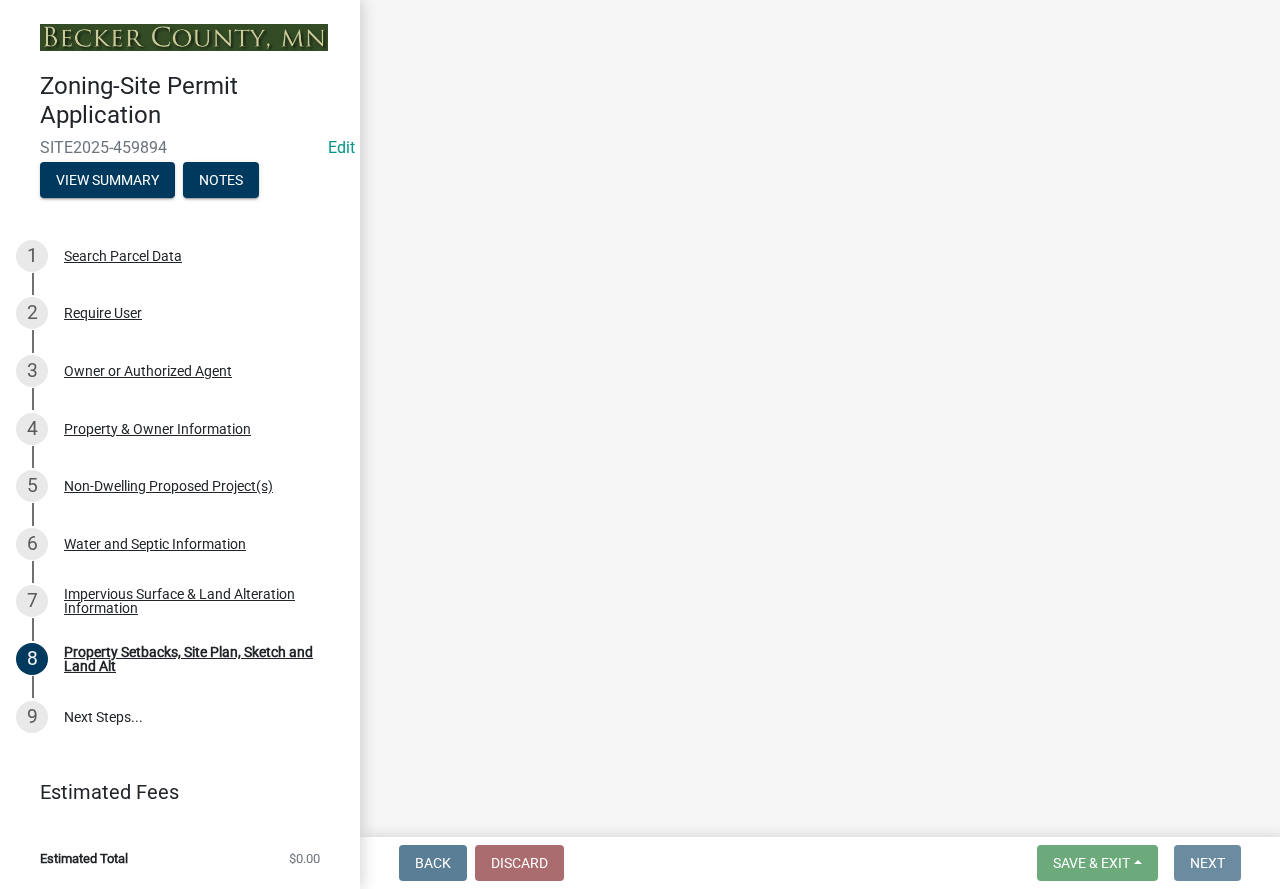 scroll, scrollTop: 0, scrollLeft: 0, axis: both 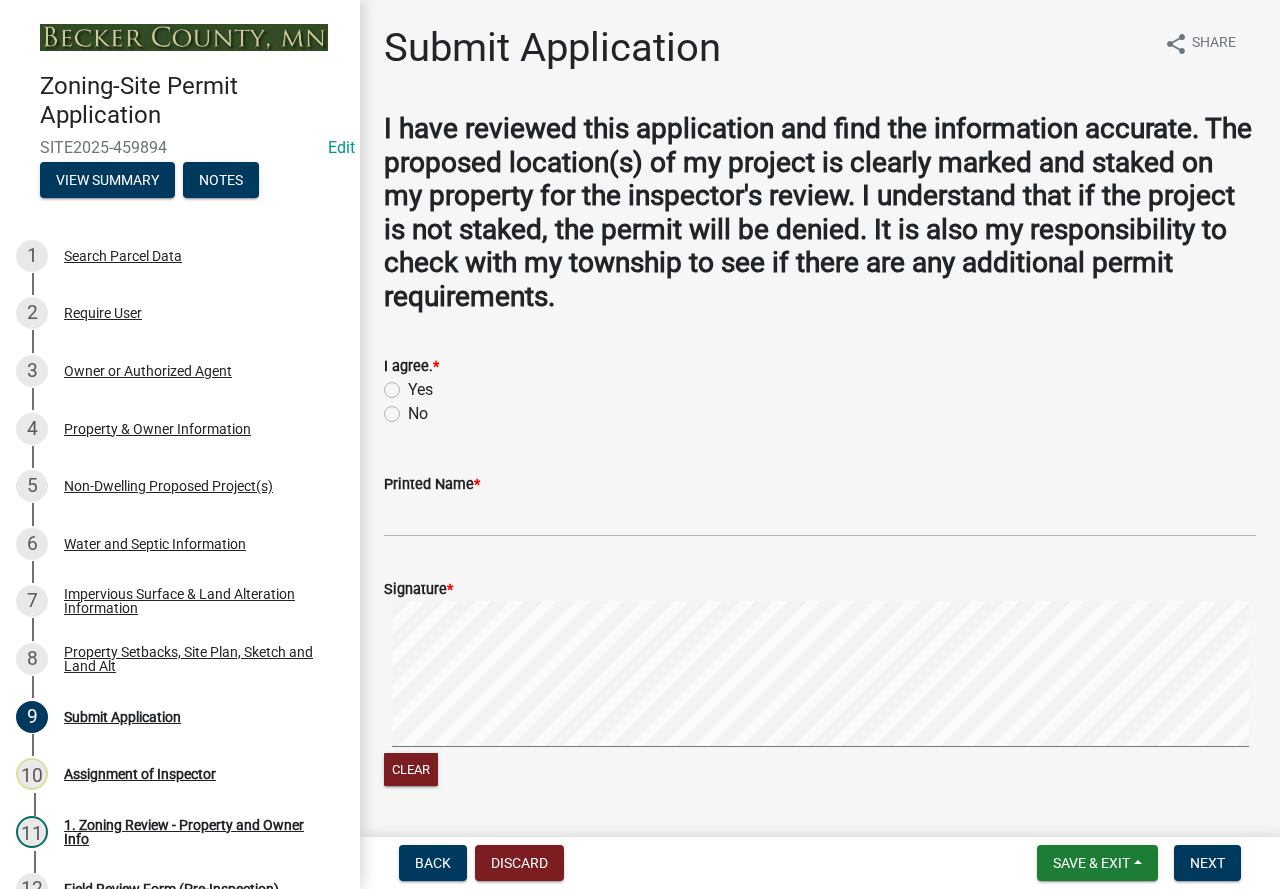click on "Yes" 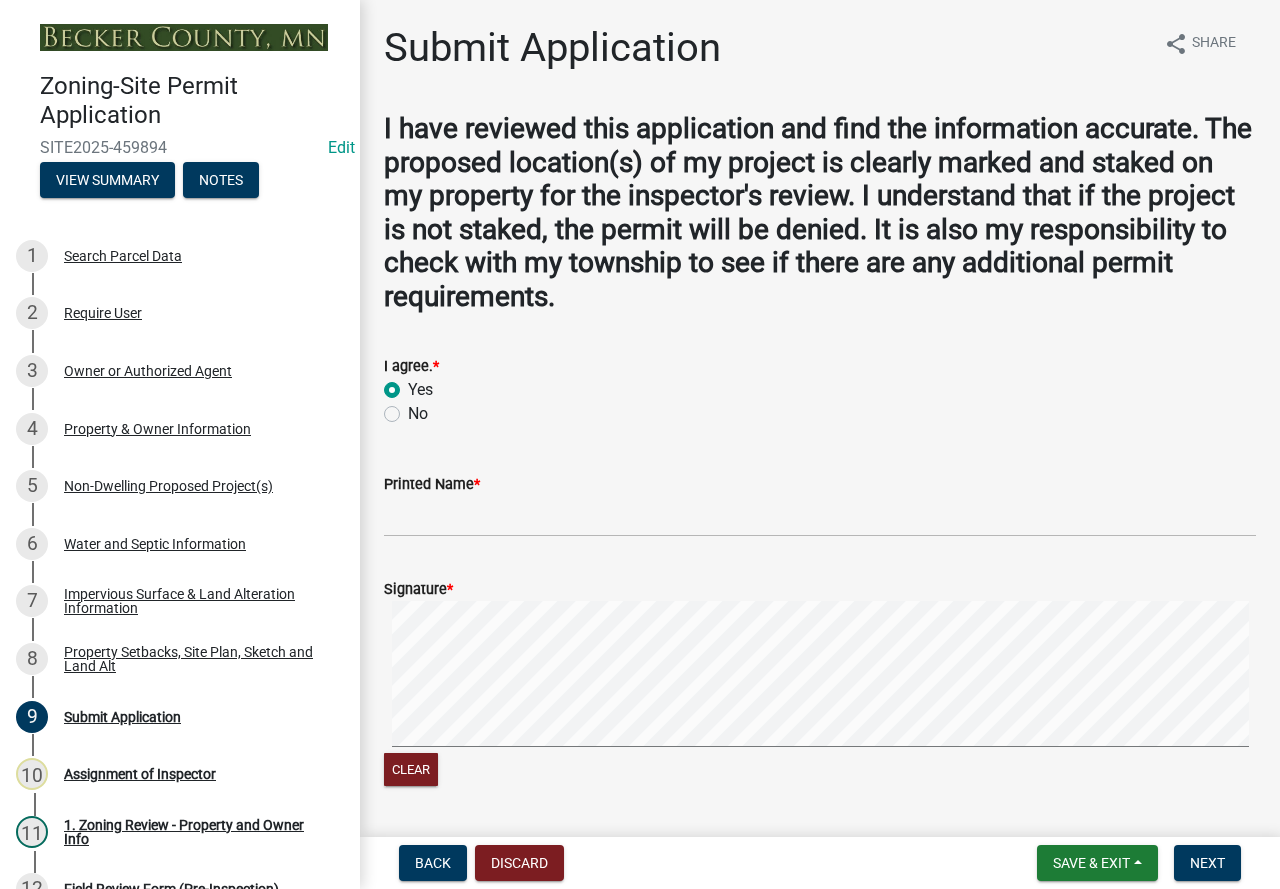radio on "true" 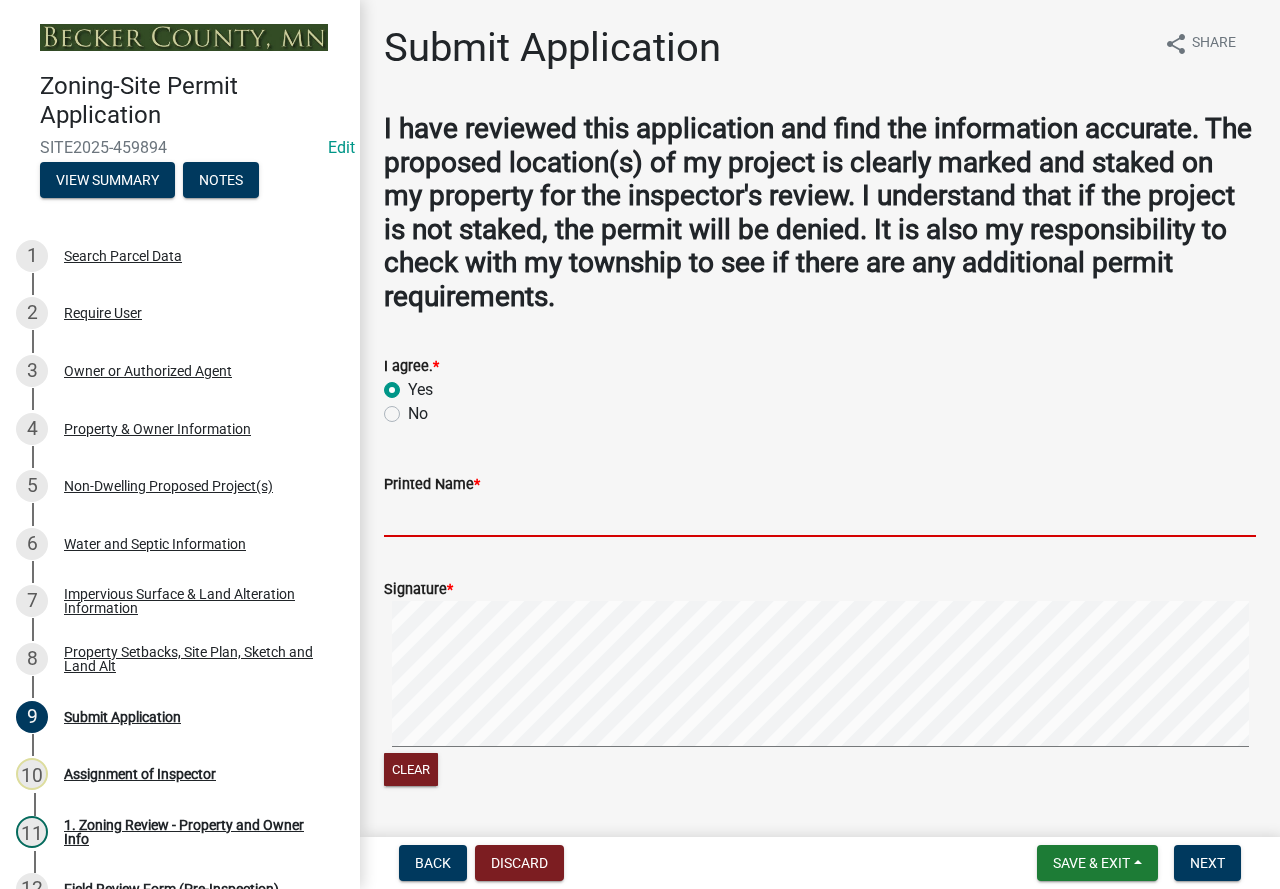 click on "Printed Name  *" at bounding box center (820, 516) 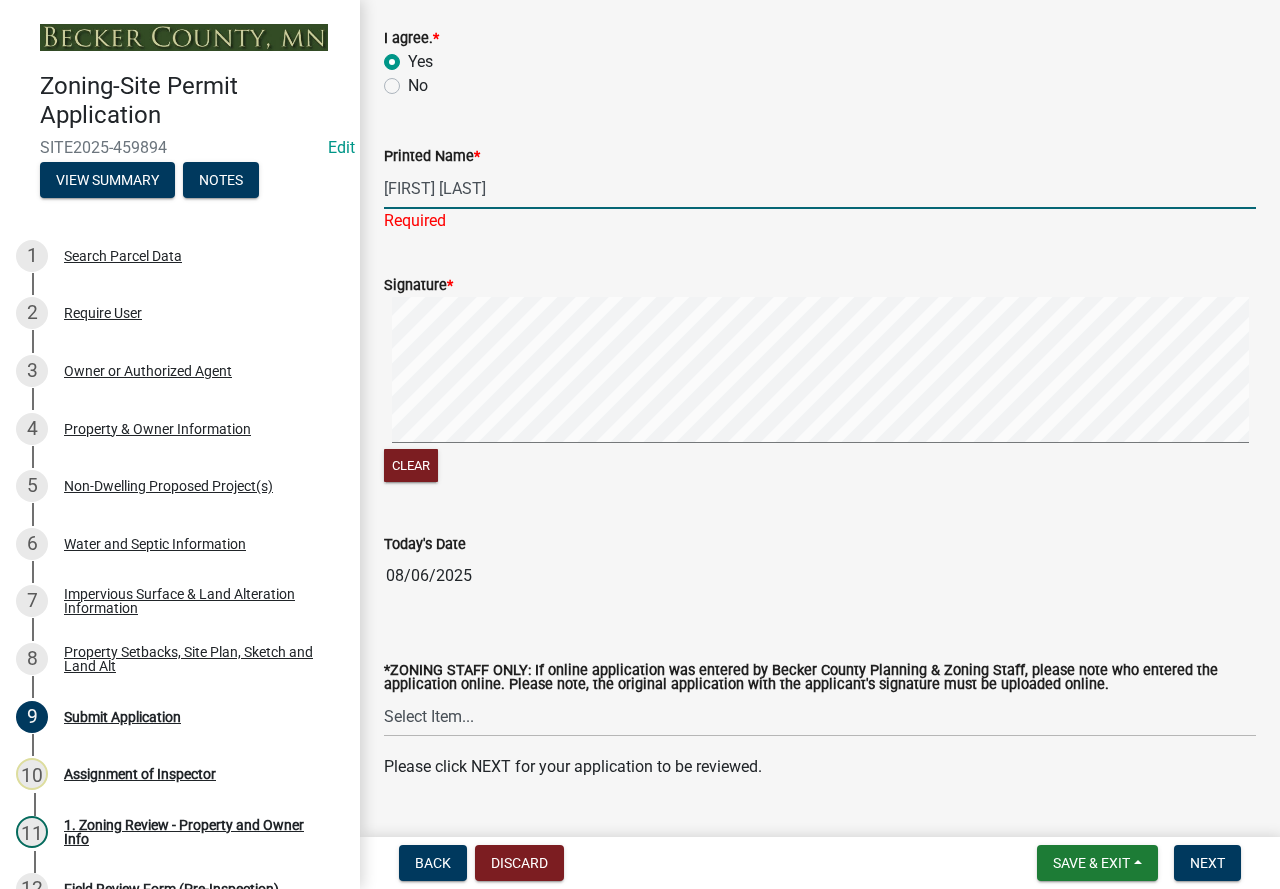 scroll, scrollTop: 373, scrollLeft: 0, axis: vertical 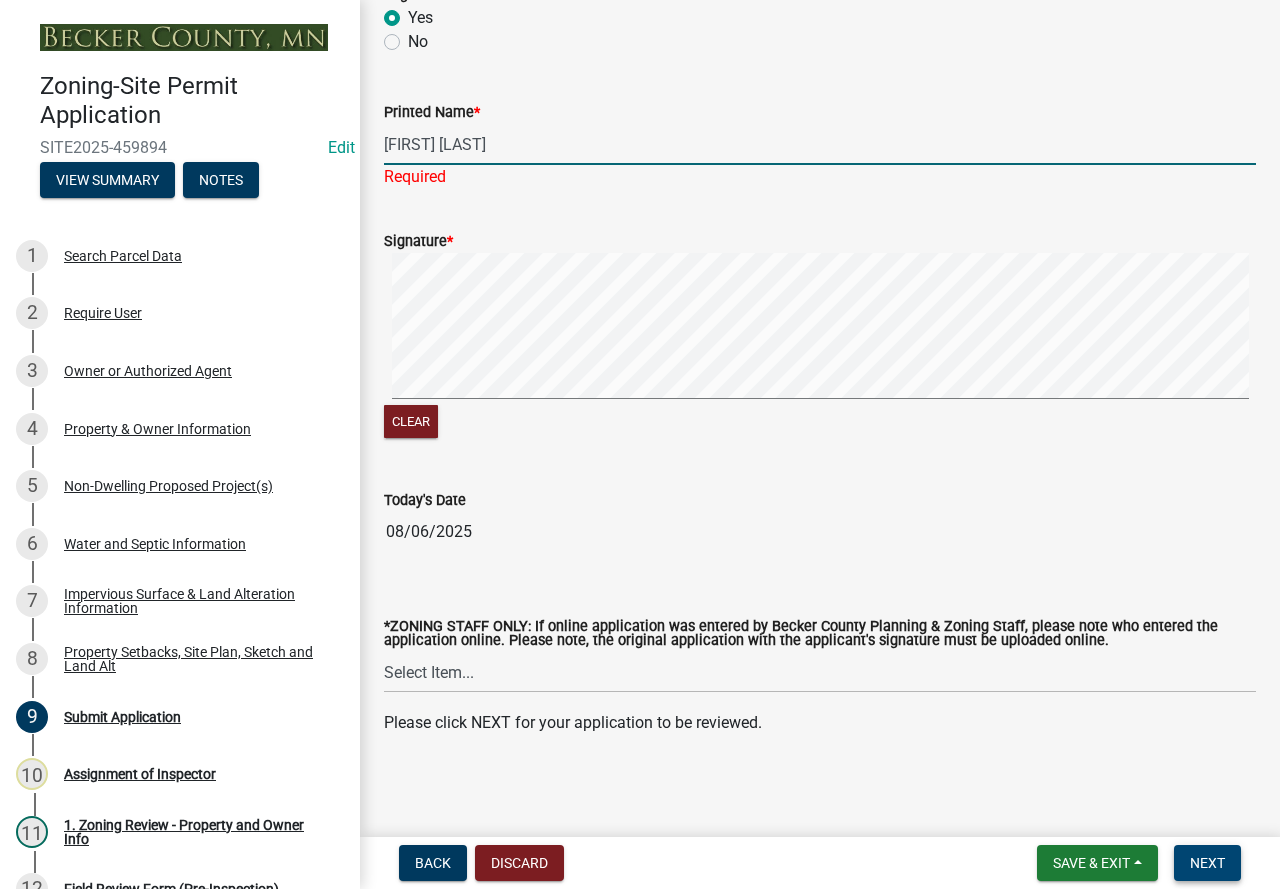 type on "[FIRST] [LAST]" 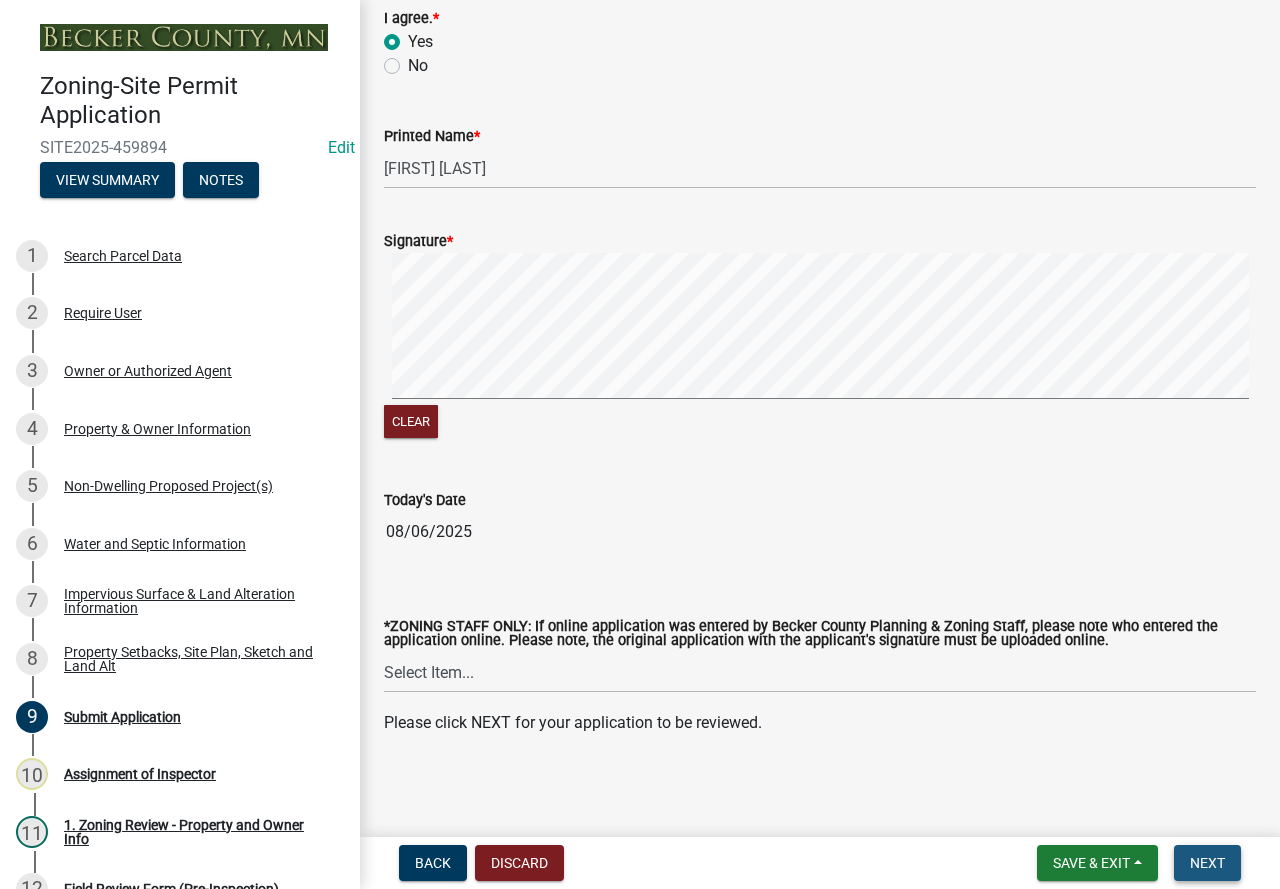 scroll, scrollTop: 349, scrollLeft: 0, axis: vertical 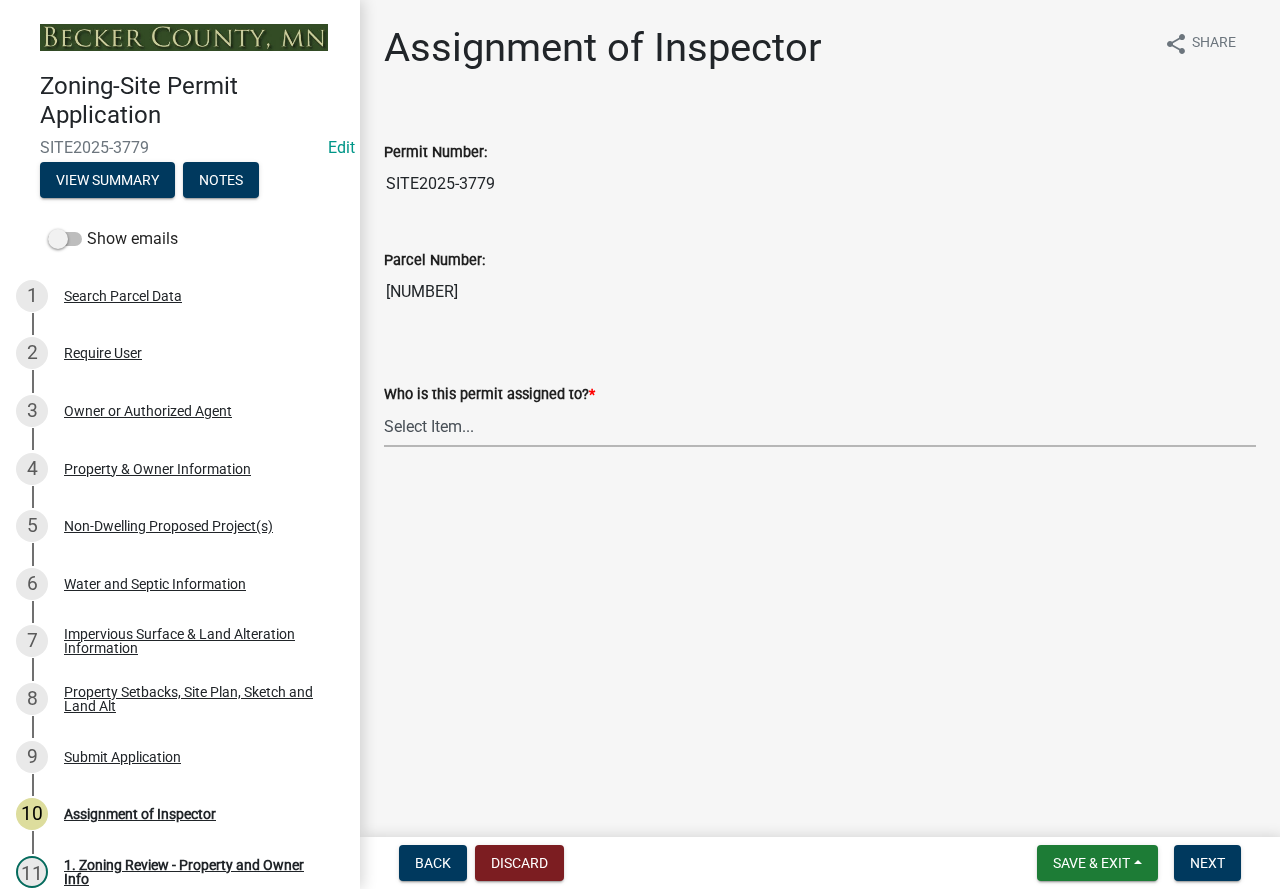 click on "Select Item...   [FIRST] [LAST]   [FIRST] [LAST]   [FIRST] [LAST]   [FIRST] [LAST]   [FIRST] [LAST]   [FIRST] [LAST]" at bounding box center [820, 426] 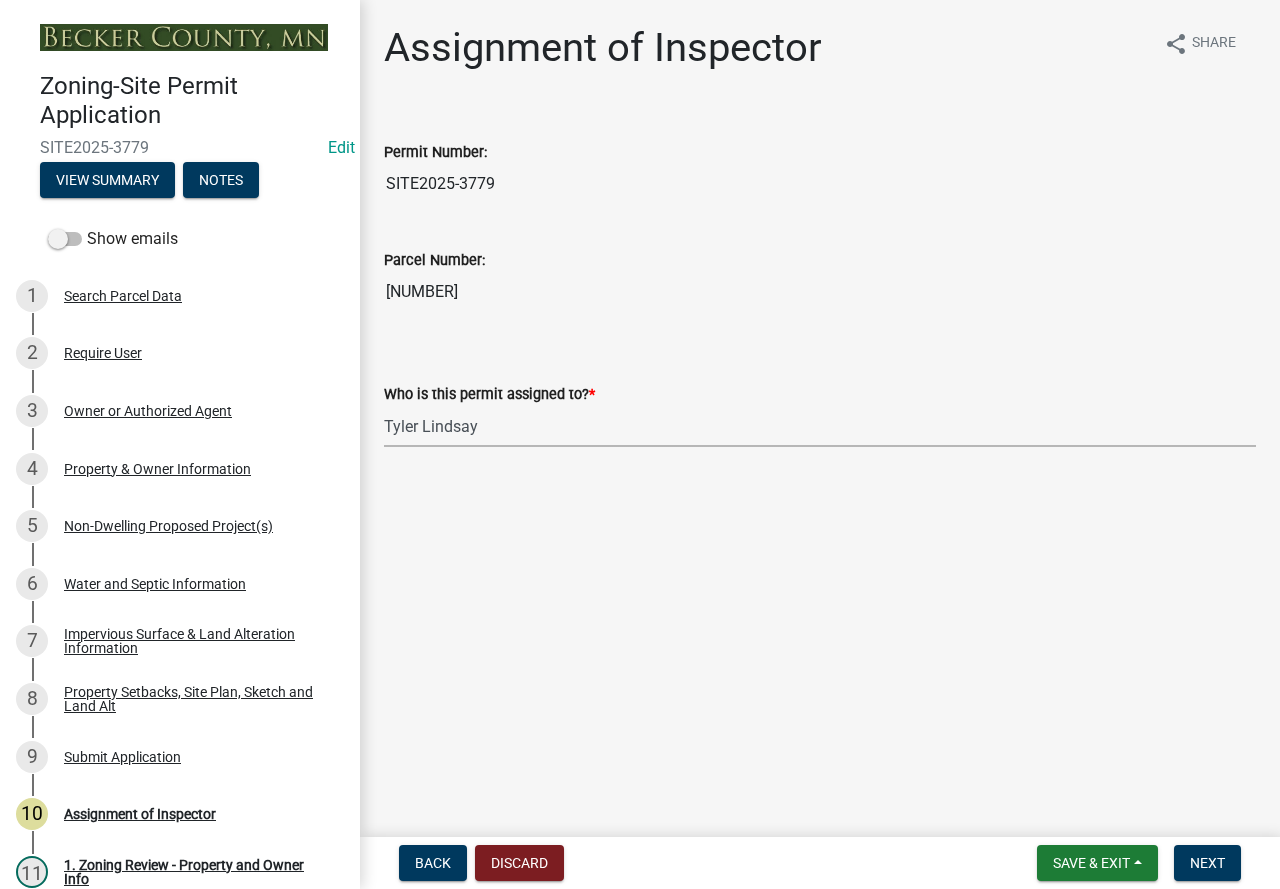 click on "Select Item...   [FIRST] [LAST]   [FIRST] [LAST]   [FIRST] [LAST]   [FIRST] [LAST]   [FIRST] [LAST]   [FIRST] [LAST]" at bounding box center (820, 426) 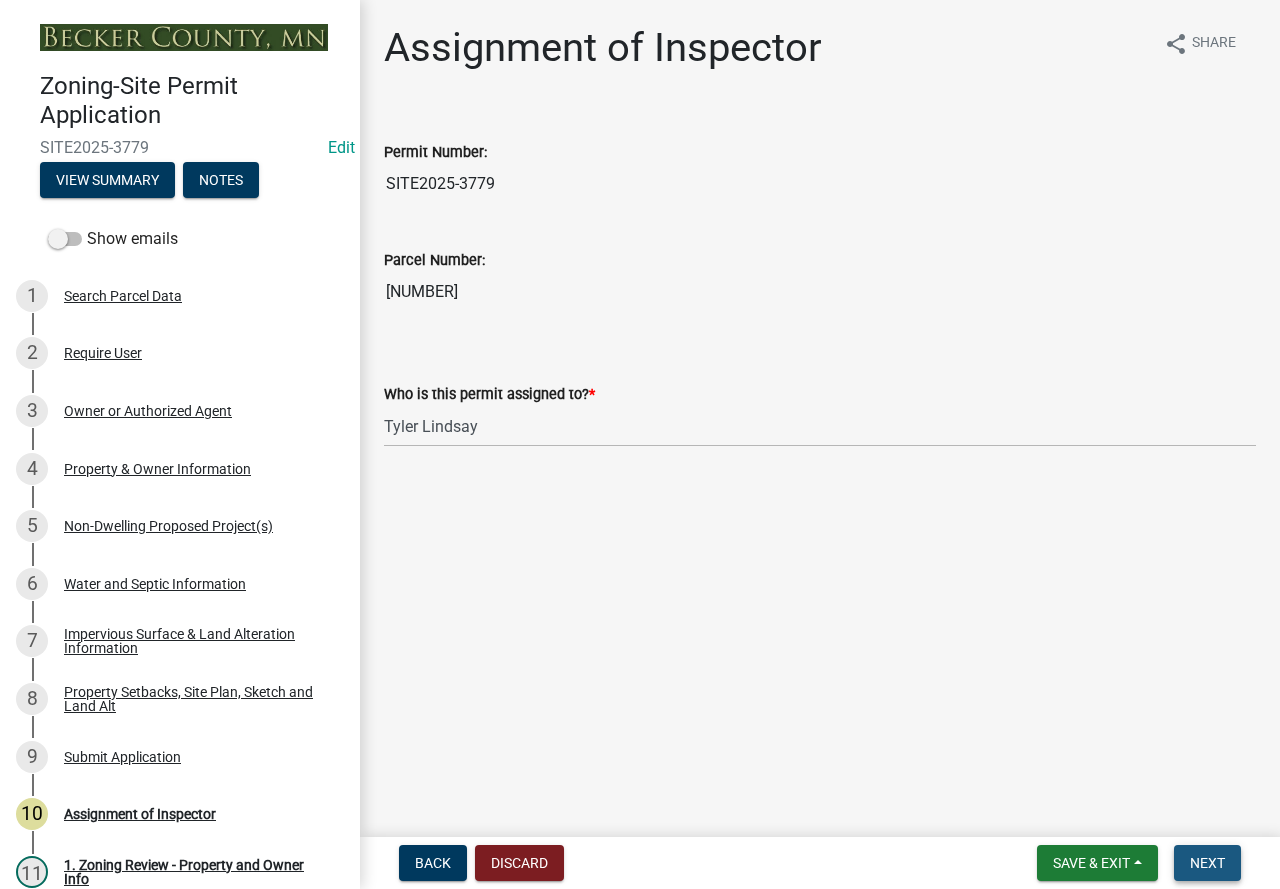 click on "Next" at bounding box center (1207, 863) 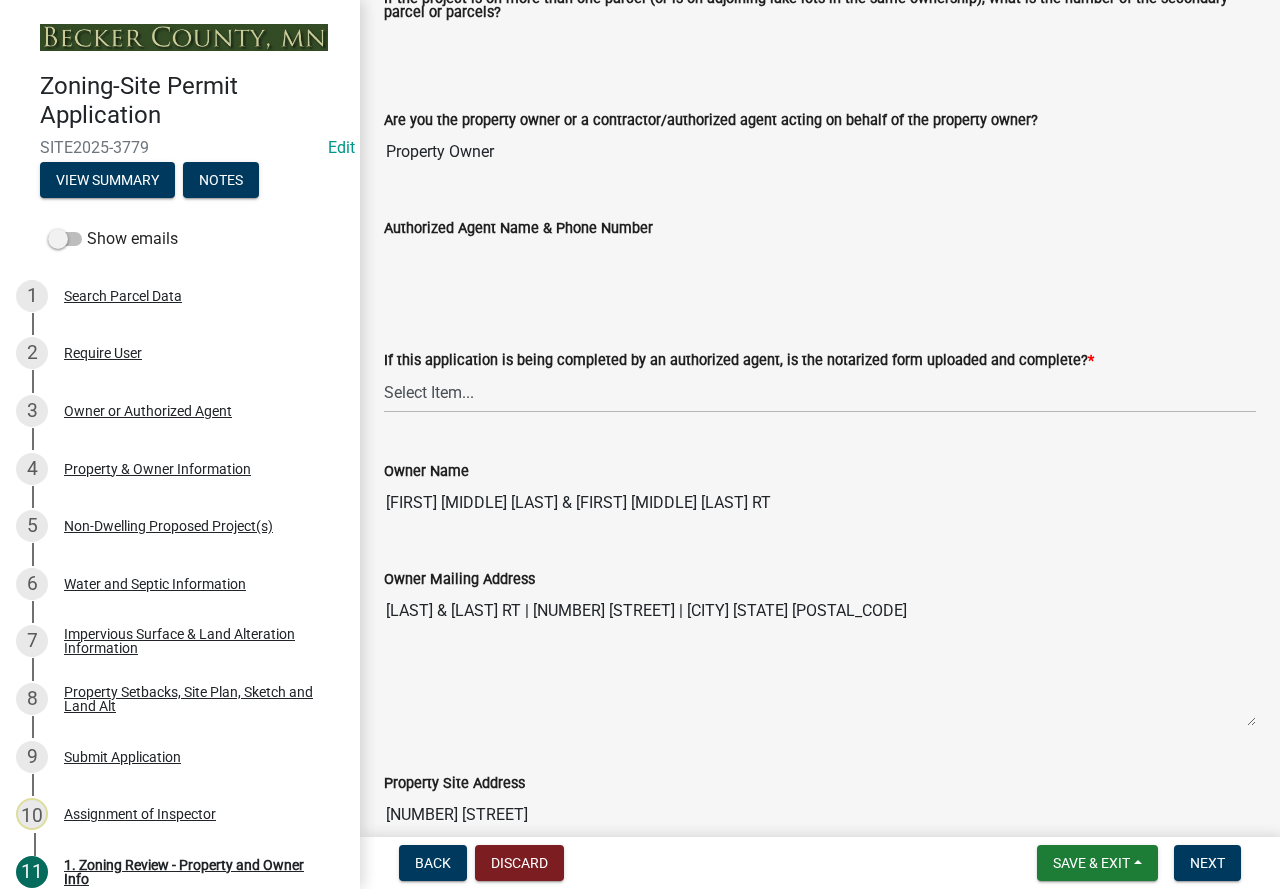scroll, scrollTop: 400, scrollLeft: 0, axis: vertical 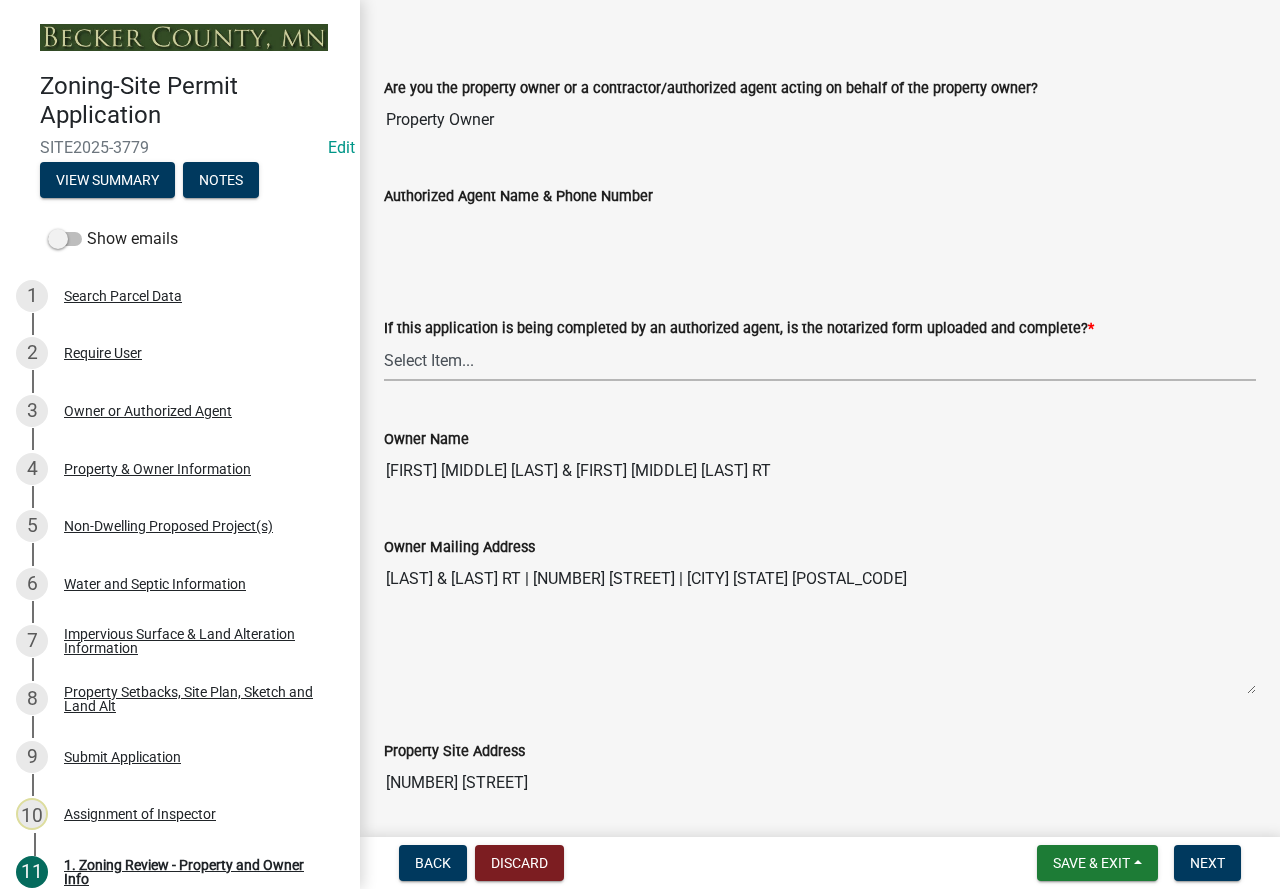 click on "Select Item...   Yes   No   N/A" at bounding box center [820, 360] 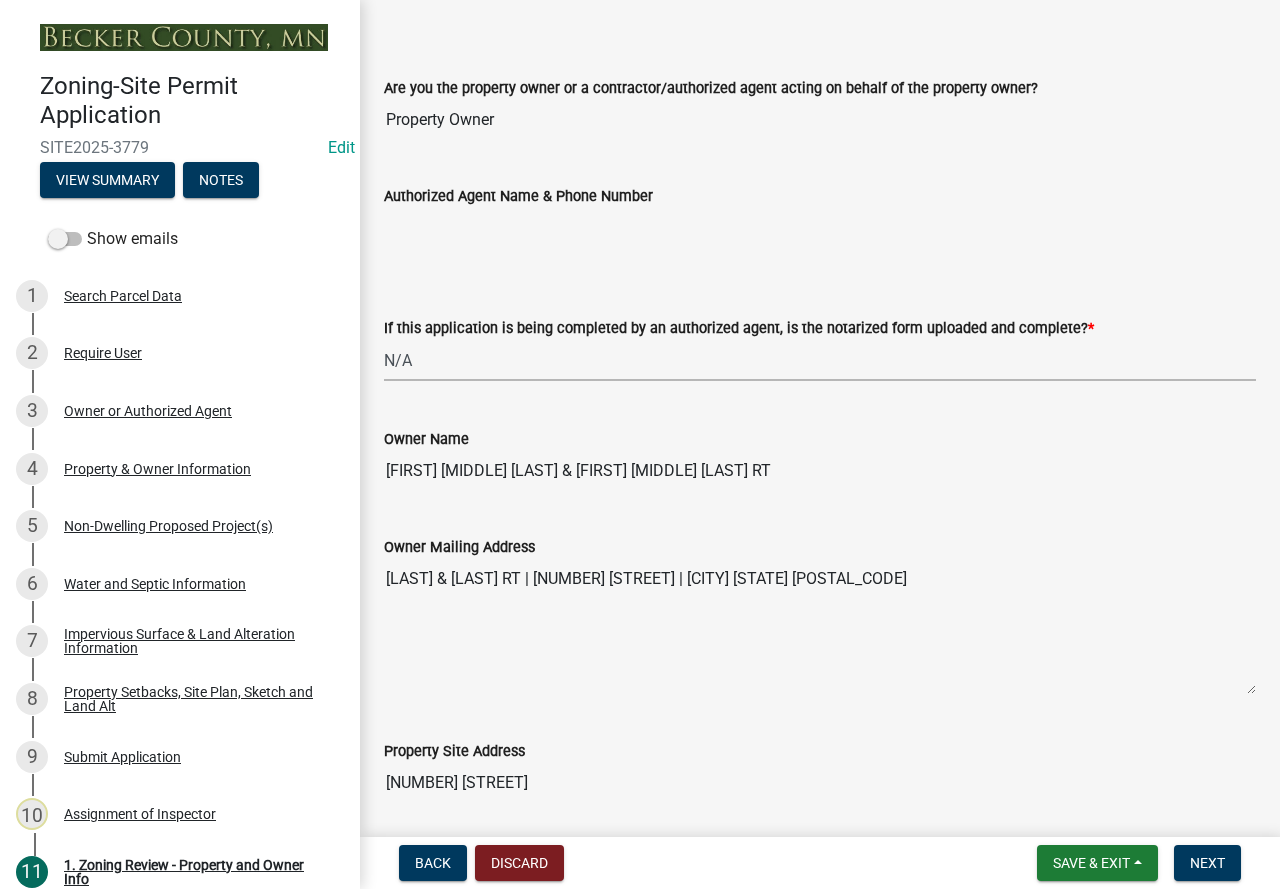 click on "Select Item...   Yes   No   N/A" at bounding box center [820, 360] 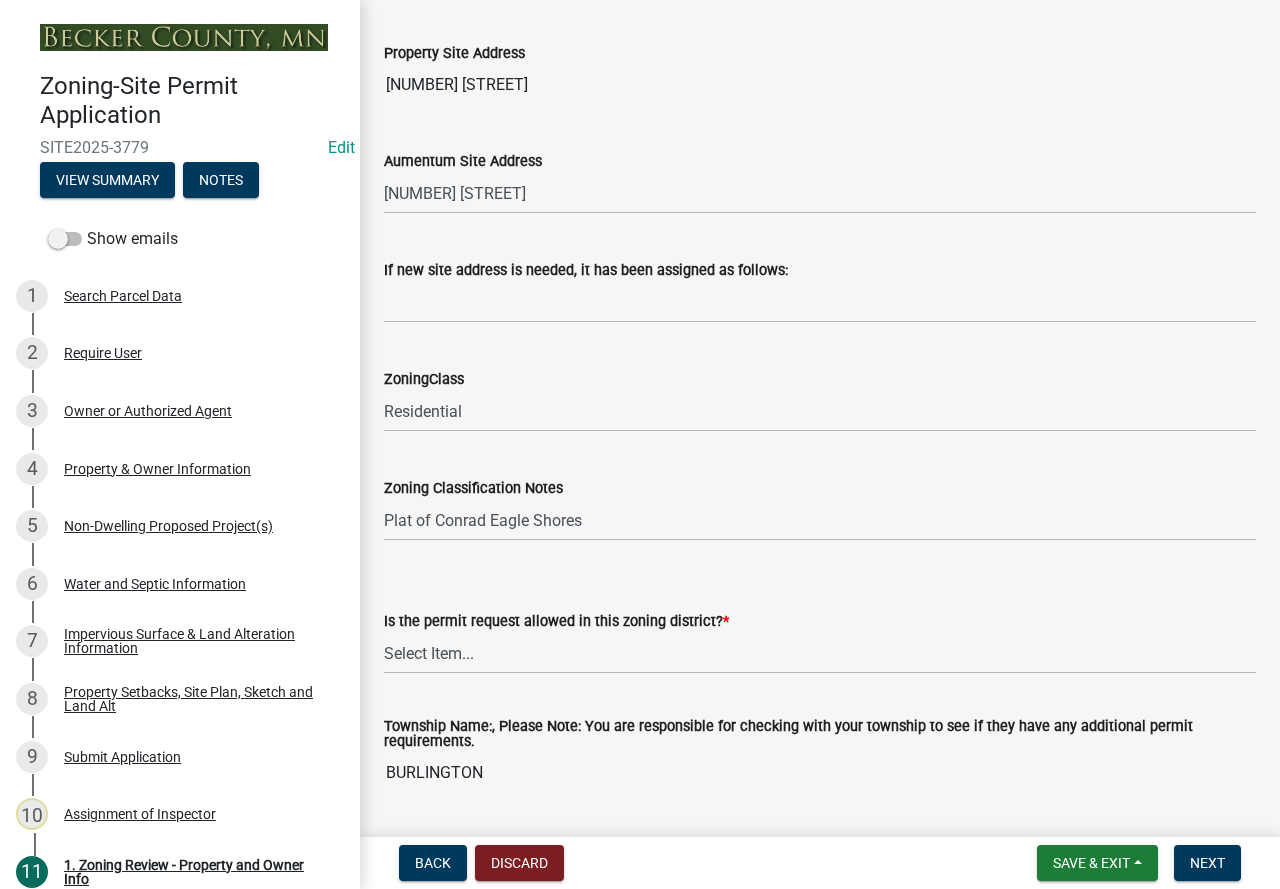 scroll, scrollTop: 1100, scrollLeft: 0, axis: vertical 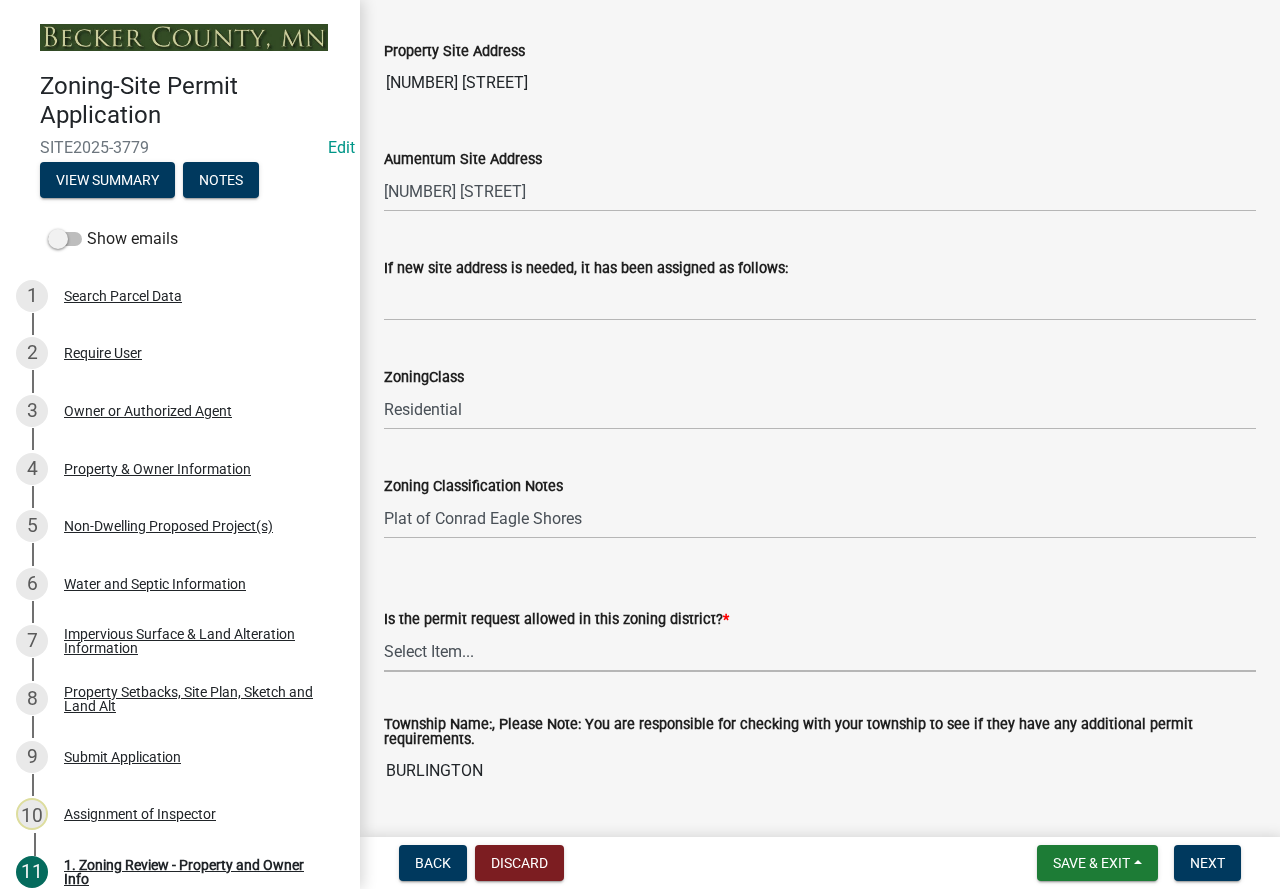 click on "Select Item...   Yes   No" at bounding box center (820, 651) 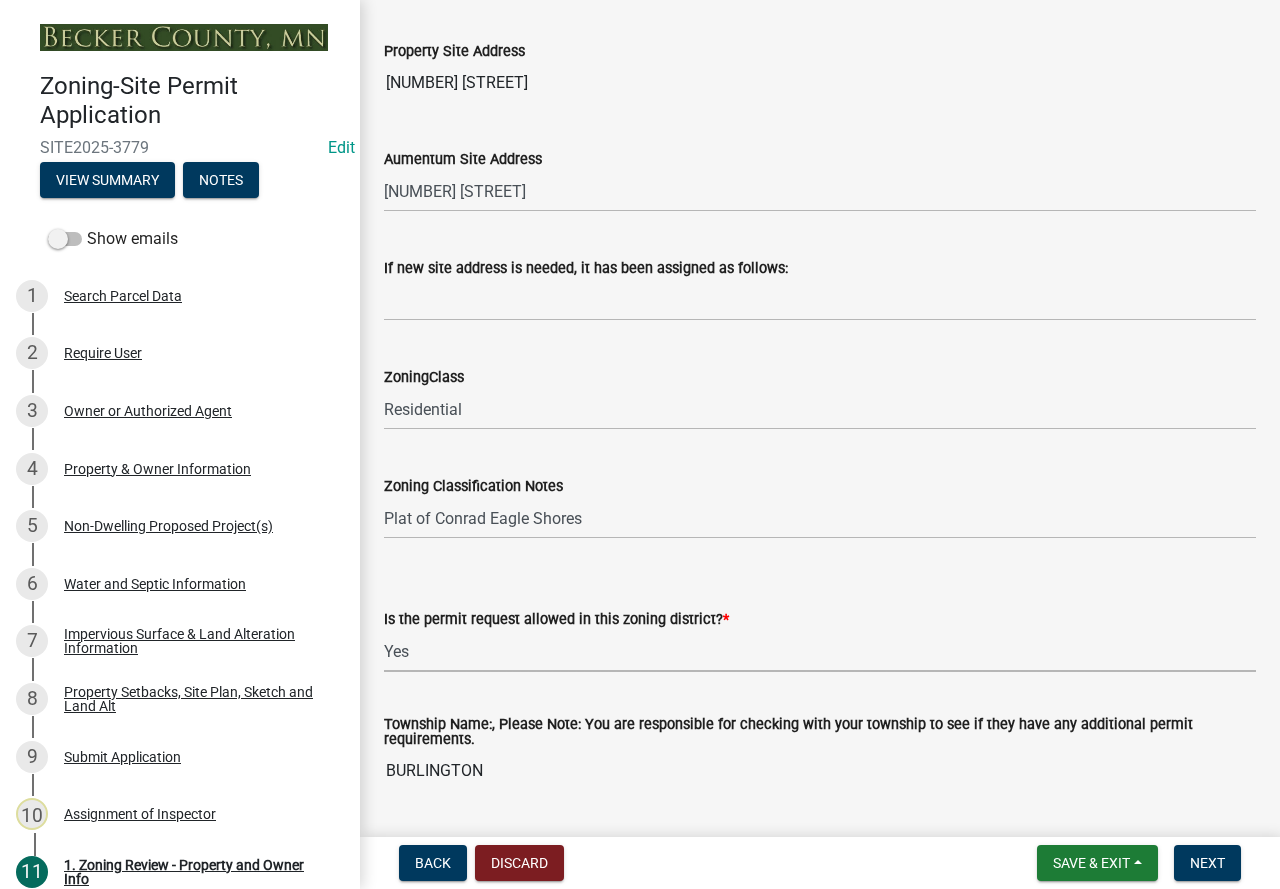 click on "Select Item...   Yes   No" at bounding box center (820, 651) 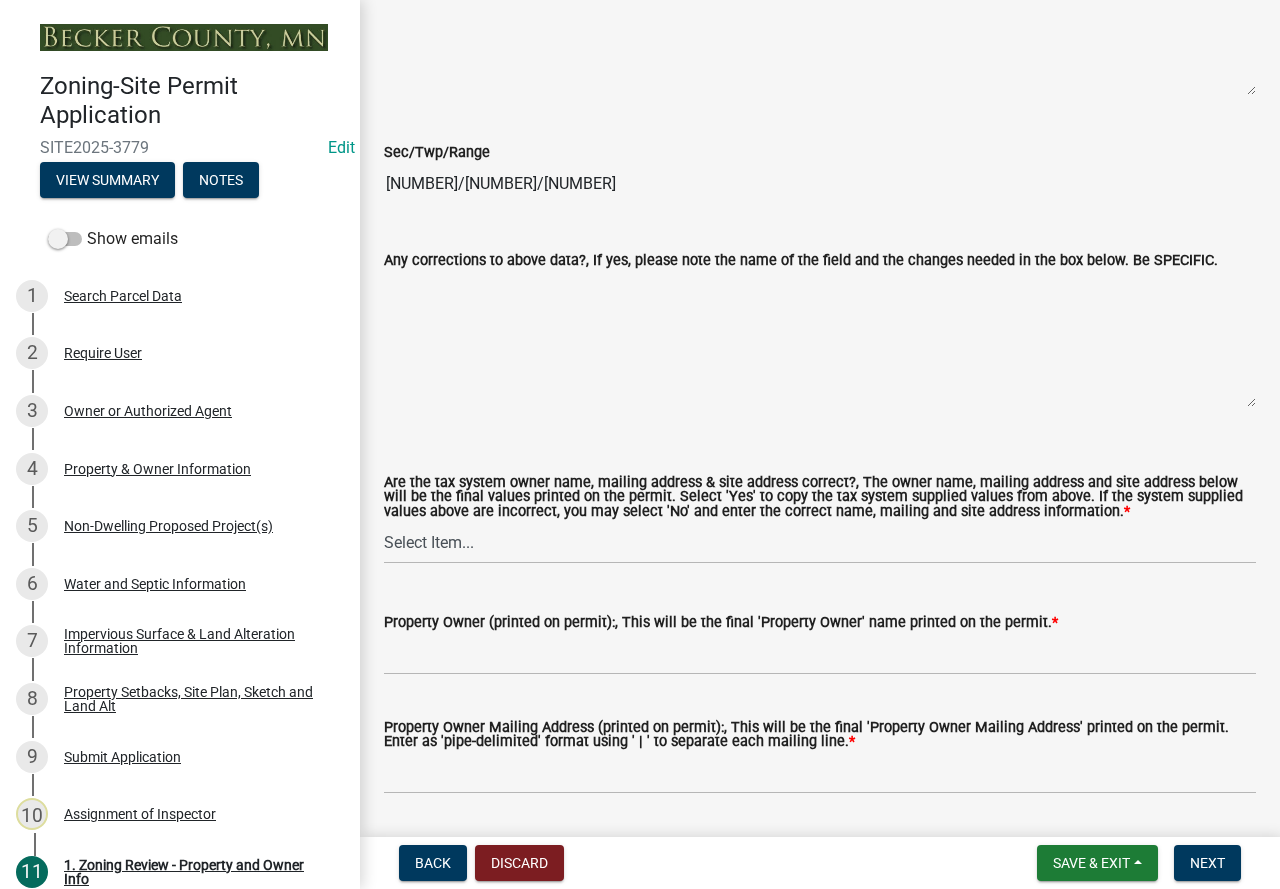 scroll, scrollTop: 2000, scrollLeft: 0, axis: vertical 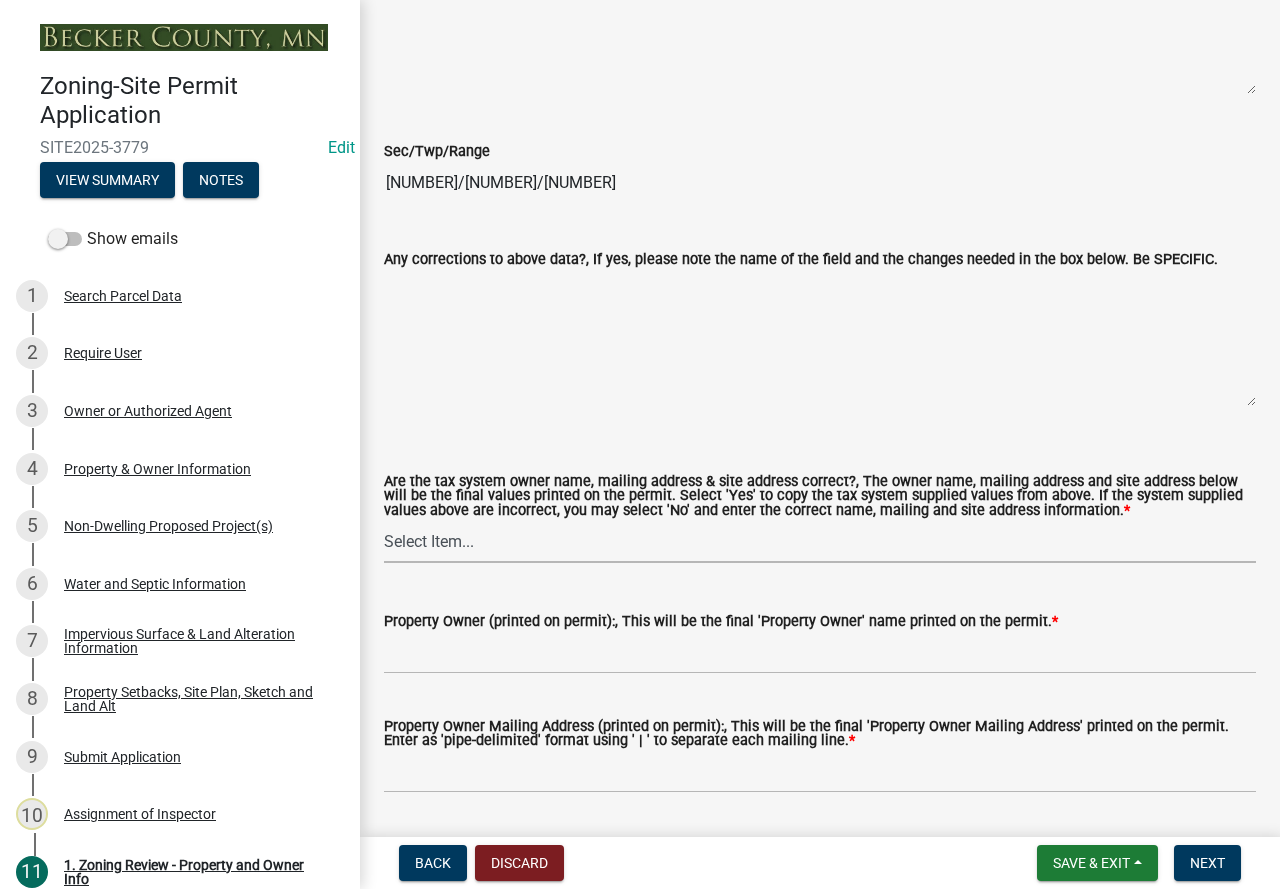 click on "Select Item...   Yes   No" at bounding box center [820, 542] 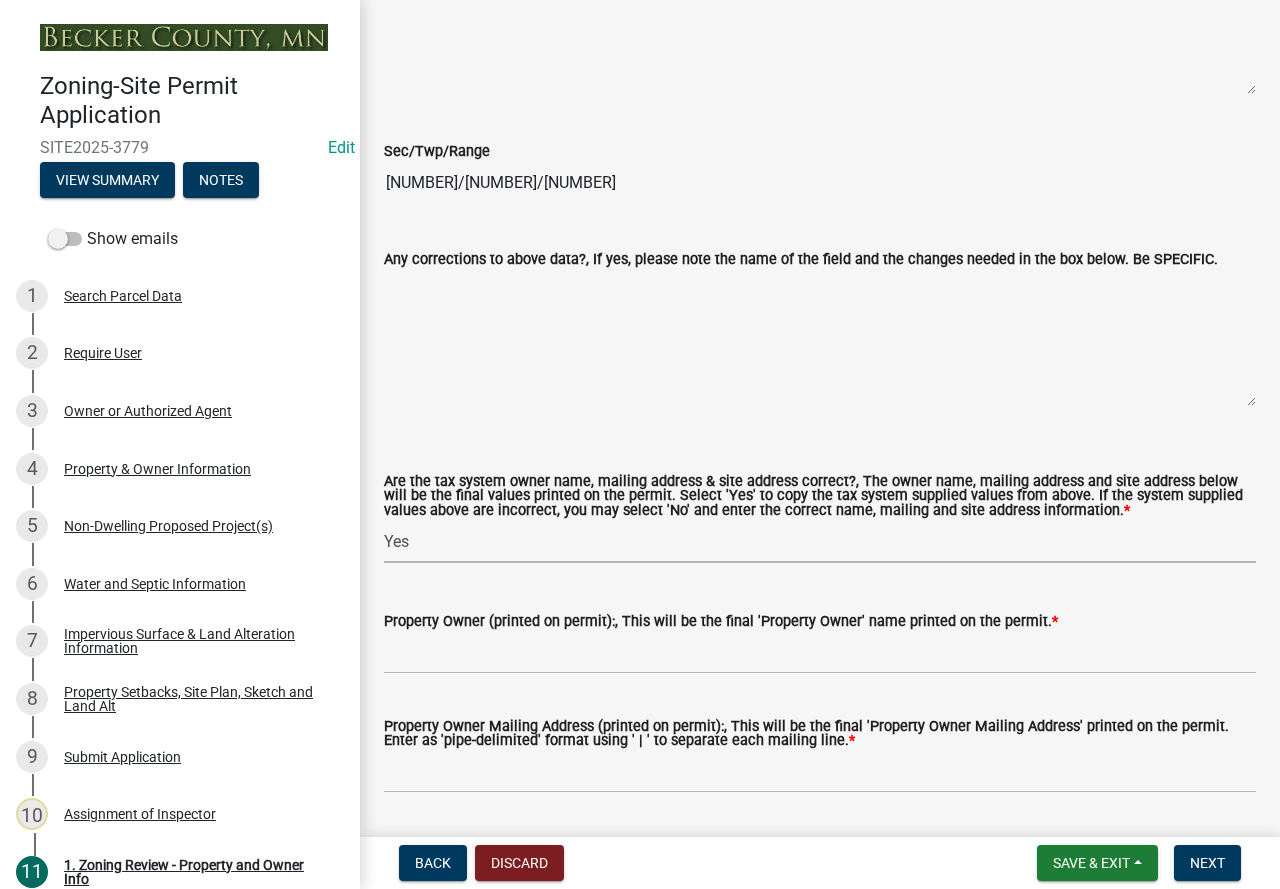 click on "Select Item...   Yes   No" at bounding box center (820, 542) 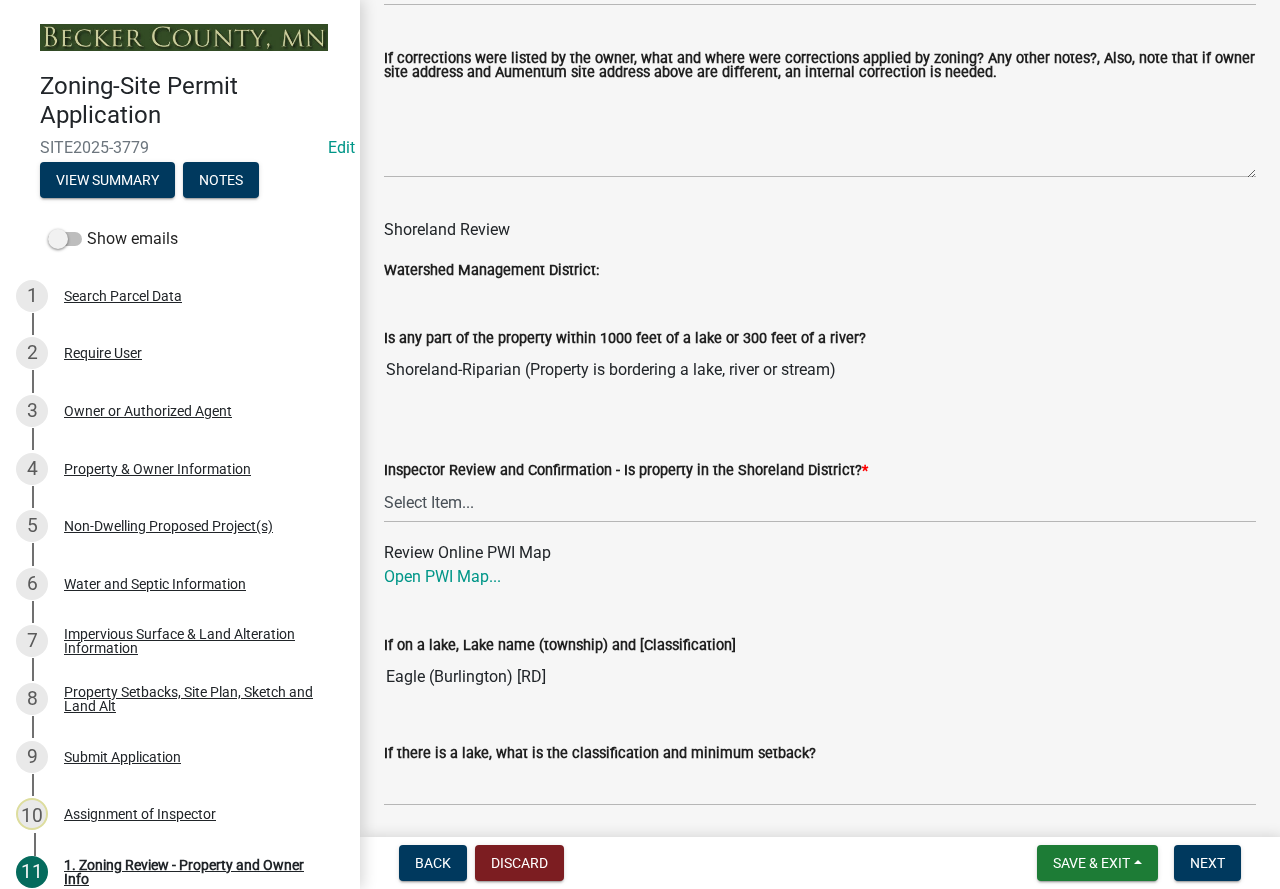 scroll, scrollTop: 2900, scrollLeft: 0, axis: vertical 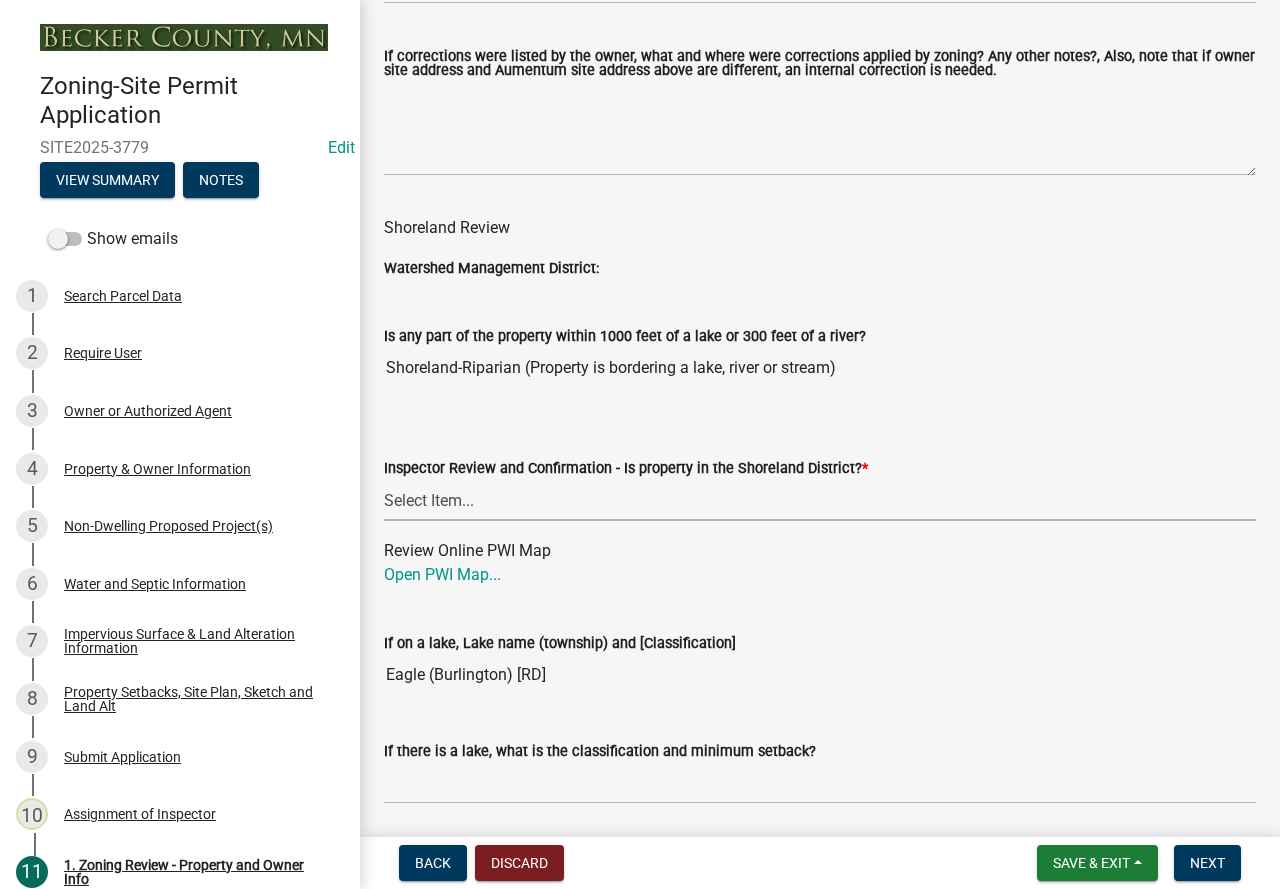 click on "Select Item...   Within Shoreland District (SD)   Not in Shoreland District (NOTSL)" at bounding box center [820, 500] 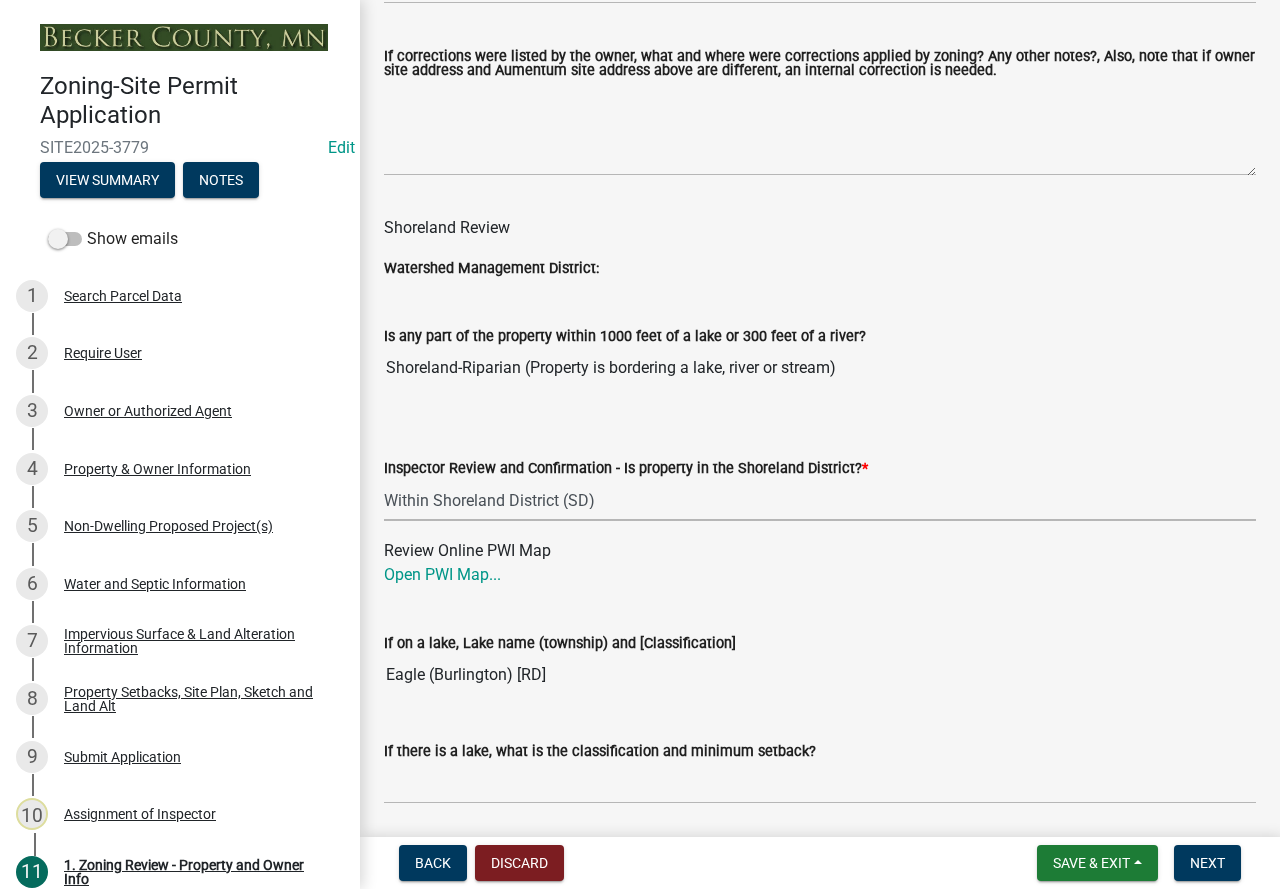 click on "Select Item...   Within Shoreland District (SD)   Not in Shoreland District (NOTSL)" at bounding box center [820, 500] 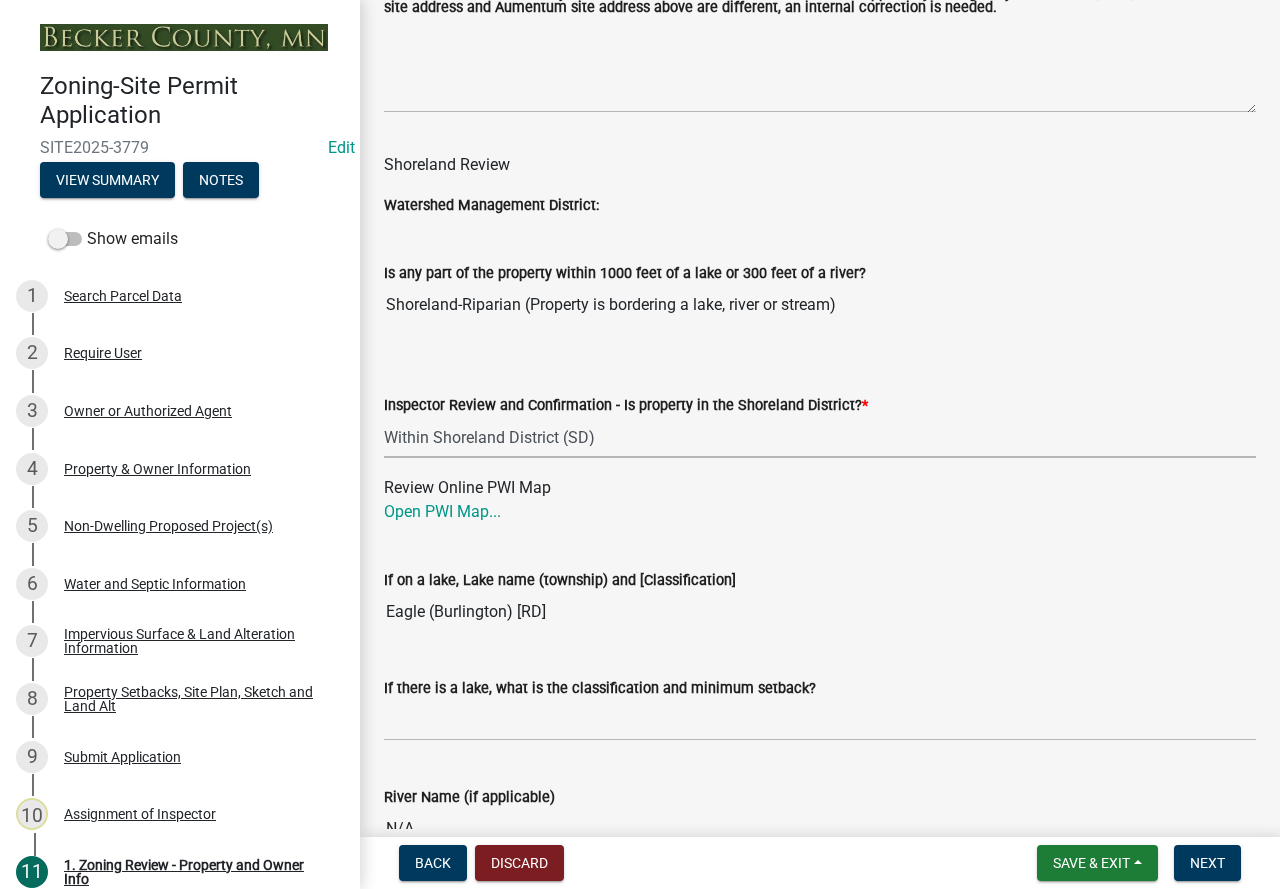 scroll, scrollTop: 3200, scrollLeft: 0, axis: vertical 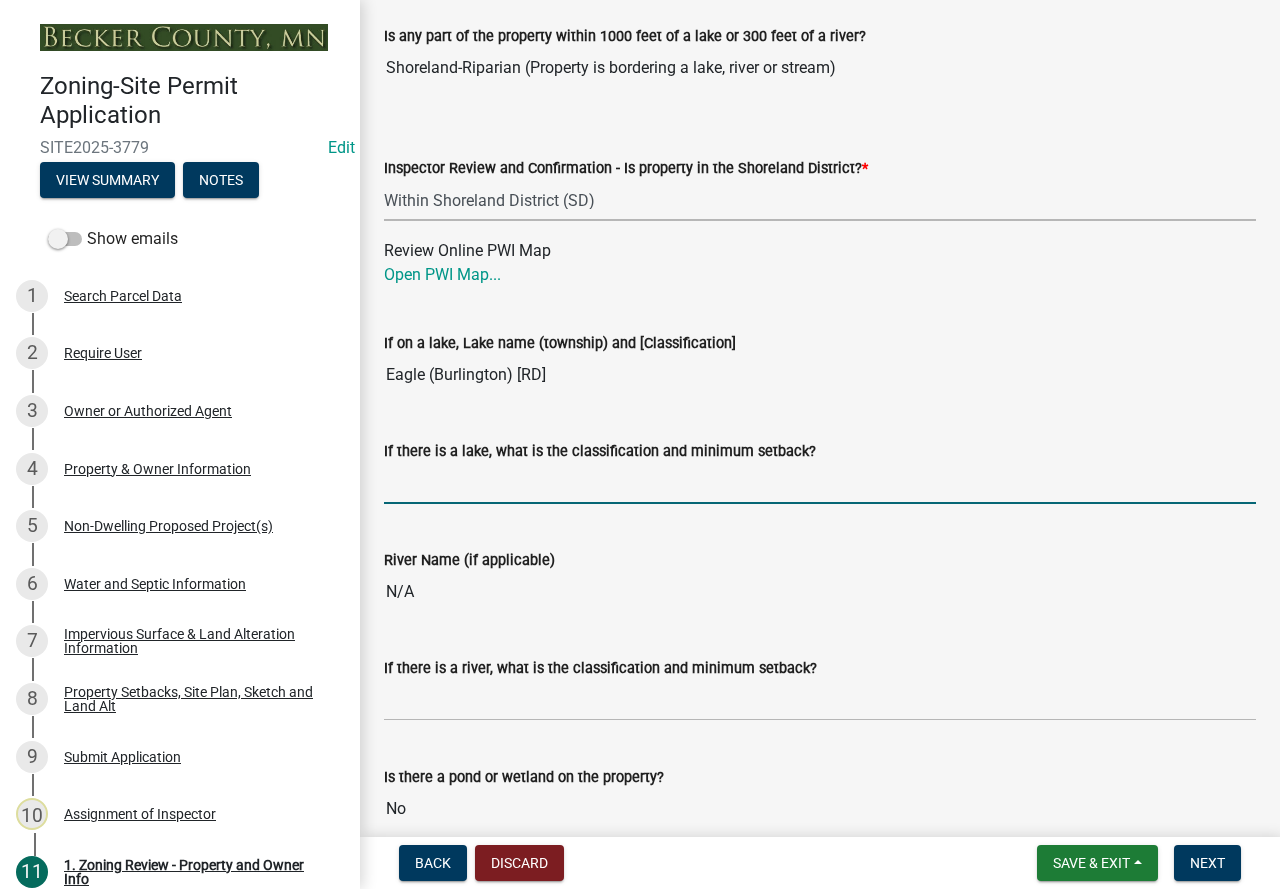 click on "If there is a lake, what is the classification and minimum setback?" at bounding box center [820, 483] 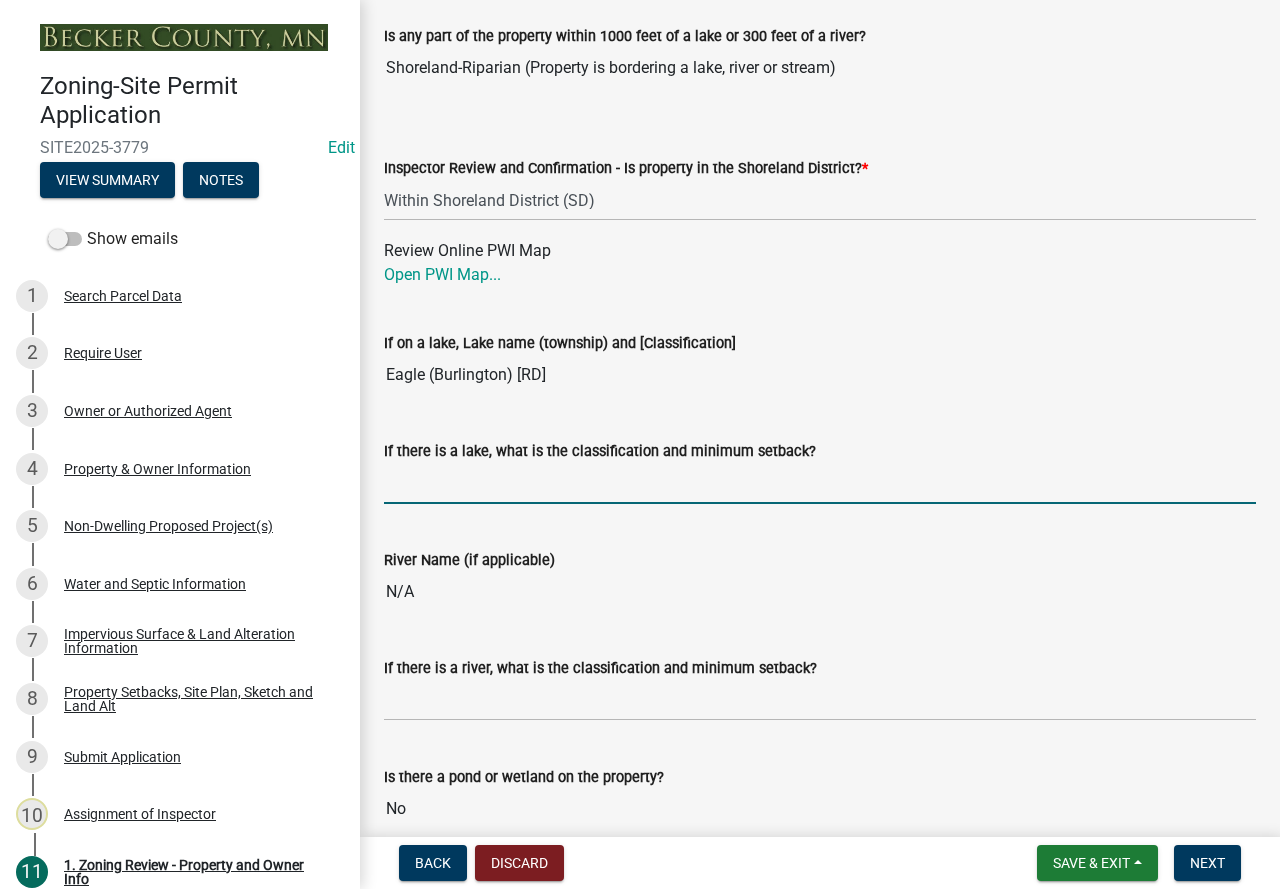 type on "RD100" 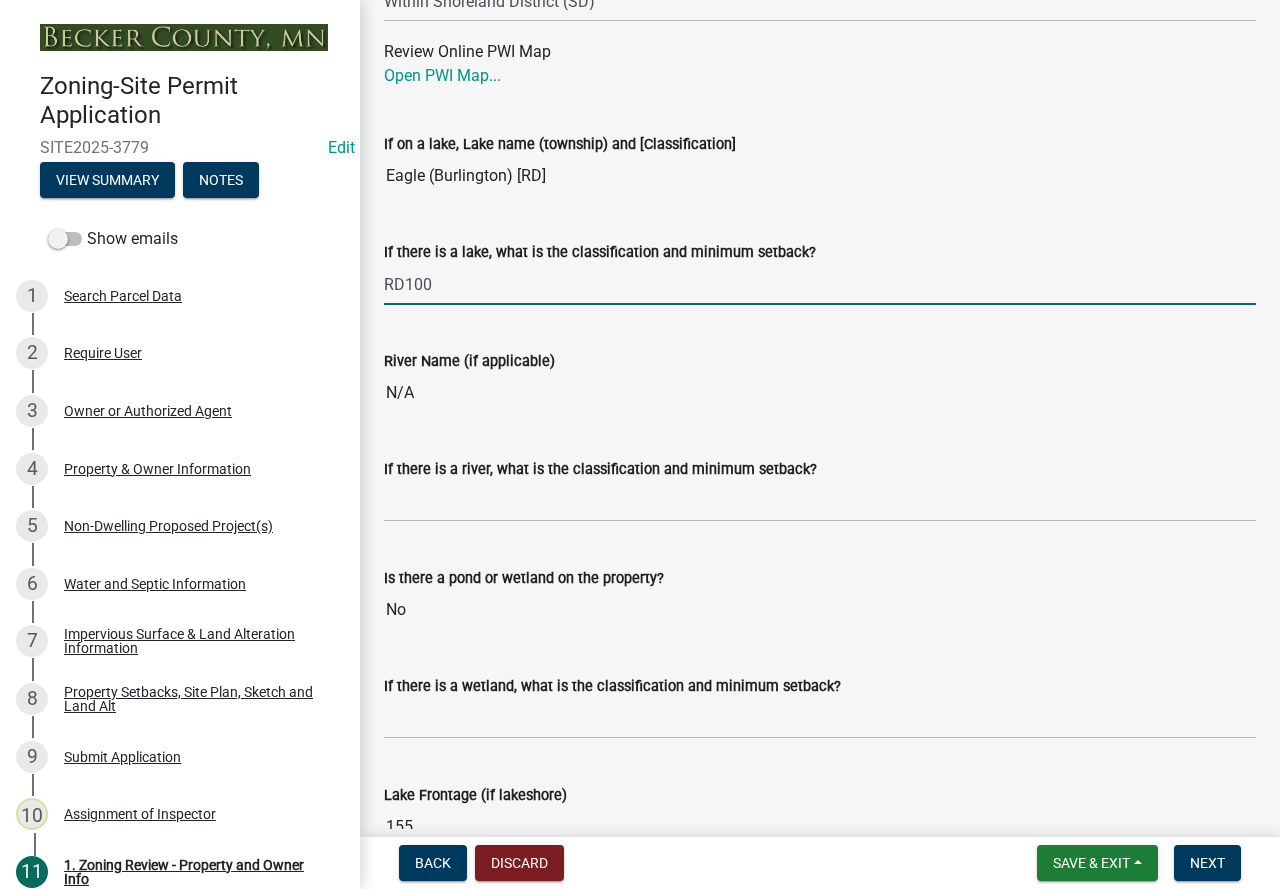 scroll, scrollTop: 3400, scrollLeft: 0, axis: vertical 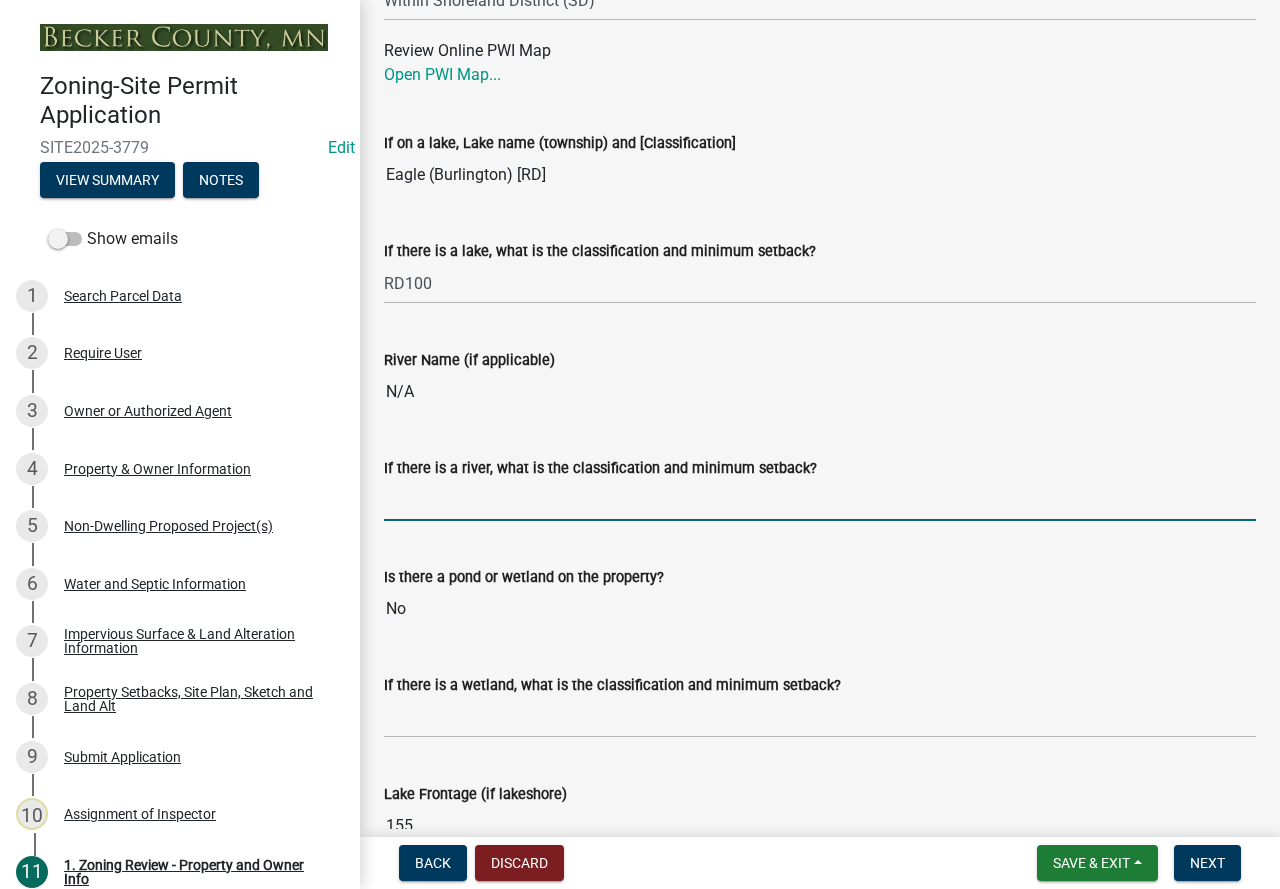 click on "If there is a river, what is the classification and minimum setback?" at bounding box center [820, 500] 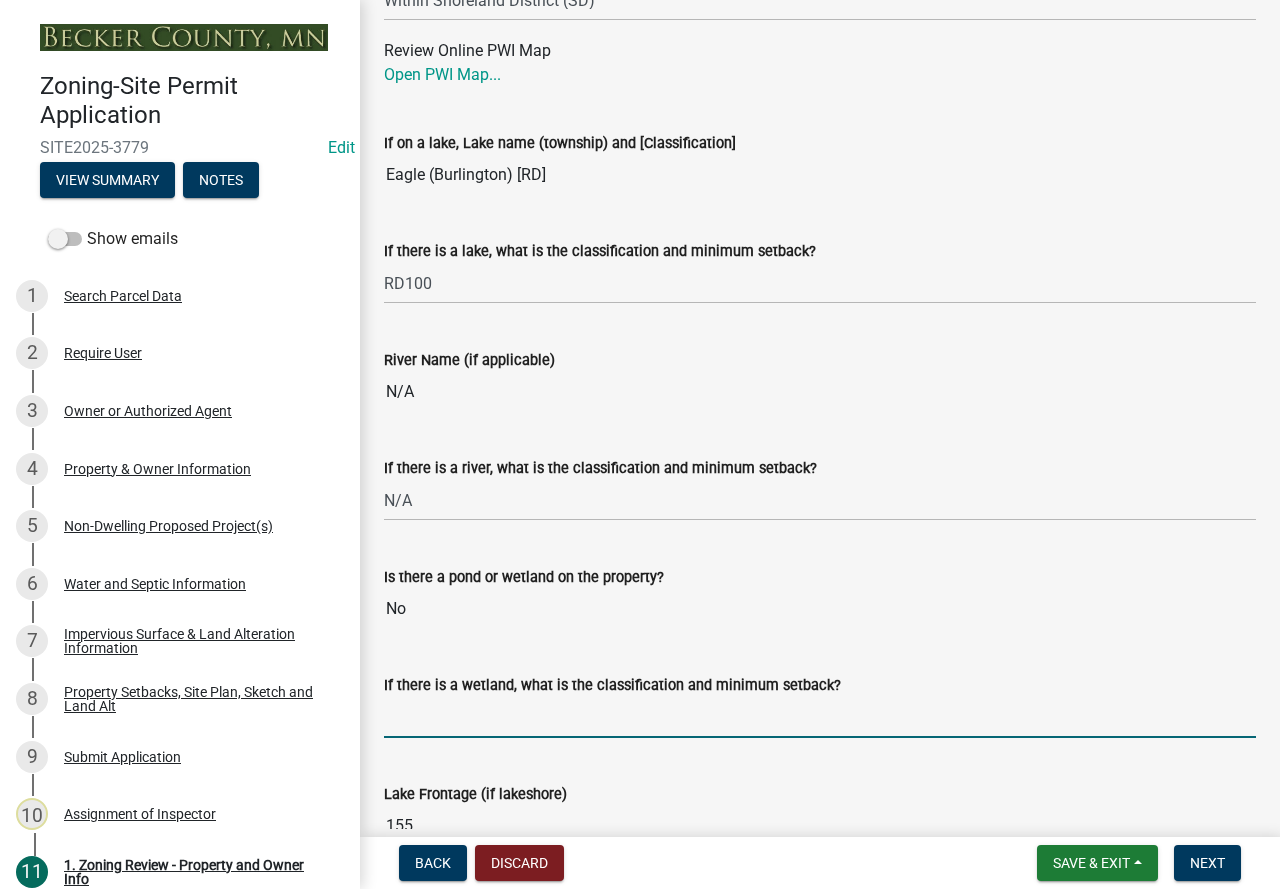 click on "If there is a wetland, what is the classification and minimum setback?" at bounding box center (820, 717) 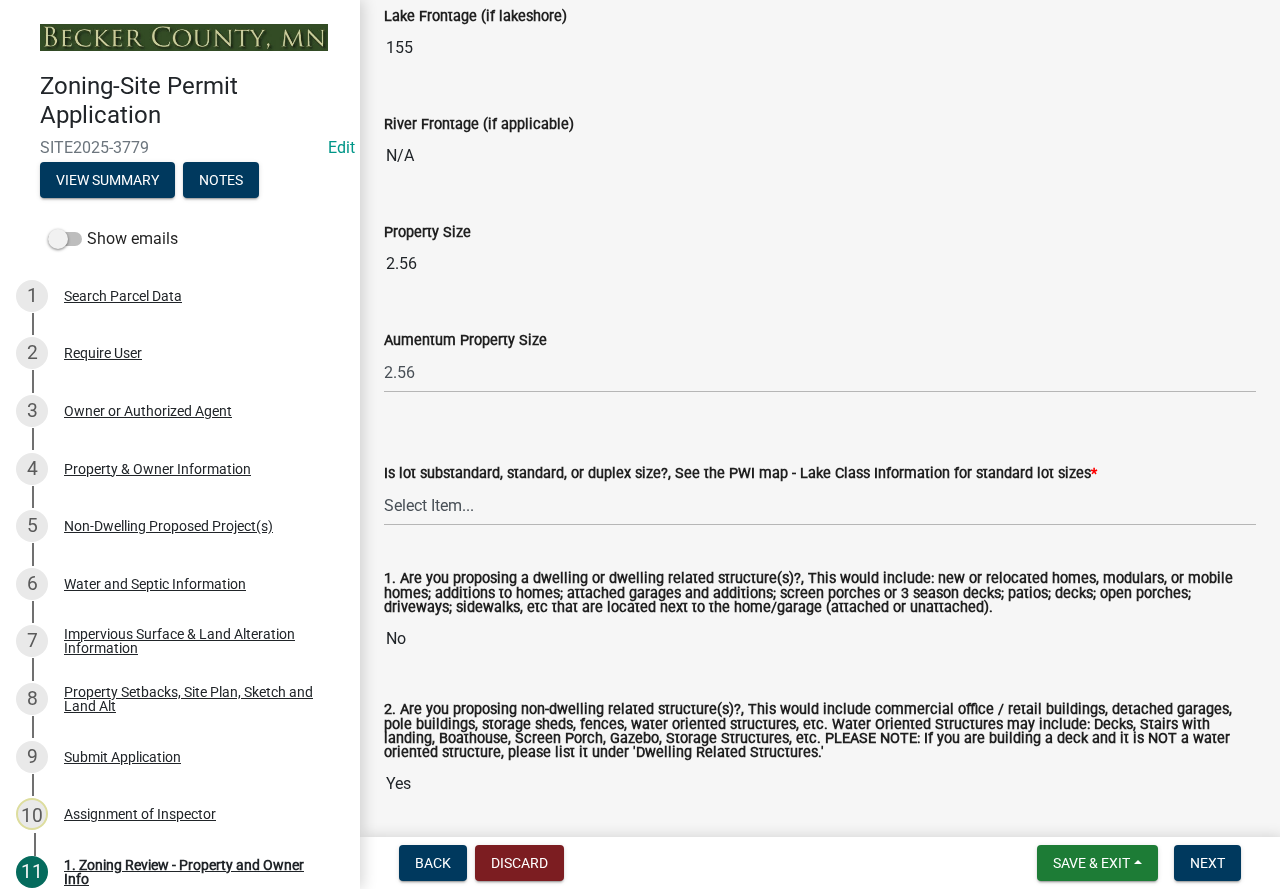 scroll, scrollTop: 4200, scrollLeft: 0, axis: vertical 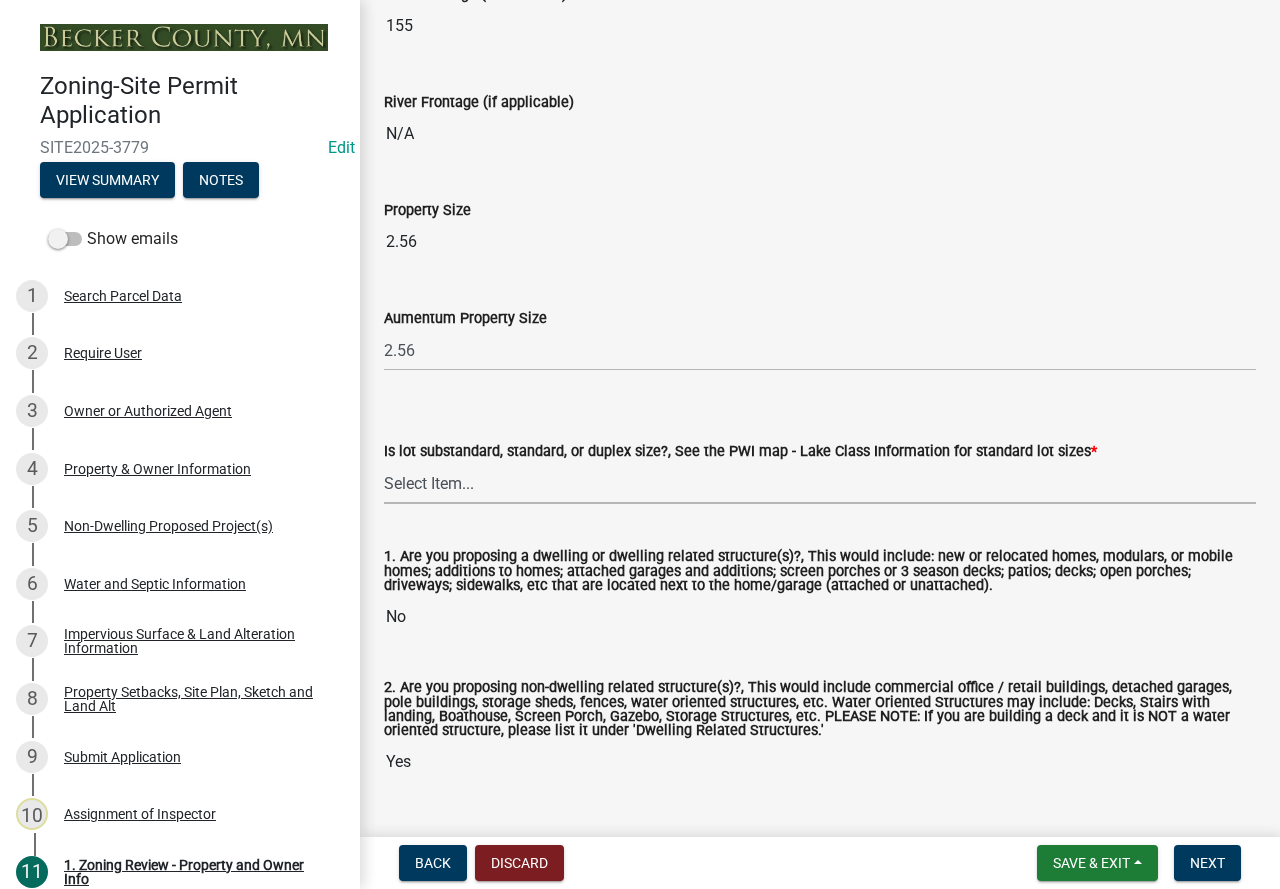 click on "Select Item...   Non-Riparian and not back lot   Substandard Non-Riparian Backlot   Substandard Riparian Lot   Standard Non-Riparian Backlot   Standard Riparian Lot   Duplex Non-Riparian Backlot   Duplex Riparian Lot" at bounding box center [820, 483] 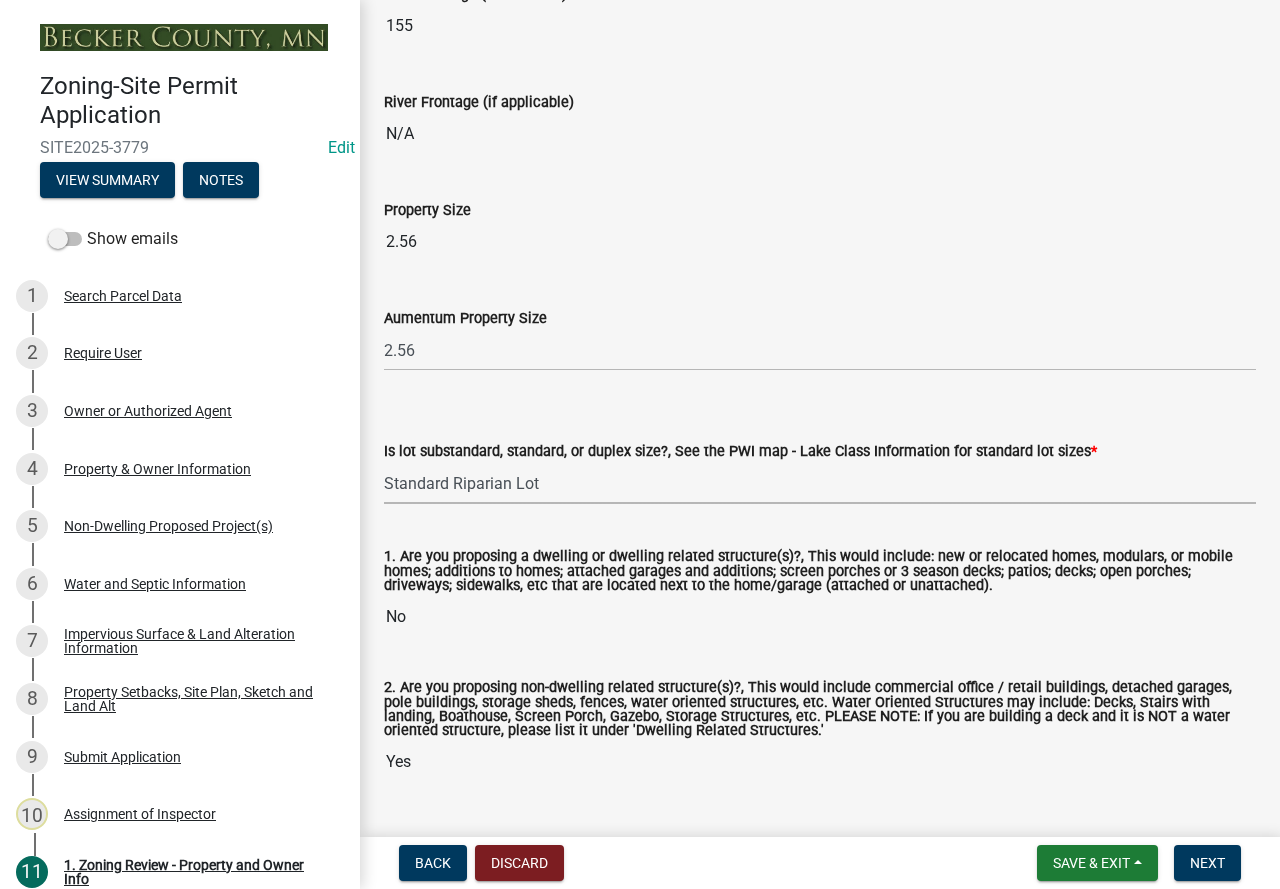 click on "Select Item...   Non-Riparian and not back lot   Substandard Non-Riparian Backlot   Substandard Riparian Lot   Standard Non-Riparian Backlot   Standard Riparian Lot   Duplex Non-Riparian Backlot   Duplex Riparian Lot" at bounding box center (820, 483) 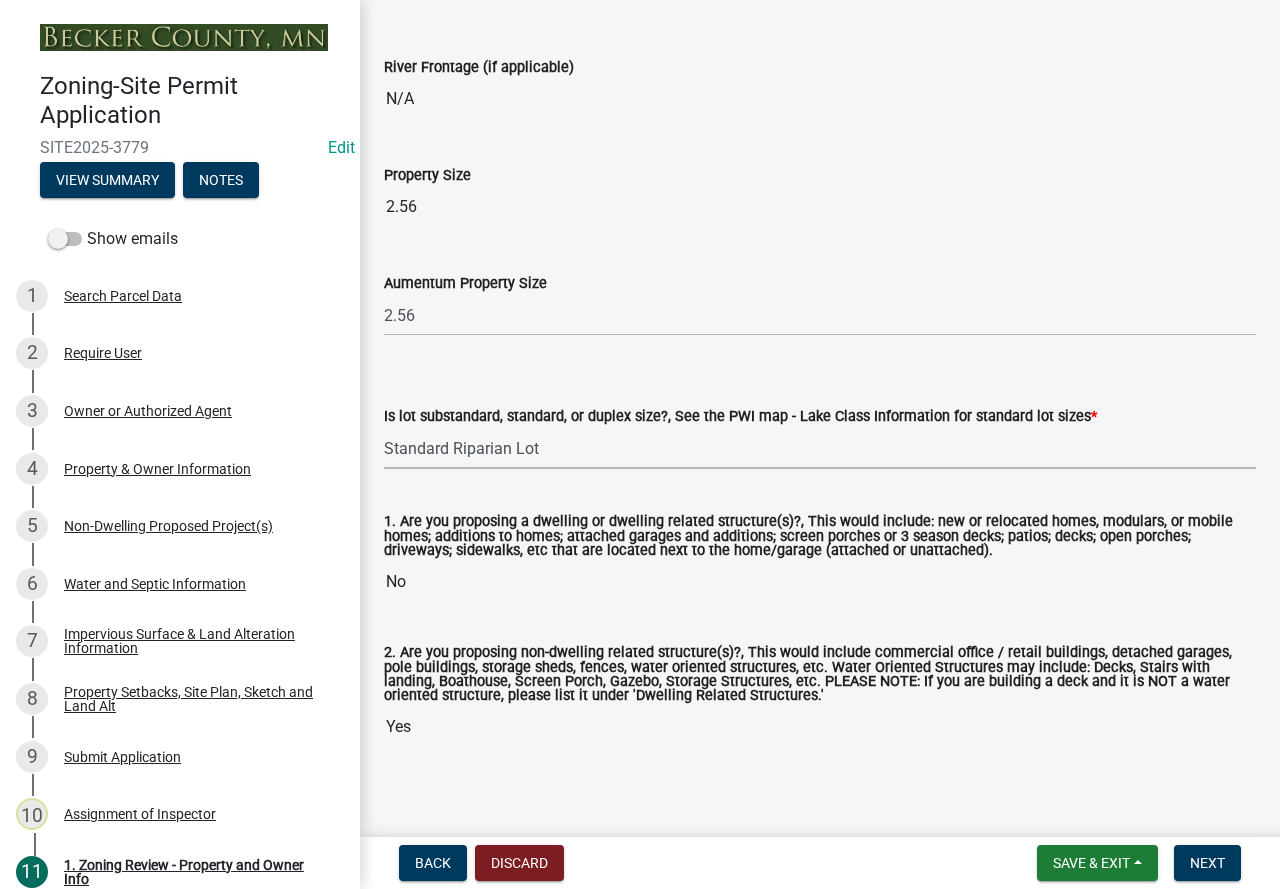 scroll, scrollTop: 4254, scrollLeft: 0, axis: vertical 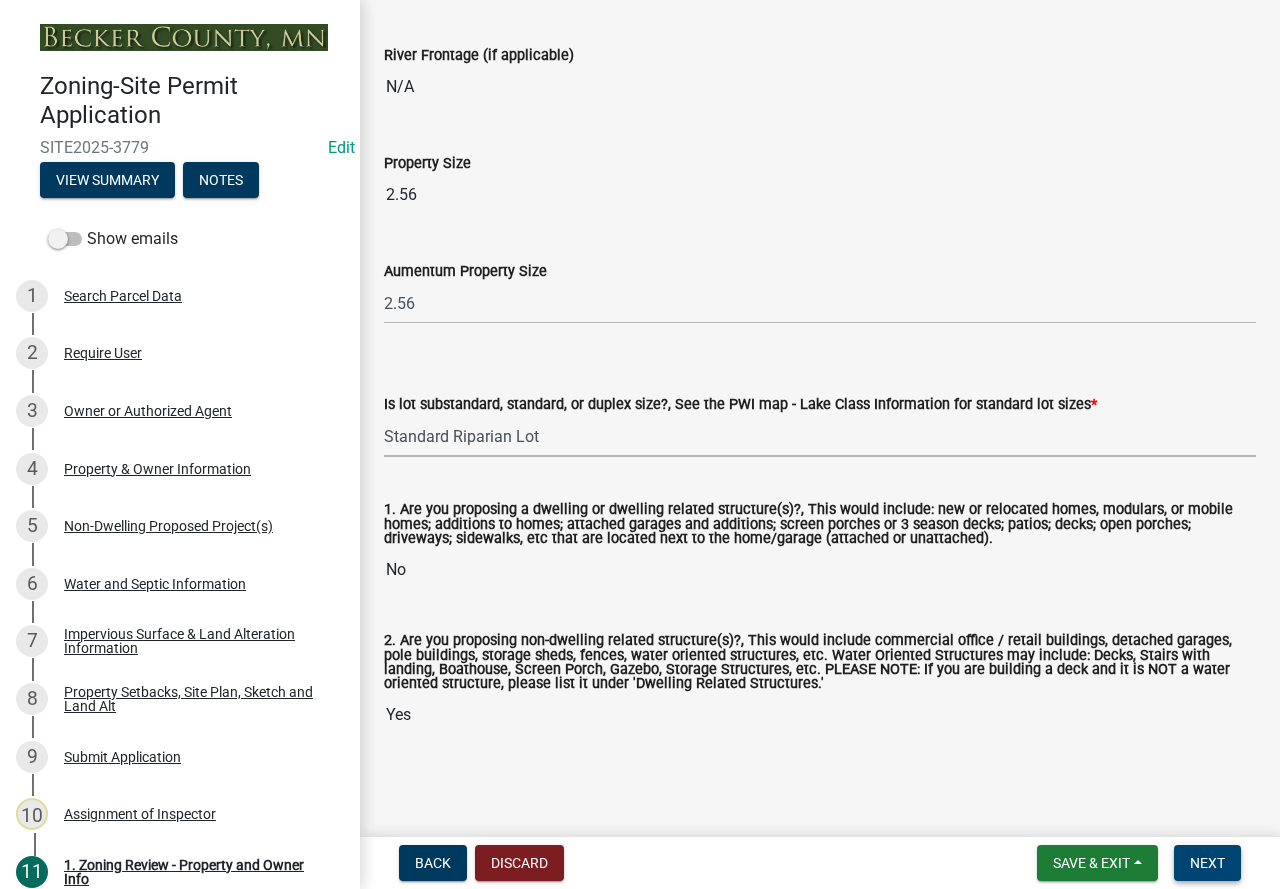 click on "Next" at bounding box center (1207, 863) 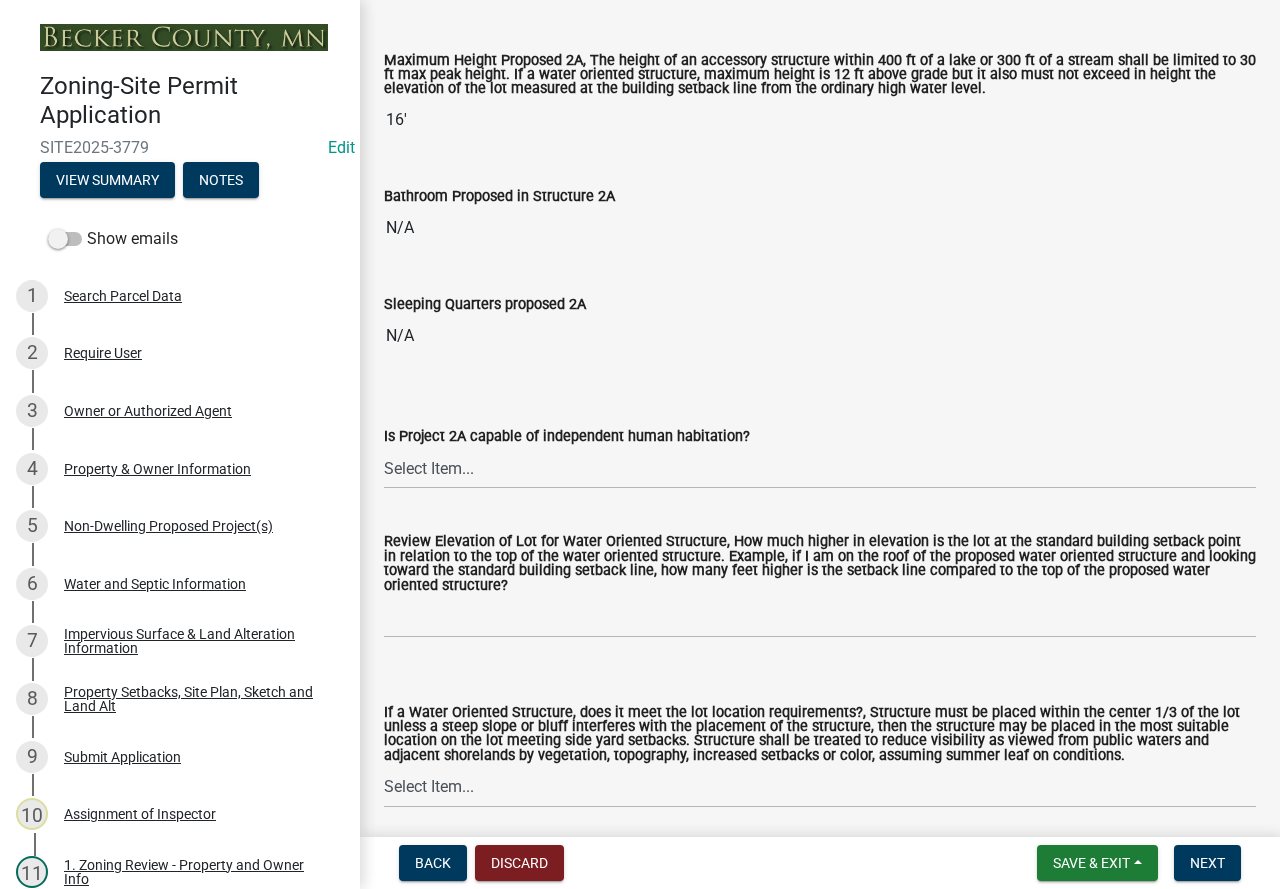 scroll, scrollTop: 700, scrollLeft: 0, axis: vertical 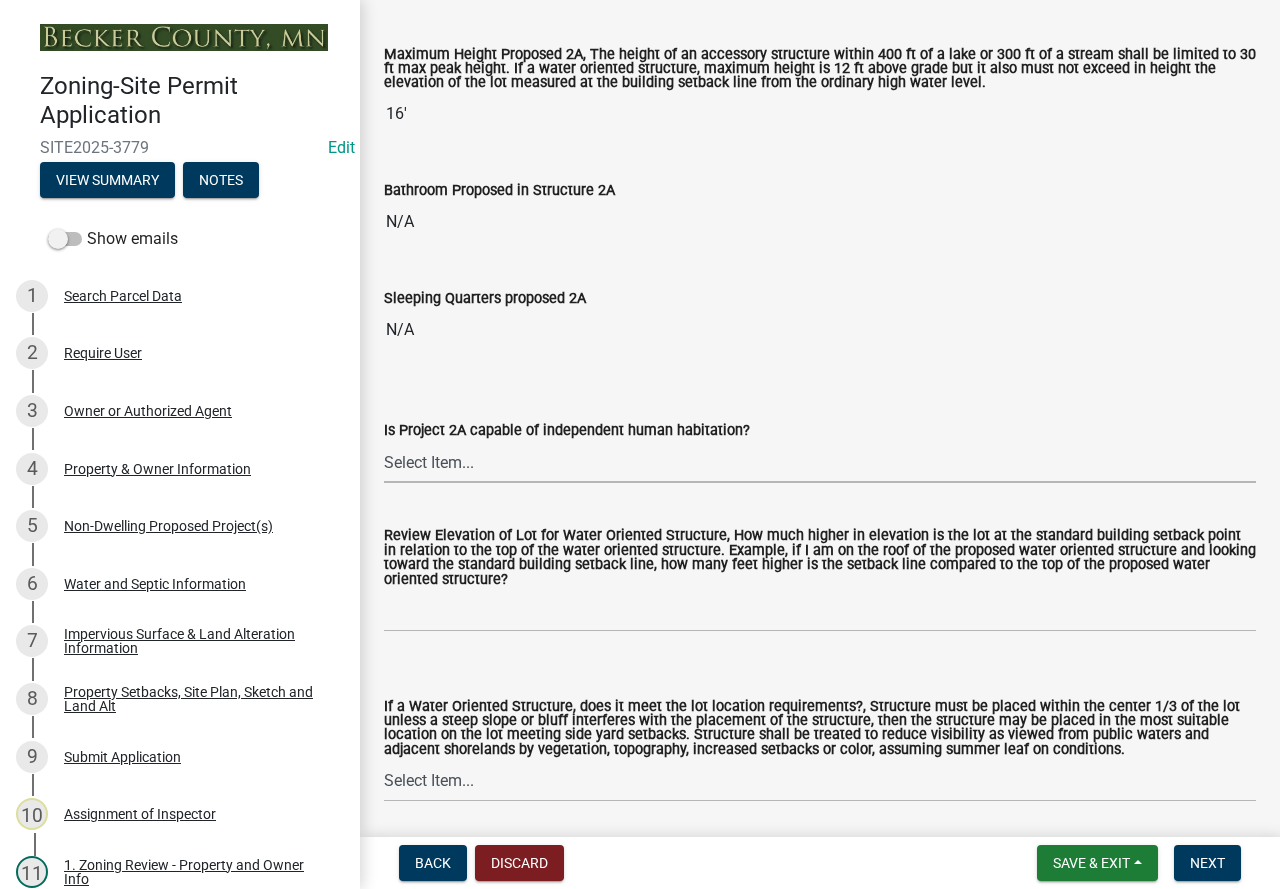 click on "Select Item...   Yes   No   N/A" at bounding box center [820, 462] 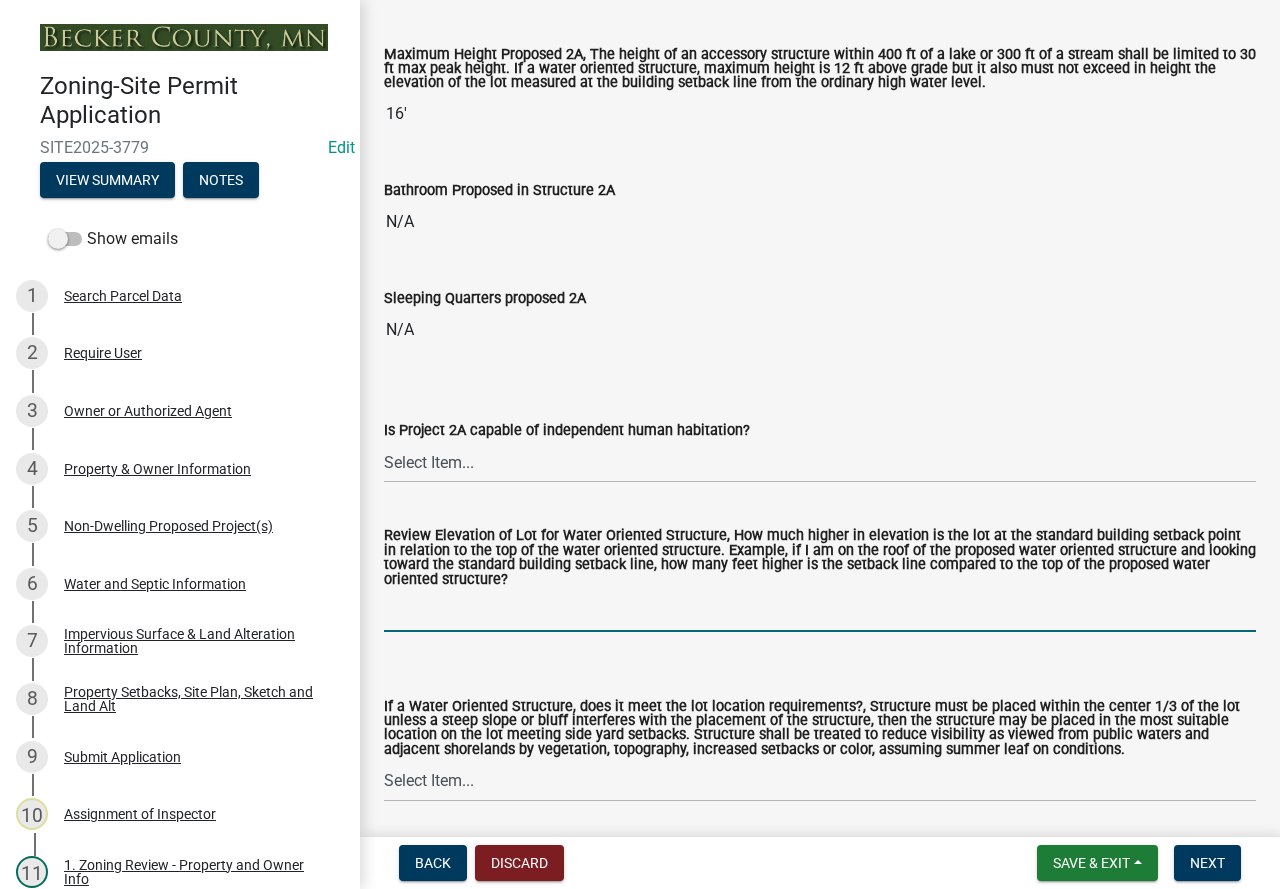 click on "Review Elevation of Lot for Water Oriented Structure, How much higher in elevation is the lot at the standard building setback point in relation to the top of the water oriented structure.  Example, if I am on the roof of the proposed water oriented structure and looking toward the standard building setback line, how many feet higher is the setback line compared to the top of the proposed water oriented structure?" at bounding box center (820, 611) 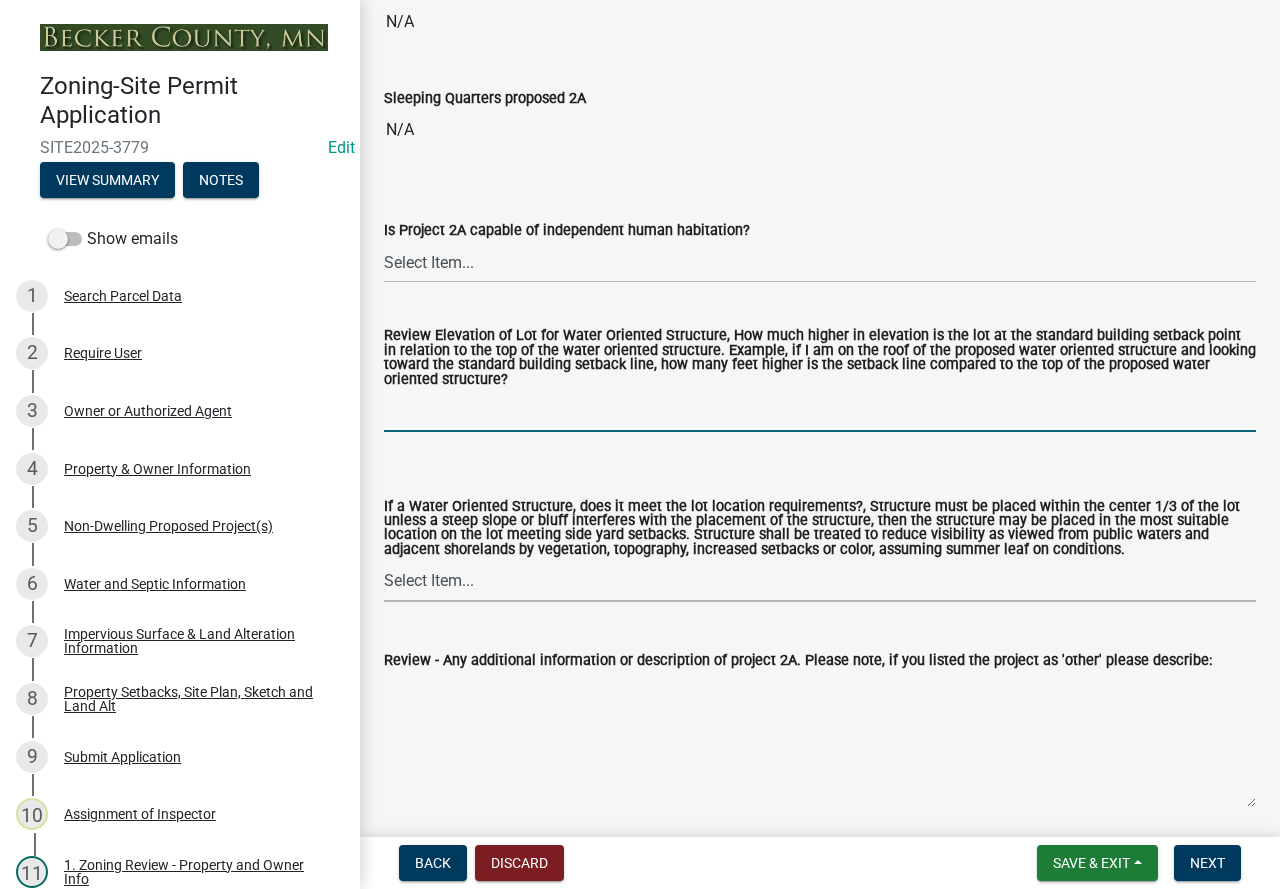 click on "Select Item...   Not a Water Oriented Structure   Yes   No" at bounding box center [820, 581] 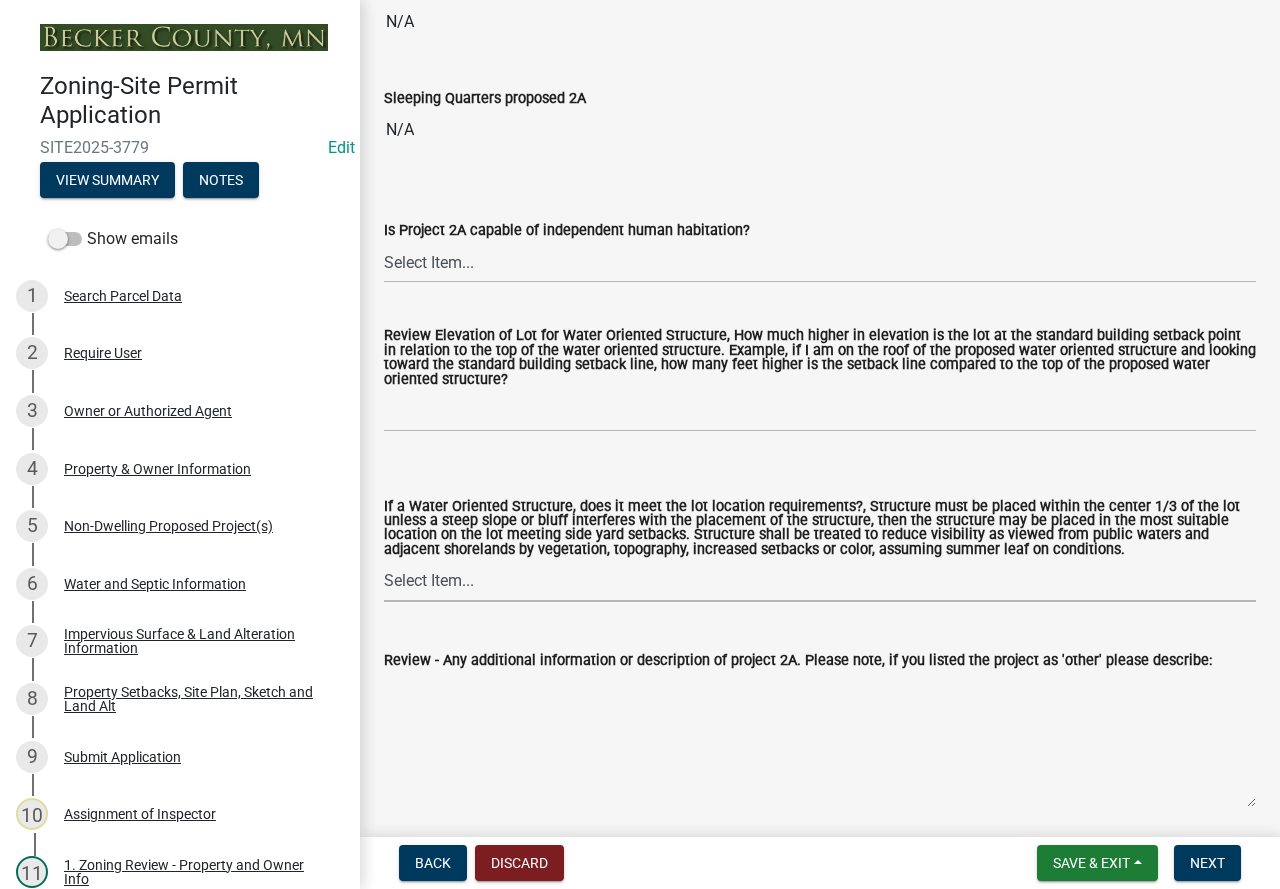 click on "Select Item...   Not a Water Oriented Structure   Yes   No" at bounding box center [820, 581] 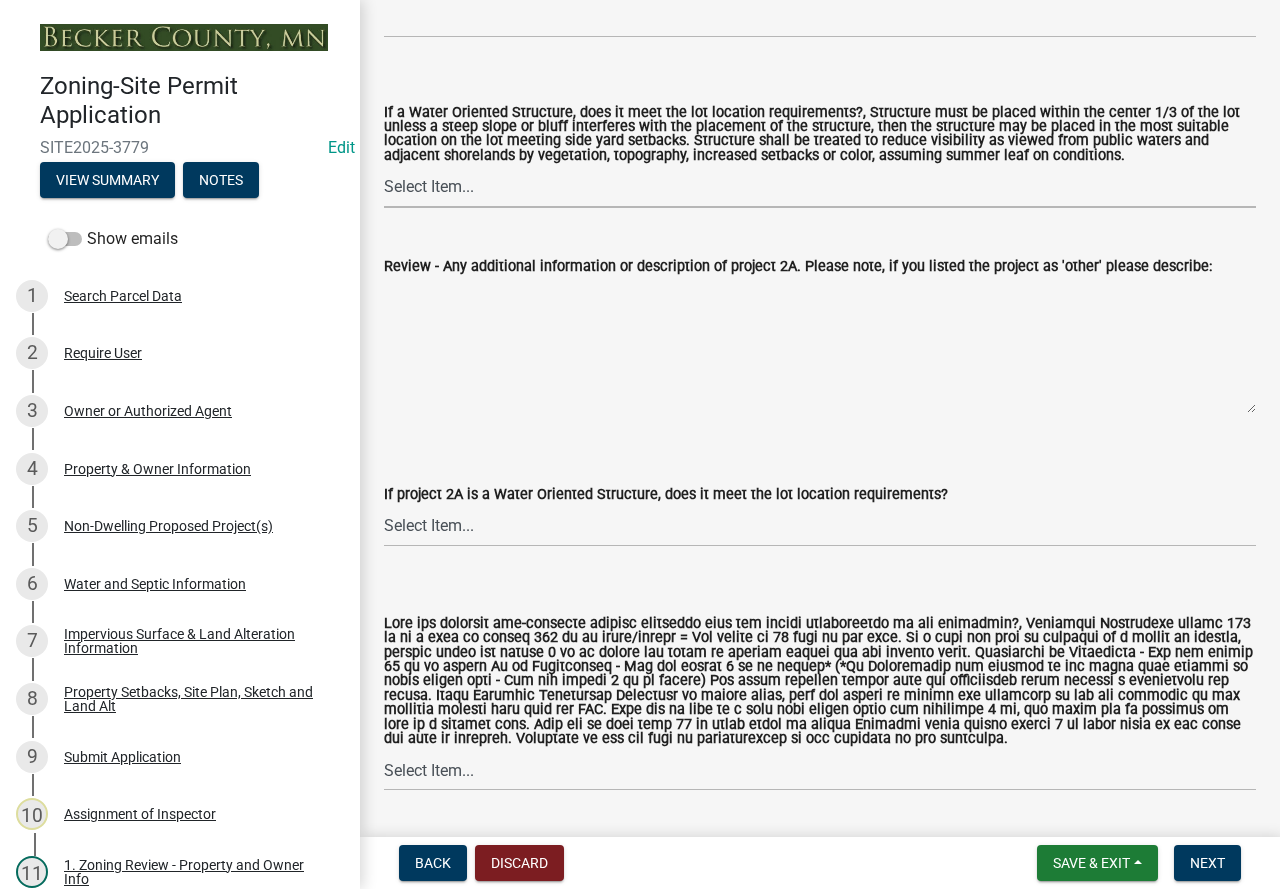 scroll, scrollTop: 1300, scrollLeft: 0, axis: vertical 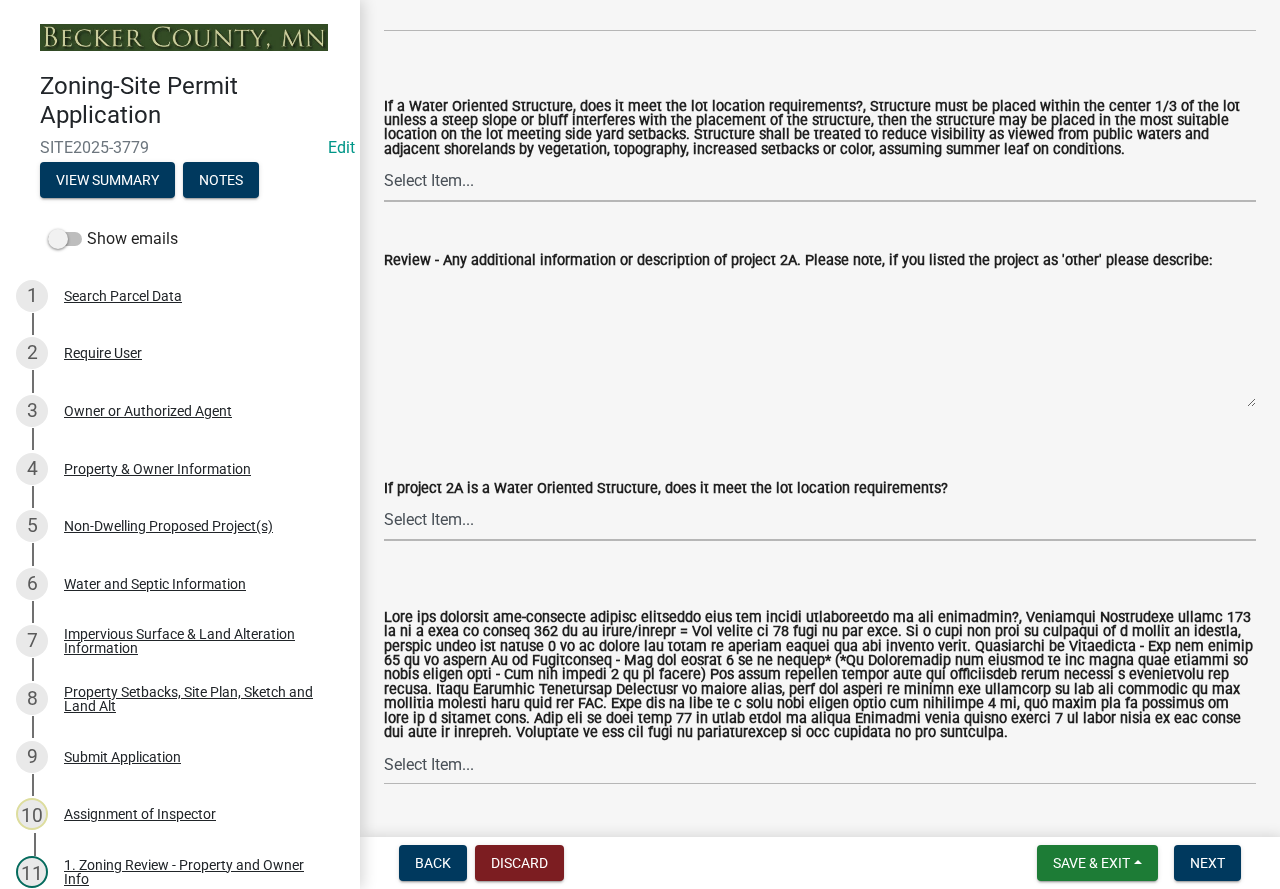 click on "Select Item...   Not a water oriented structure   Yes   No" at bounding box center [820, 520] 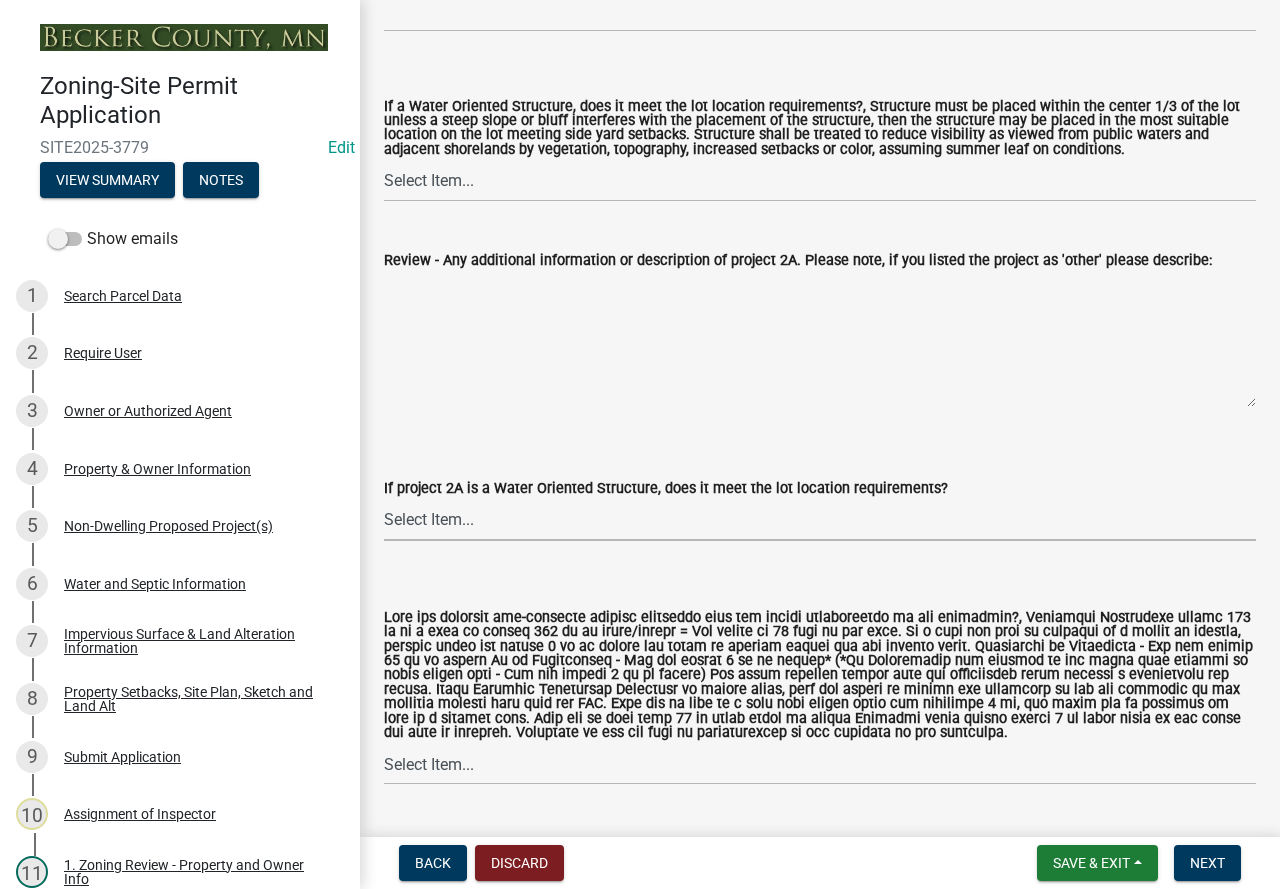 click on "Select Item...   Not a water oriented structure   Yes   No" at bounding box center (820, 520) 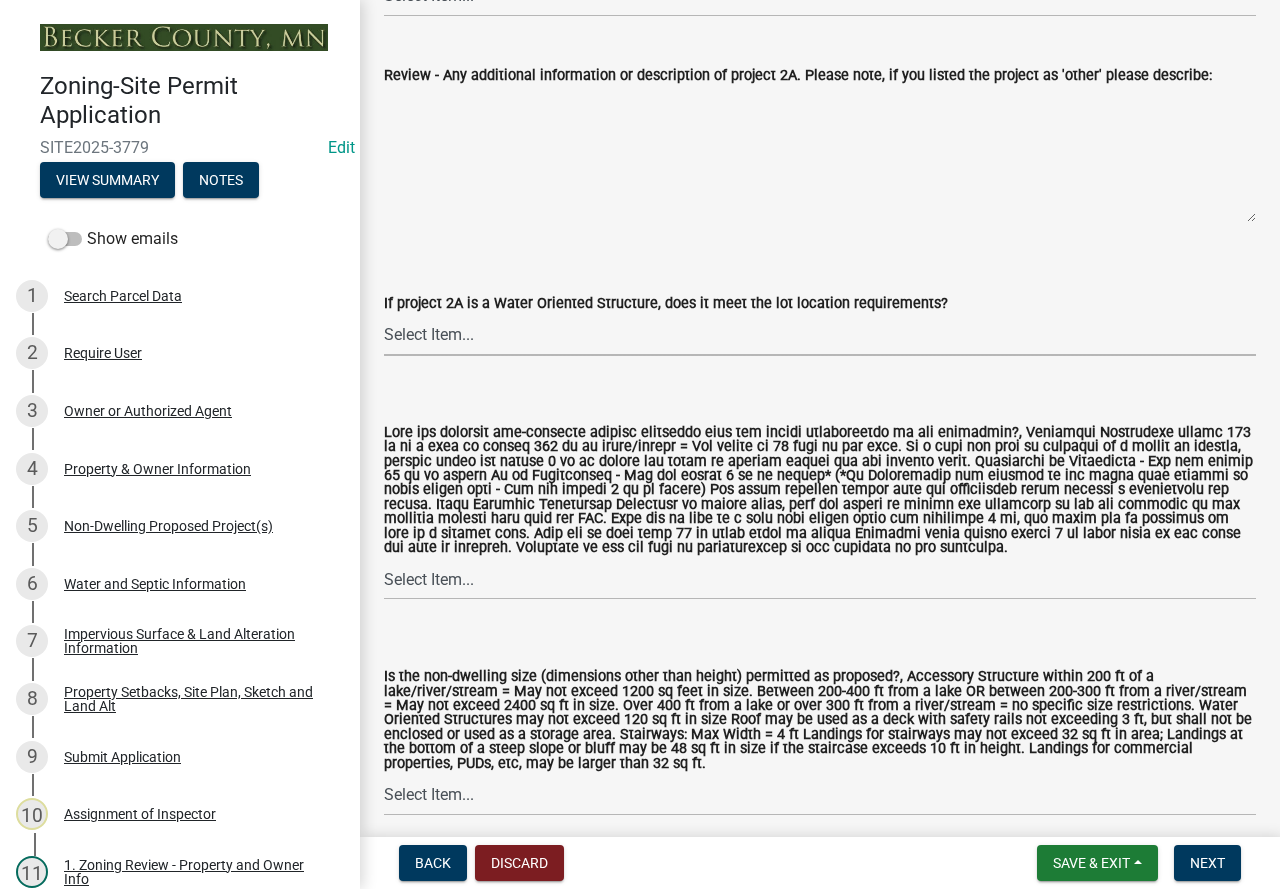 scroll, scrollTop: 1500, scrollLeft: 0, axis: vertical 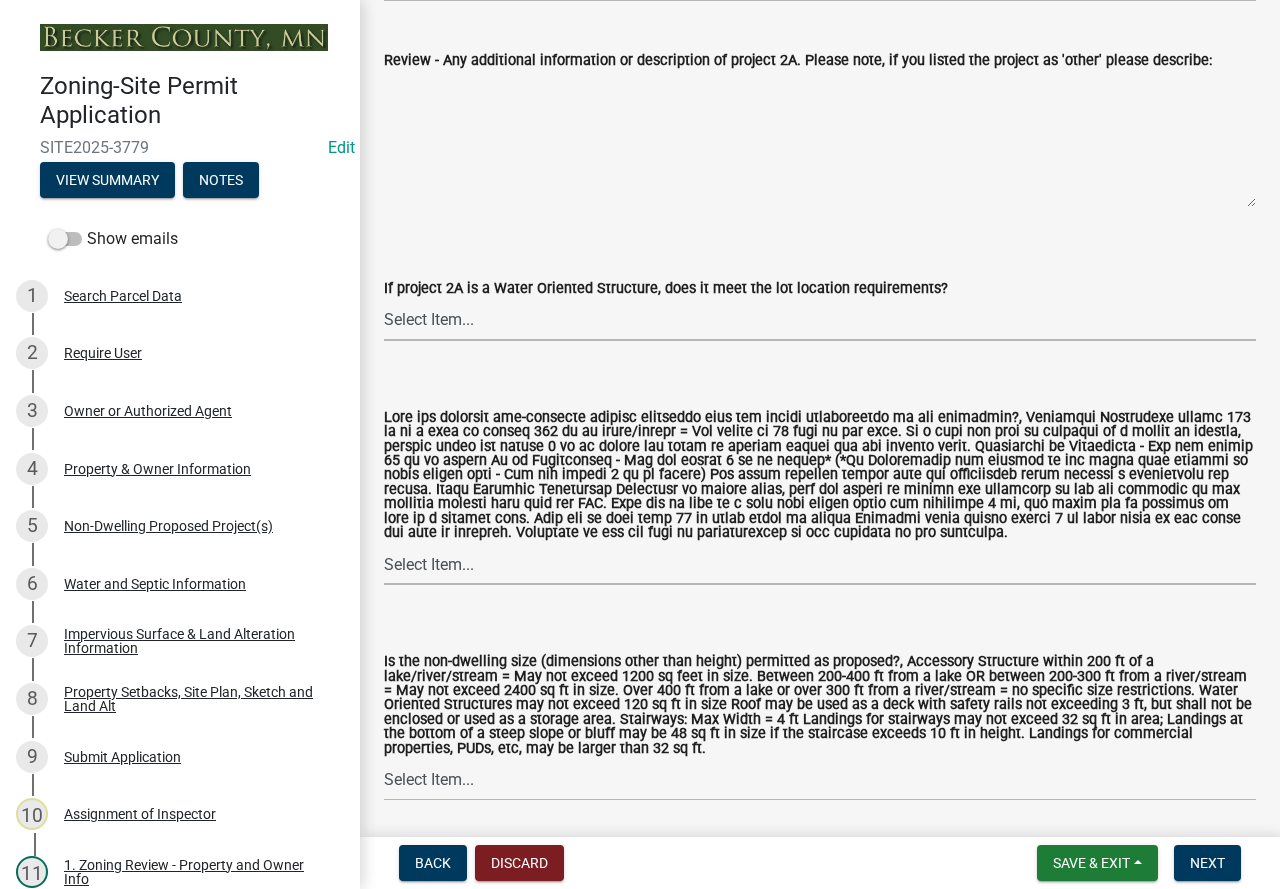 click on "Select Item...   Yes   No   N/A" at bounding box center [820, 564] 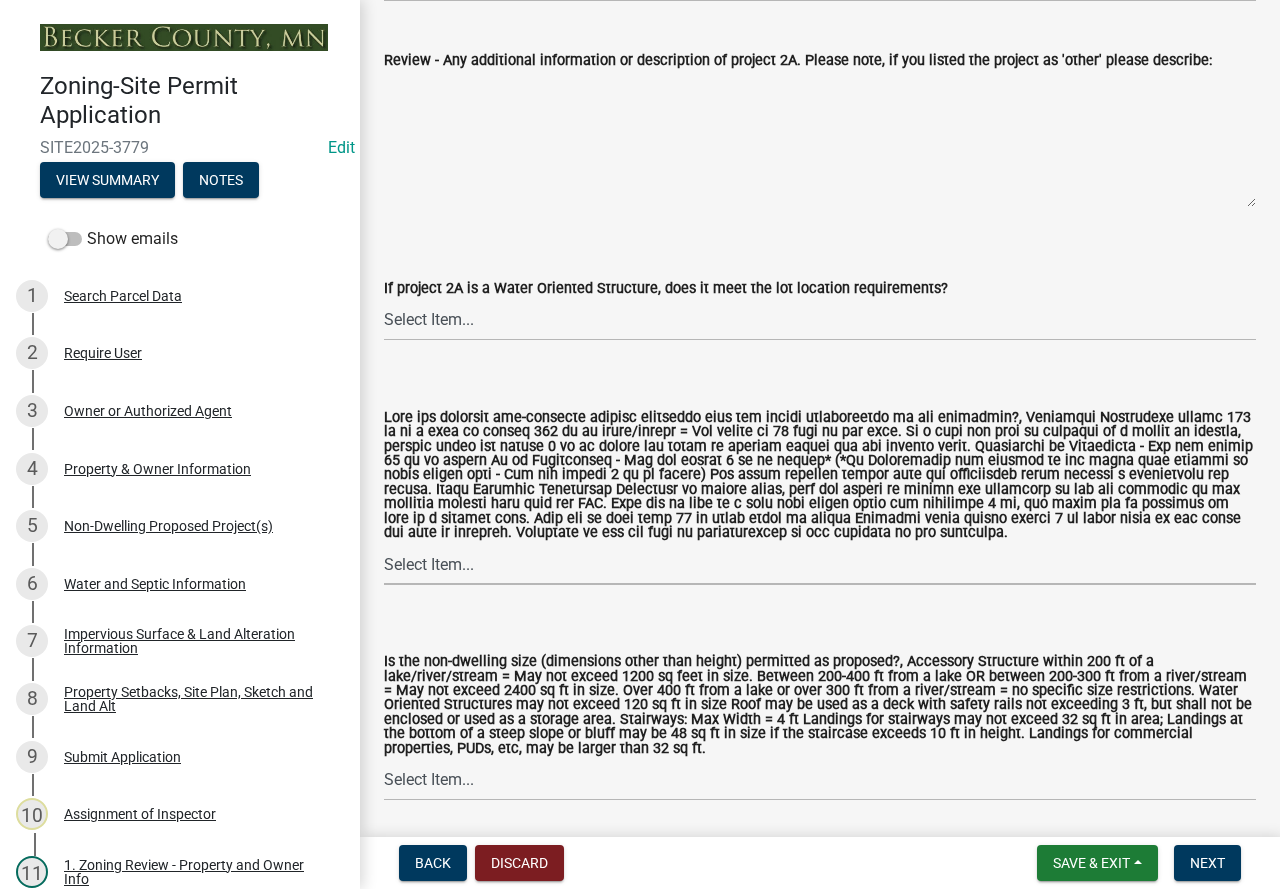 click on "Select Item...   Yes   No   N/A" at bounding box center [820, 564] 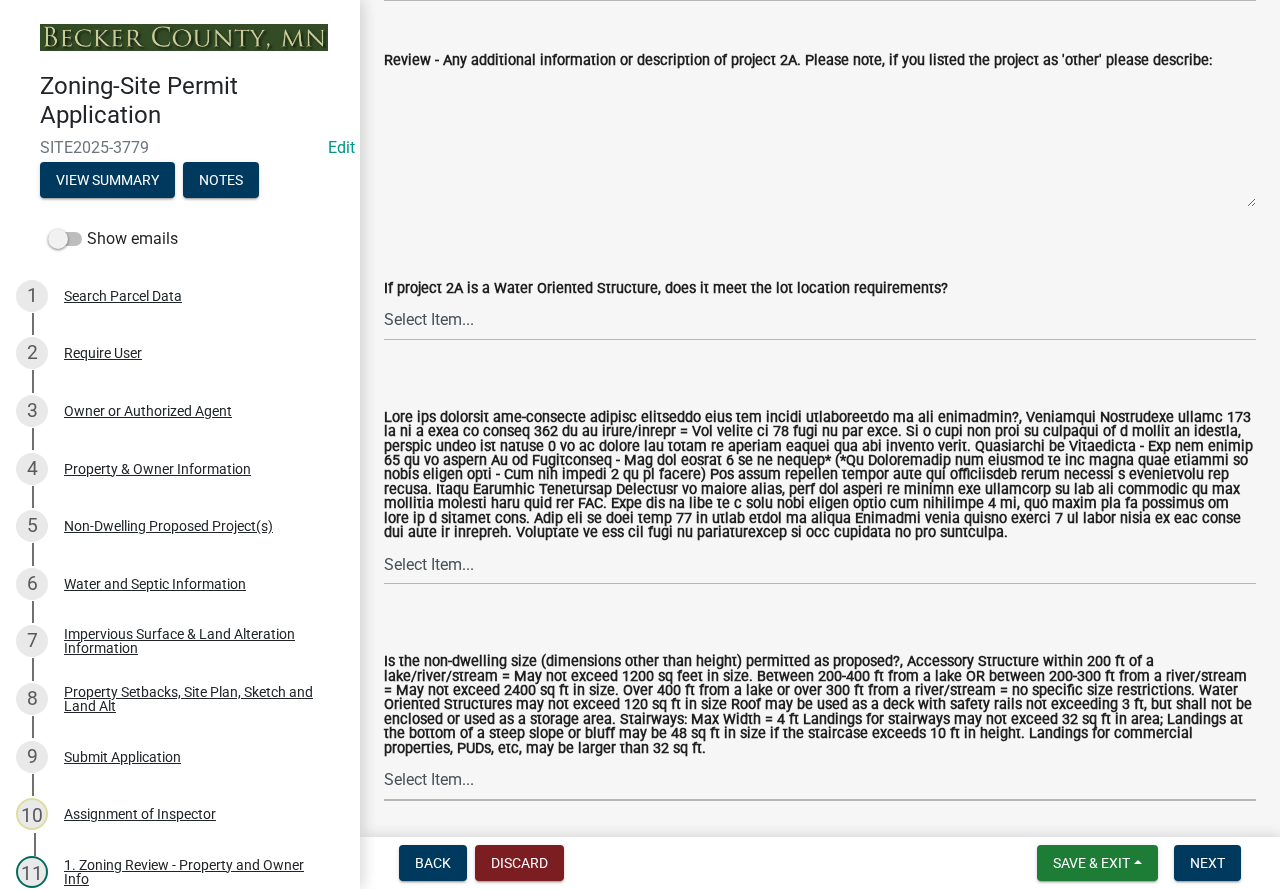 click on "Select Item...   Yes   No" at bounding box center [820, 780] 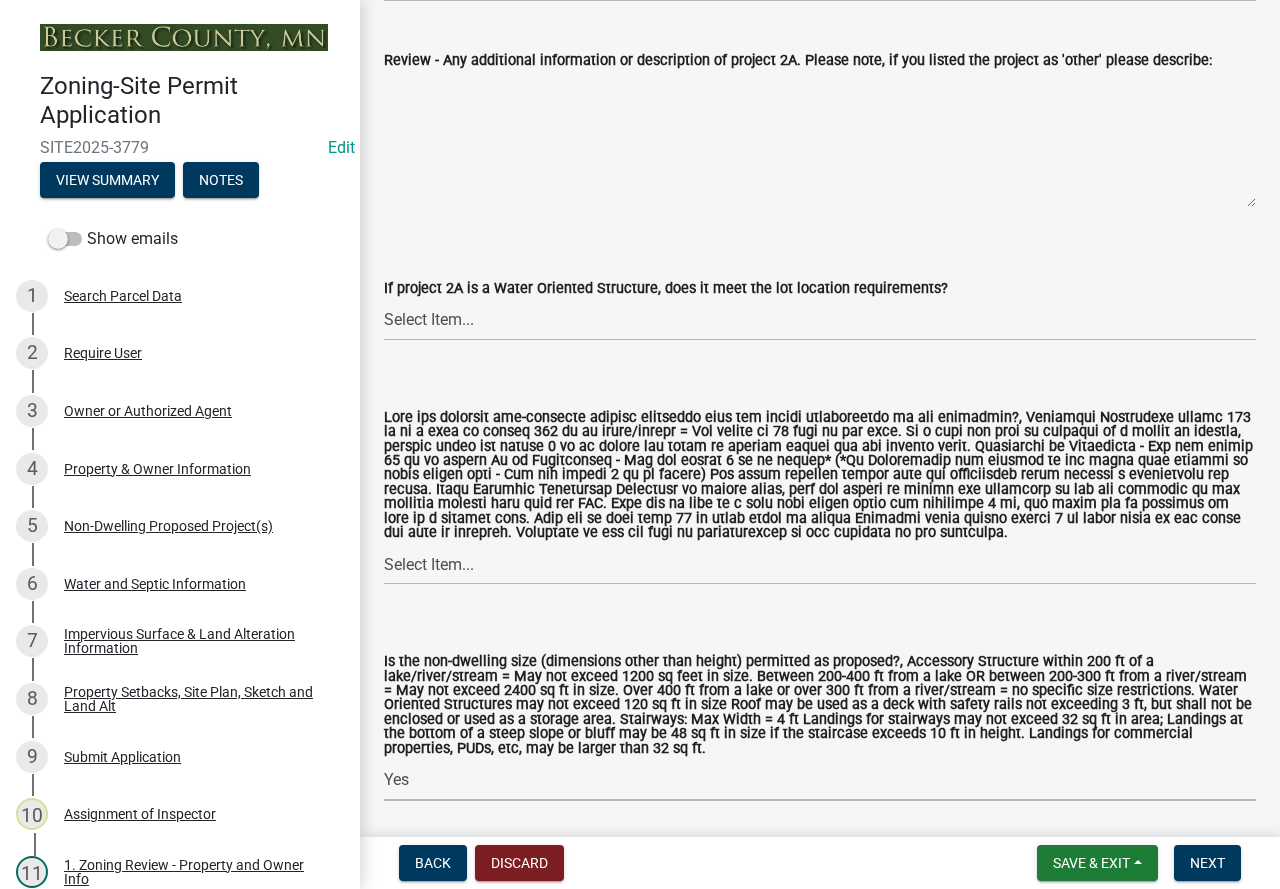 click on "Select Item...   Yes   No" at bounding box center (820, 780) 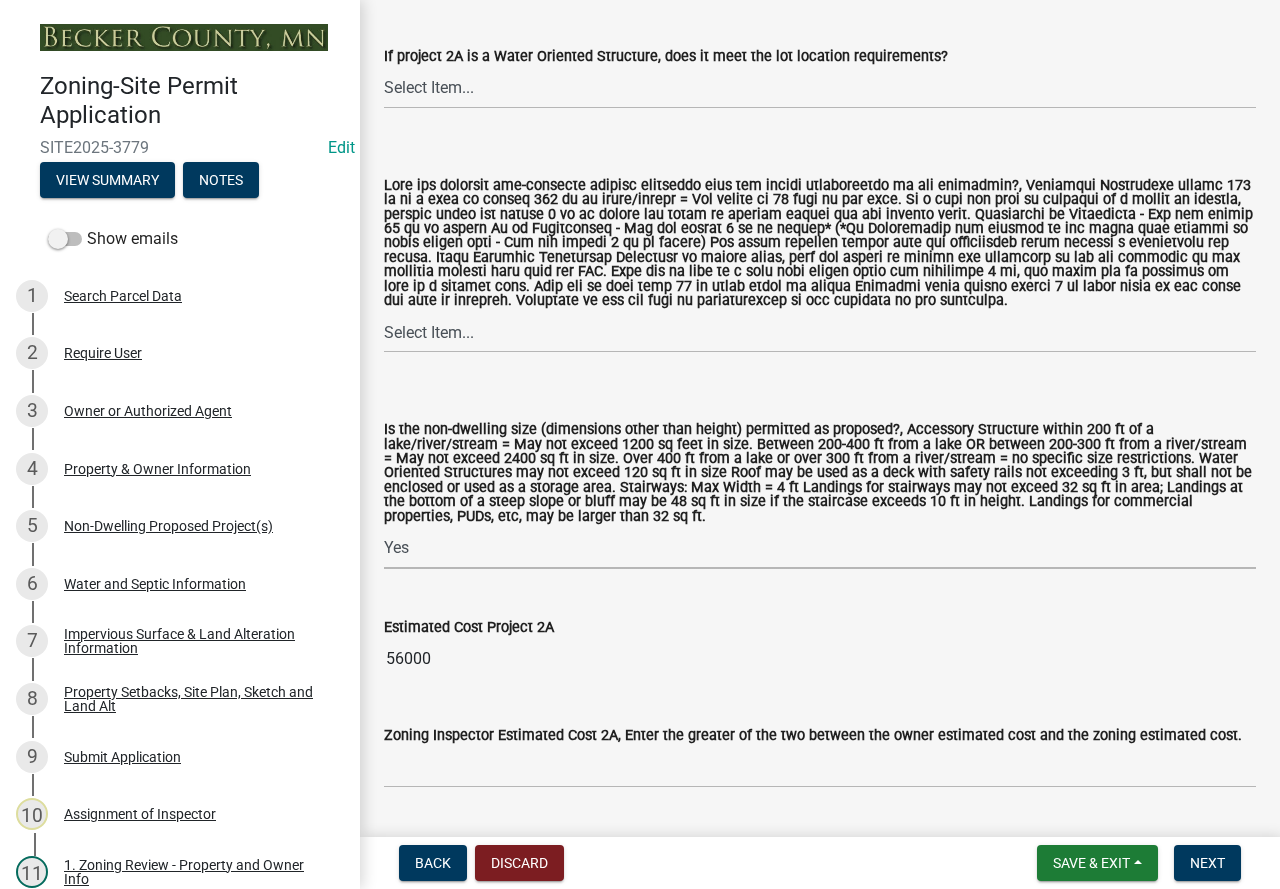 scroll, scrollTop: 1800, scrollLeft: 0, axis: vertical 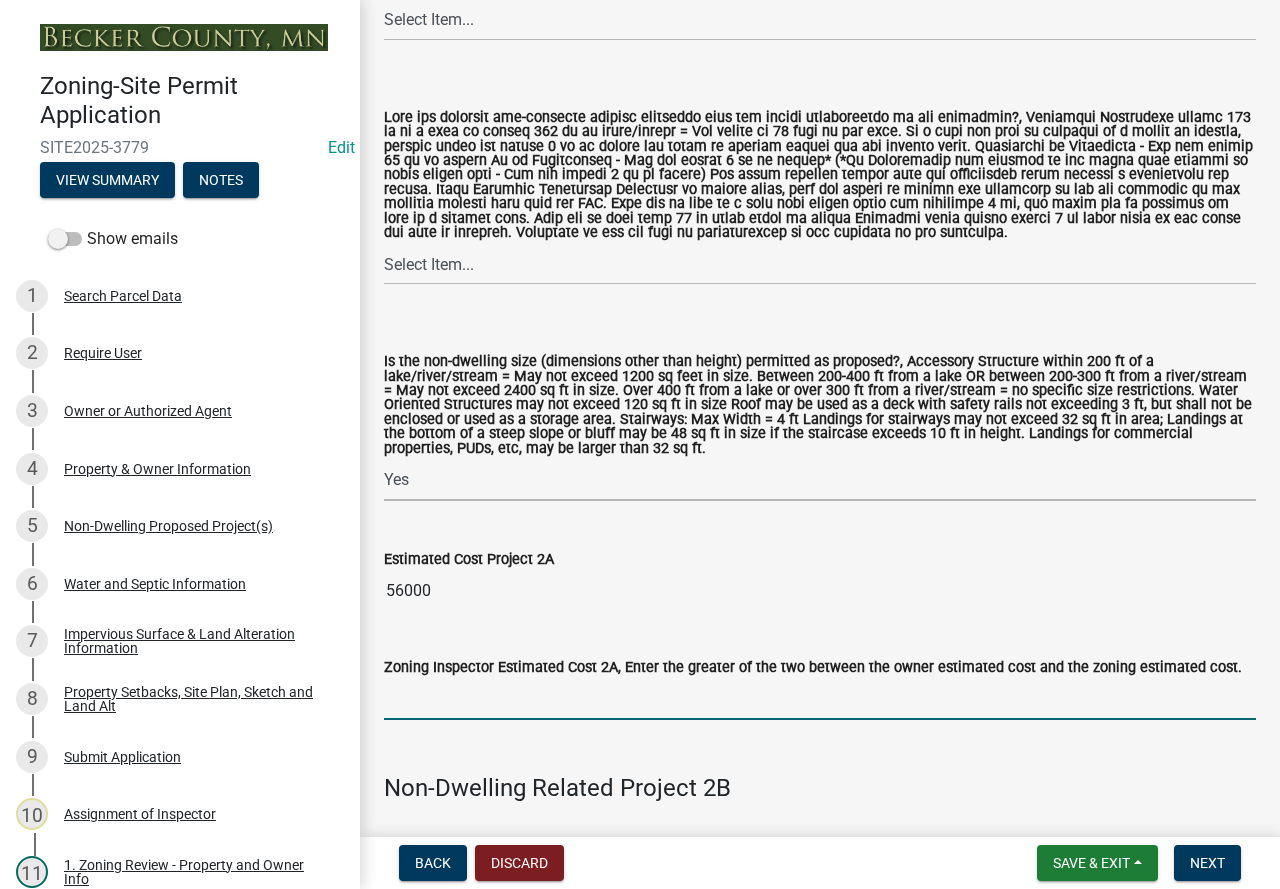 click 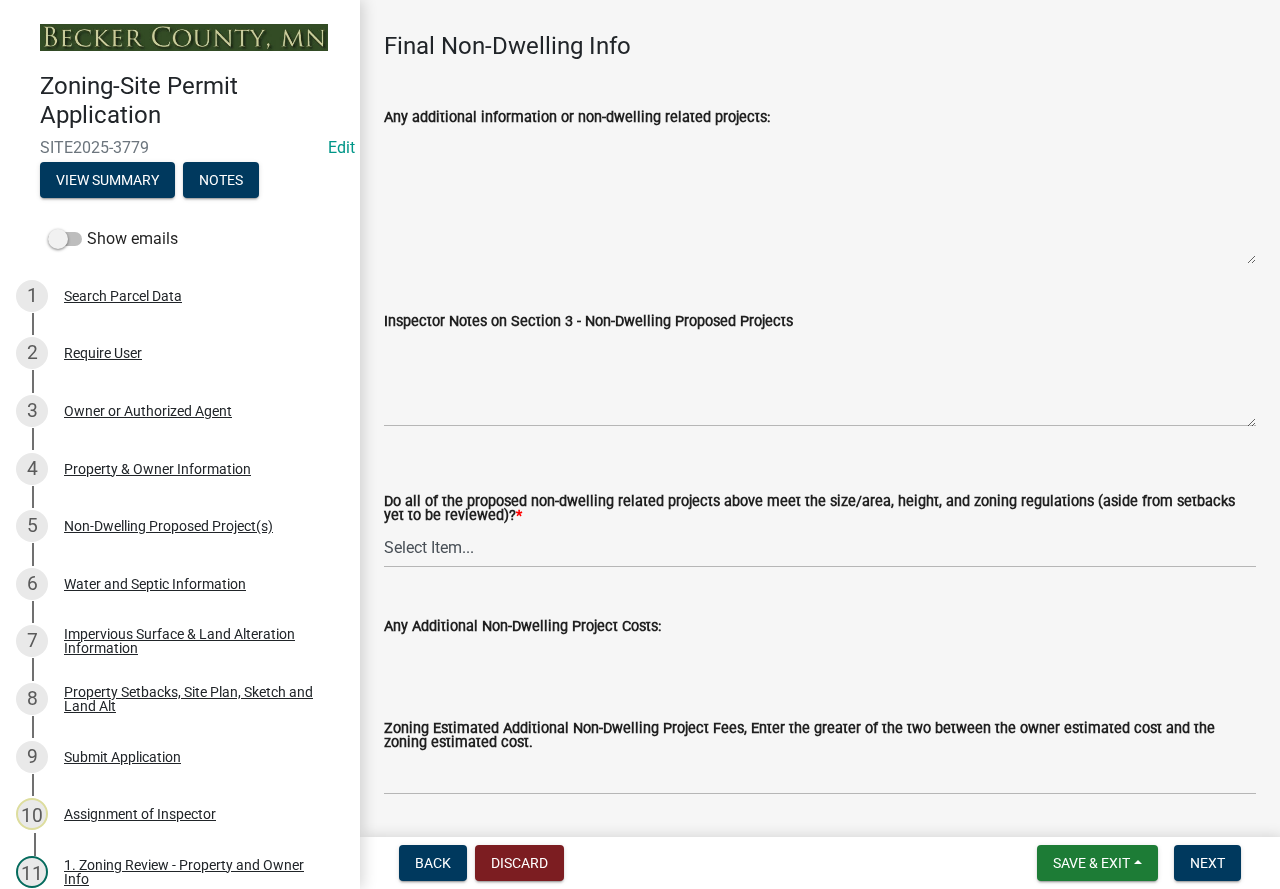 scroll, scrollTop: 7100, scrollLeft: 0, axis: vertical 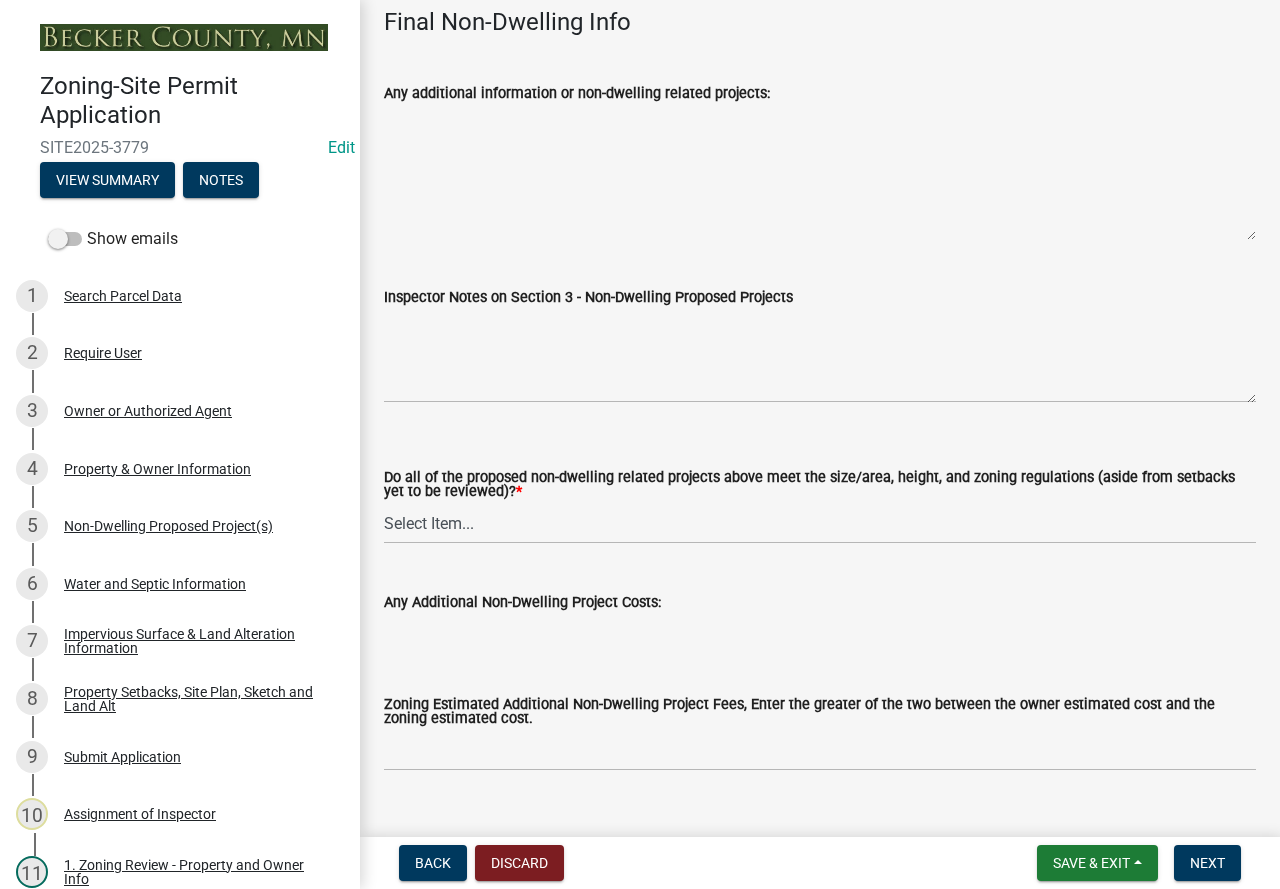 type on "56000" 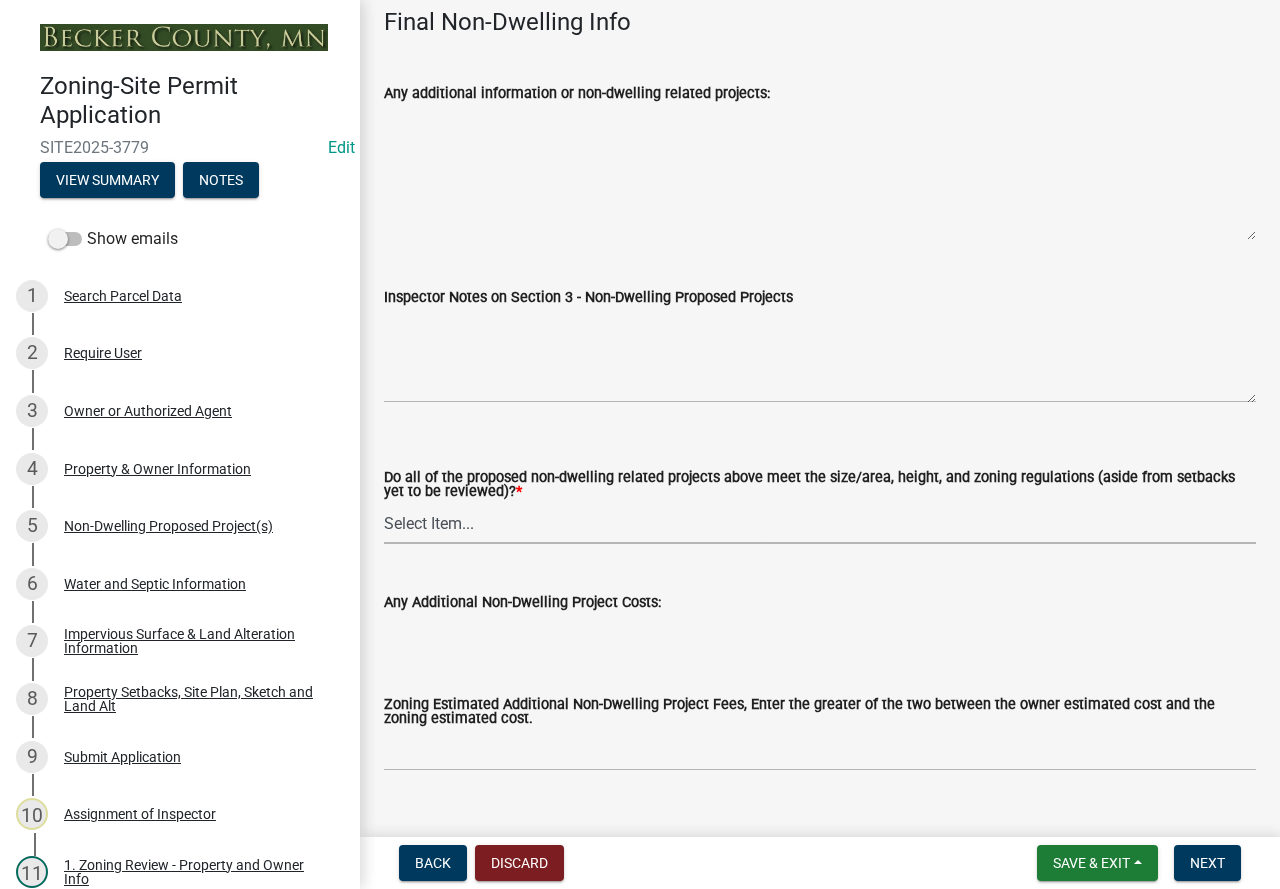 click on "Select Item...   Yes   No   N/A" at bounding box center [820, 523] 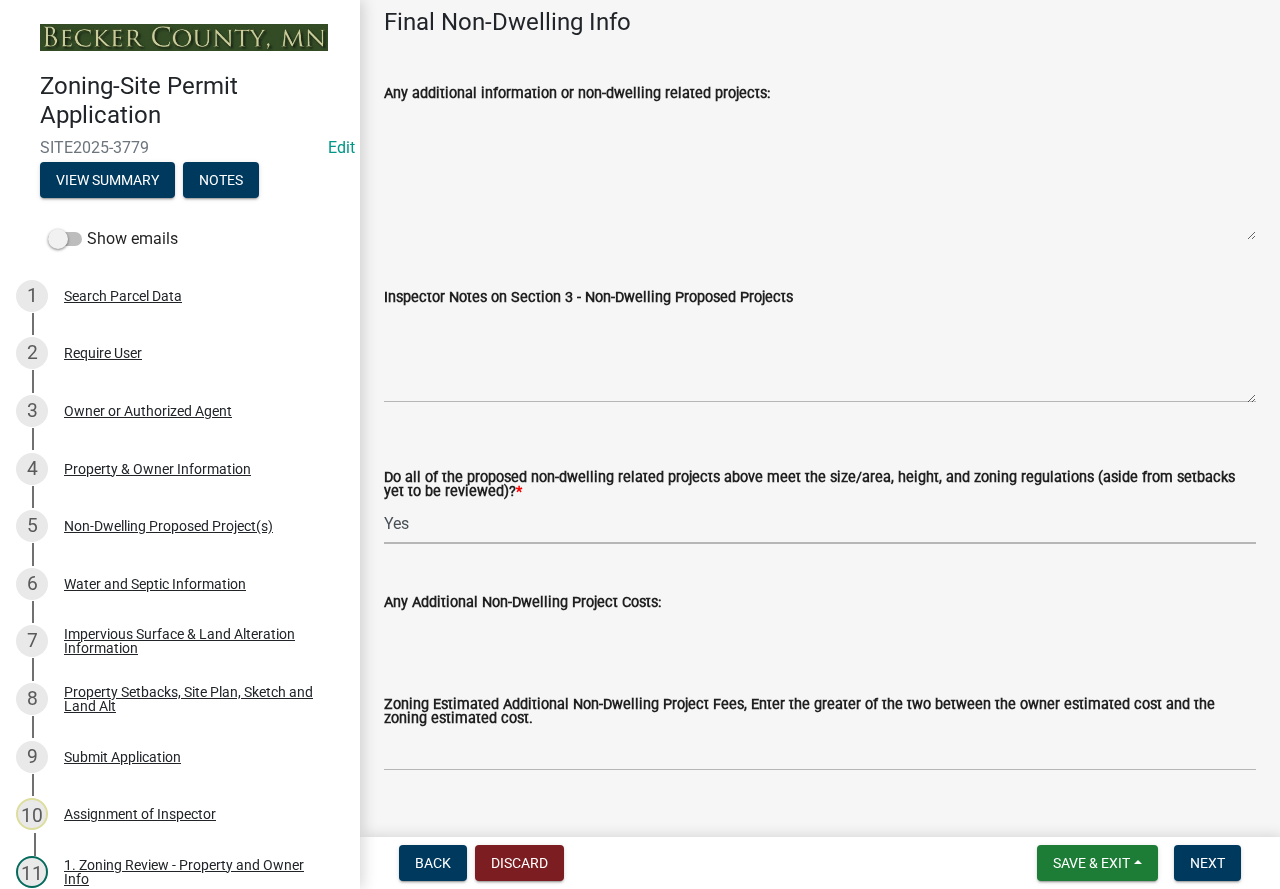 click on "Select Item...   Yes   No   N/A" at bounding box center (820, 523) 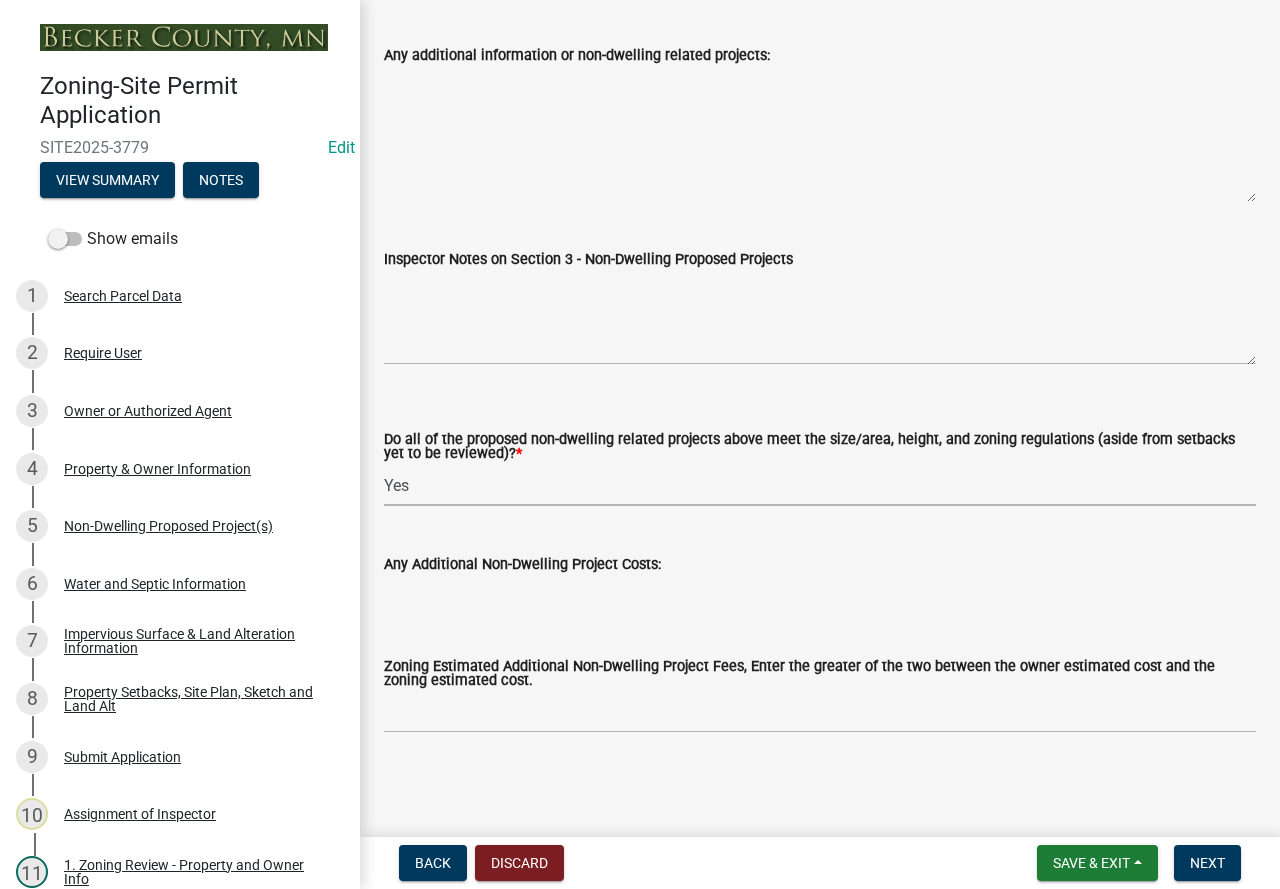 scroll, scrollTop: 7160, scrollLeft: 0, axis: vertical 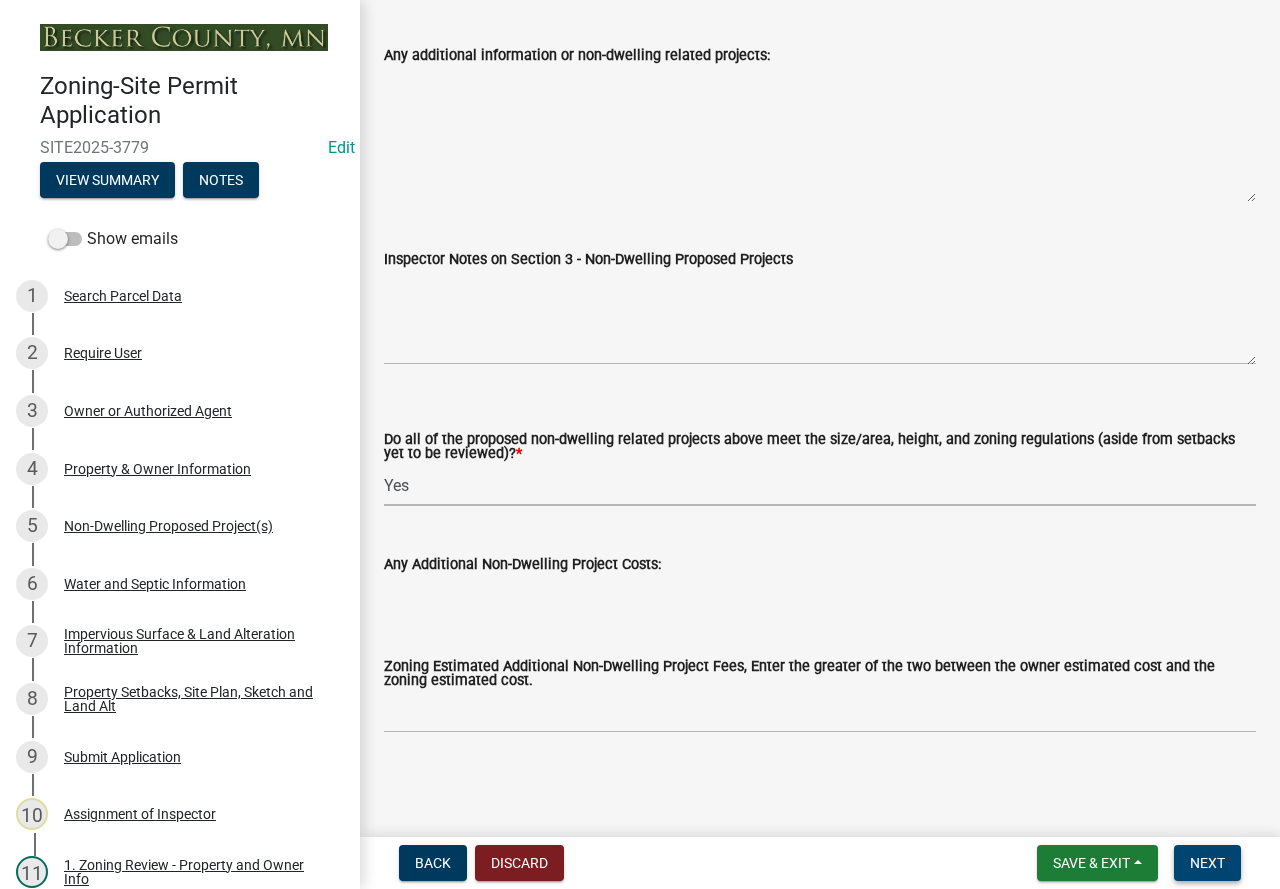 click on "Next" at bounding box center [1207, 863] 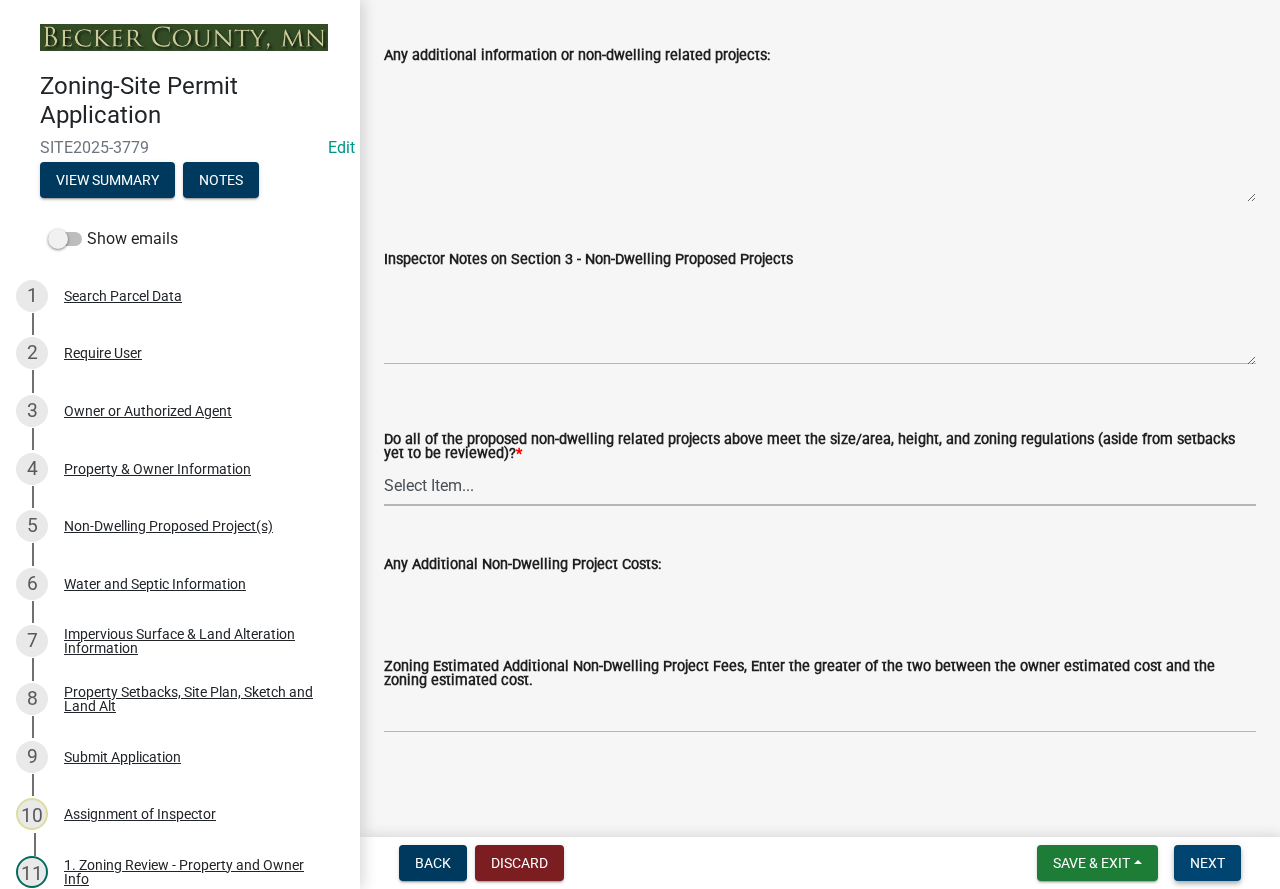 scroll, scrollTop: 0, scrollLeft: 0, axis: both 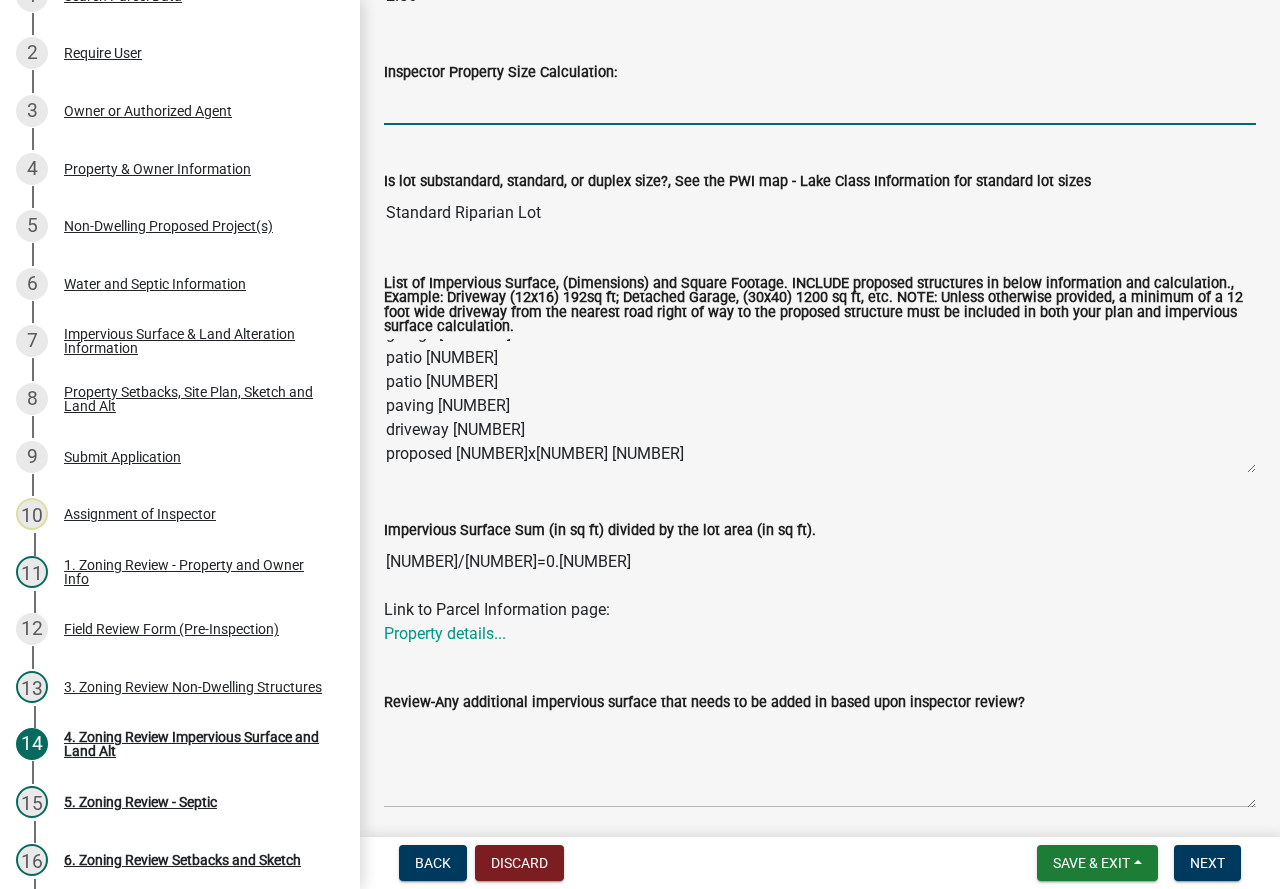 click on "Inspector Property Size Calculation:" at bounding box center (820, 104) 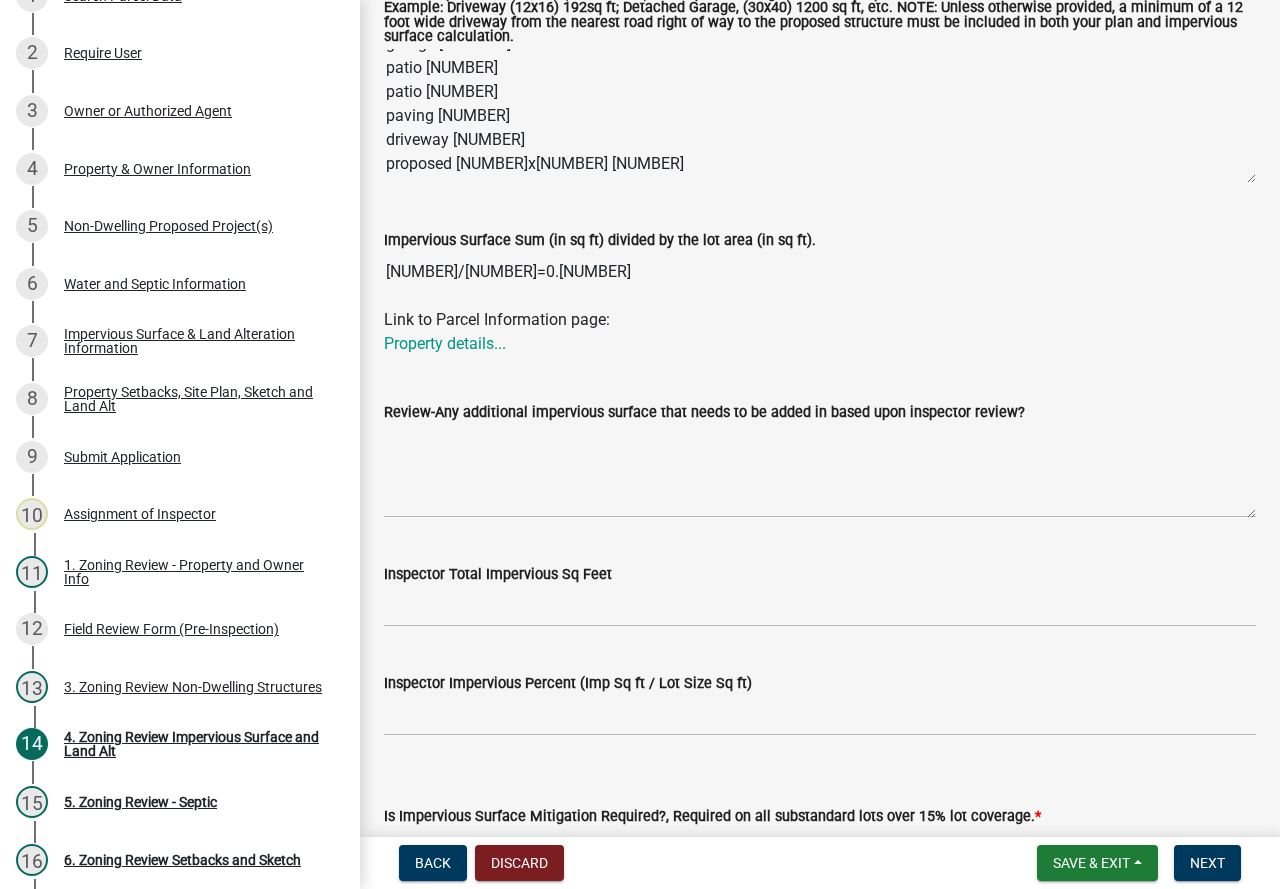 scroll, scrollTop: 600, scrollLeft: 0, axis: vertical 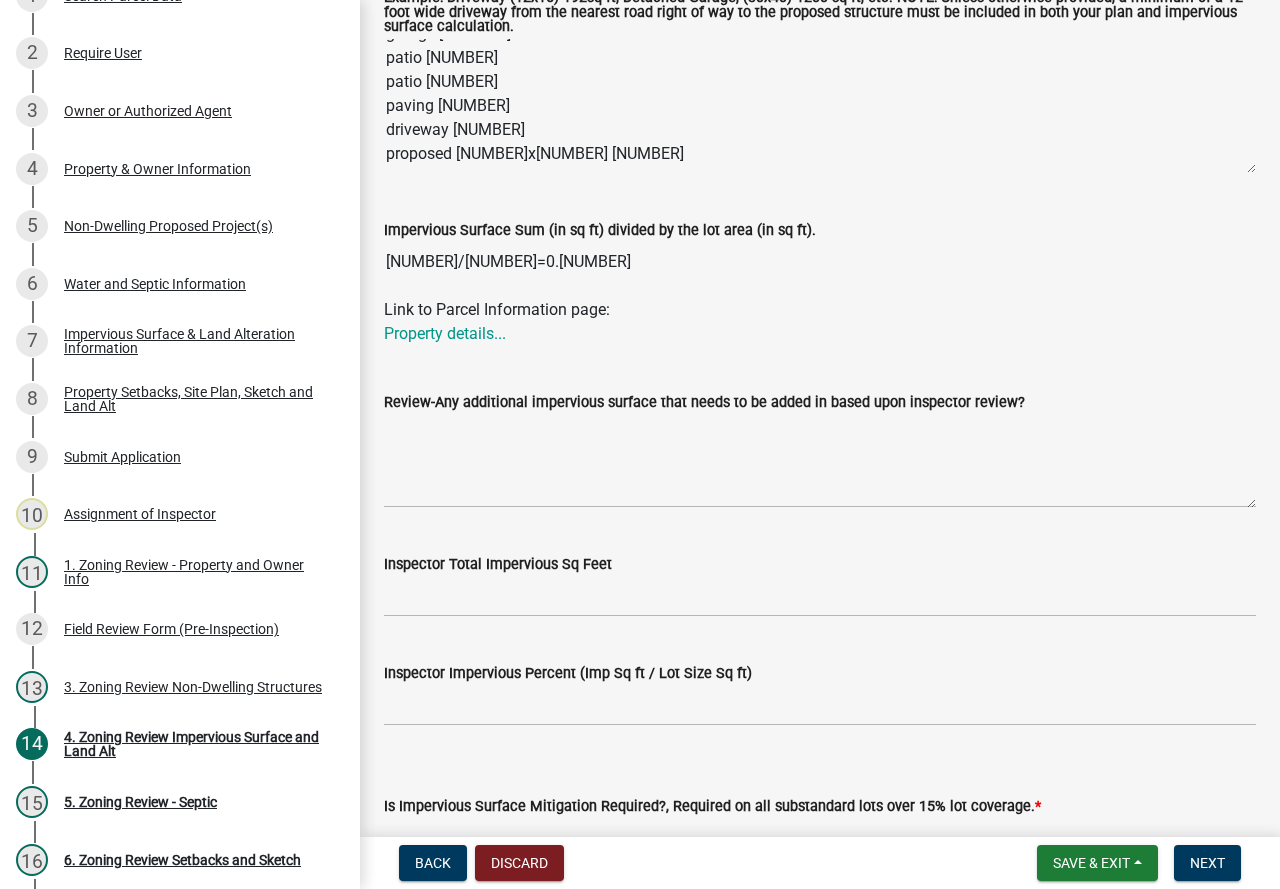 type on "[NUMBER]" 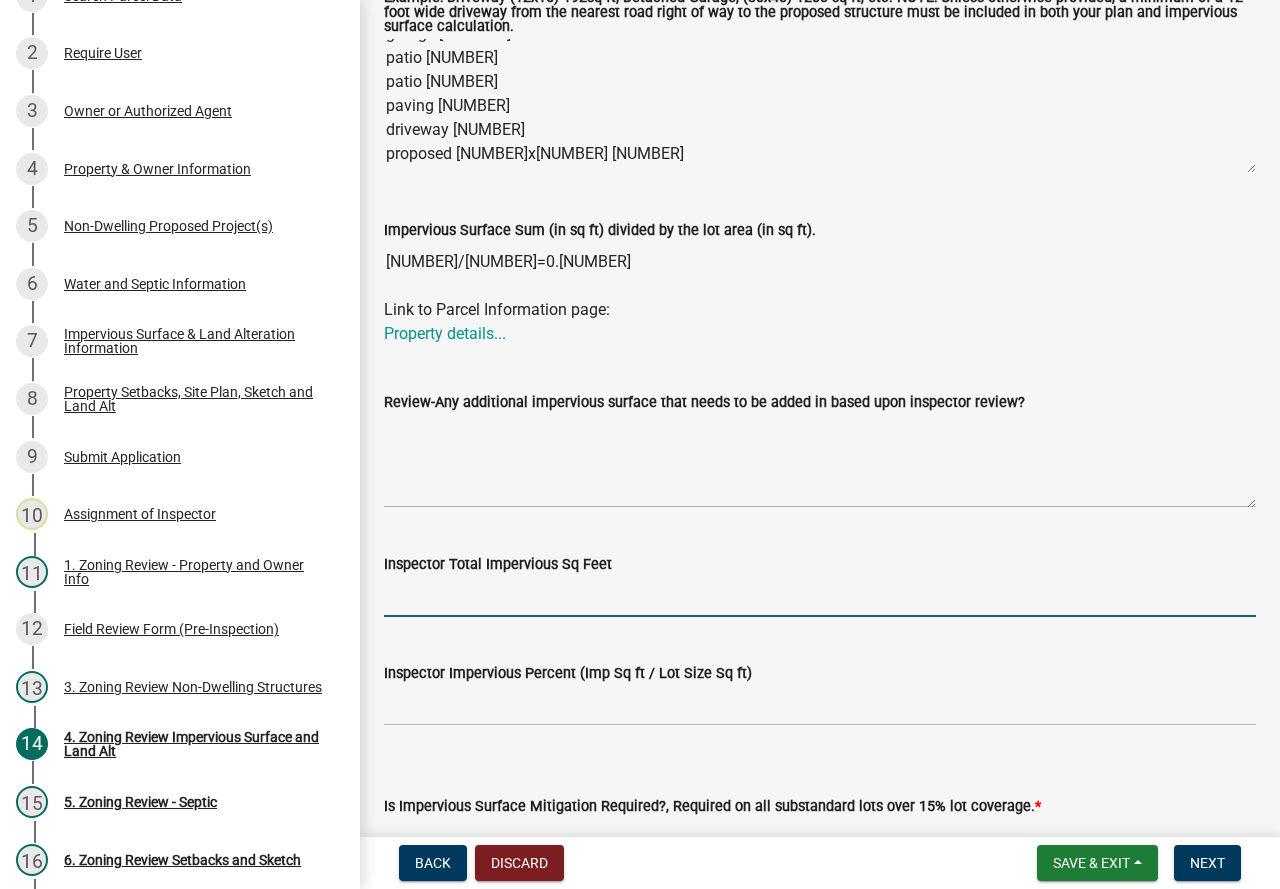 click on "Inspector Total Impervious Sq Feet" at bounding box center (820, 596) 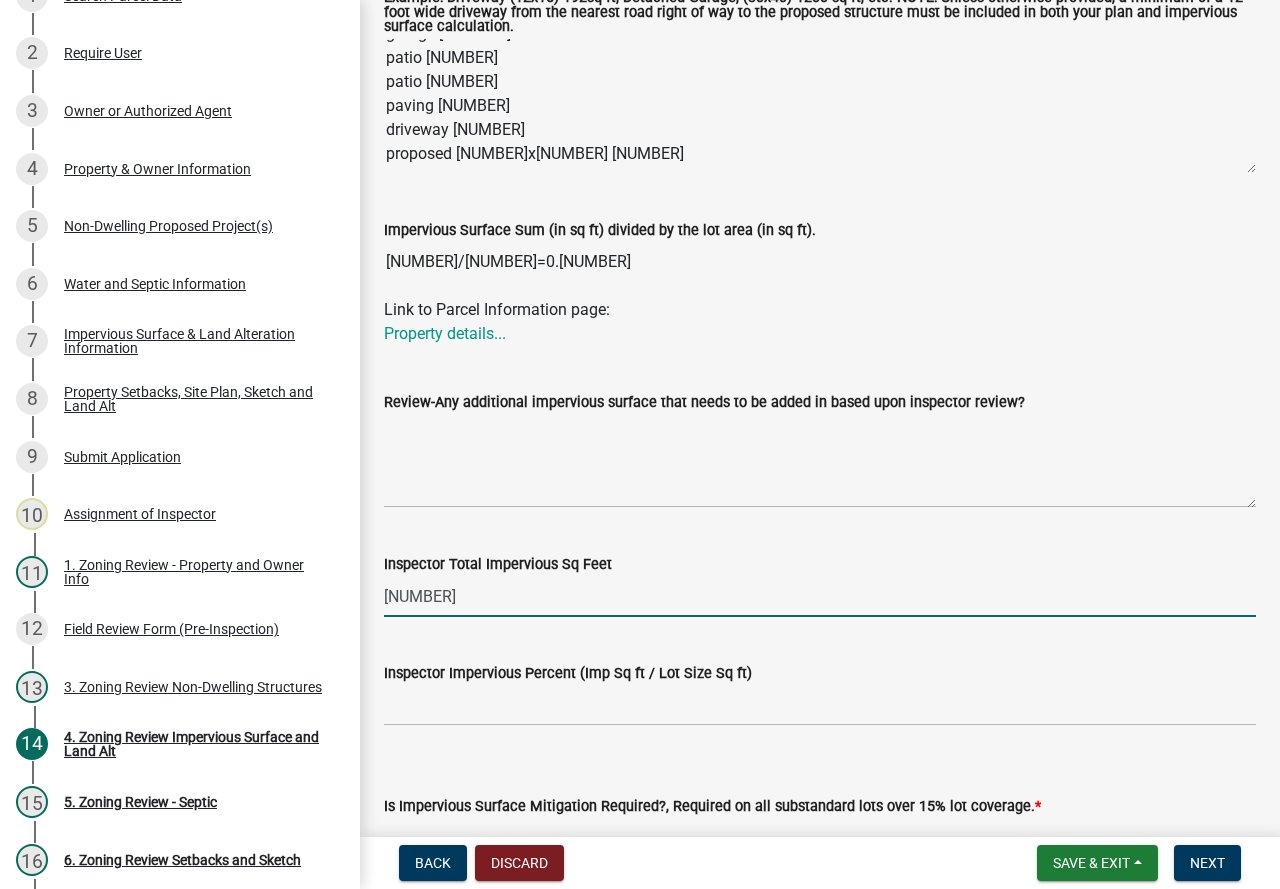 type on "[NUMBER]" 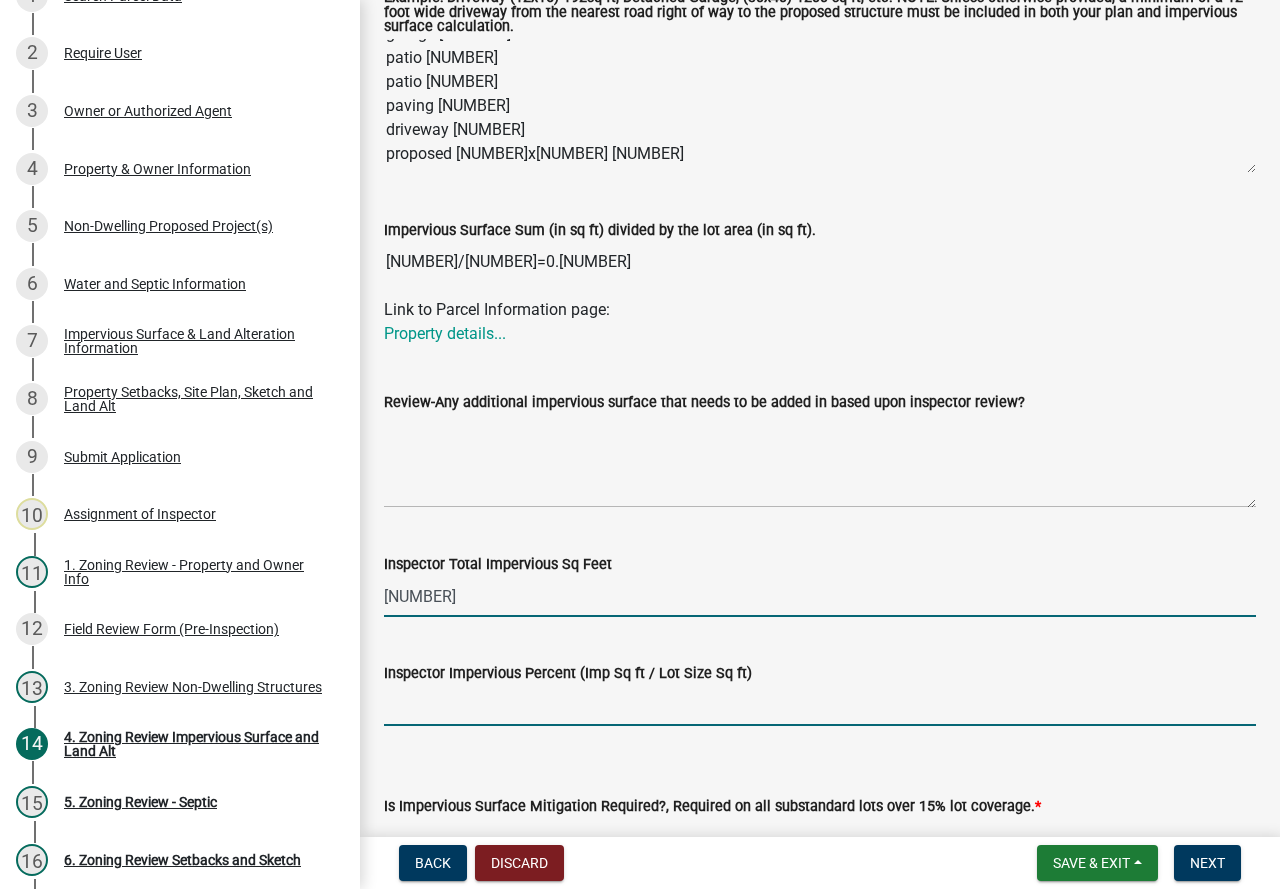 click on "Inspector Impervious Percent (Imp Sq ft / Lot Size Sq ft)" at bounding box center (820, 705) 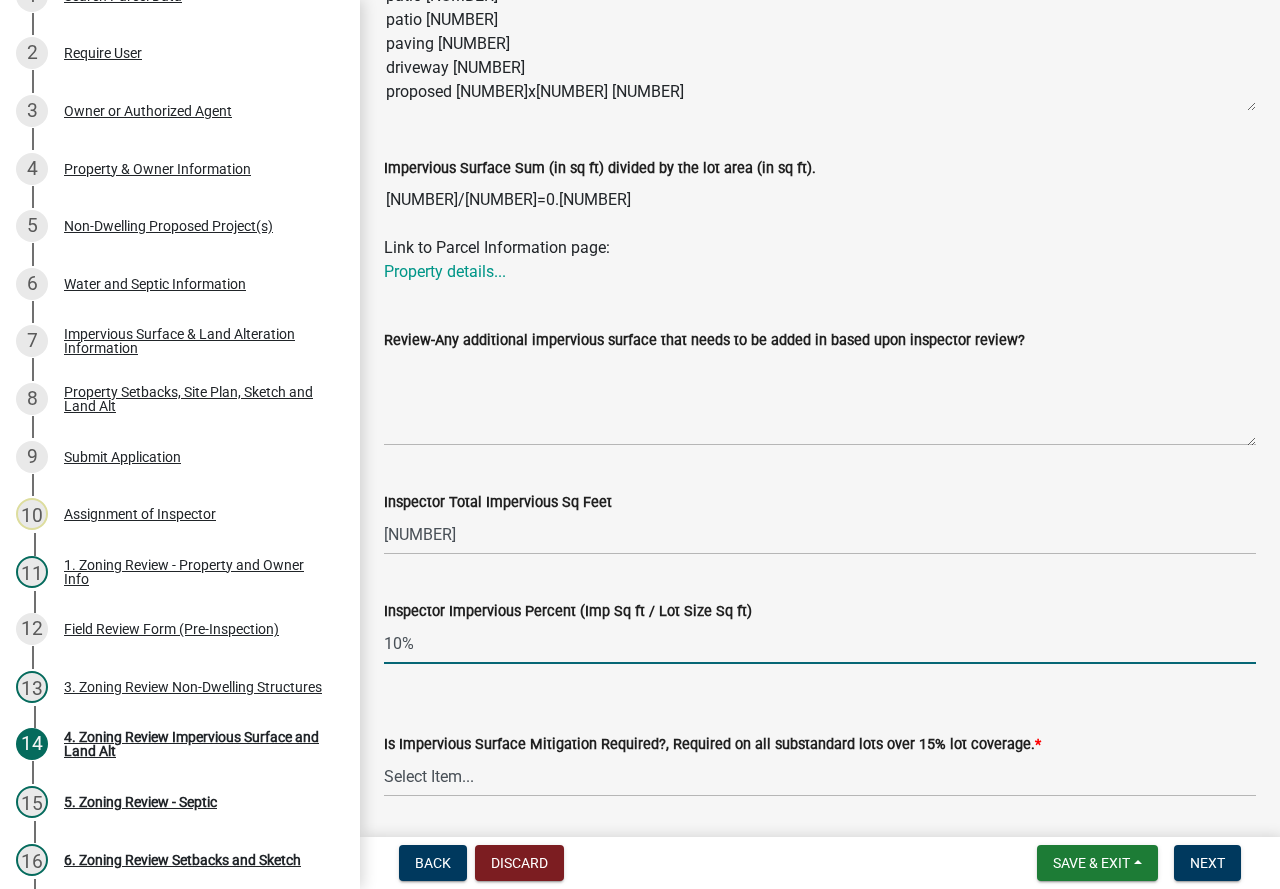 scroll, scrollTop: 727, scrollLeft: 0, axis: vertical 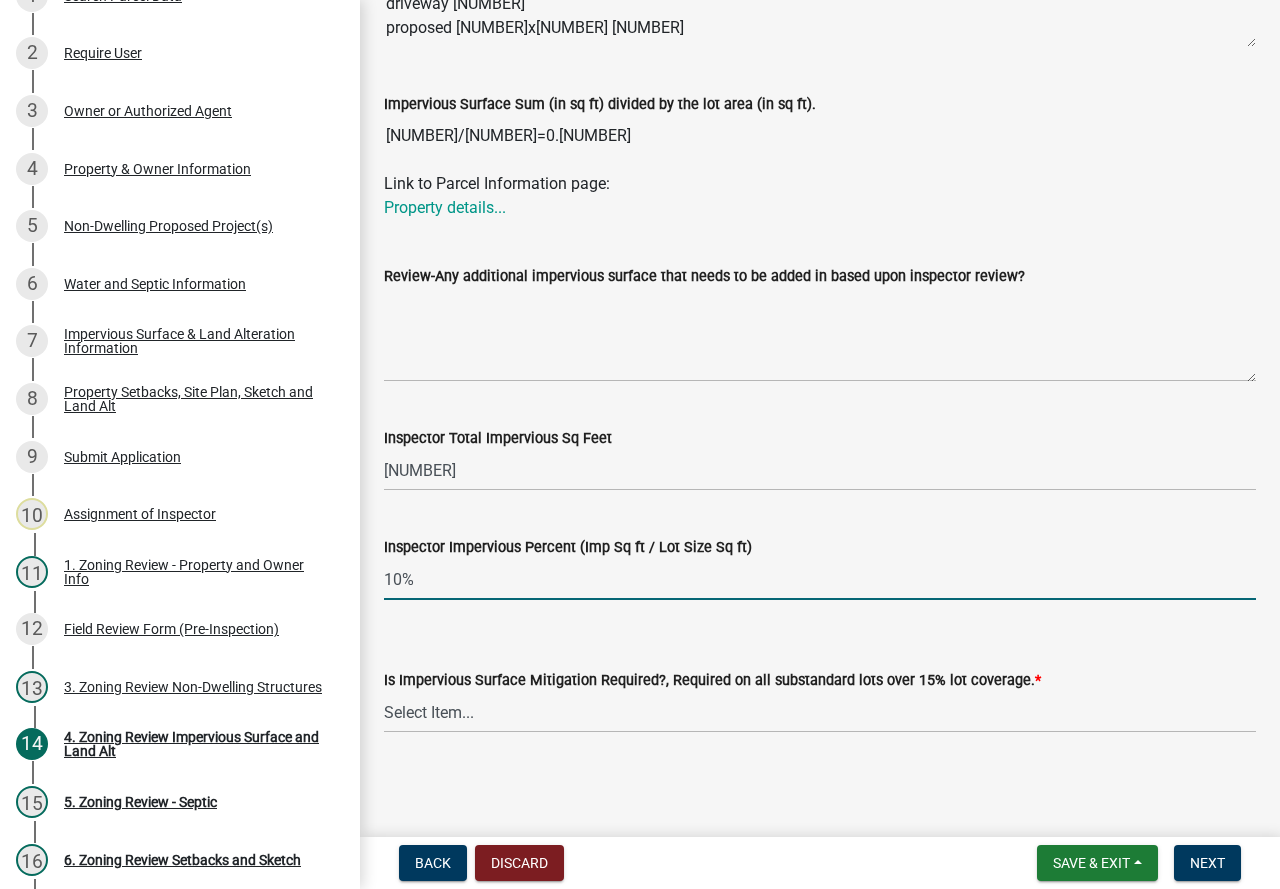 type on "10%" 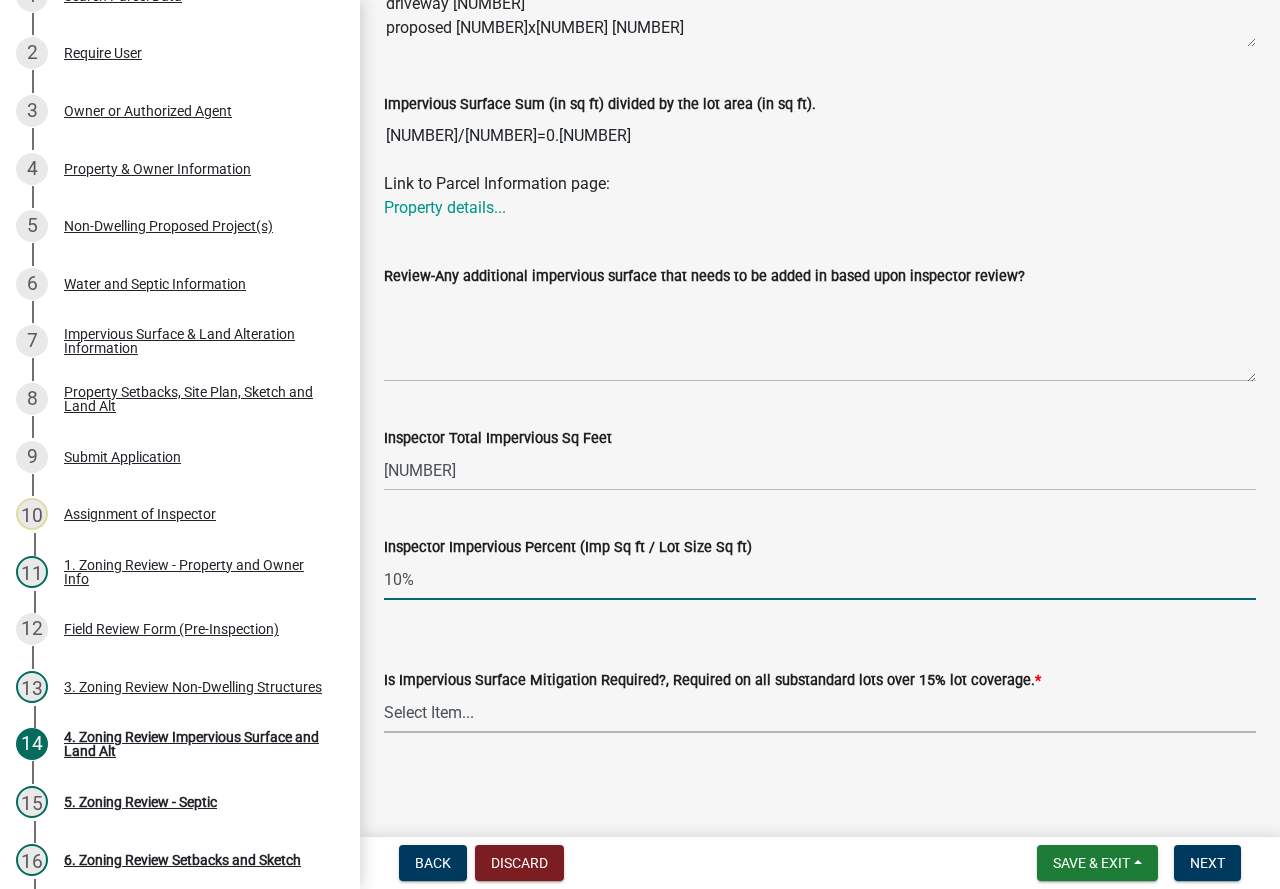 click on "Select Item...   Yes- Over 15% substandard lot coverage   No   N/A" at bounding box center [820, 712] 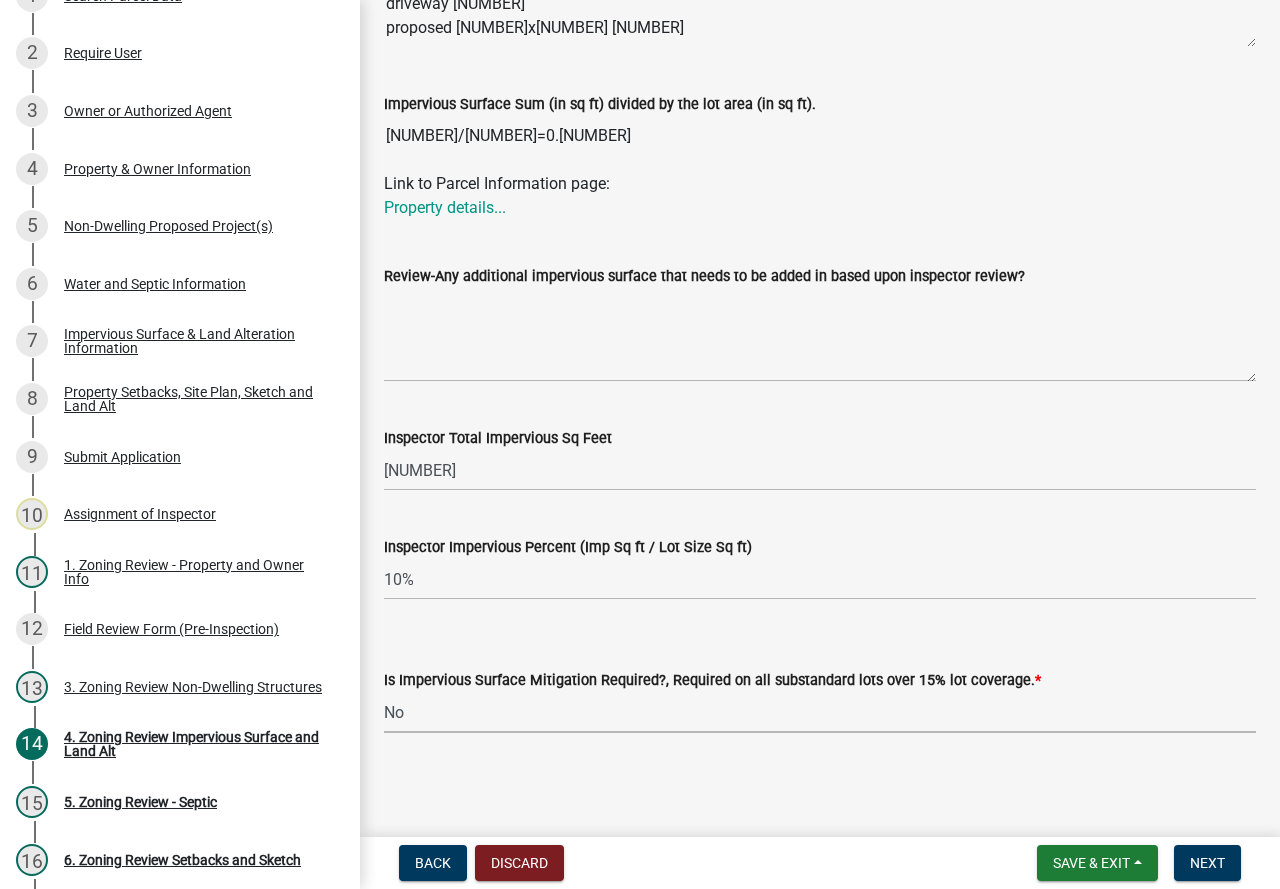 click on "Select Item...   Yes- Over 15% substandard lot coverage   No   N/A" at bounding box center (820, 712) 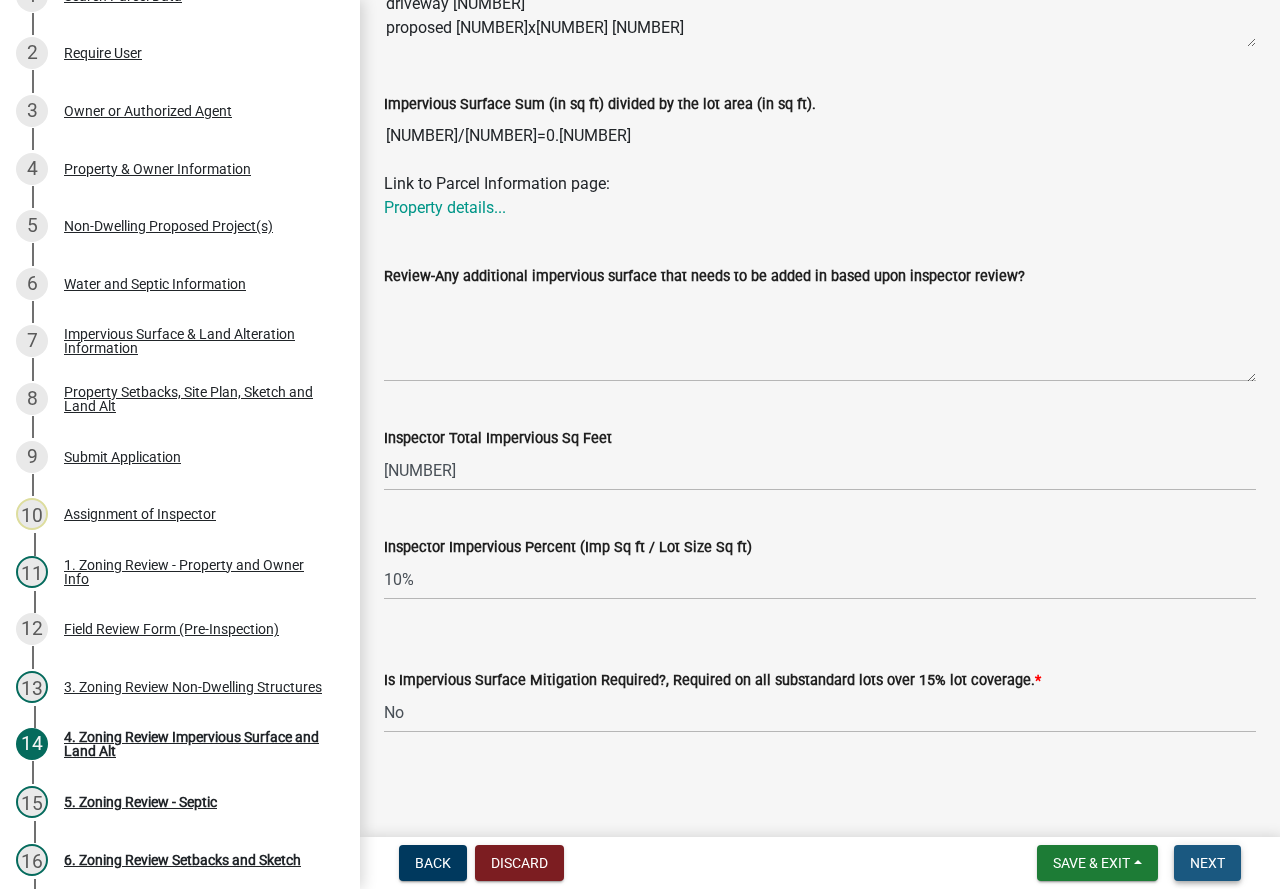 click on "Next" at bounding box center [1207, 863] 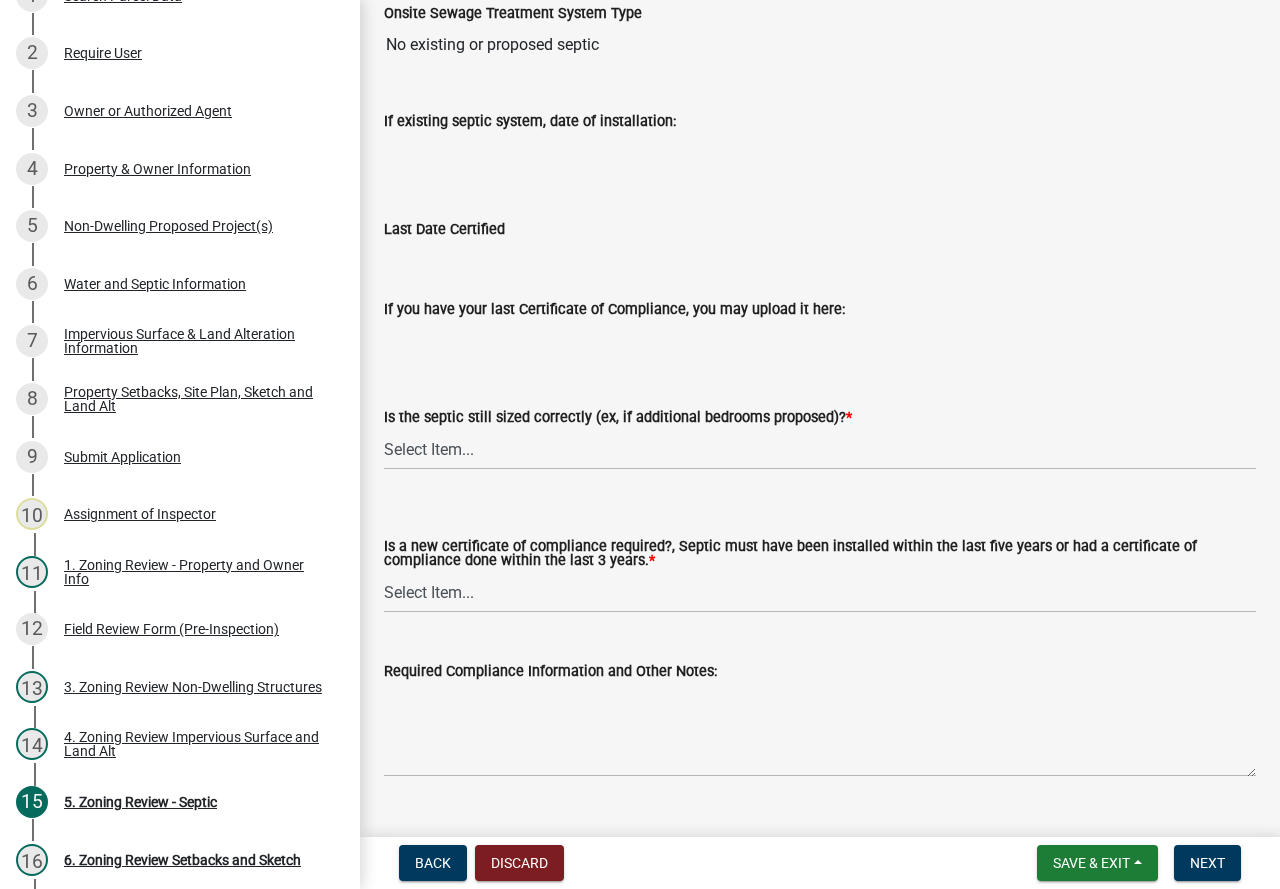 scroll, scrollTop: 246, scrollLeft: 0, axis: vertical 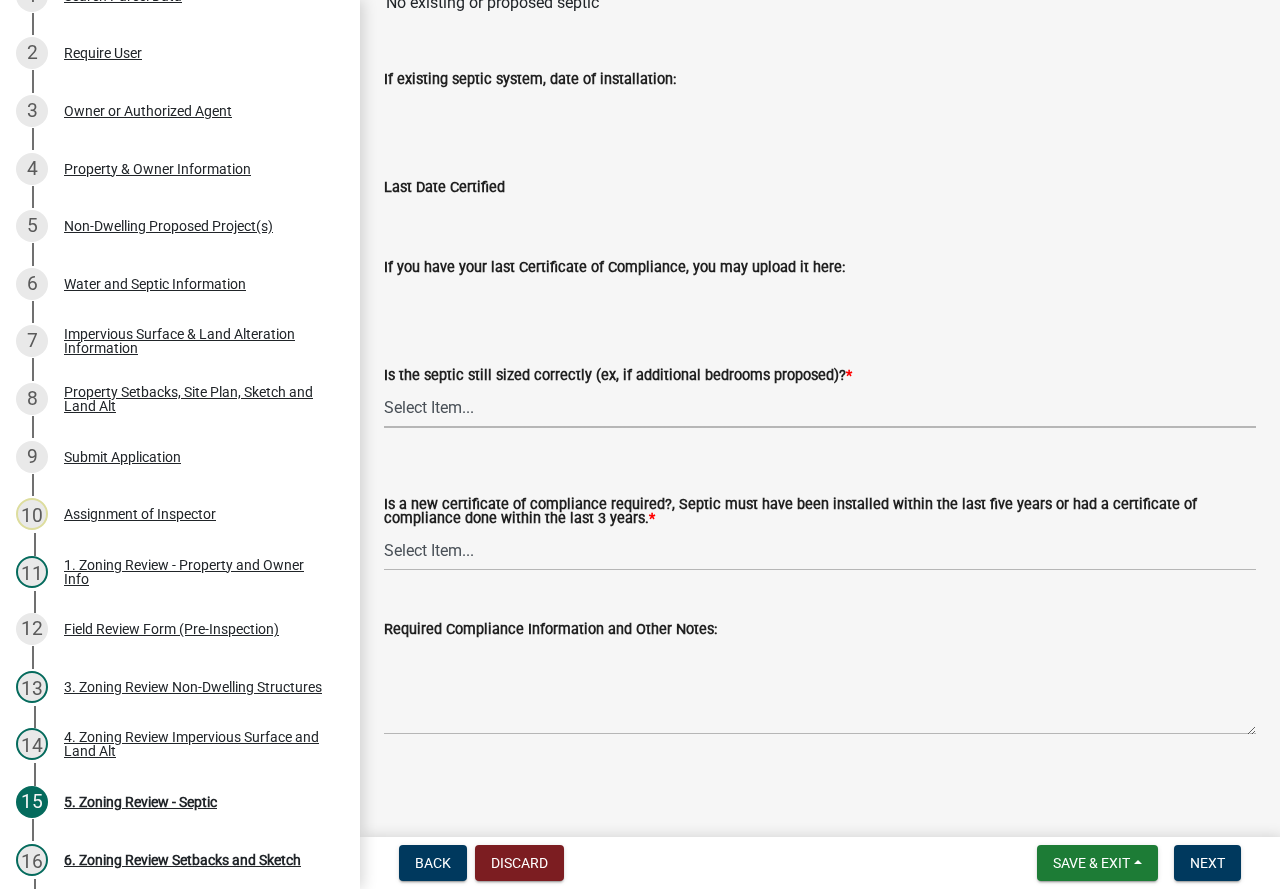 click on "Select Item...   Yes   No   N/A" at bounding box center (820, 407) 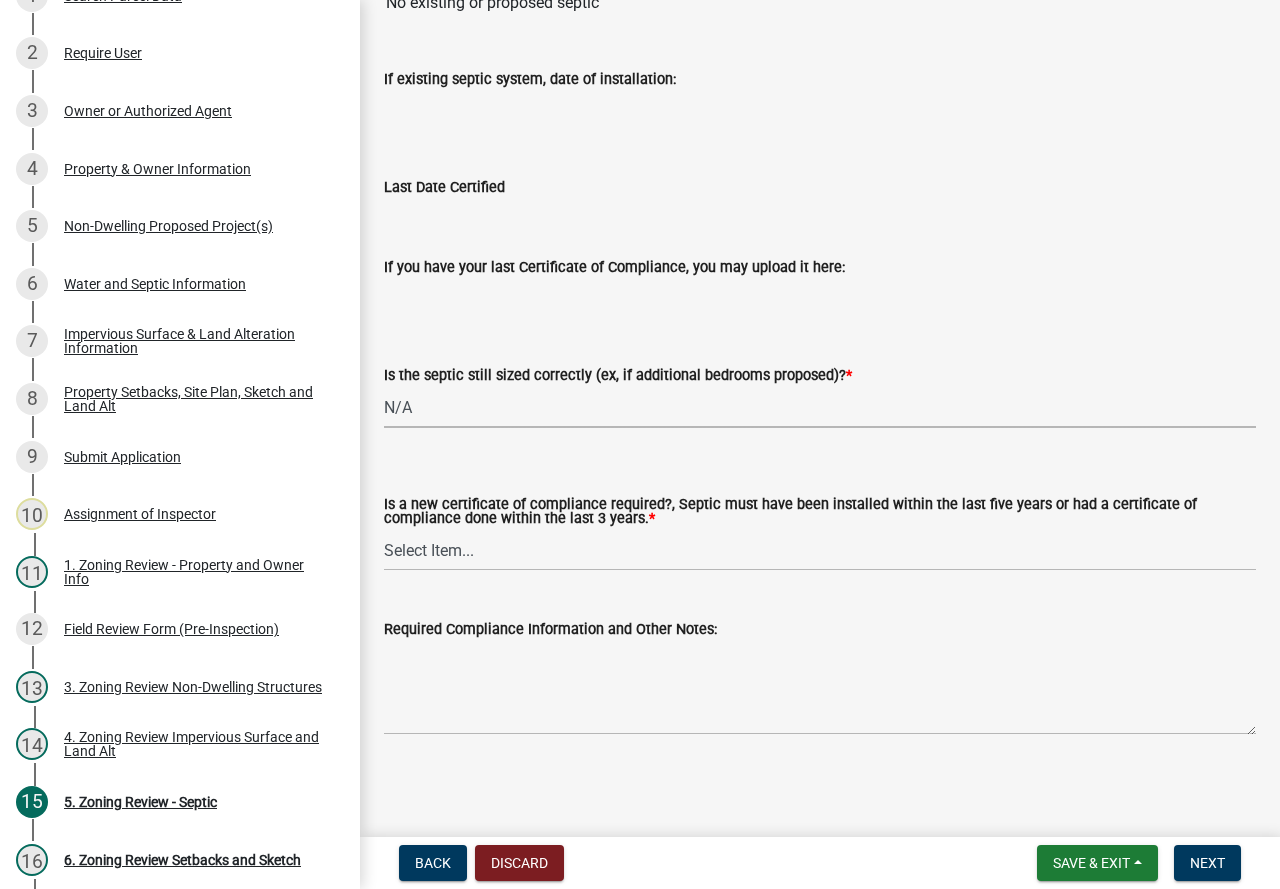 click on "Select Item...   Yes   No   N/A" at bounding box center (820, 407) 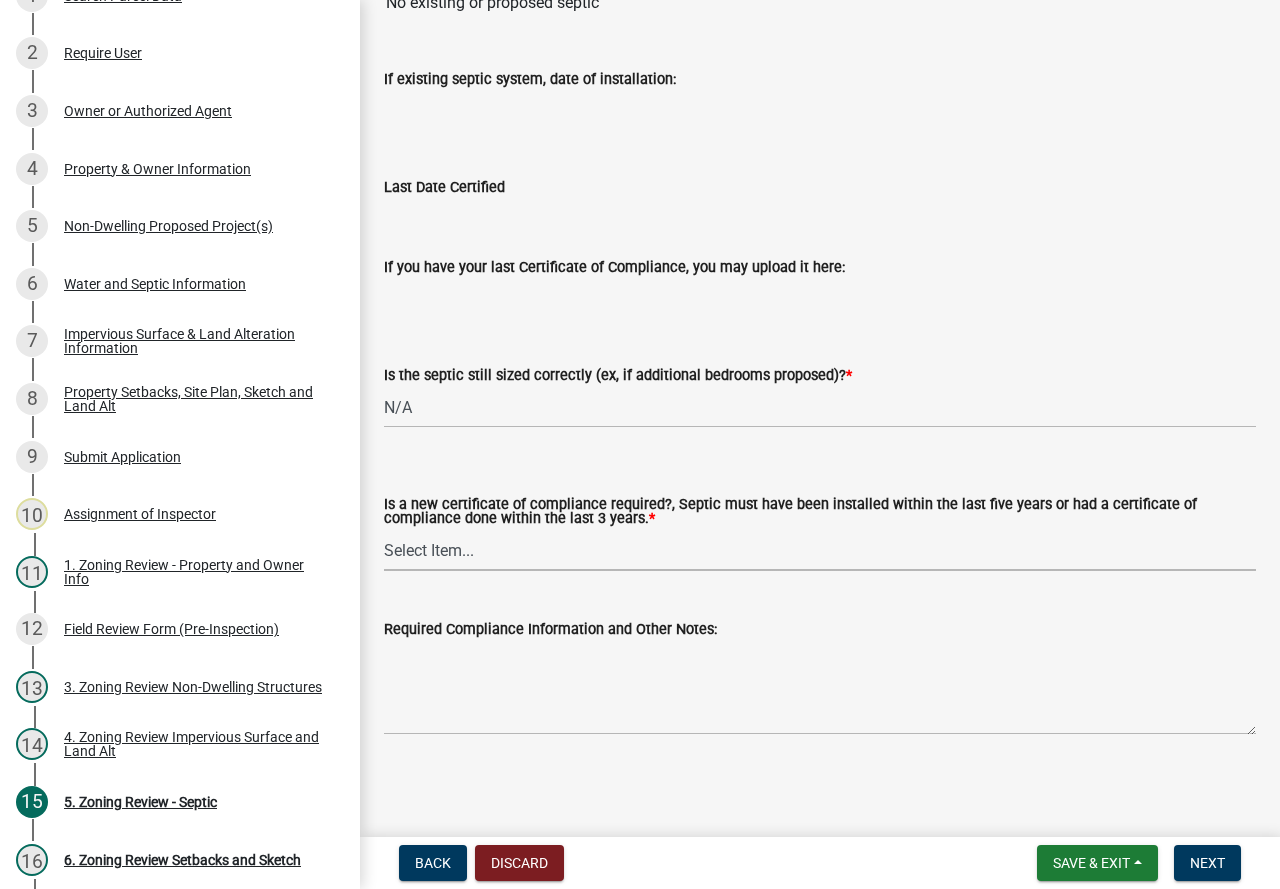 click on "Select Item...   Yes   No" at bounding box center [820, 550] 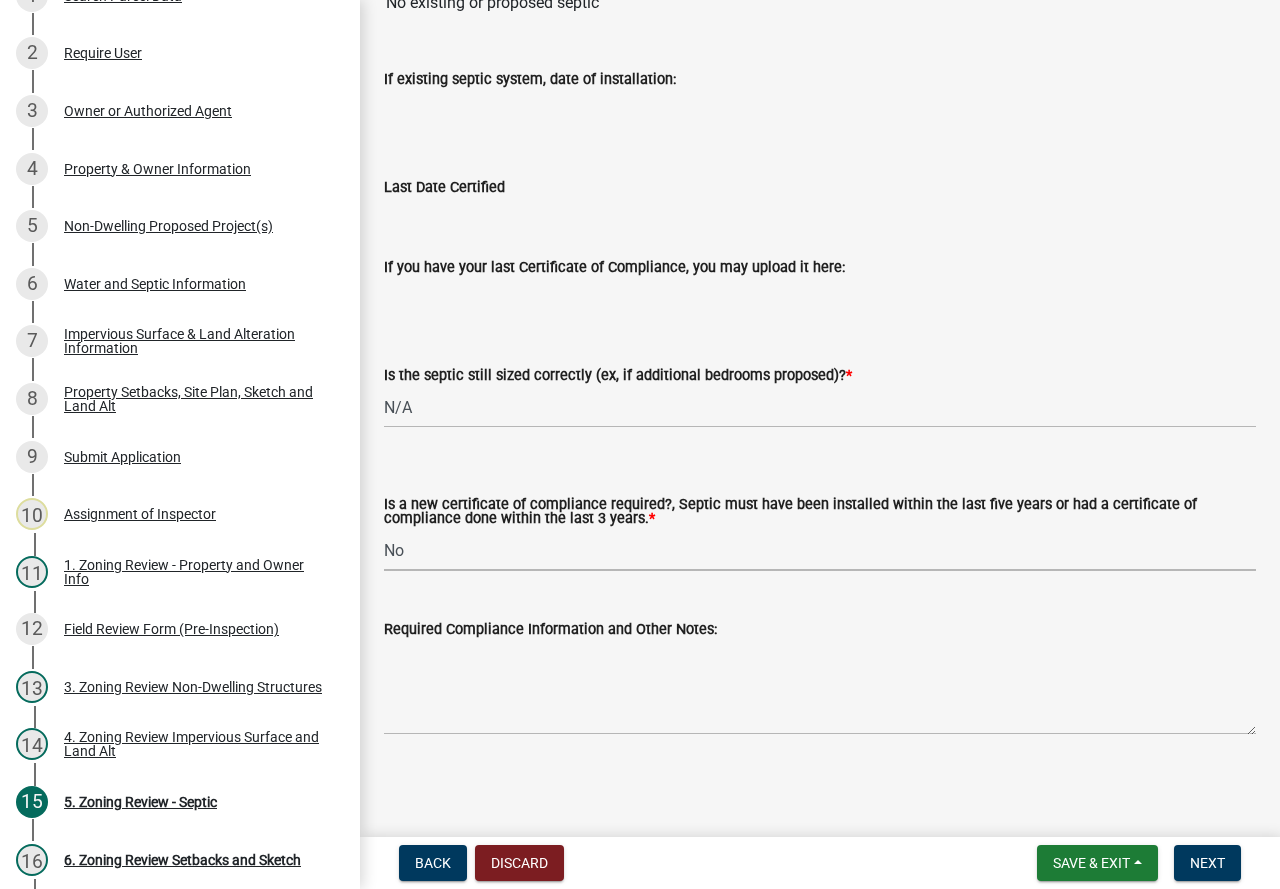 click on "Select Item...   Yes   No" at bounding box center (820, 550) 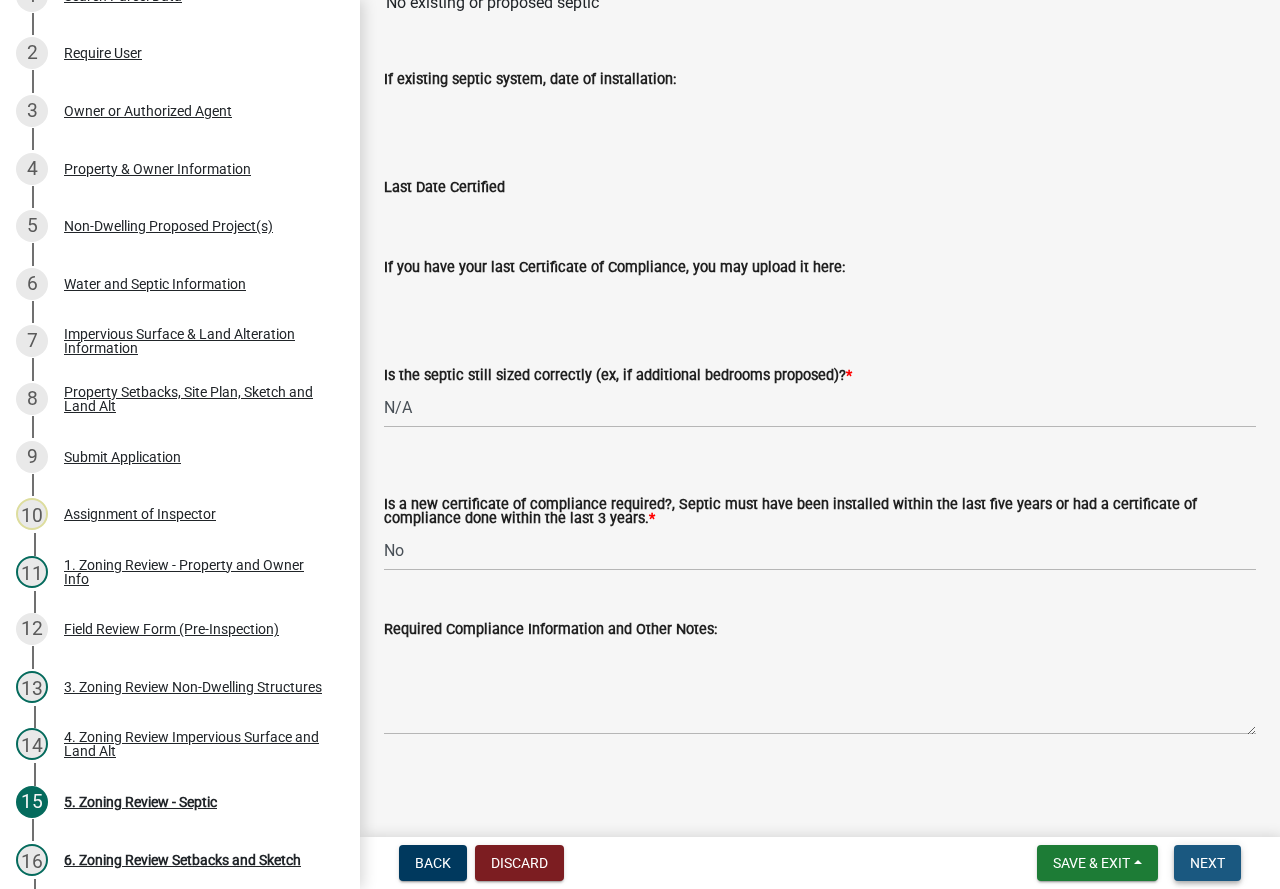 click on "Next" at bounding box center (1207, 863) 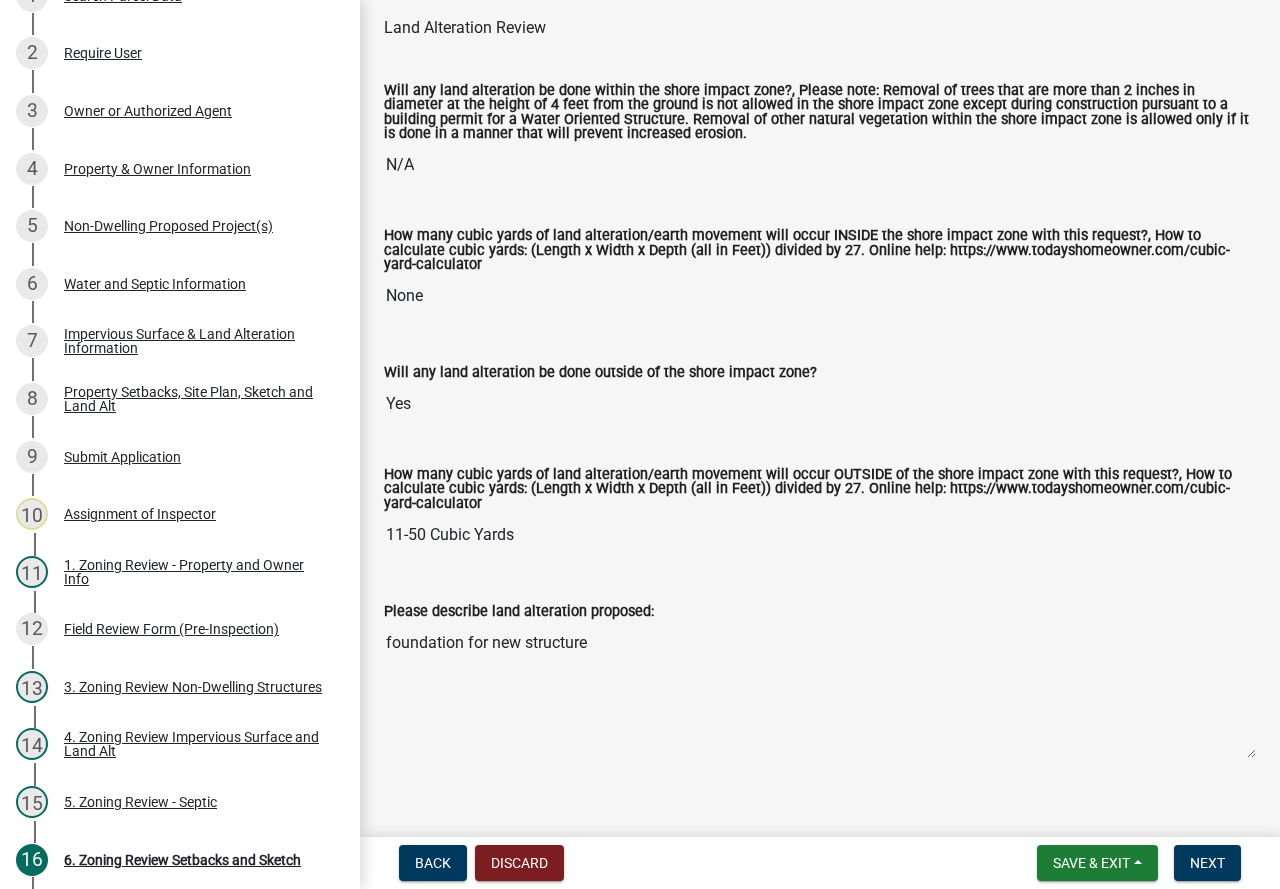 scroll, scrollTop: 300, scrollLeft: 0, axis: vertical 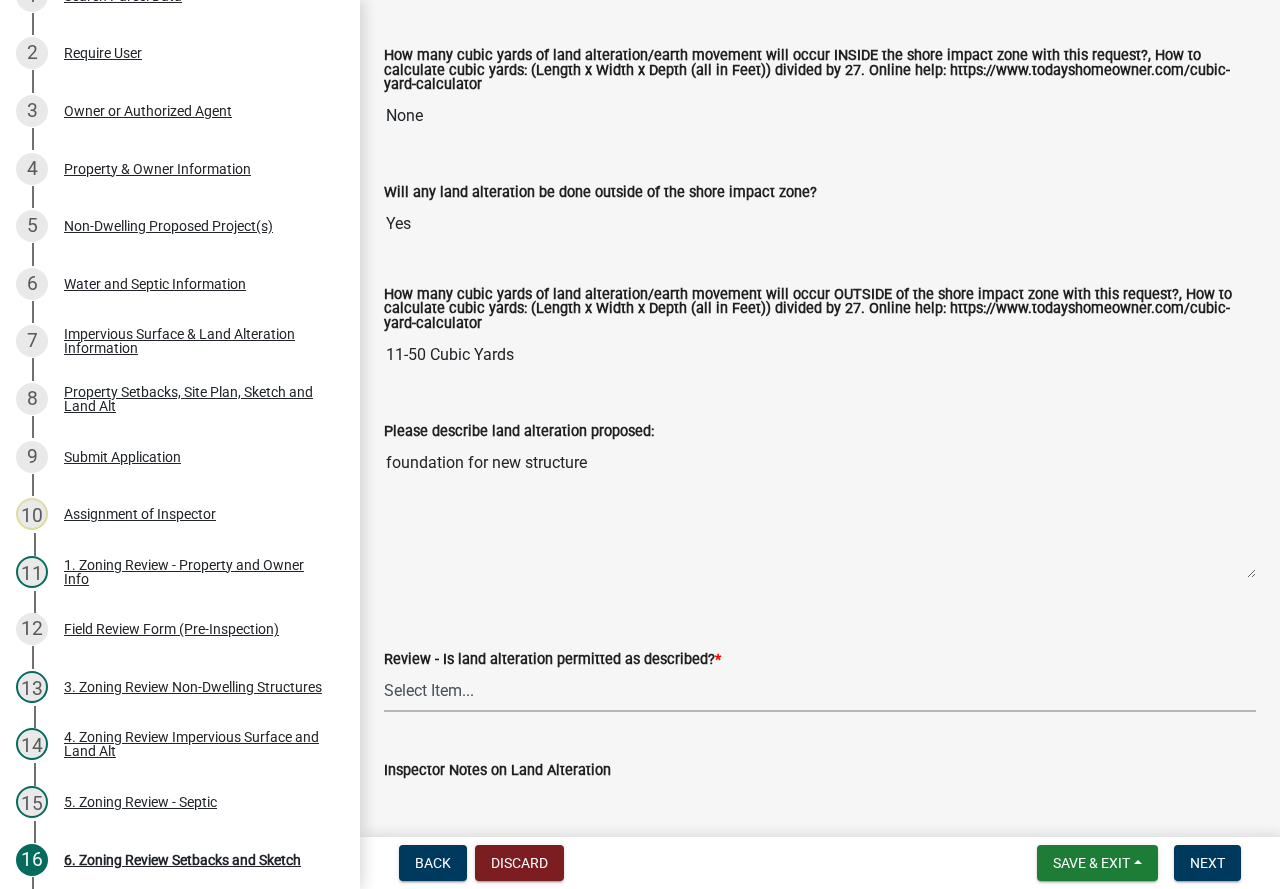 click on "Select Item...   Yes   No   N/A" at bounding box center [820, 691] 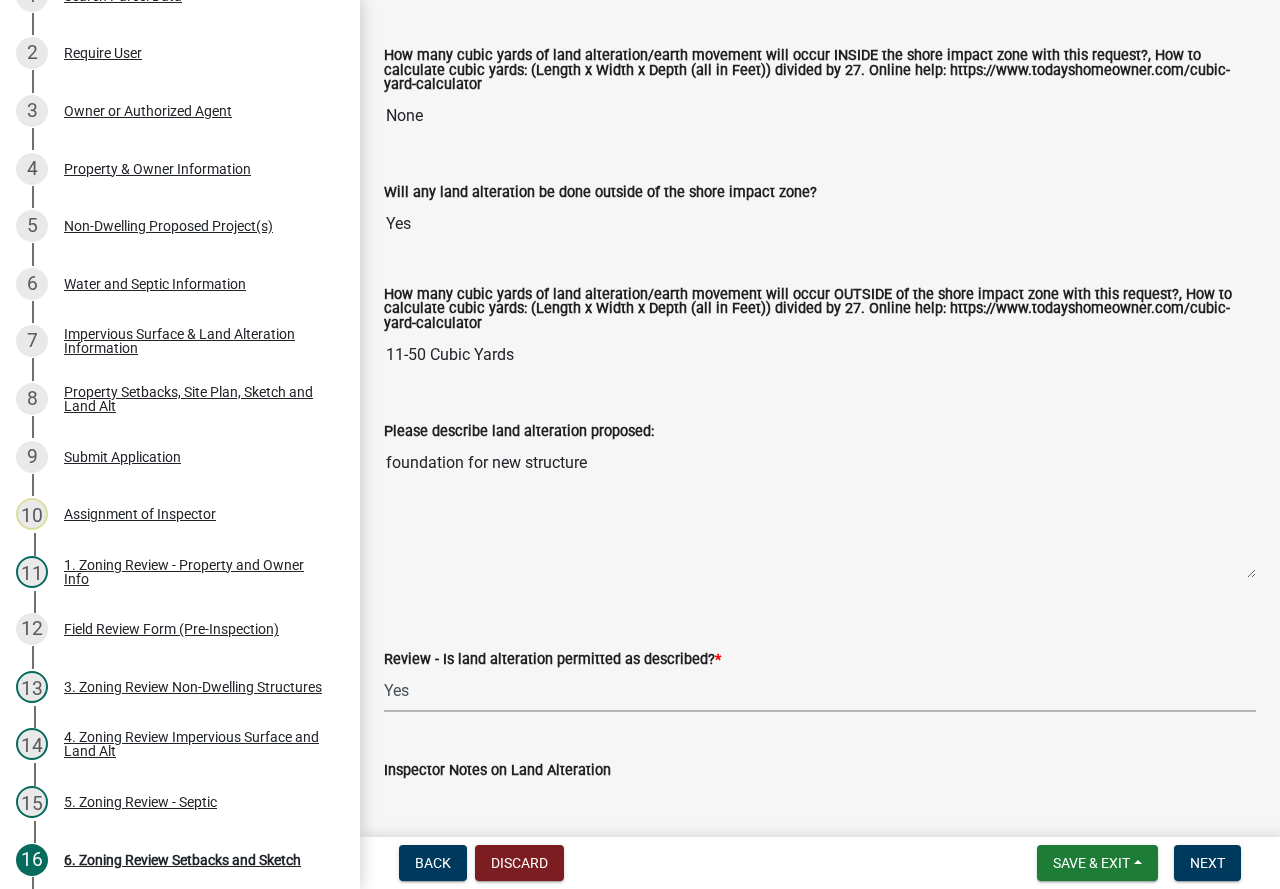 click on "Select Item...   Yes   No   N/A" at bounding box center [820, 691] 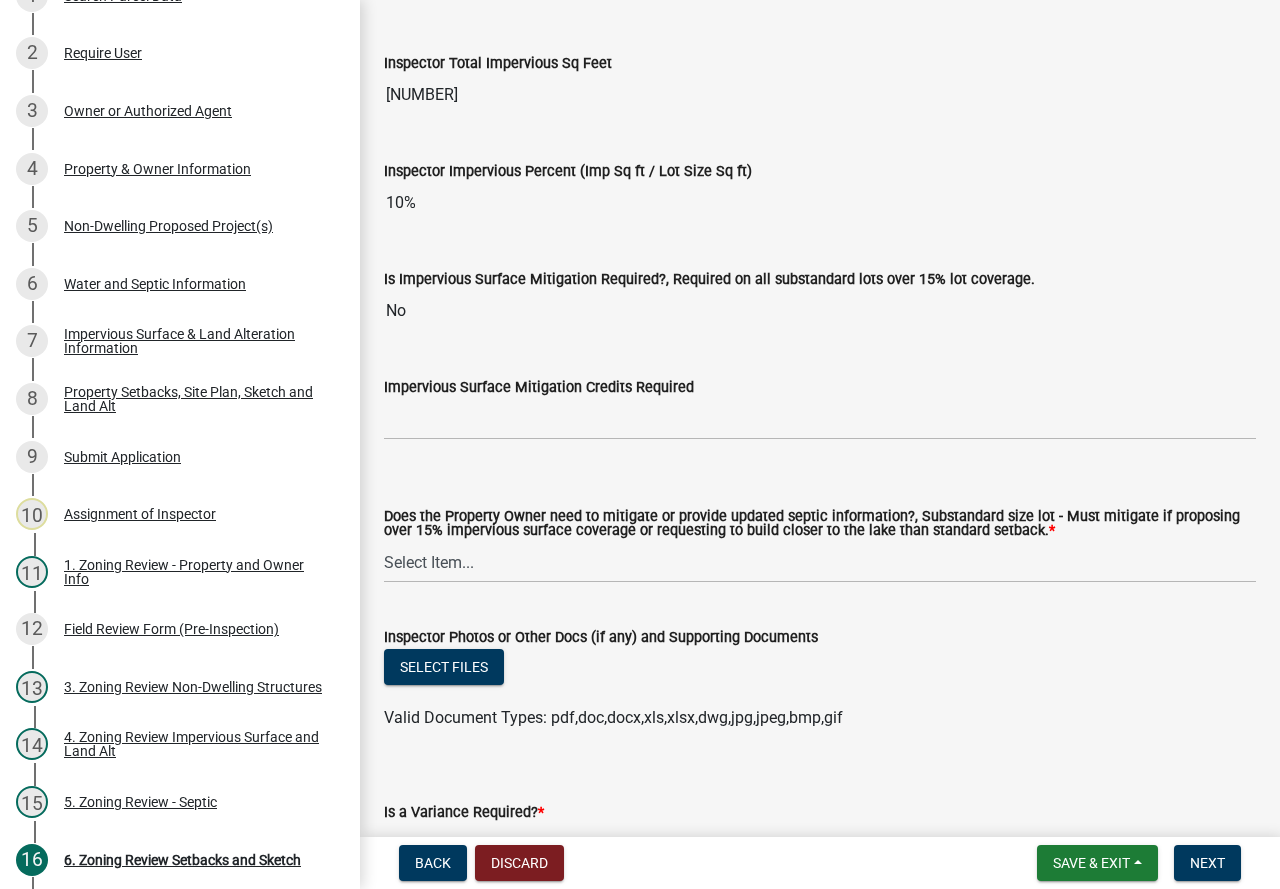 scroll, scrollTop: 7300, scrollLeft: 0, axis: vertical 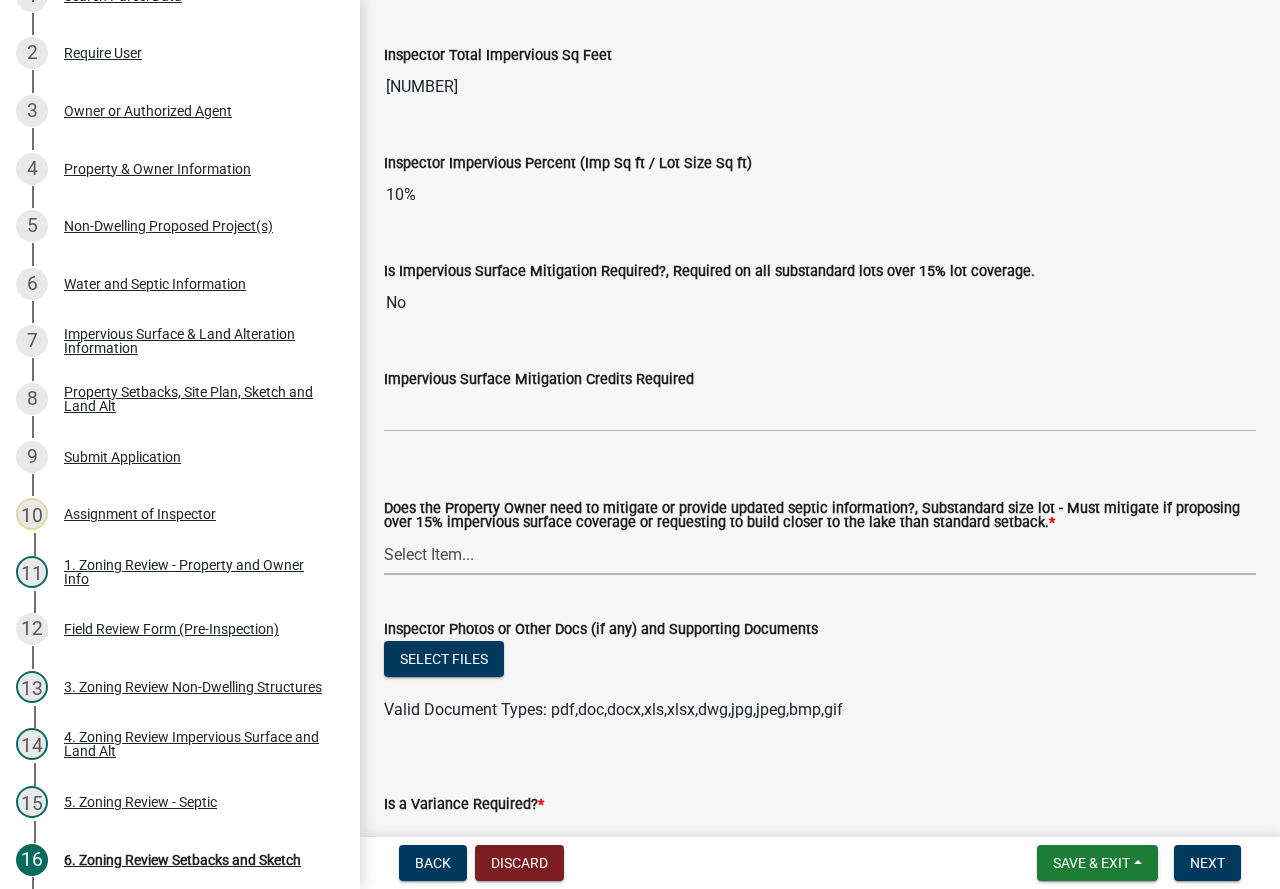 click on "Select Item...   No Mitigation or additional Septic Information is required   Septic compliance is required (must be new or completed within last 10 years)   Lake Setback Mitigation is Required   Impervious Surface Mitigation is required   Lake Setback and Impervious Surface Mitigation is required   Septic Compliance & Lake Setback Mitigation is required   Septic Compliance & Impervious Surface Mitigation is required   Septic Compliance & Lake Setback Mitigation & Impervious Surface Mitigation is required" at bounding box center (820, 554) 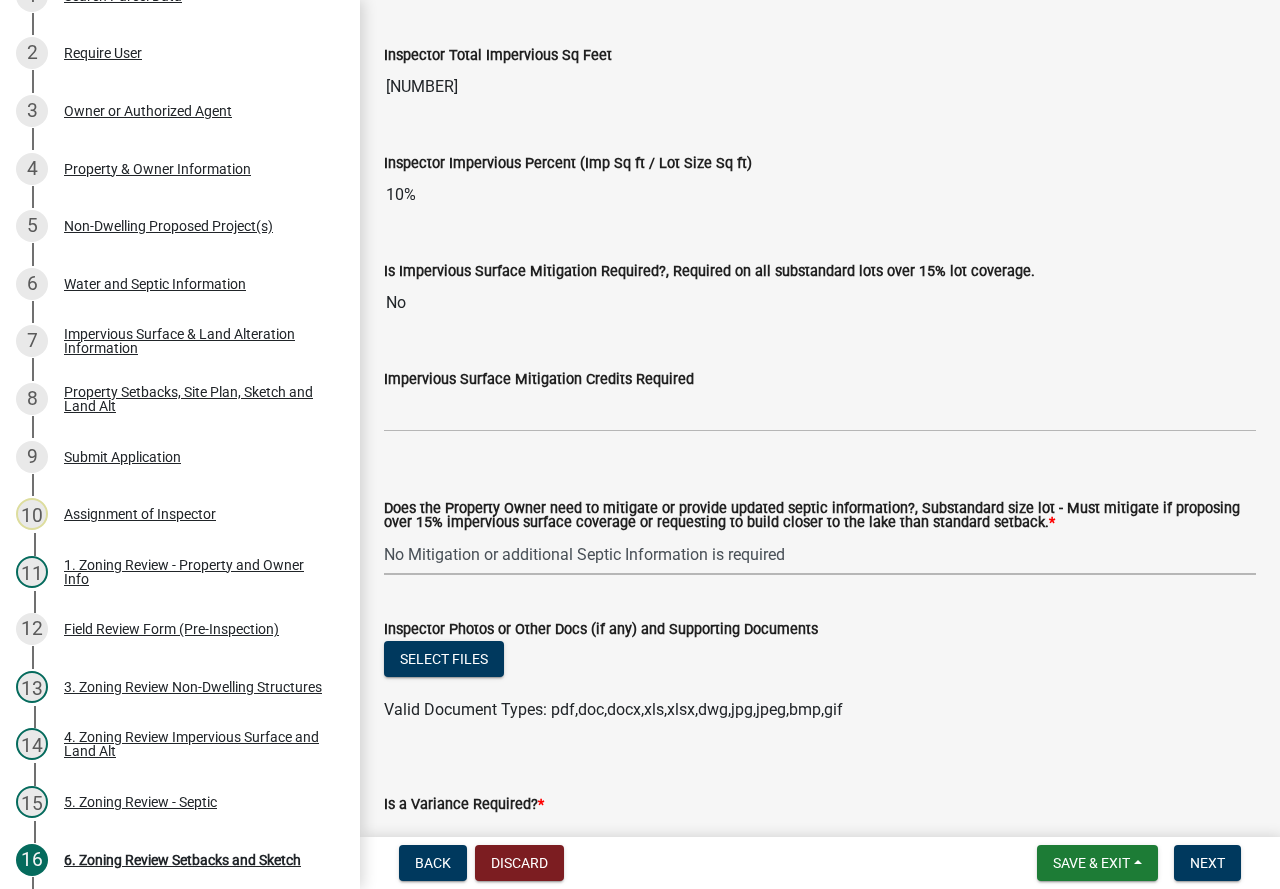 click on "Select Item...   No Mitigation or additional Septic Information is required   Septic compliance is required (must be new or completed within last 10 years)   Lake Setback Mitigation is Required   Impervious Surface Mitigation is required   Lake Setback and Impervious Surface Mitigation is required   Septic Compliance & Lake Setback Mitigation is required   Septic Compliance & Impervious Surface Mitigation is required   Septic Compliance & Lake Setback Mitigation & Impervious Surface Mitigation is required" at bounding box center (820, 554) 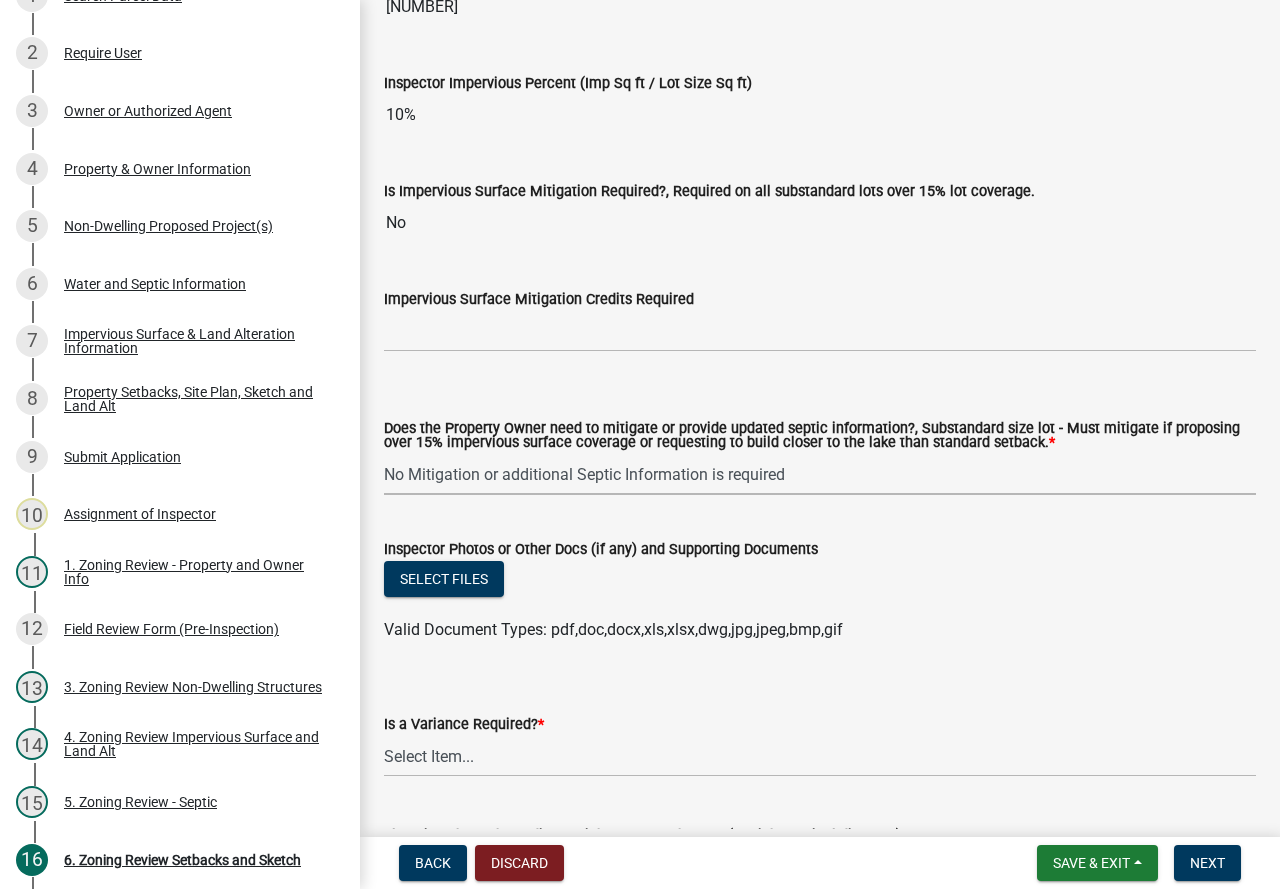 scroll, scrollTop: 7500, scrollLeft: 0, axis: vertical 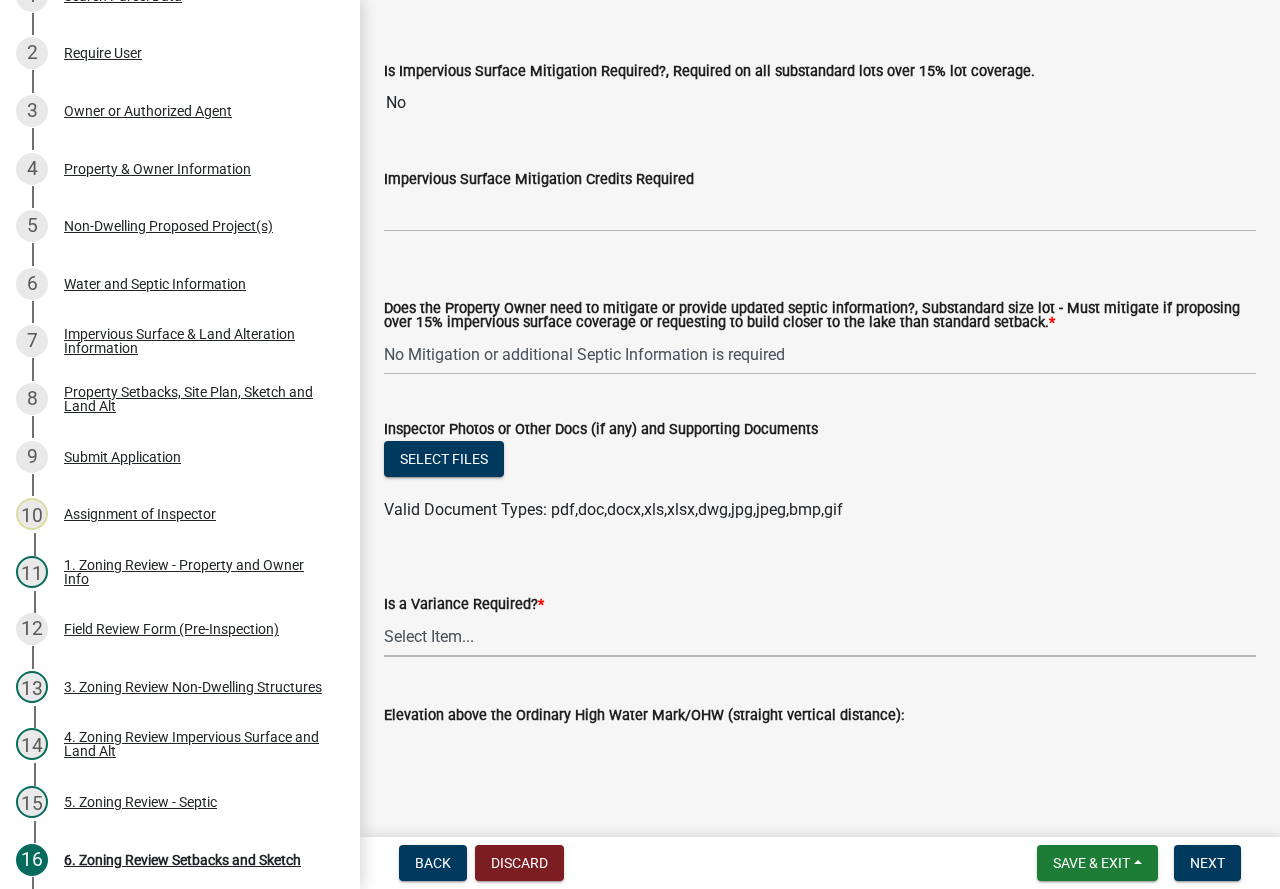 click on "Select Item...   Yes   No" at bounding box center [820, 636] 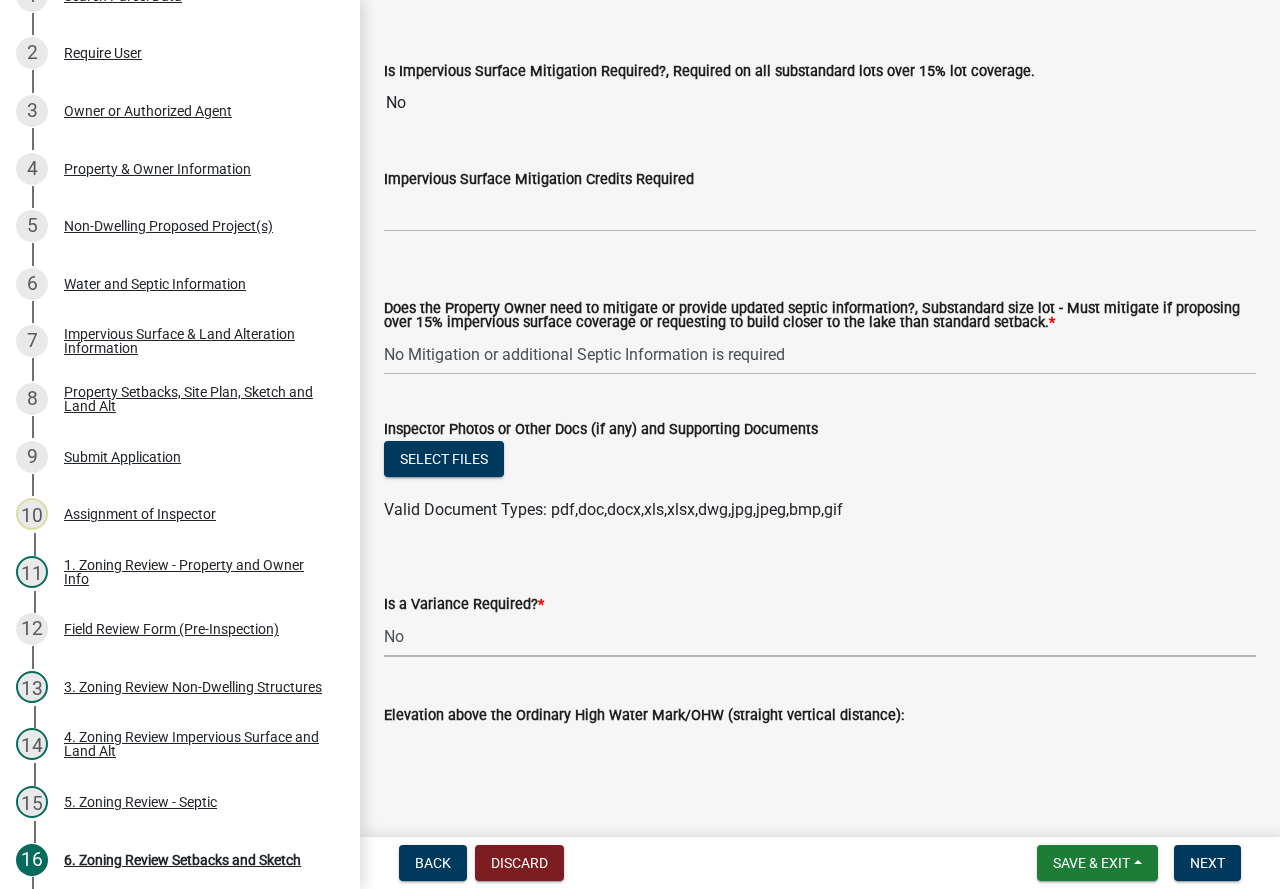 click on "Select Item...   Yes   No" at bounding box center (820, 636) 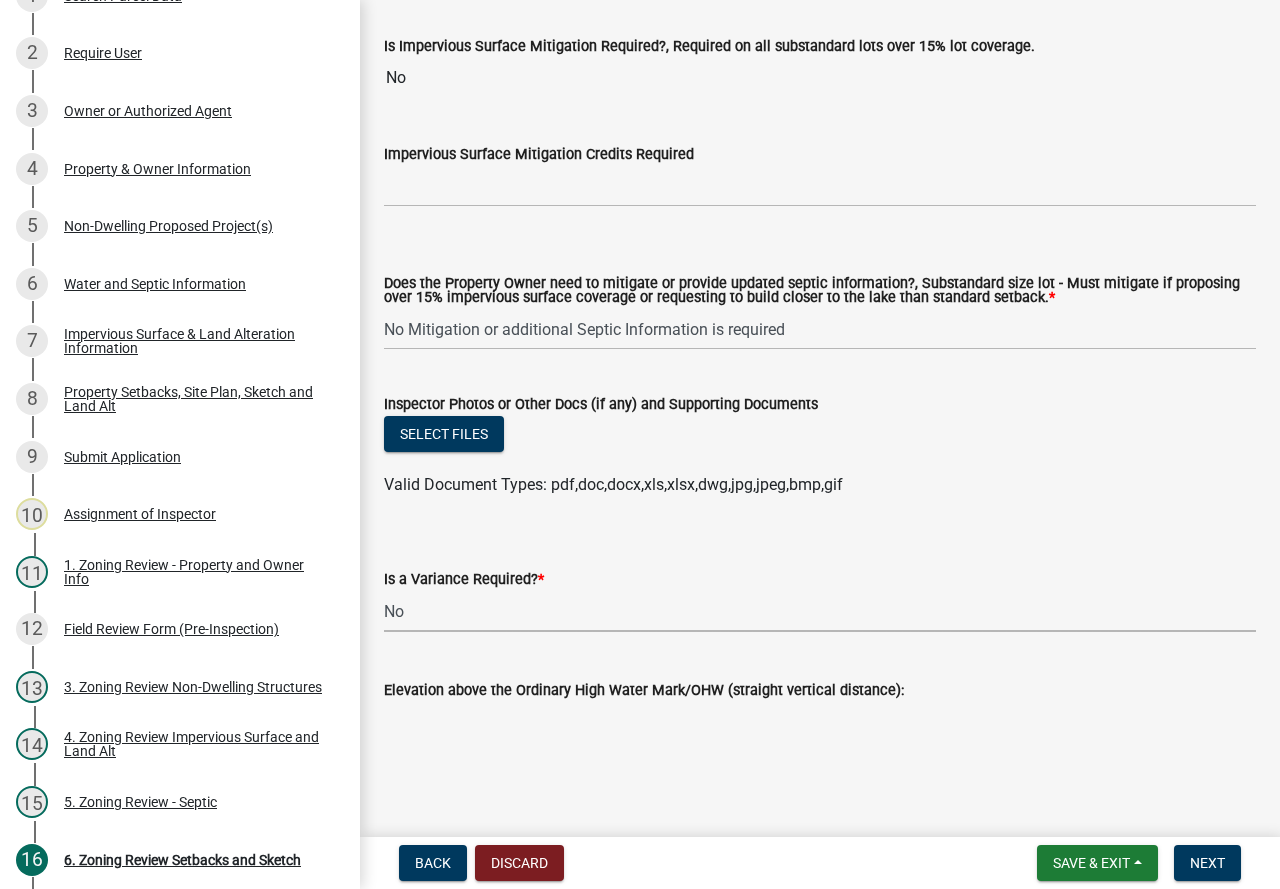 scroll, scrollTop: 7532, scrollLeft: 0, axis: vertical 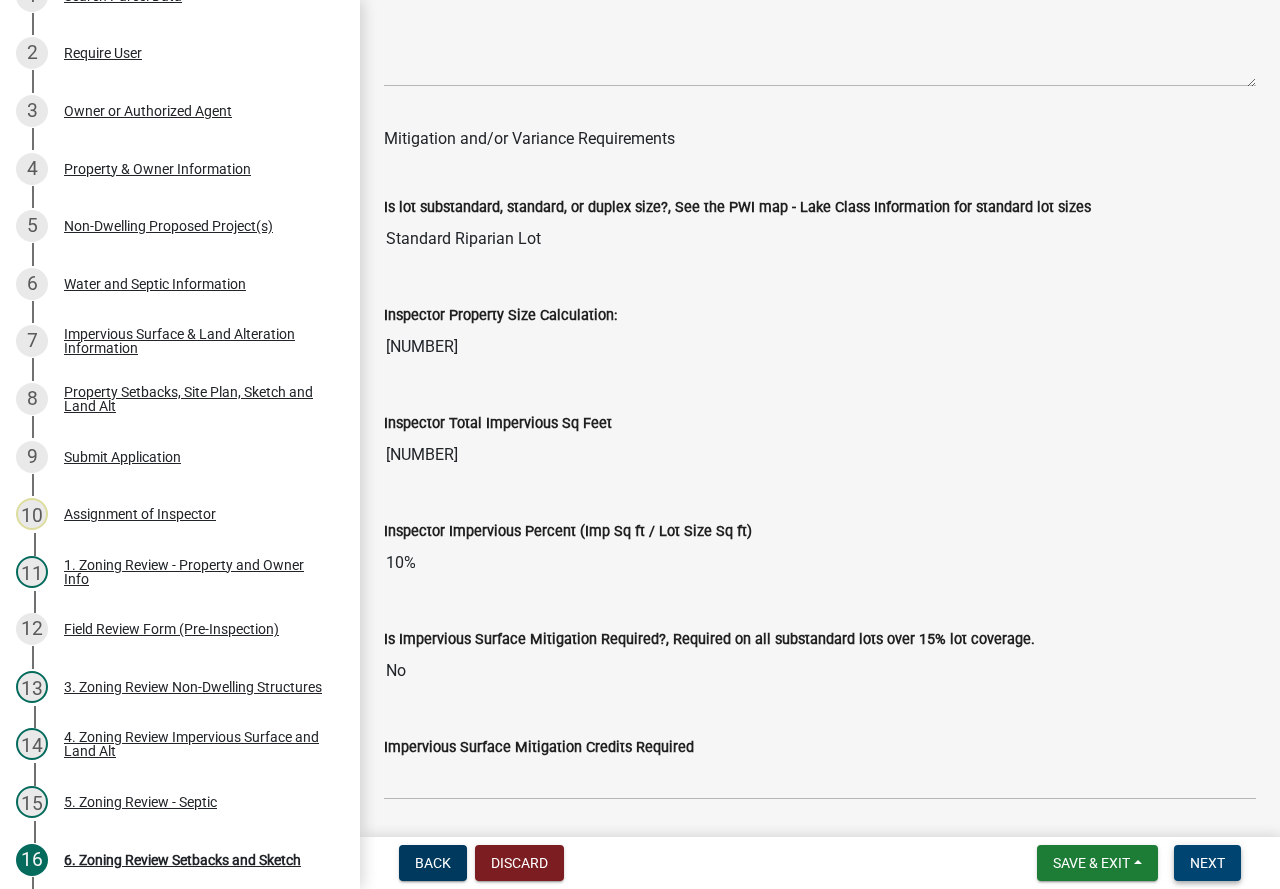 click on "Next" at bounding box center (1207, 863) 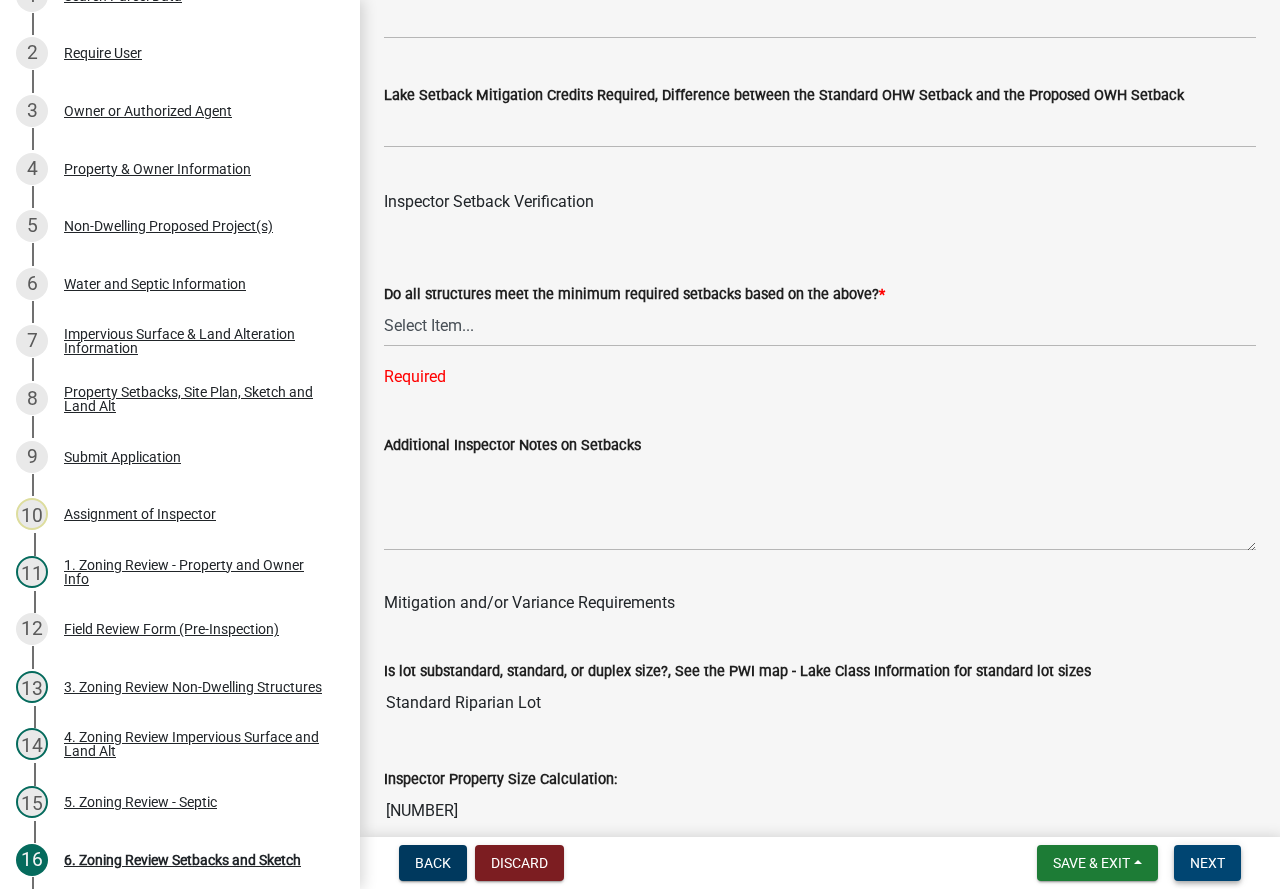 scroll, scrollTop: 6472, scrollLeft: 0, axis: vertical 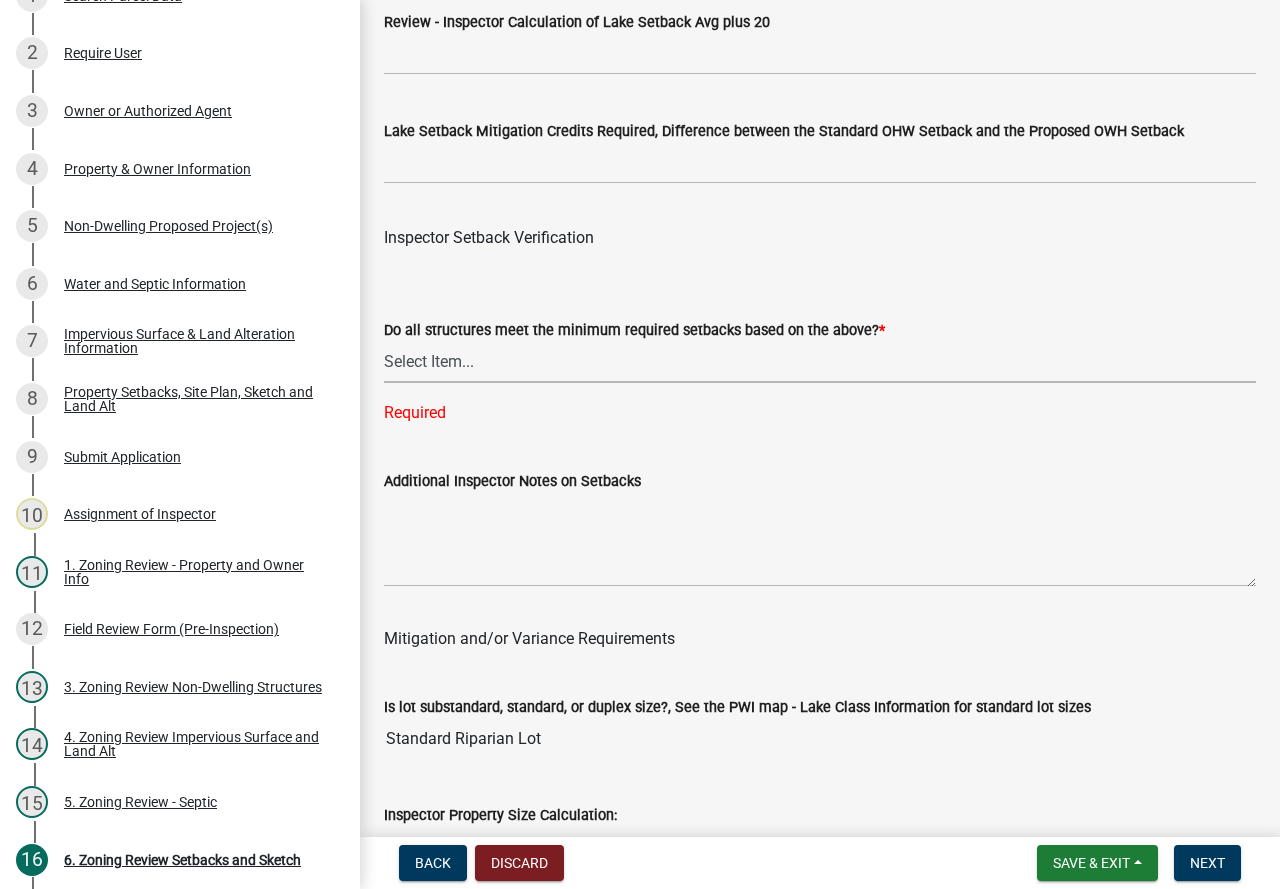 click on "Select Item...   Yes   No" at bounding box center (820, 362) 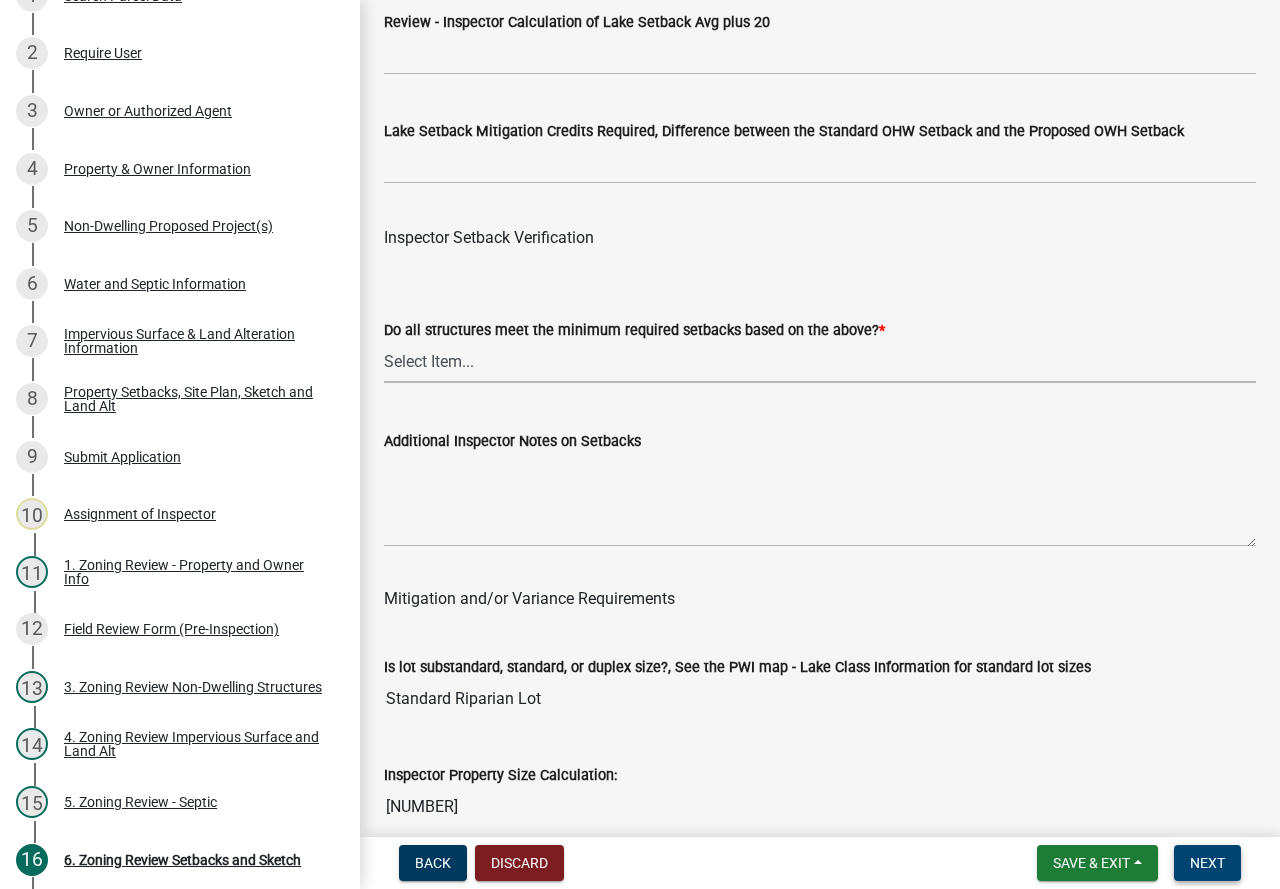 click on "Next" at bounding box center [1207, 863] 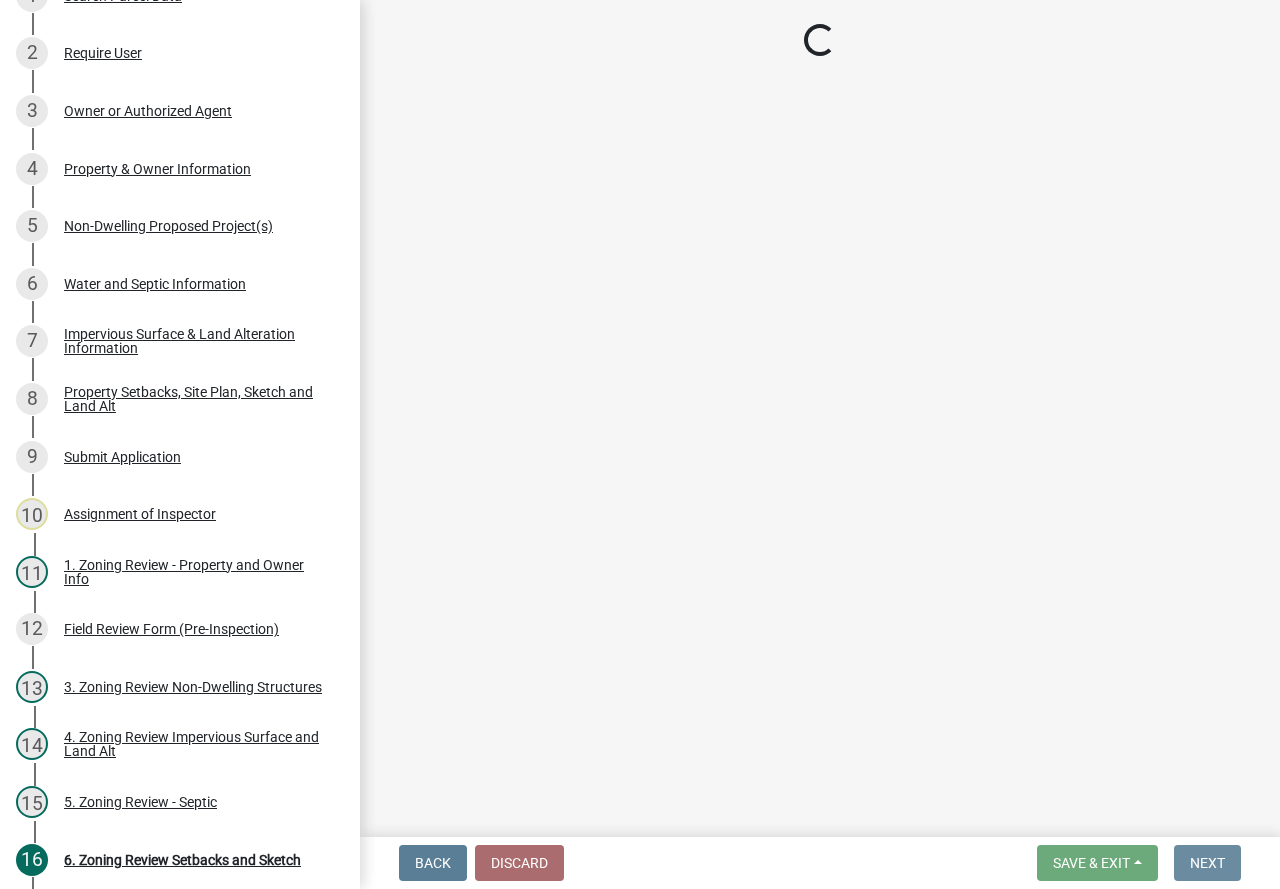scroll, scrollTop: 0, scrollLeft: 0, axis: both 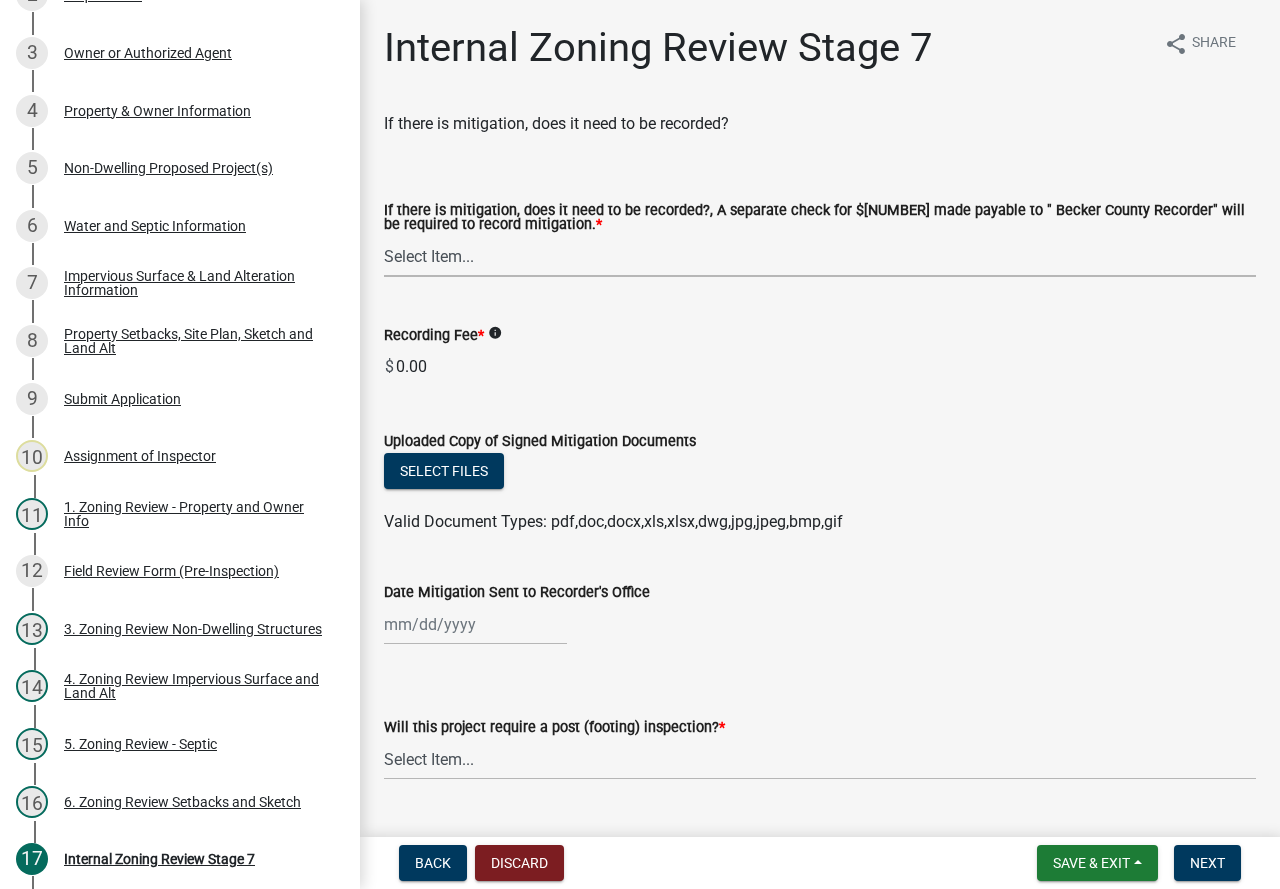 click on "Select Item...   Yes   No   N/A" at bounding box center [820, 256] 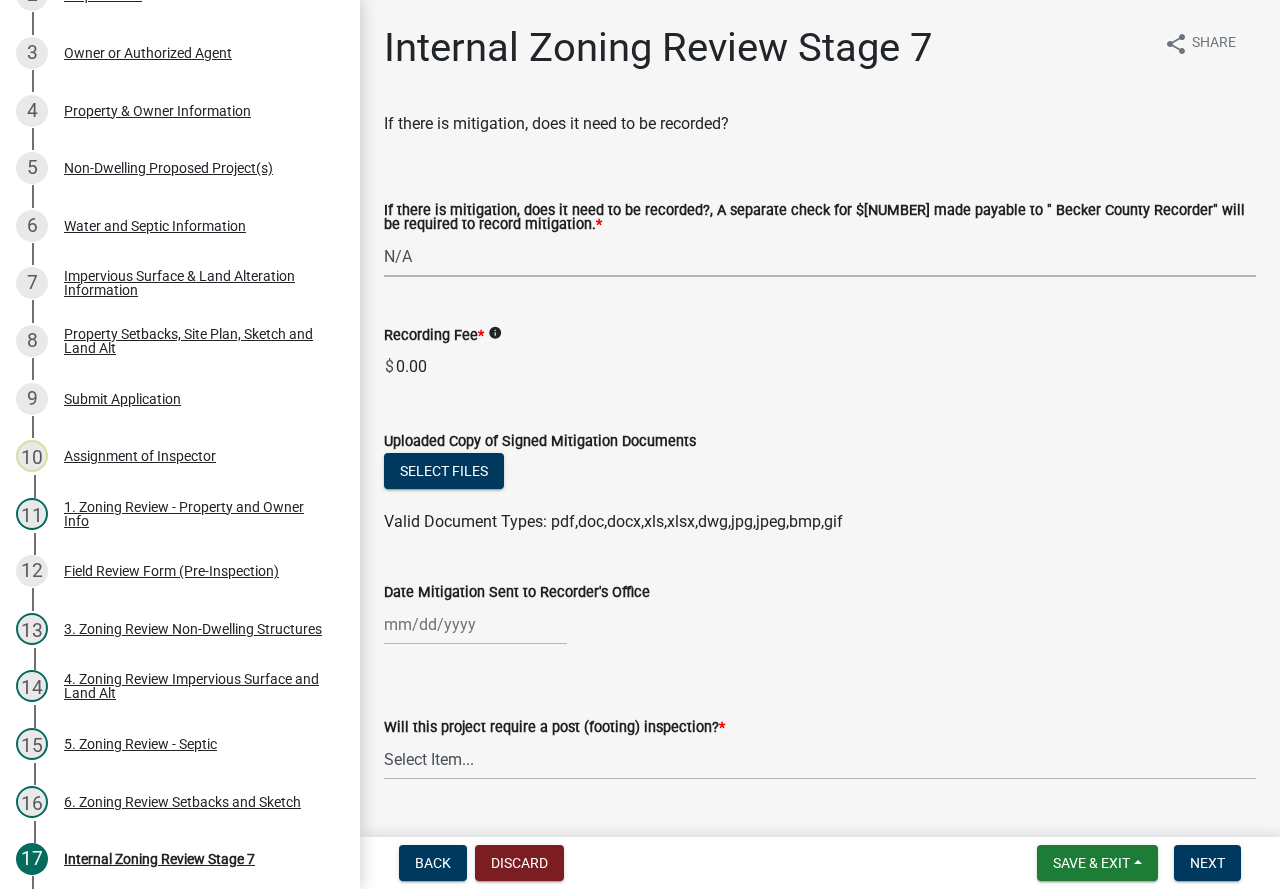 click on "Select Item...   Yes   No   N/A" at bounding box center [820, 256] 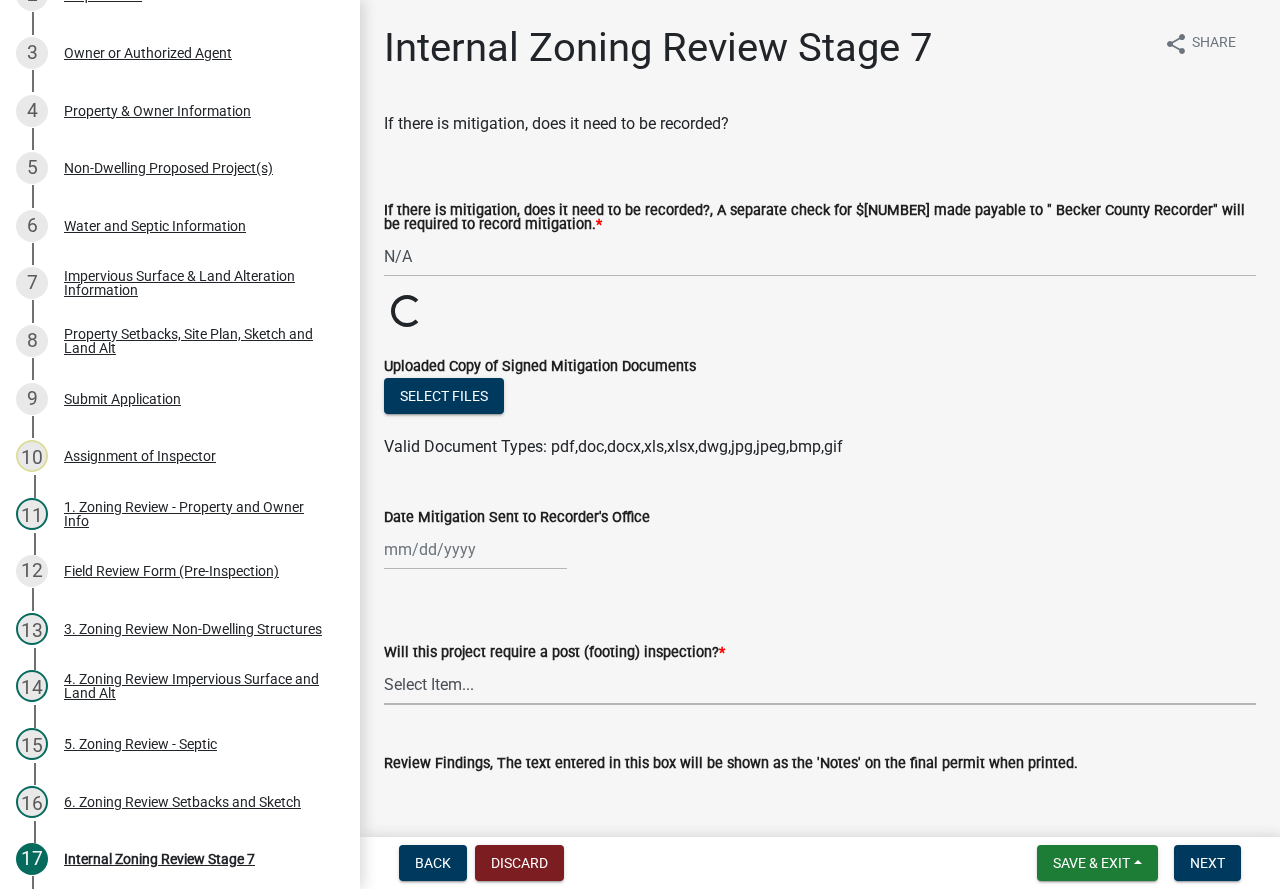 click on "Select Item...   No   Yes" at bounding box center [820, 684] 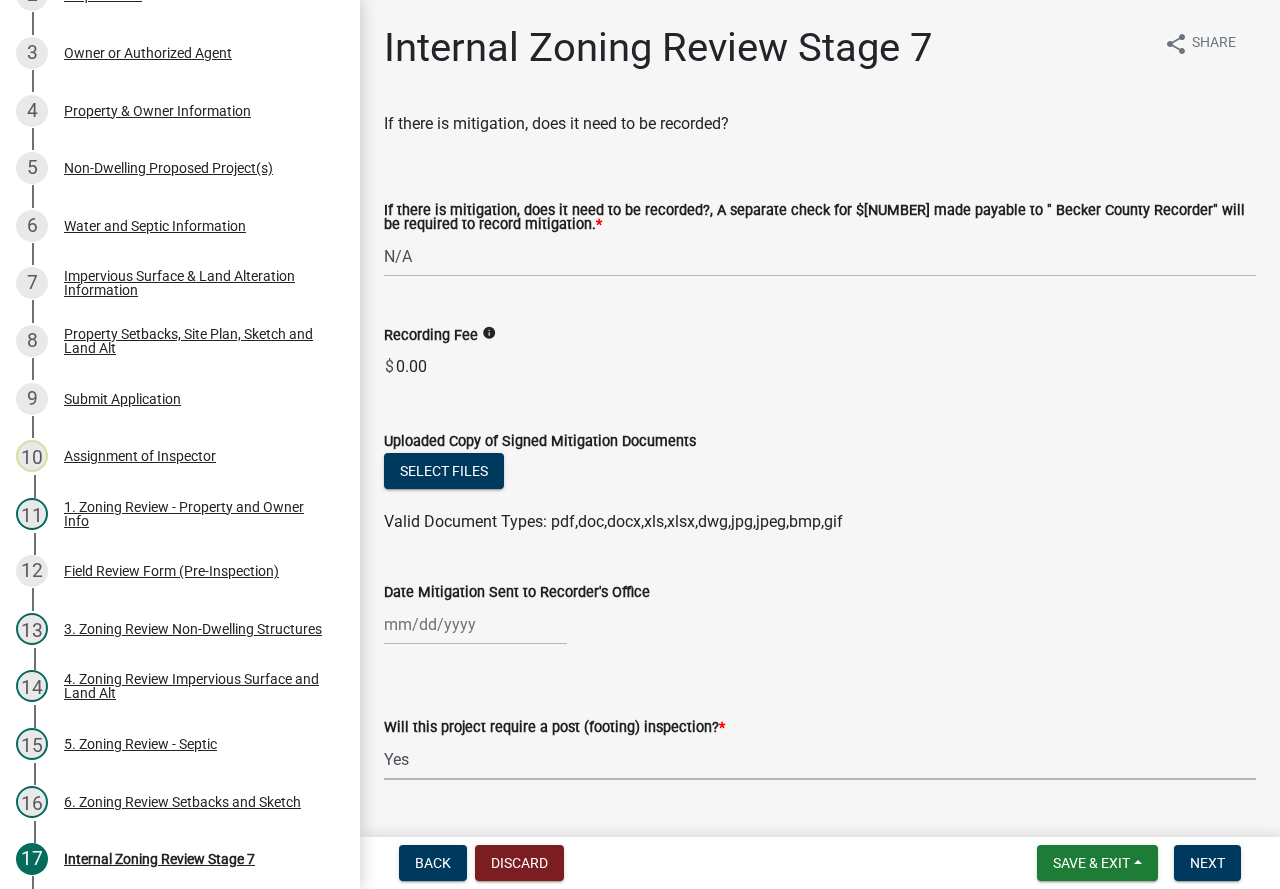 click on "Select Item...   No   Yes" at bounding box center [820, 759] 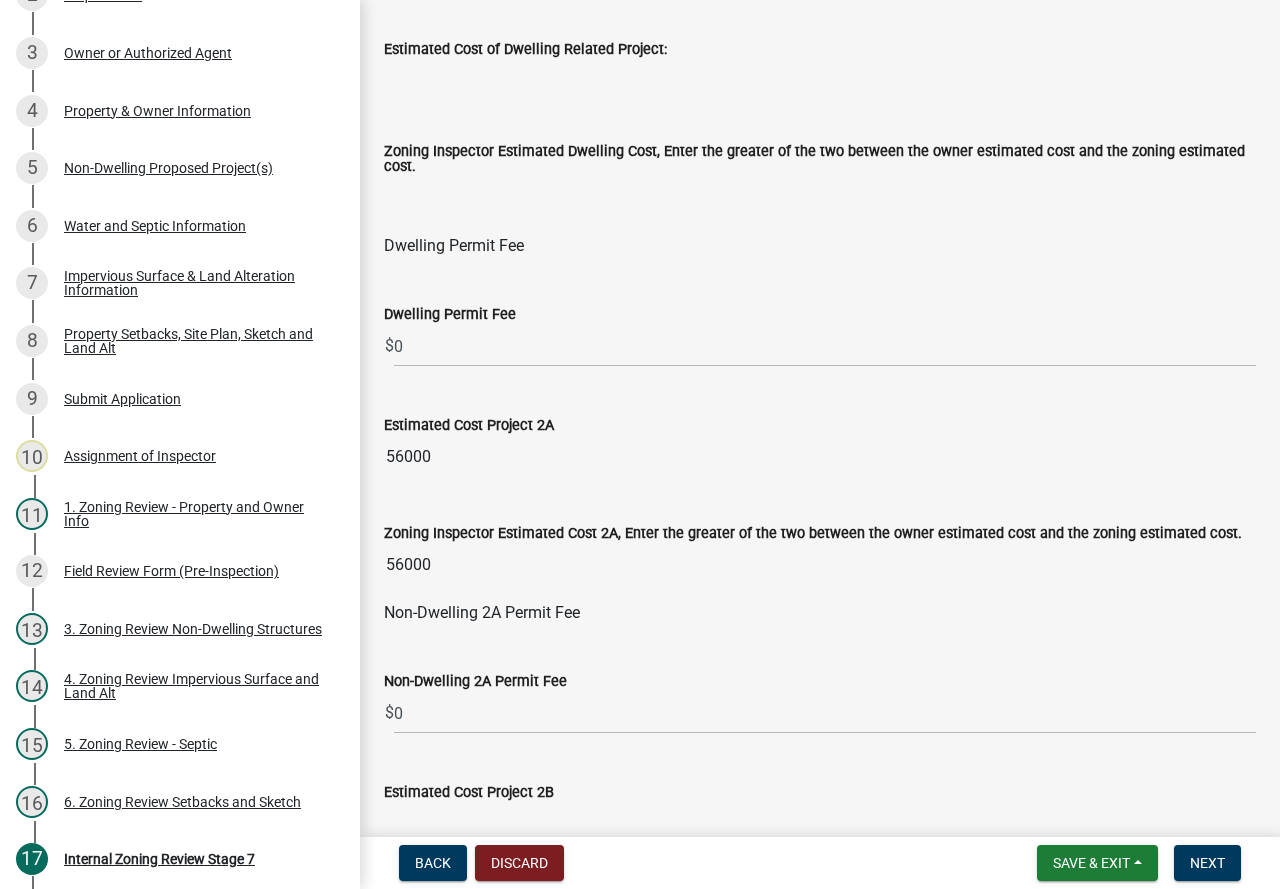 scroll, scrollTop: 1000, scrollLeft: 0, axis: vertical 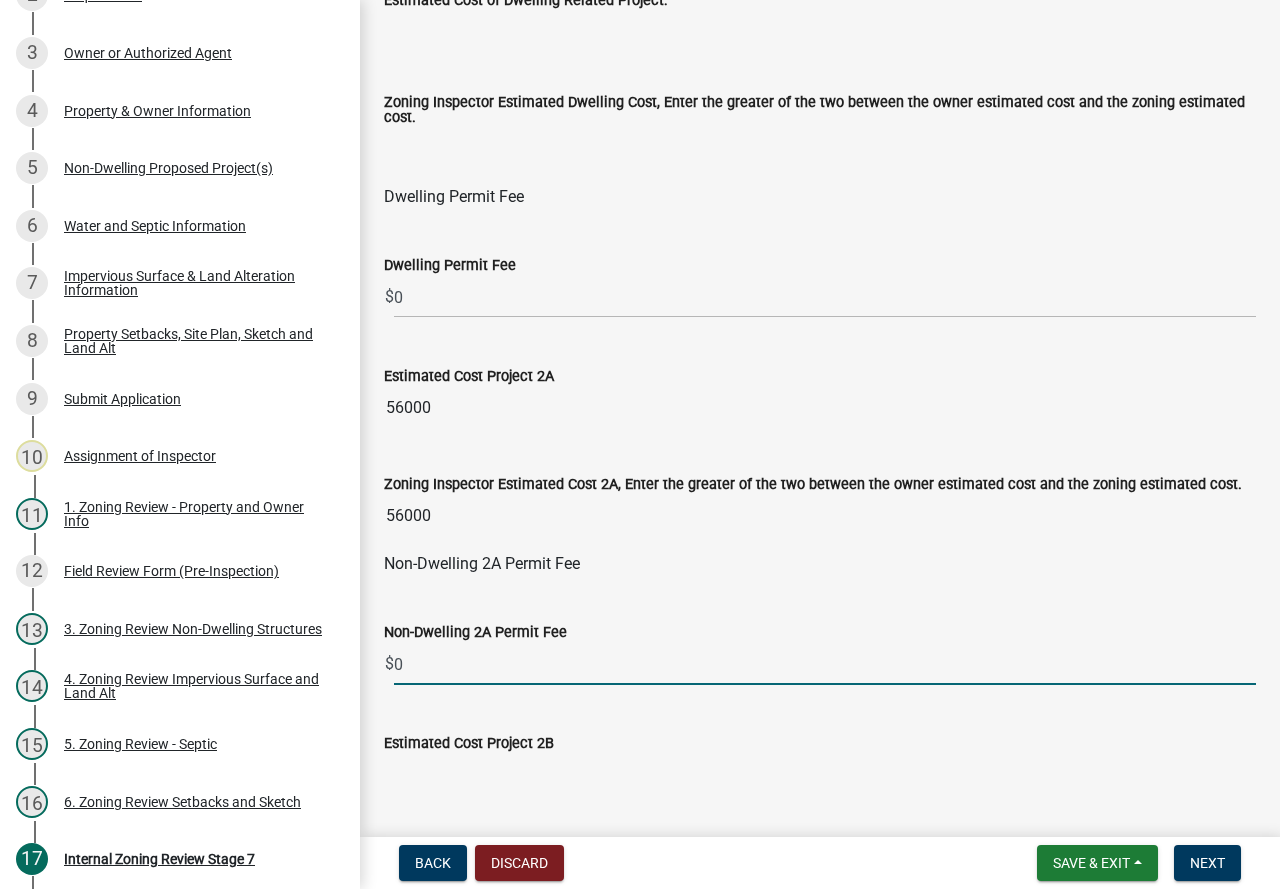 click on "0" at bounding box center (825, 664) 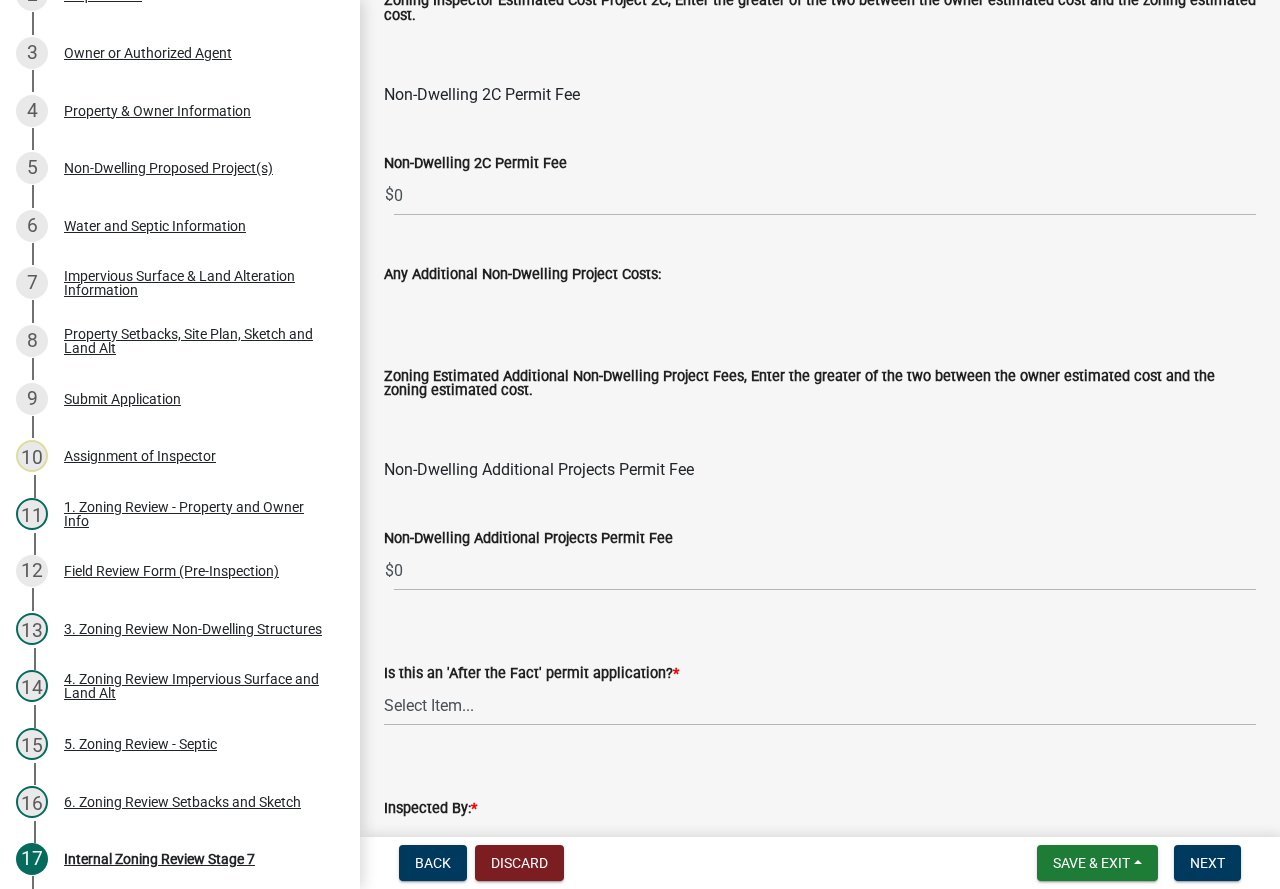 scroll, scrollTop: 2400, scrollLeft: 0, axis: vertical 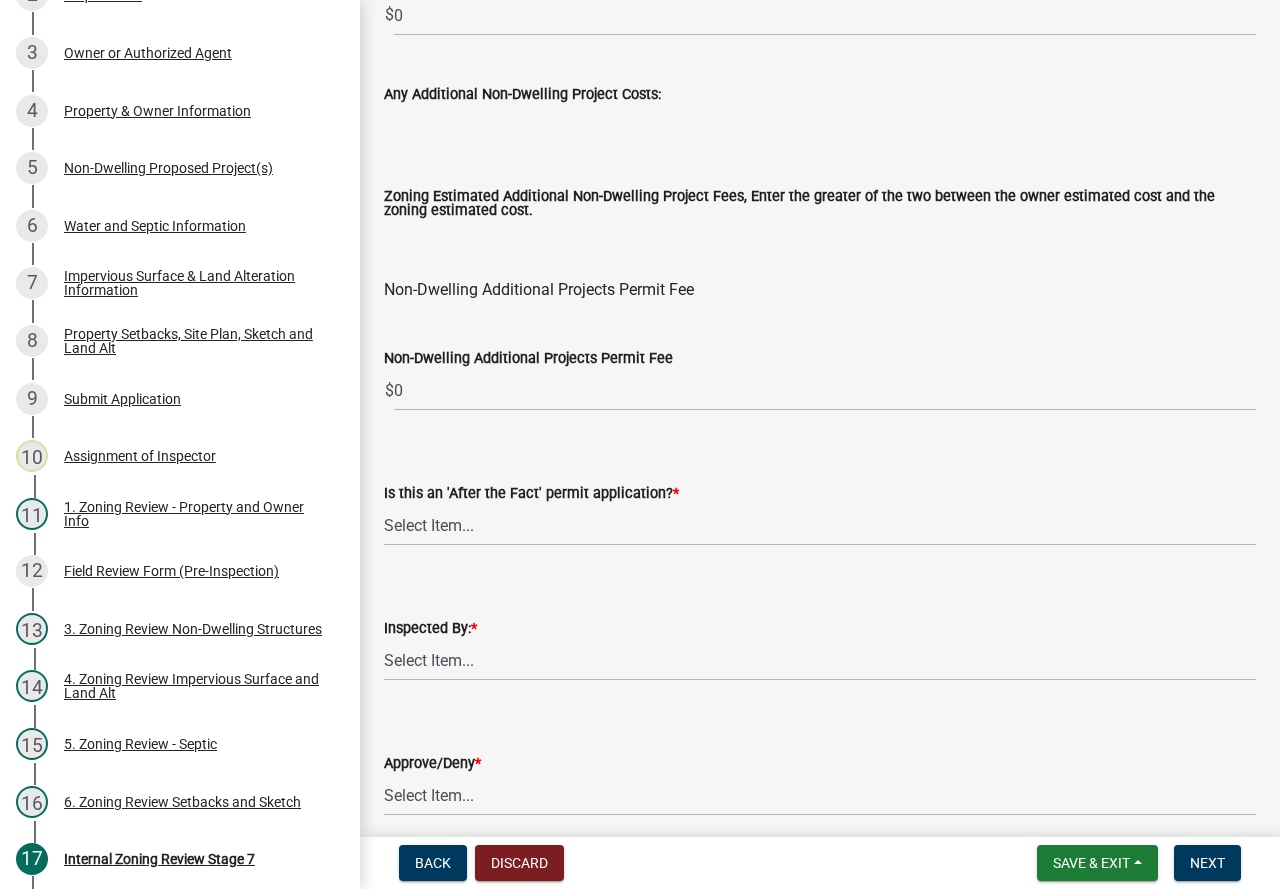 type on "228" 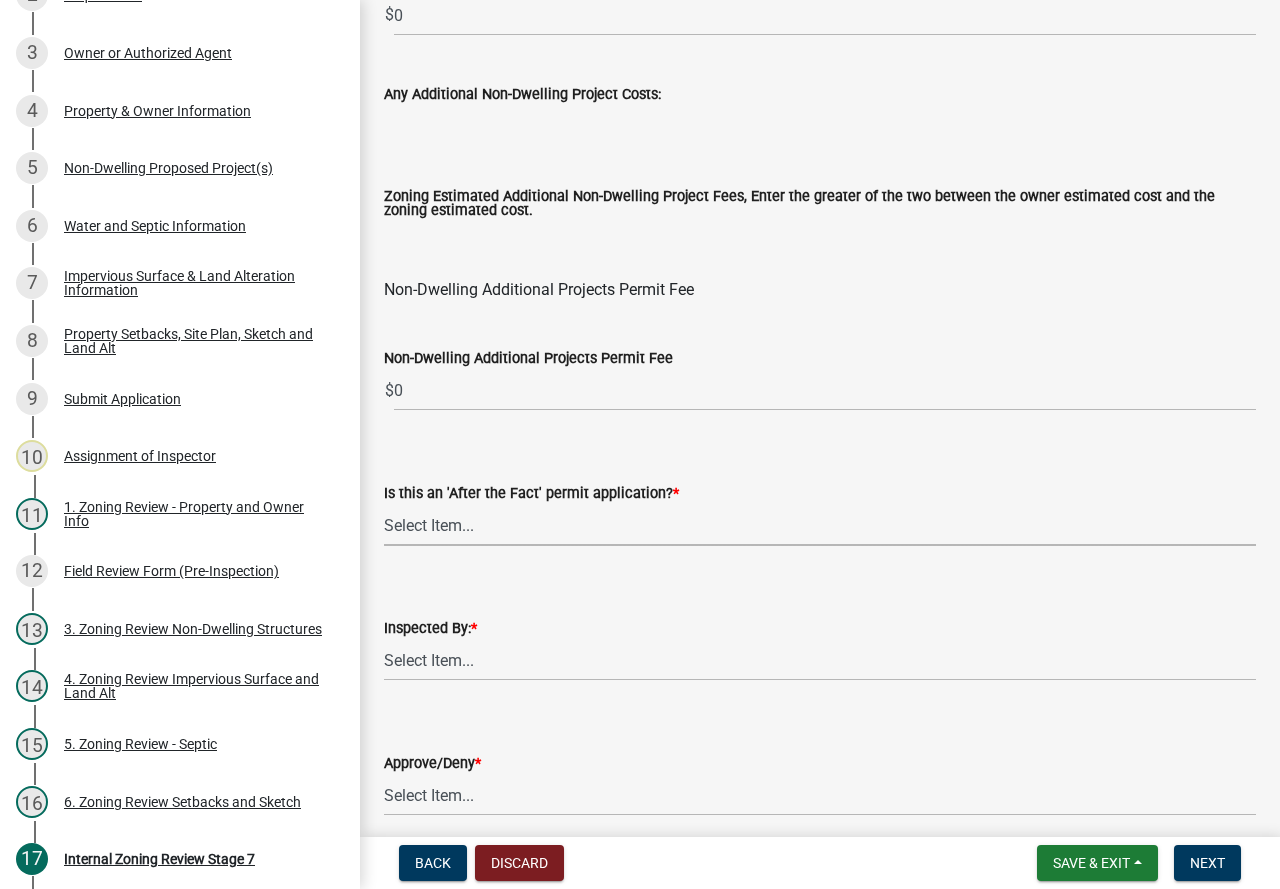 click on "Select Item...   No   Yes" at bounding box center [820, 525] 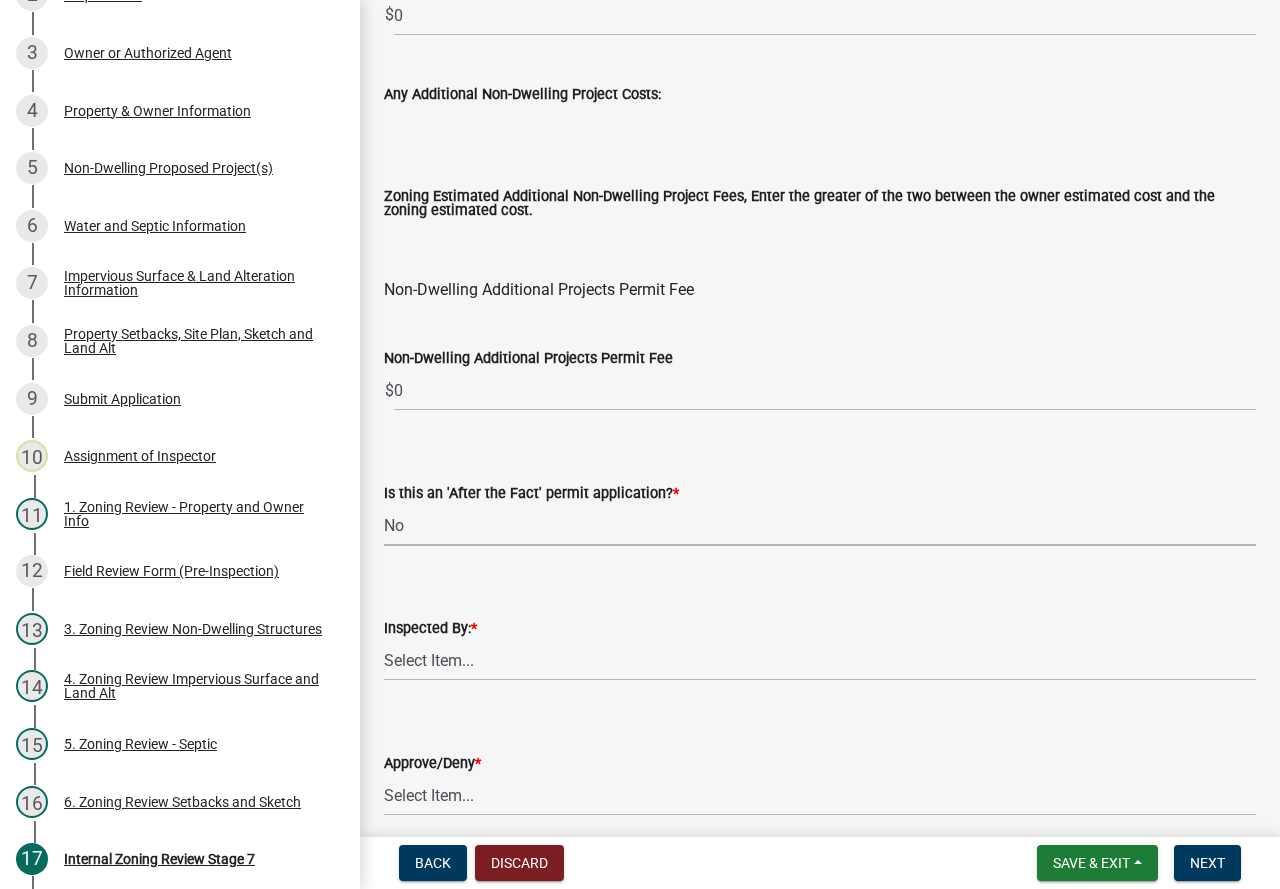 click on "Select Item...   No   Yes" at bounding box center (820, 525) 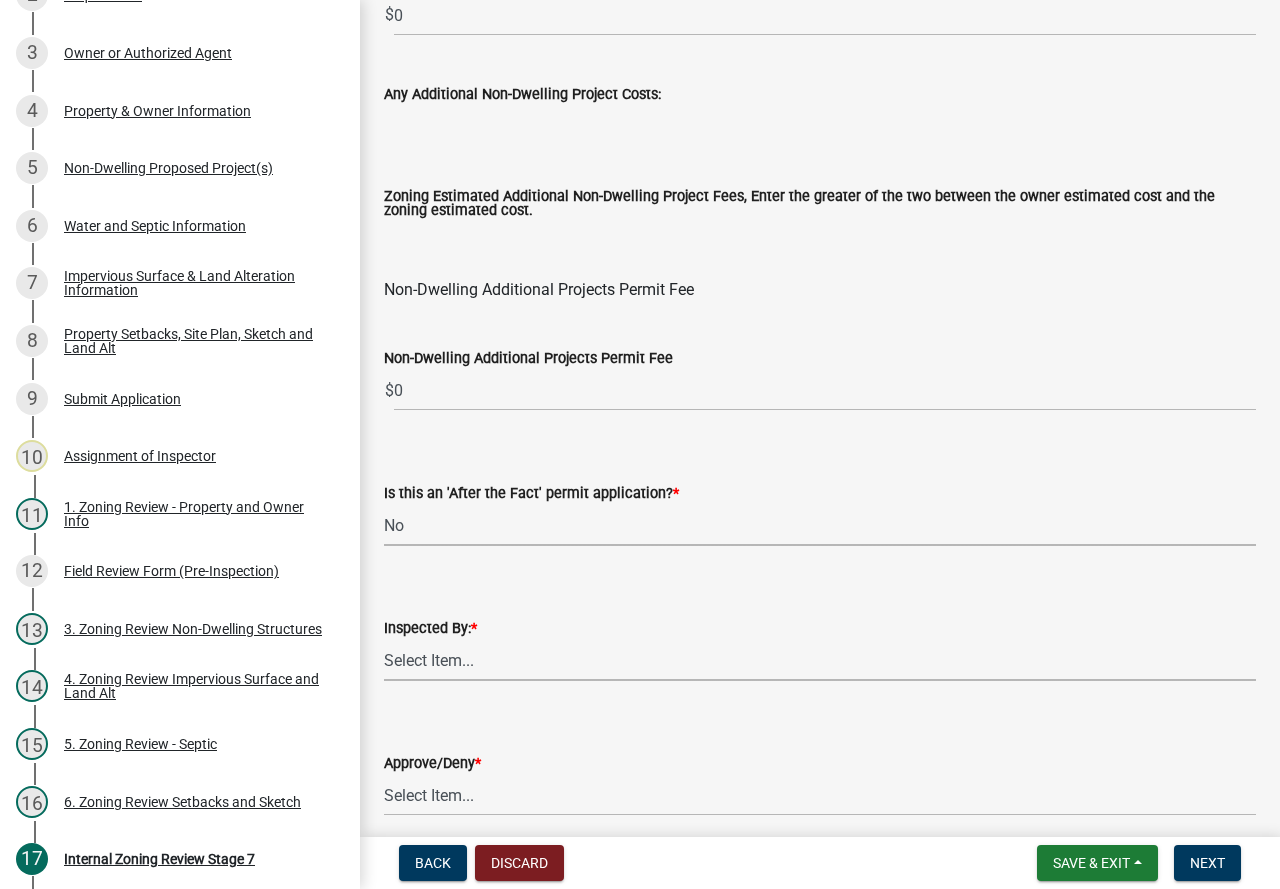 click on "Select Item...   [FIRST] [LAST]   [FIRST] [LAST]   [FIRST] [LAST]   [FIRST] [LAST]   [FIRST] [LAST]   [FIRST] [LAST]" at bounding box center (820, 660) 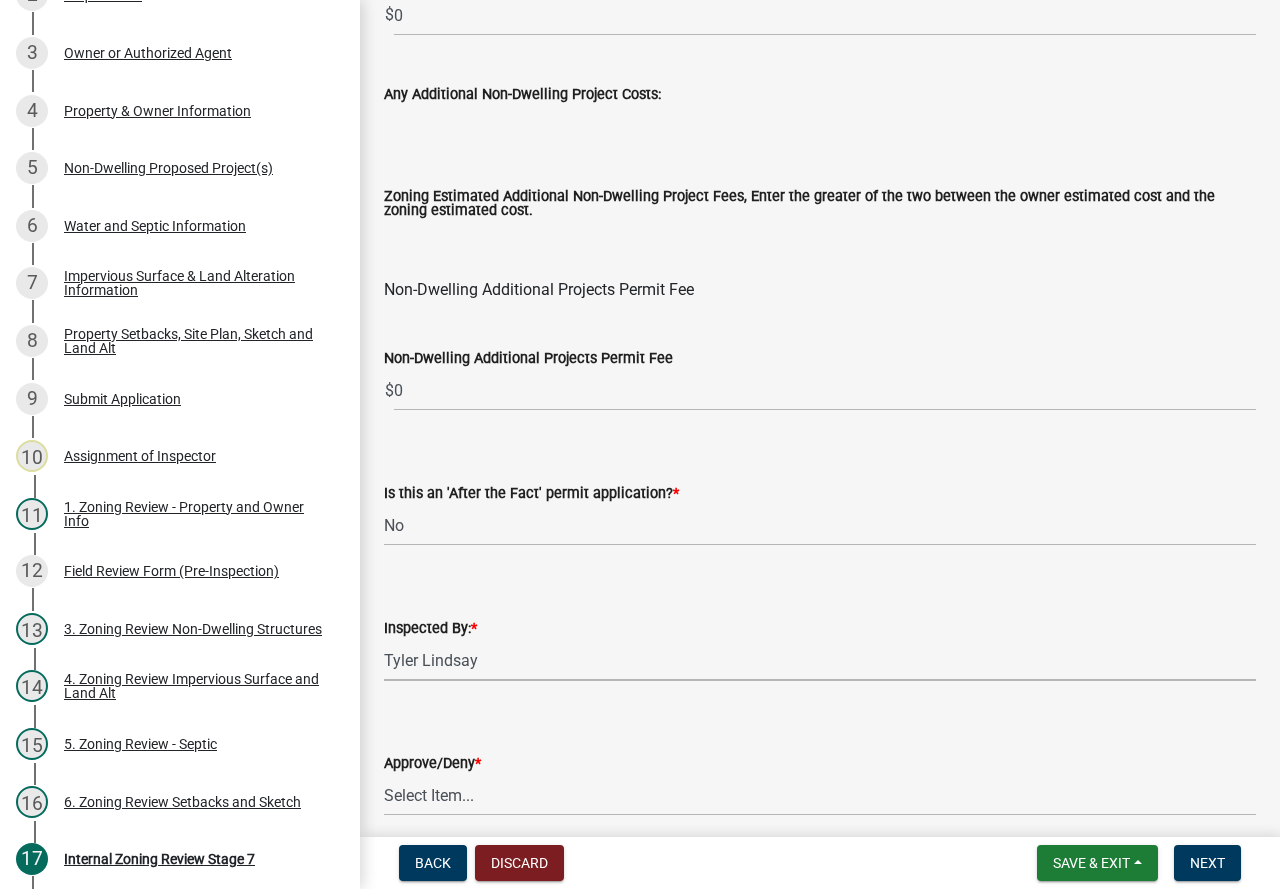 click on "Select Item...   [FIRST] [LAST]   [FIRST] [LAST]   [FIRST] [LAST]   [FIRST] [LAST]   [FIRST] [LAST]   [FIRST] [LAST]" at bounding box center [820, 660] 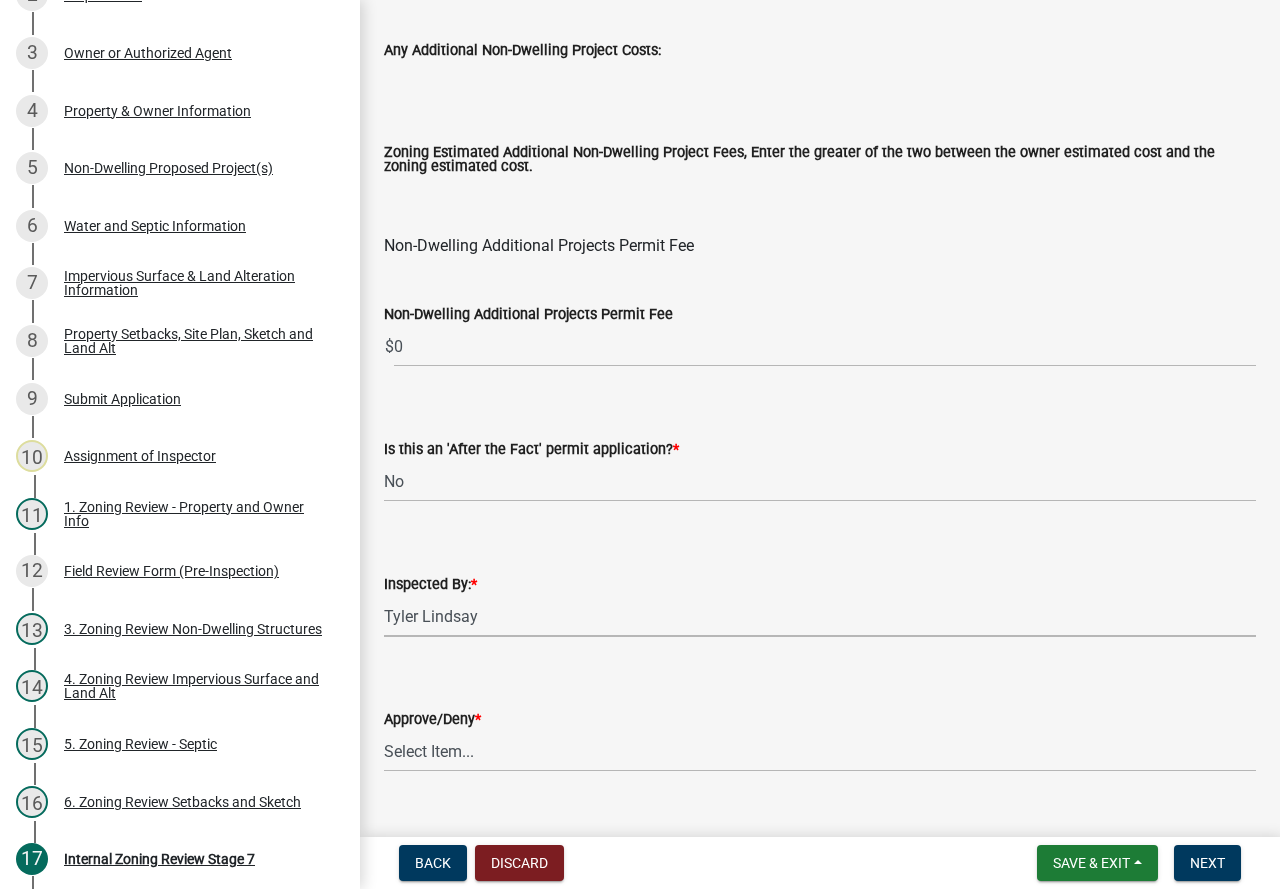 scroll, scrollTop: 2488, scrollLeft: 0, axis: vertical 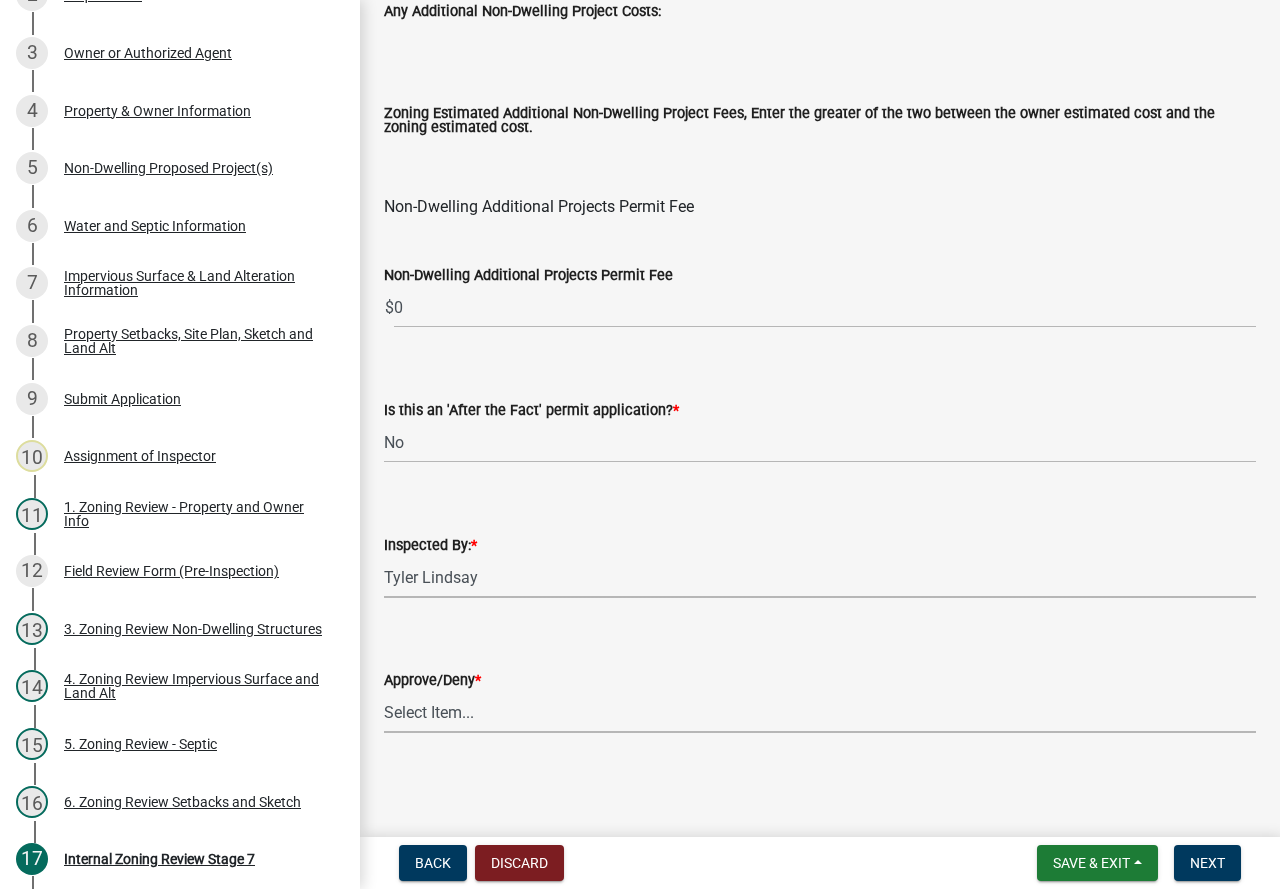 click on "Select Item...   Approve   Deny" at bounding box center (820, 712) 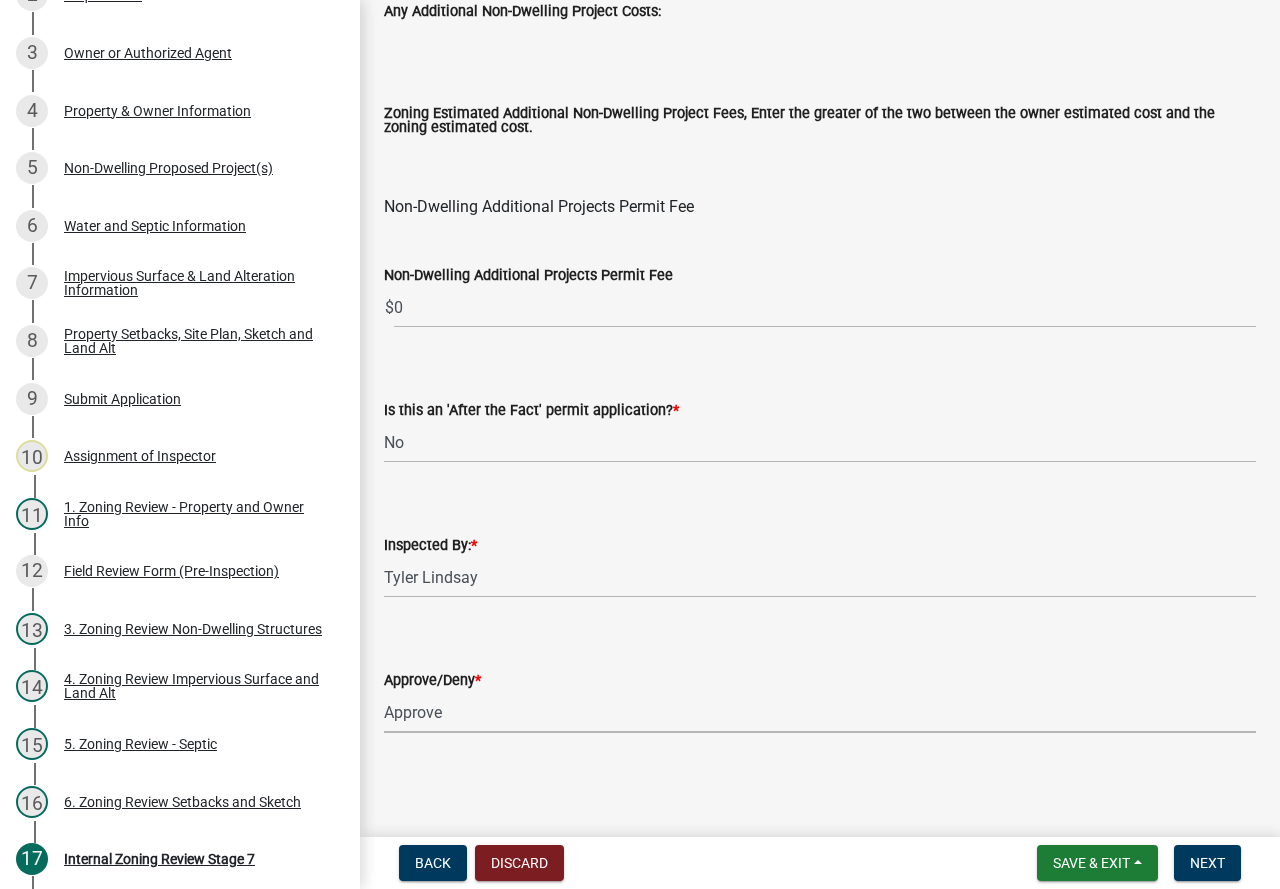 click on "Select Item...   Approve   Deny" at bounding box center (820, 712) 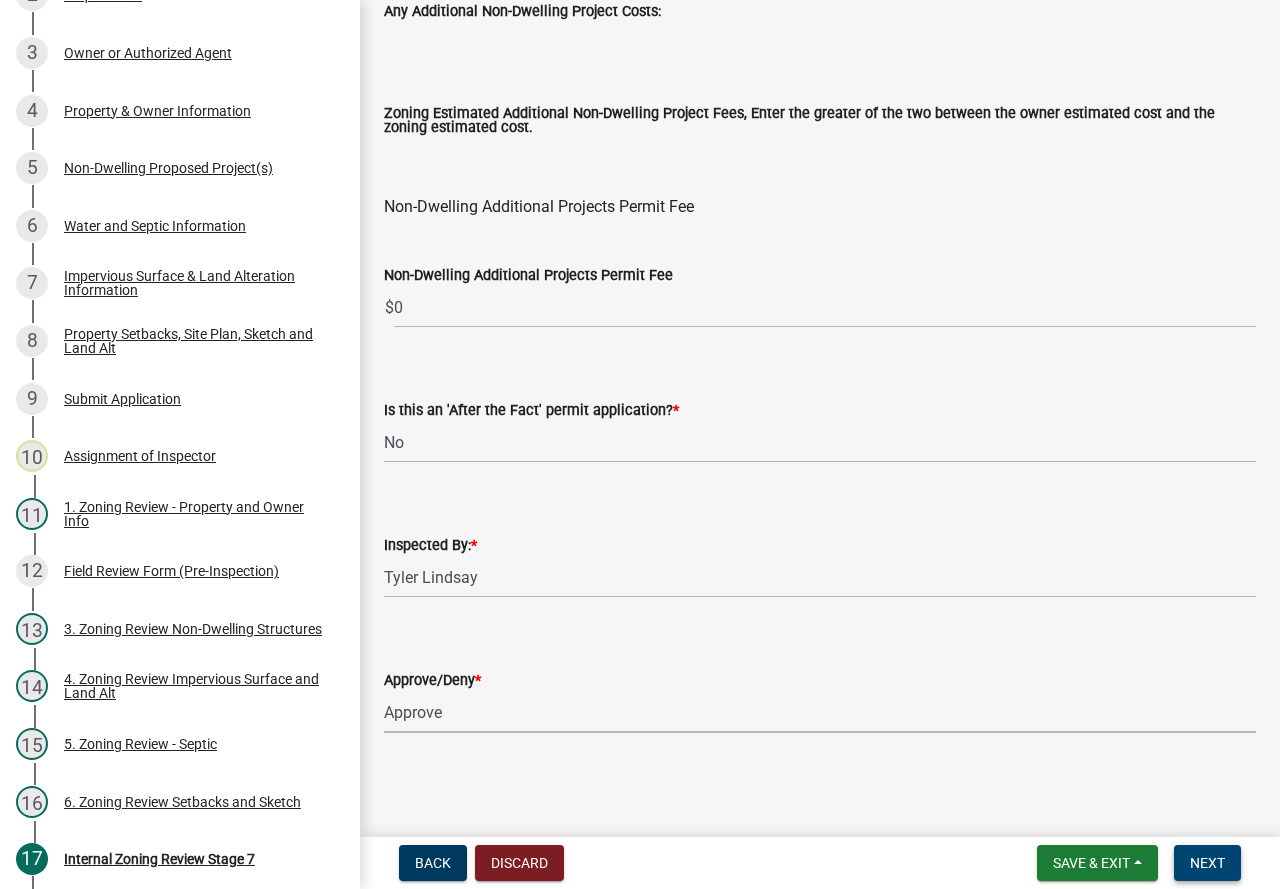 click on "Next" at bounding box center [1207, 863] 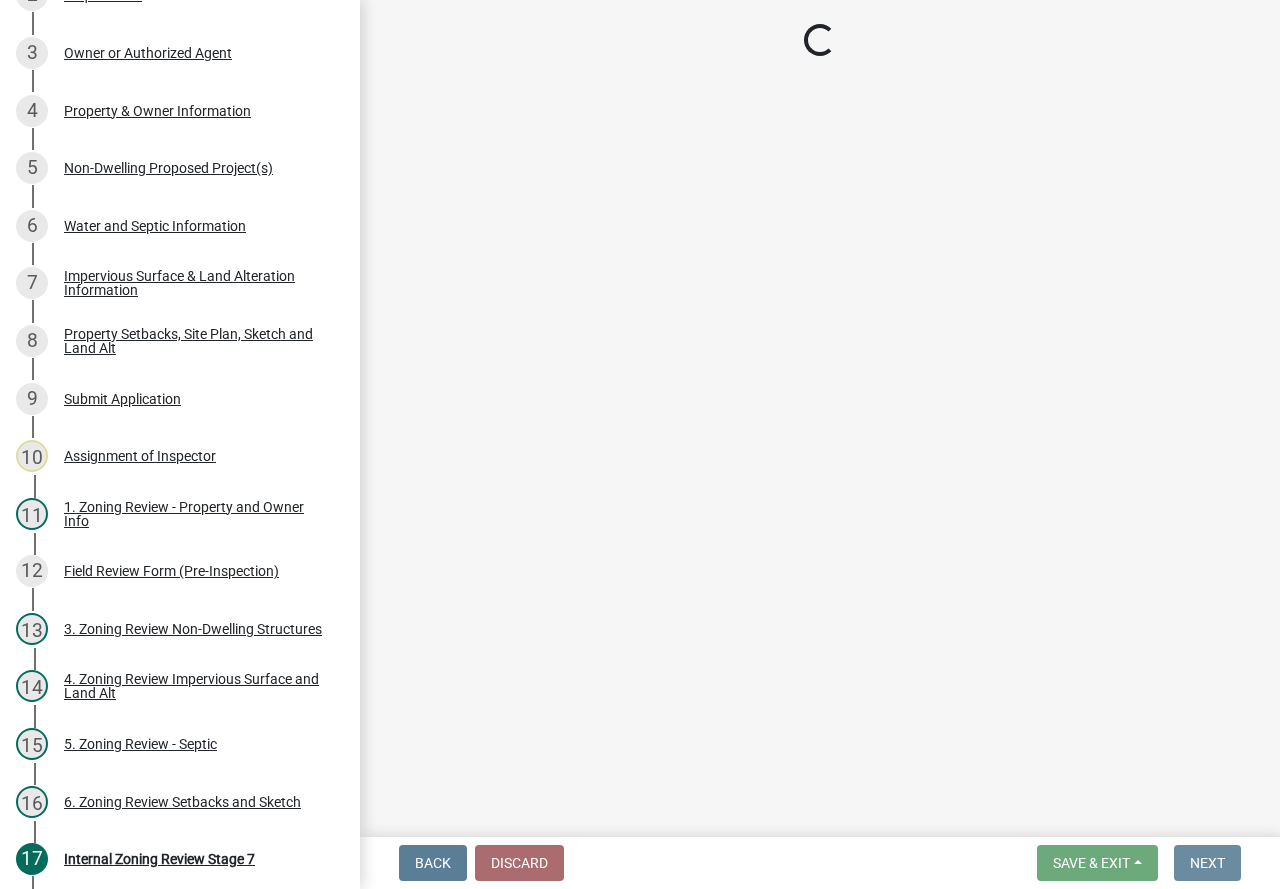 scroll, scrollTop: 0, scrollLeft: 0, axis: both 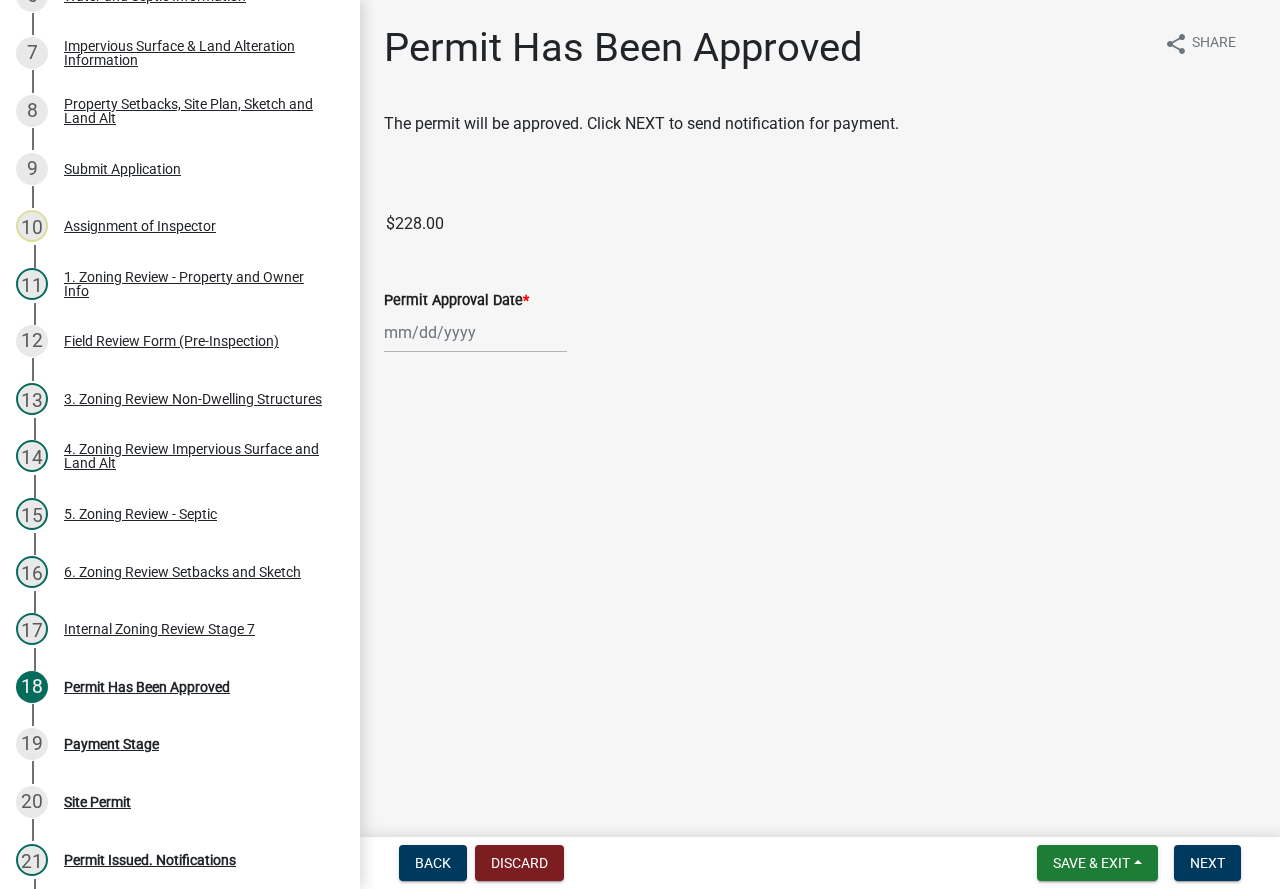 click 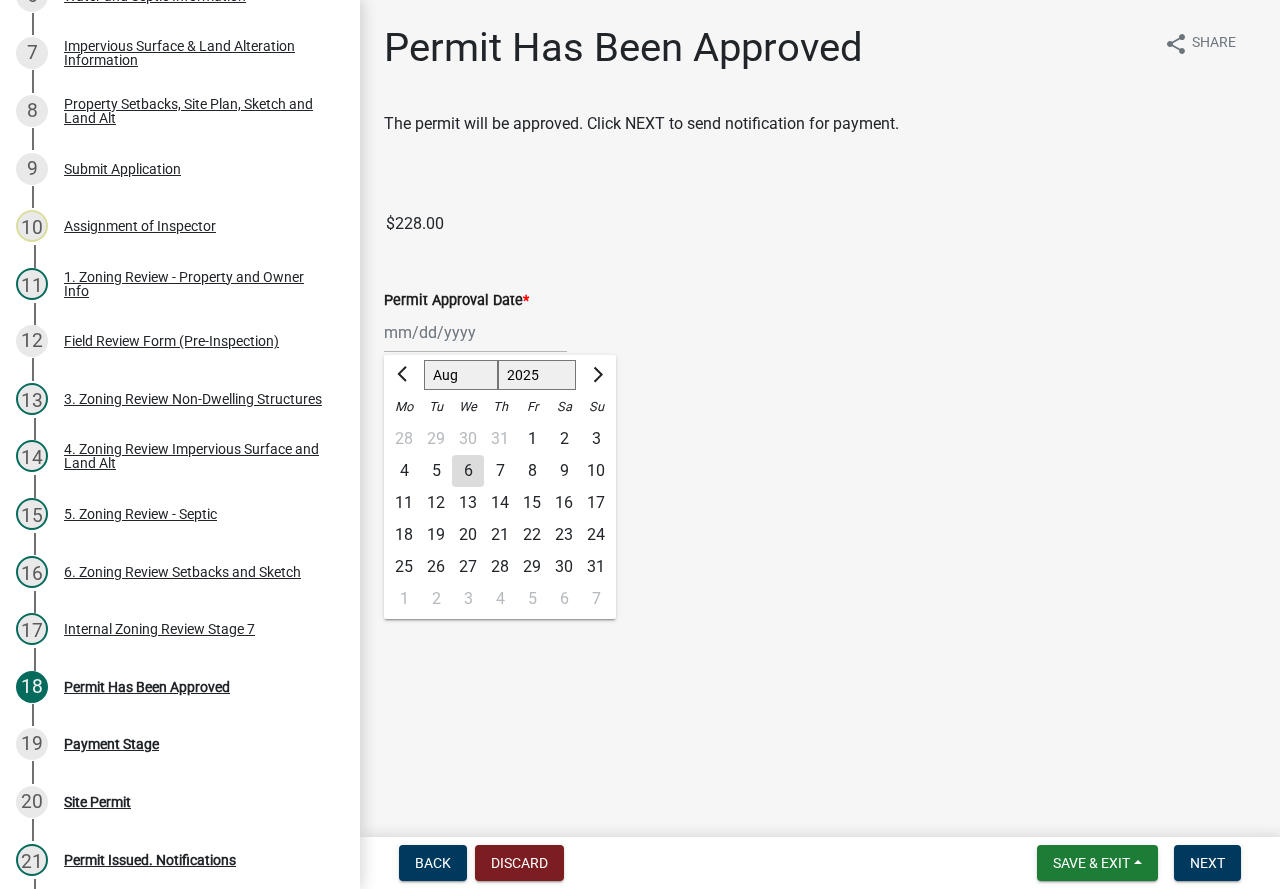 click on "6" 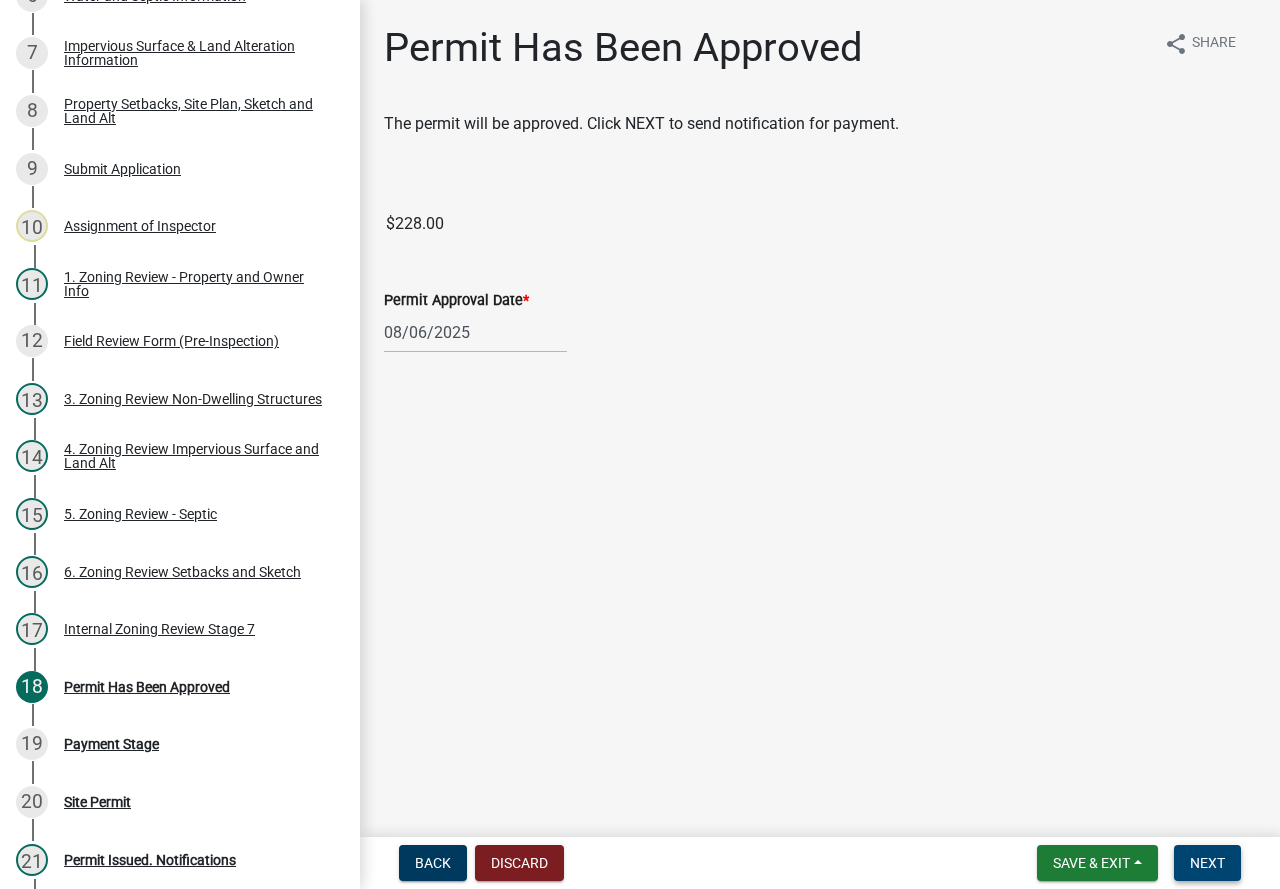 click on "Next" at bounding box center (1207, 863) 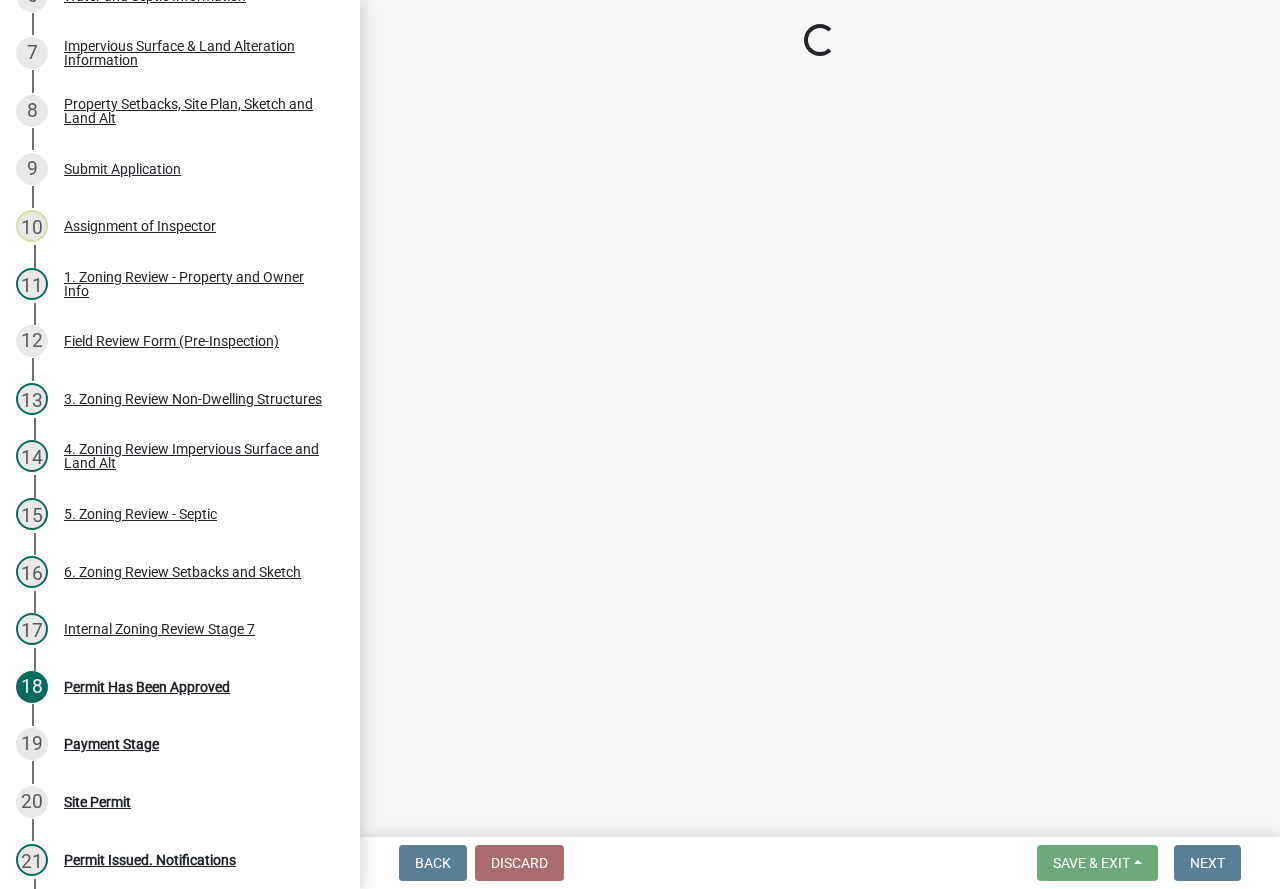 select on "3: 3" 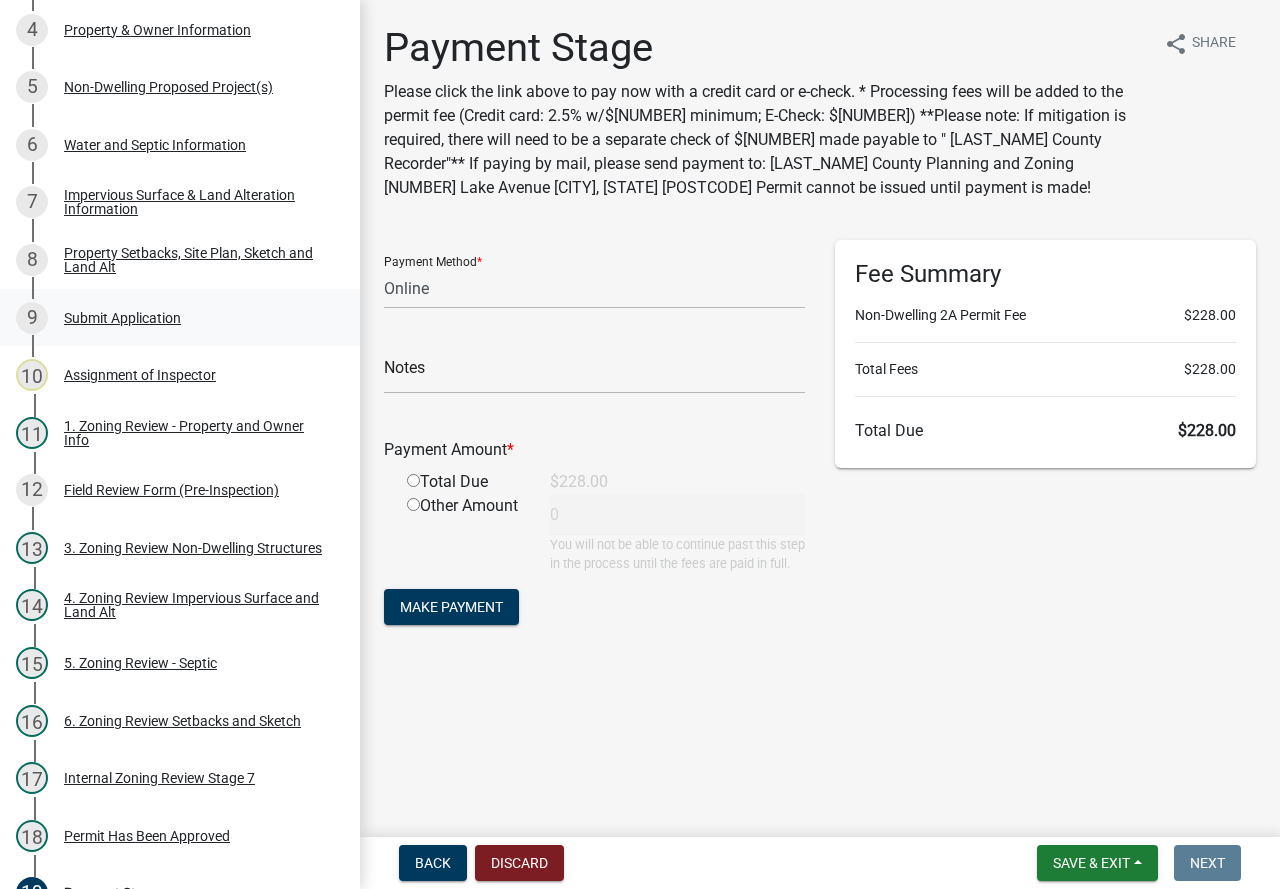 scroll, scrollTop: 188, scrollLeft: 0, axis: vertical 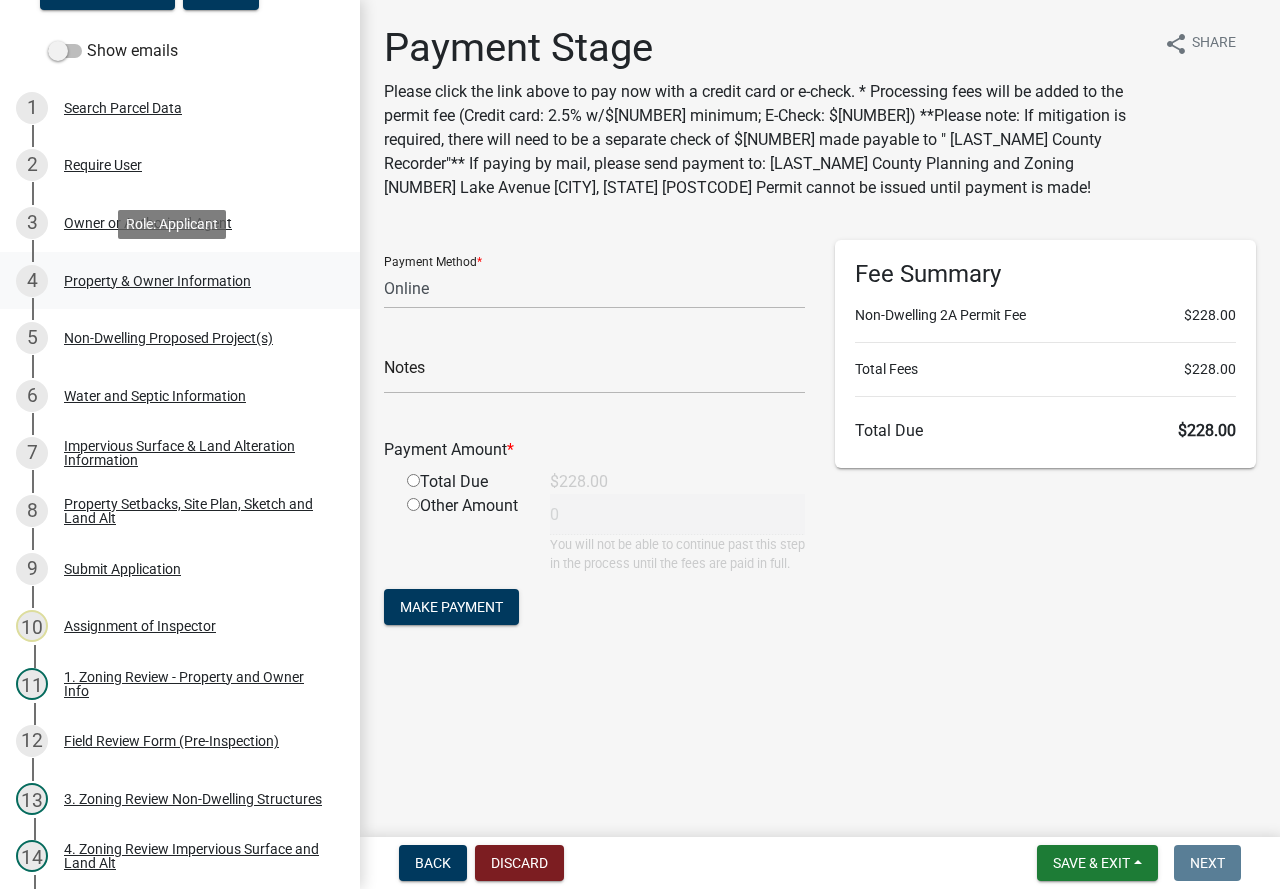 click on "Property & Owner Information" at bounding box center (157, 281) 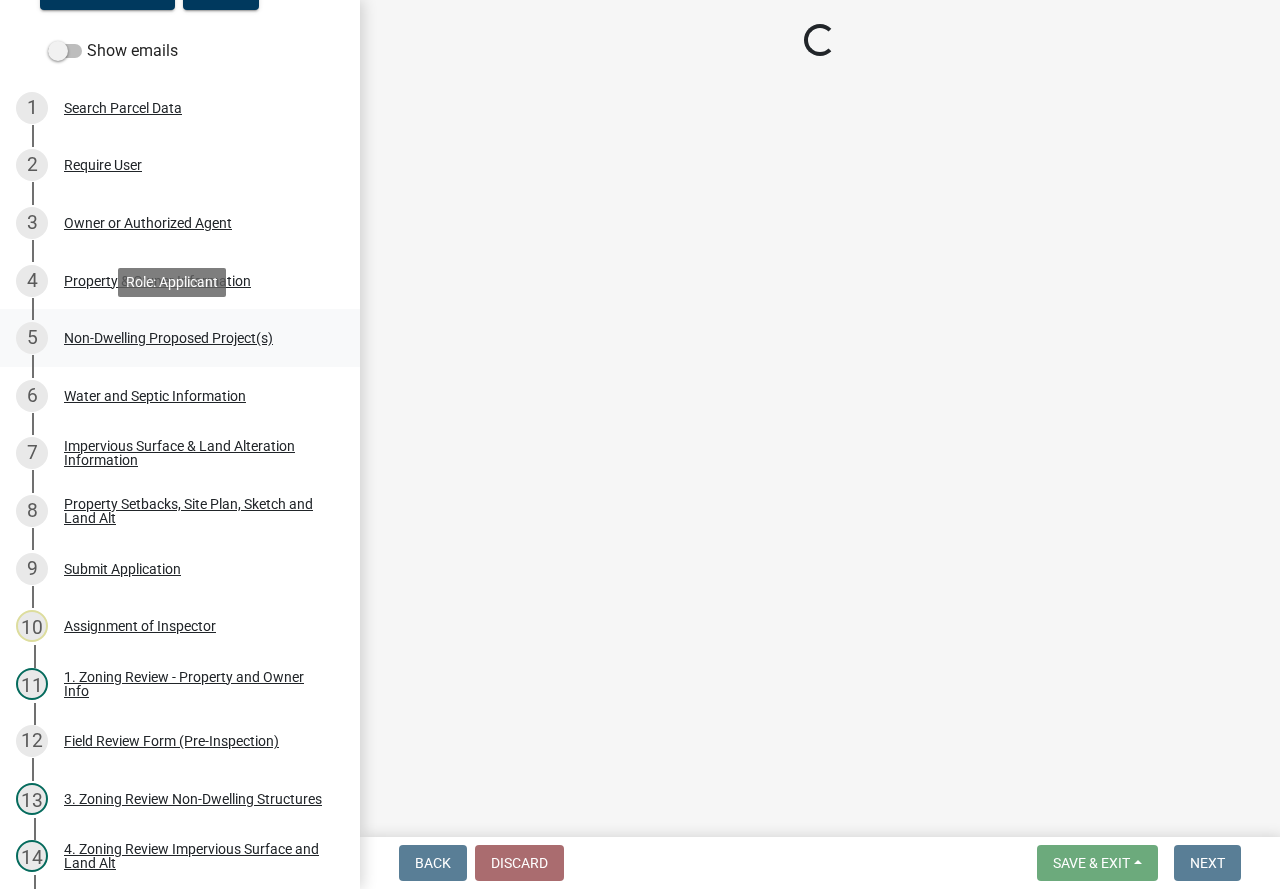 select on "b4fc589a-01c8-47e4-a72e-871857921bc6" 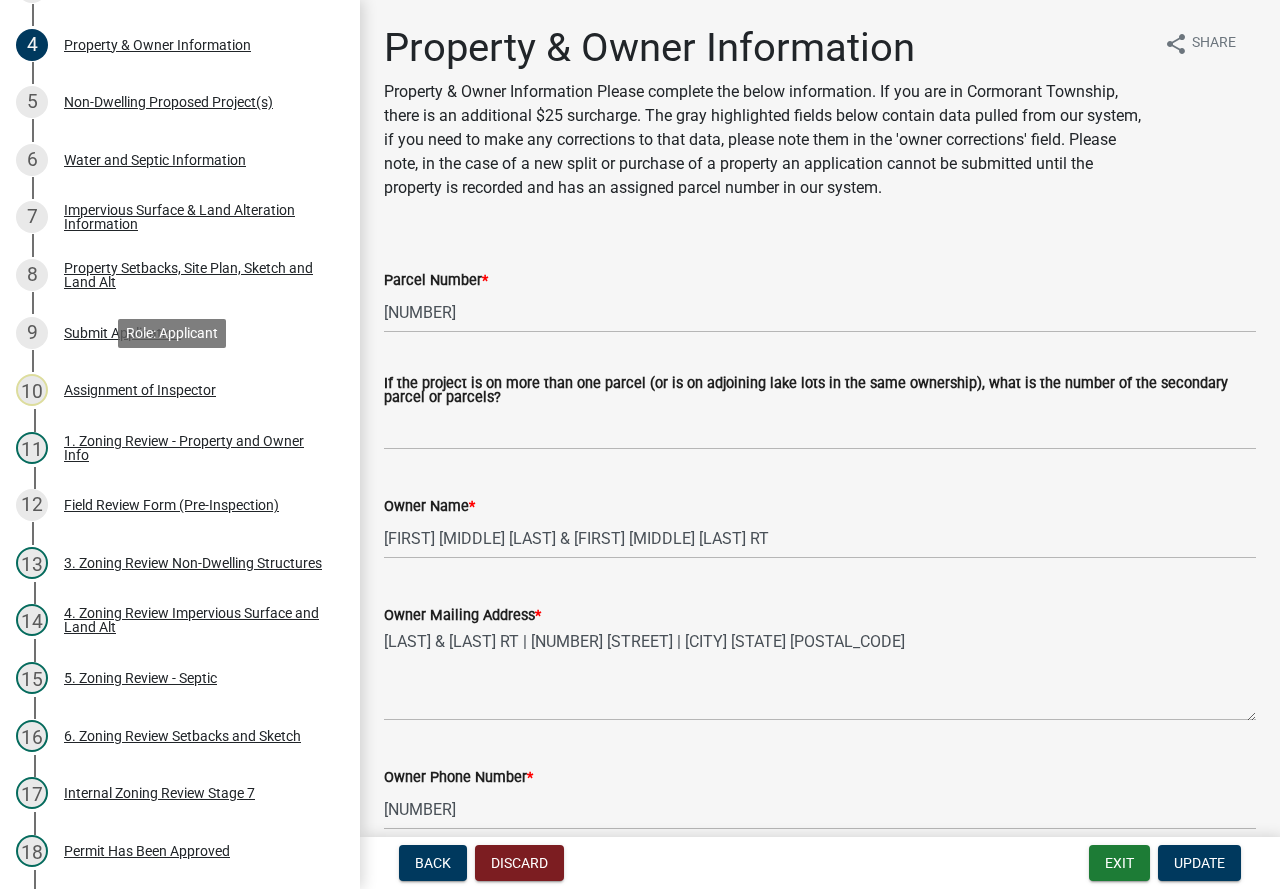 scroll, scrollTop: 831, scrollLeft: 0, axis: vertical 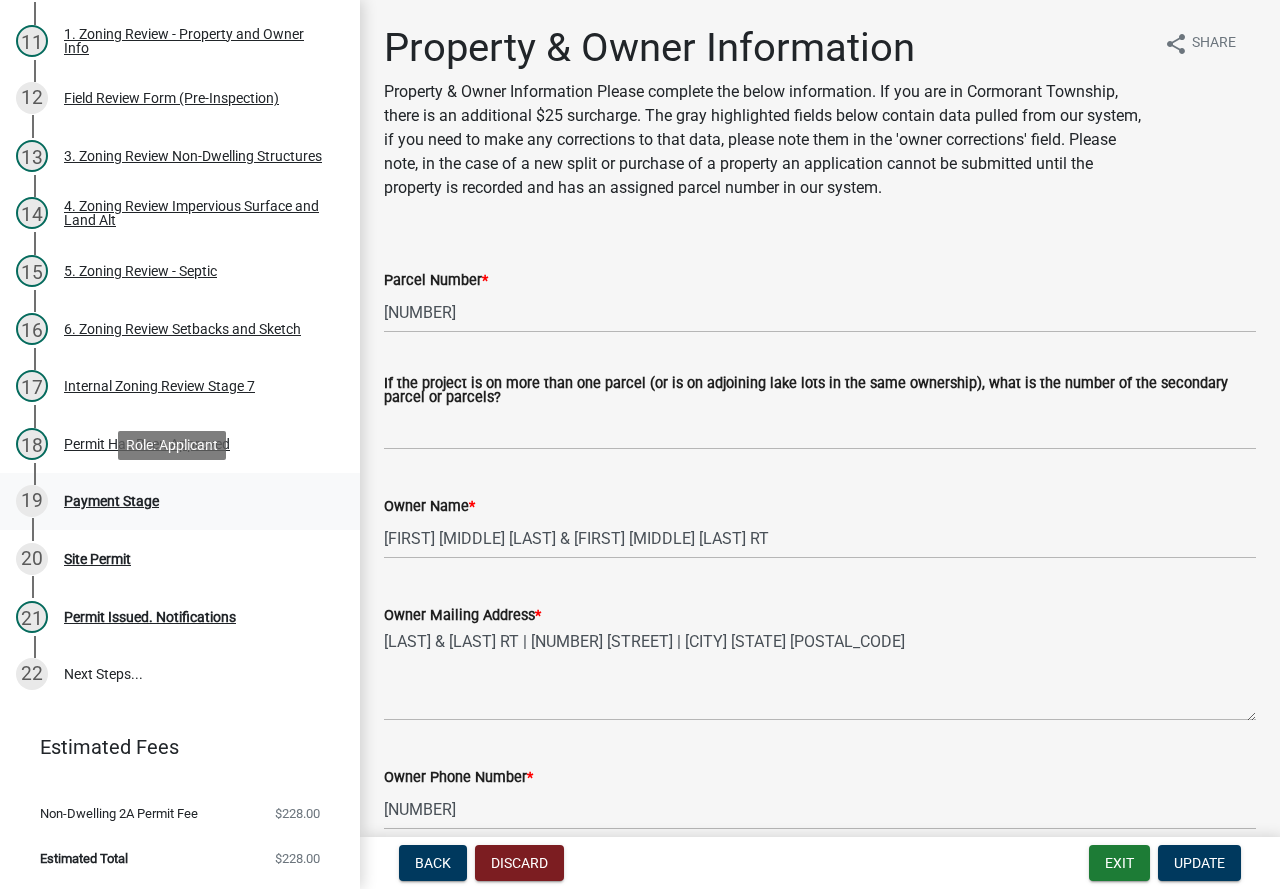 click on "Payment Stage" at bounding box center [111, 501] 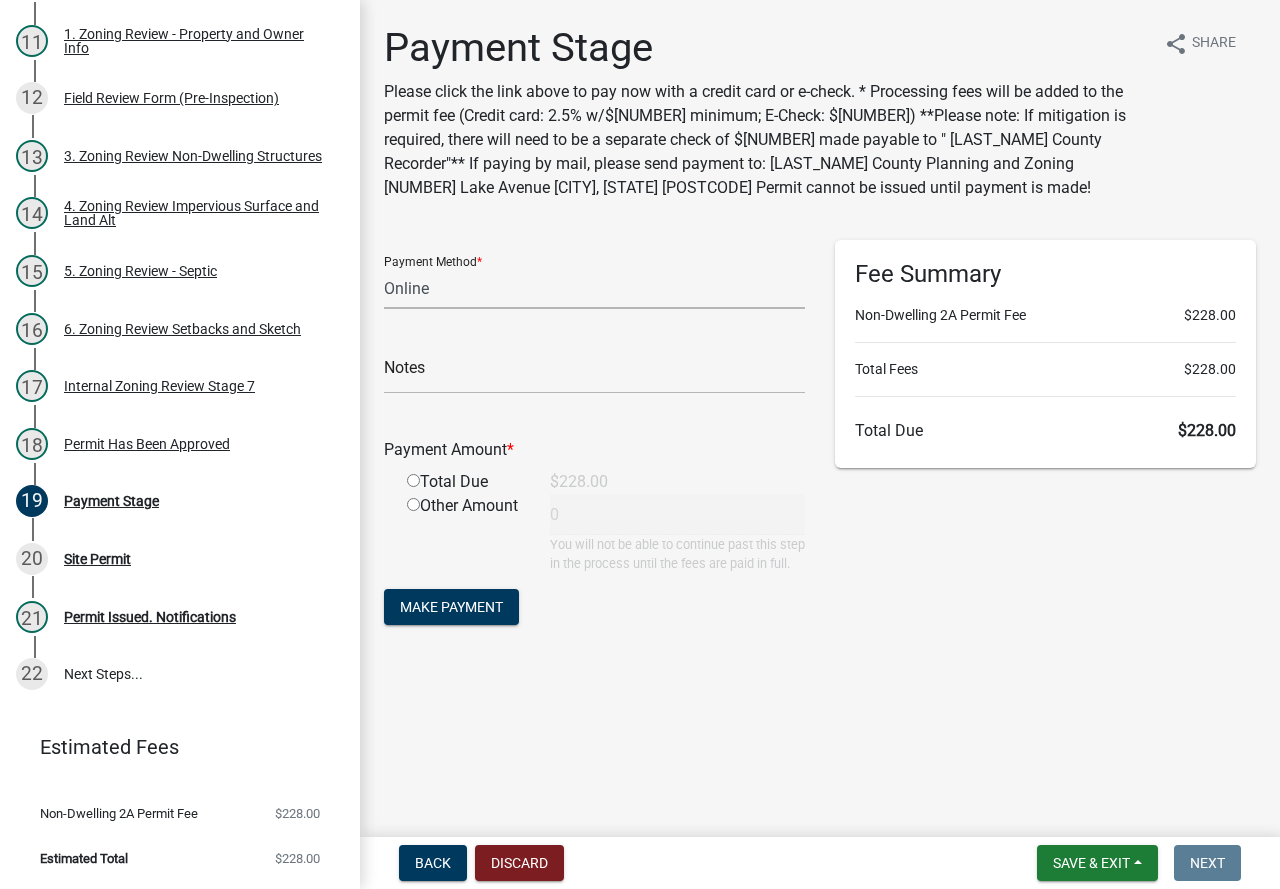 click on "Credit Card POS Check Cash Online" 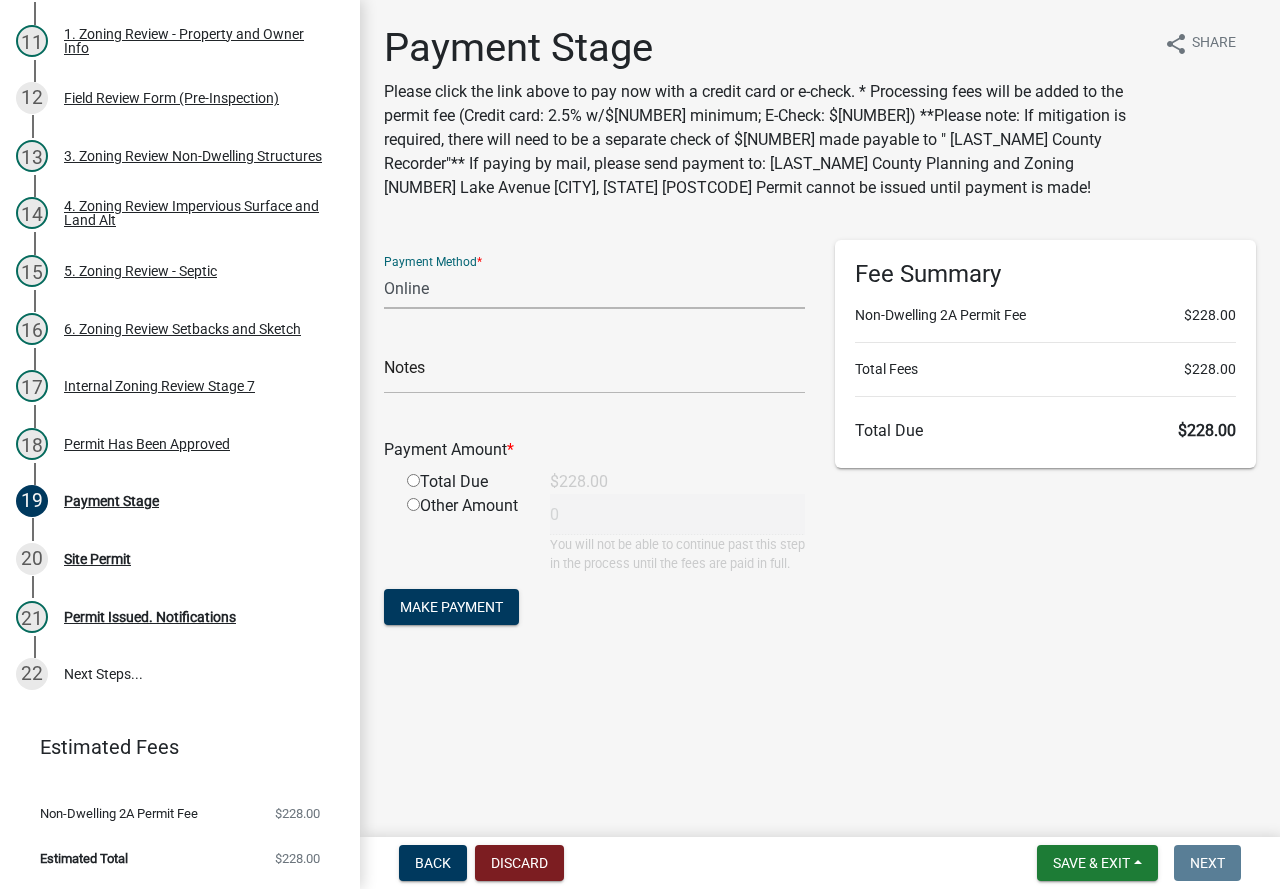 select on "1: 0" 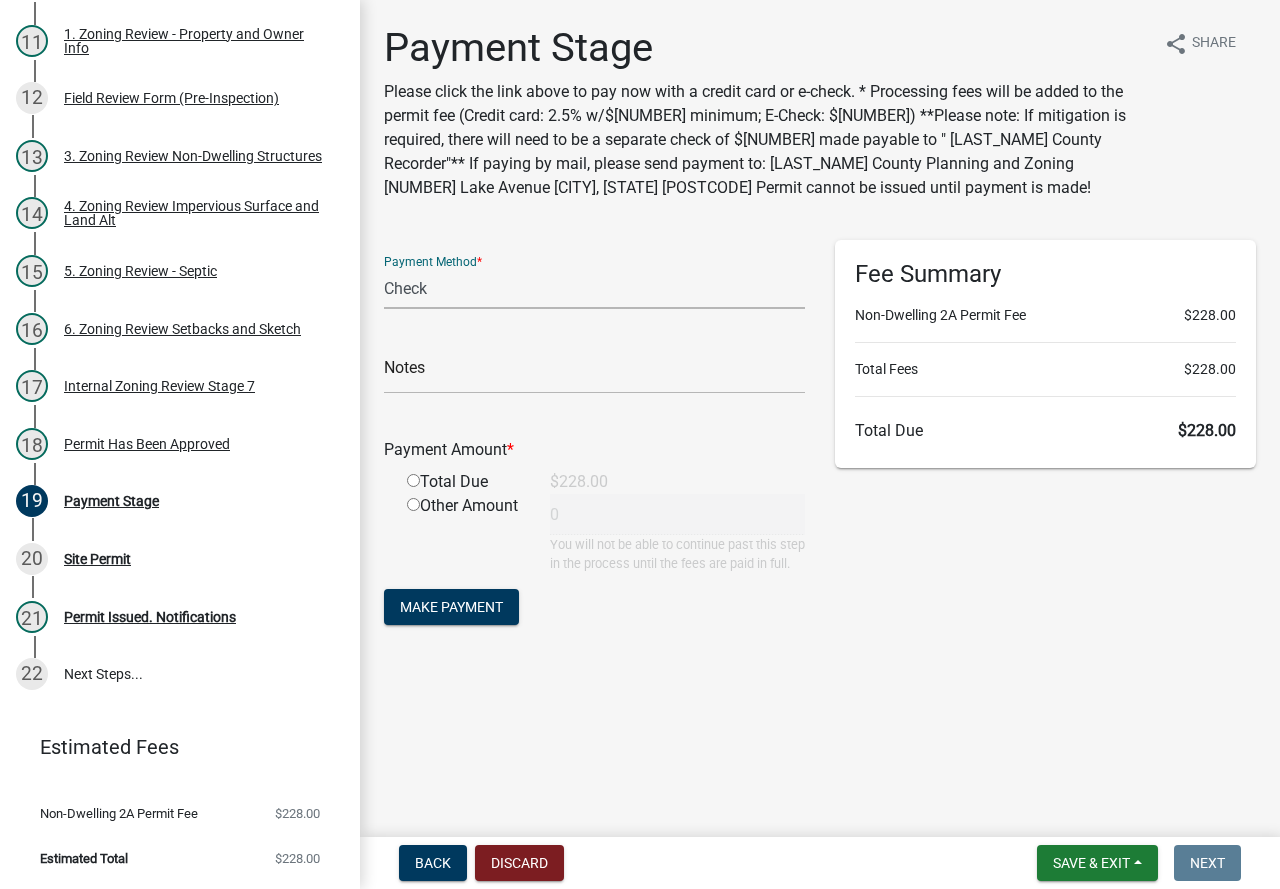 click on "Credit Card POS Check Cash Online" 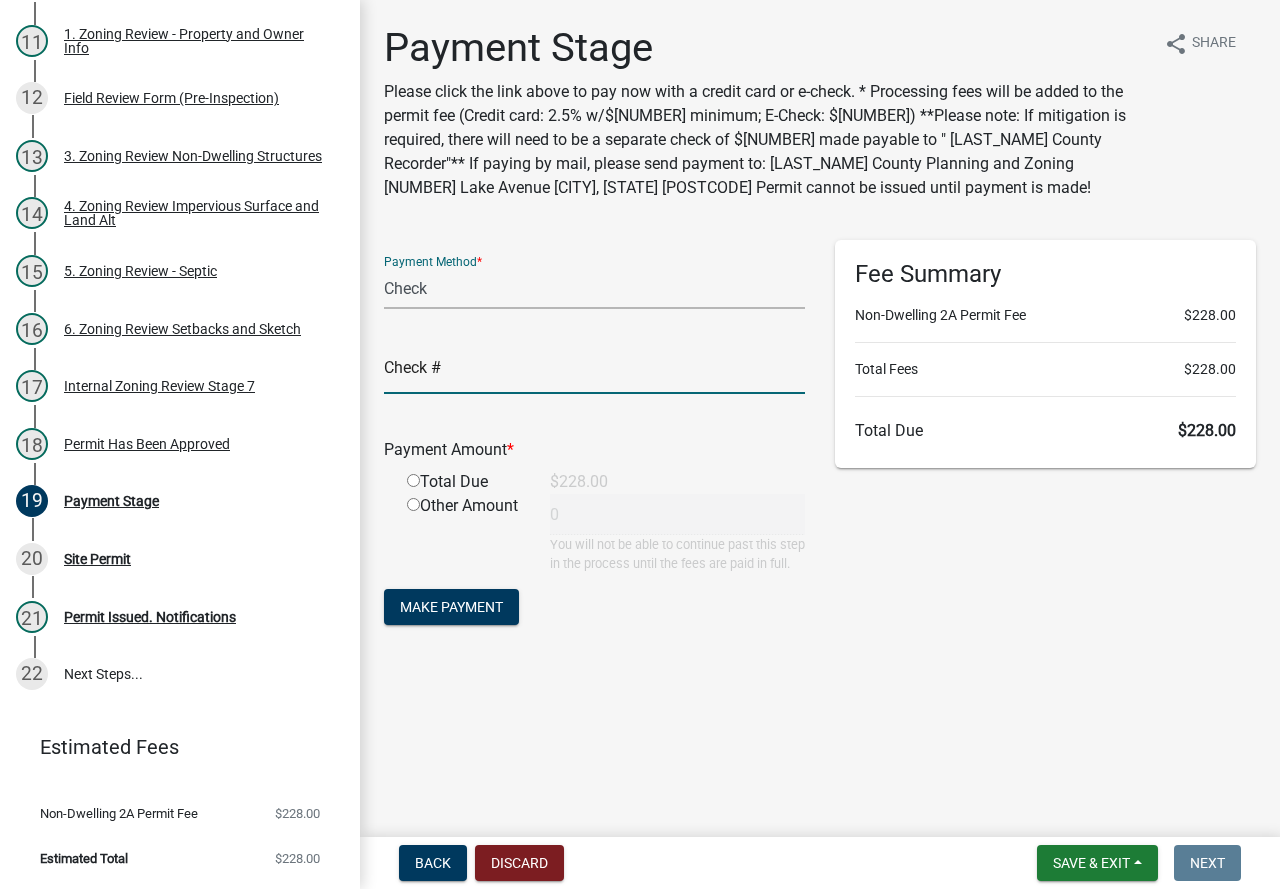 click 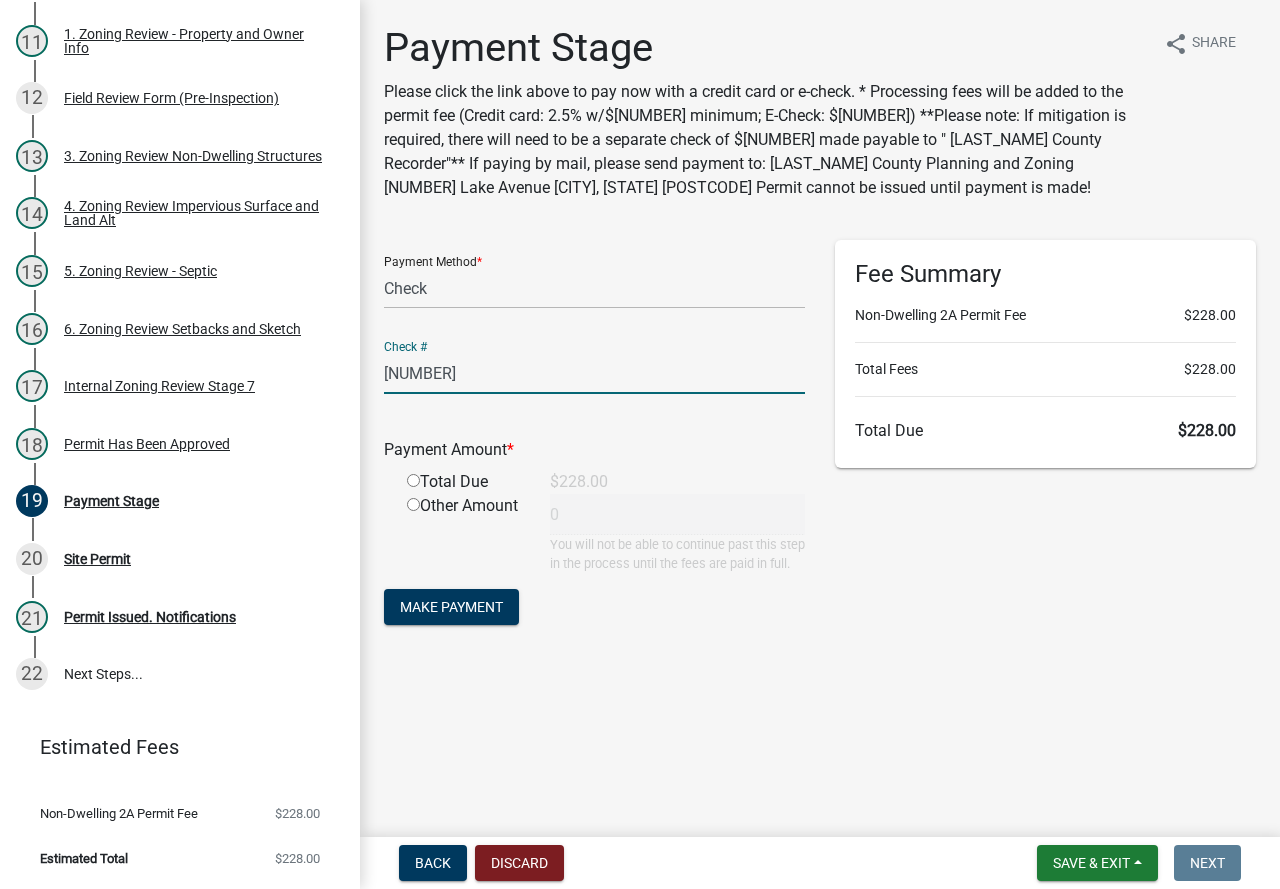 type on "[NUMBER]" 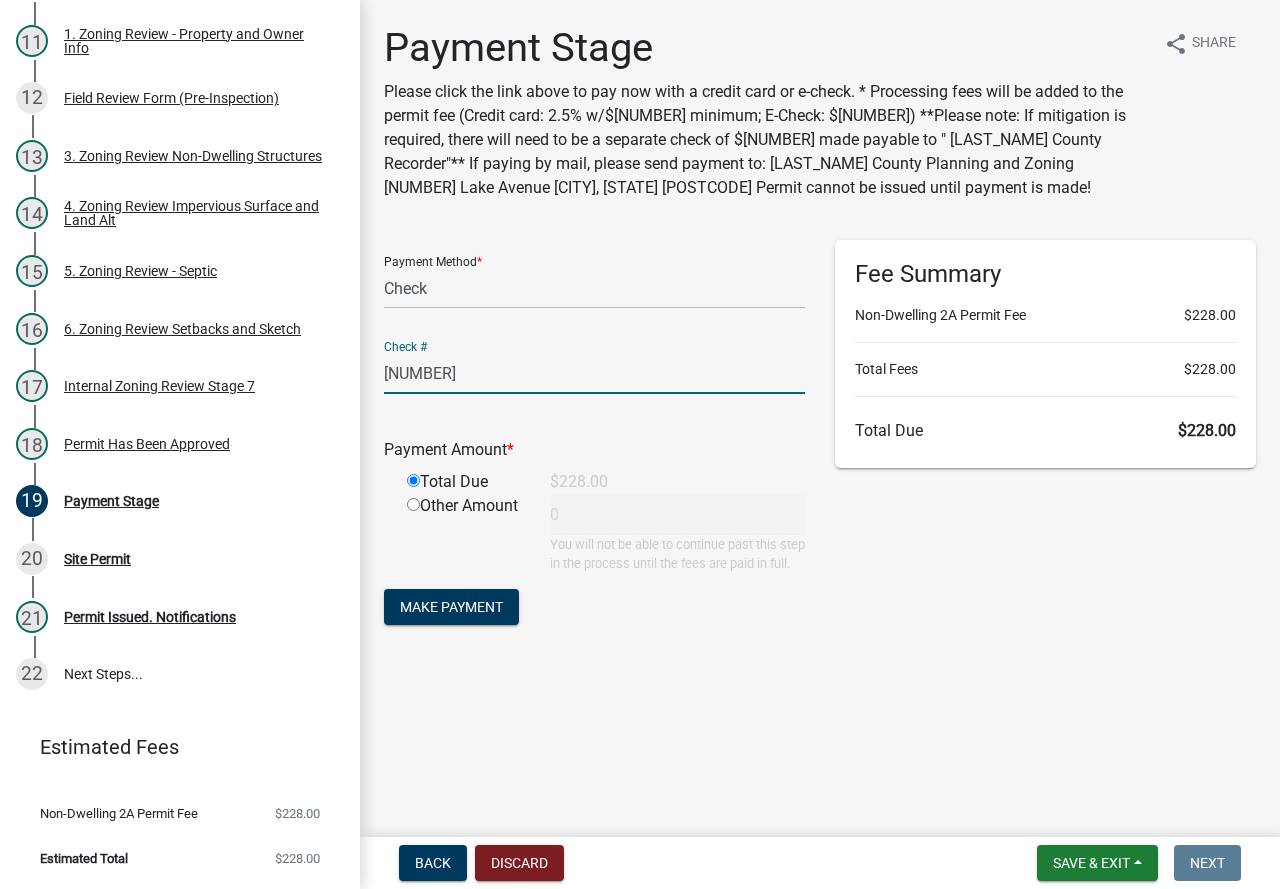 type on "228" 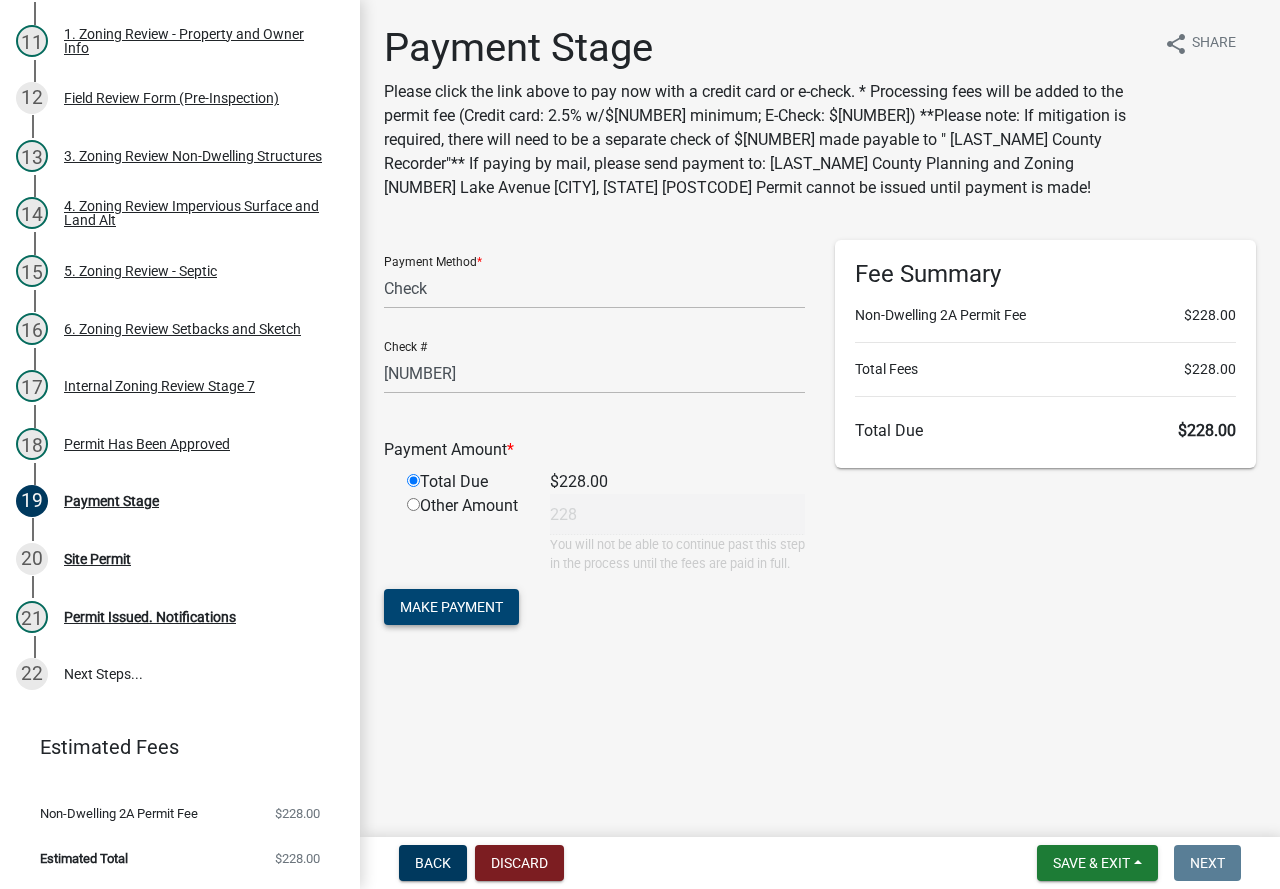 click on "Make Payment" 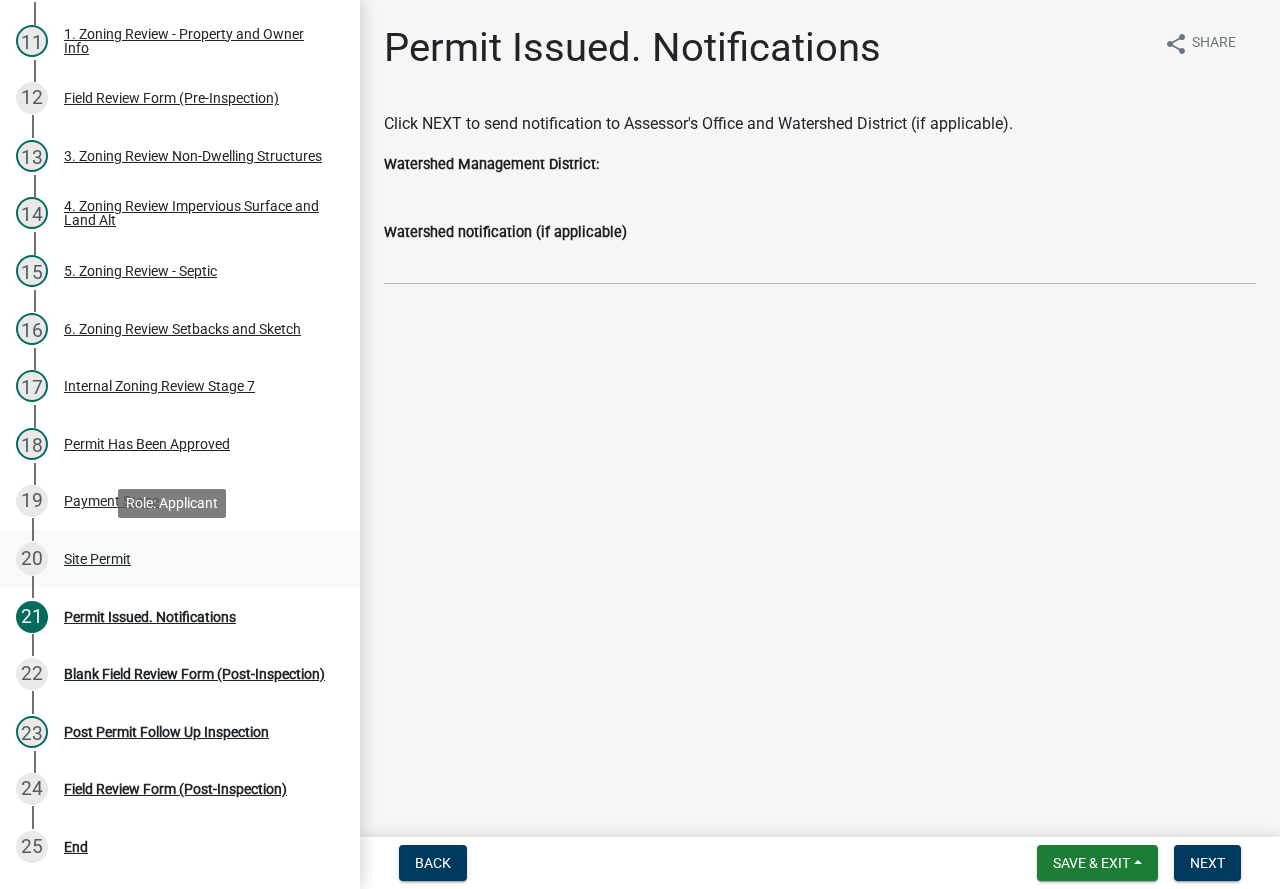 click on "Site Permit" at bounding box center (97, 559) 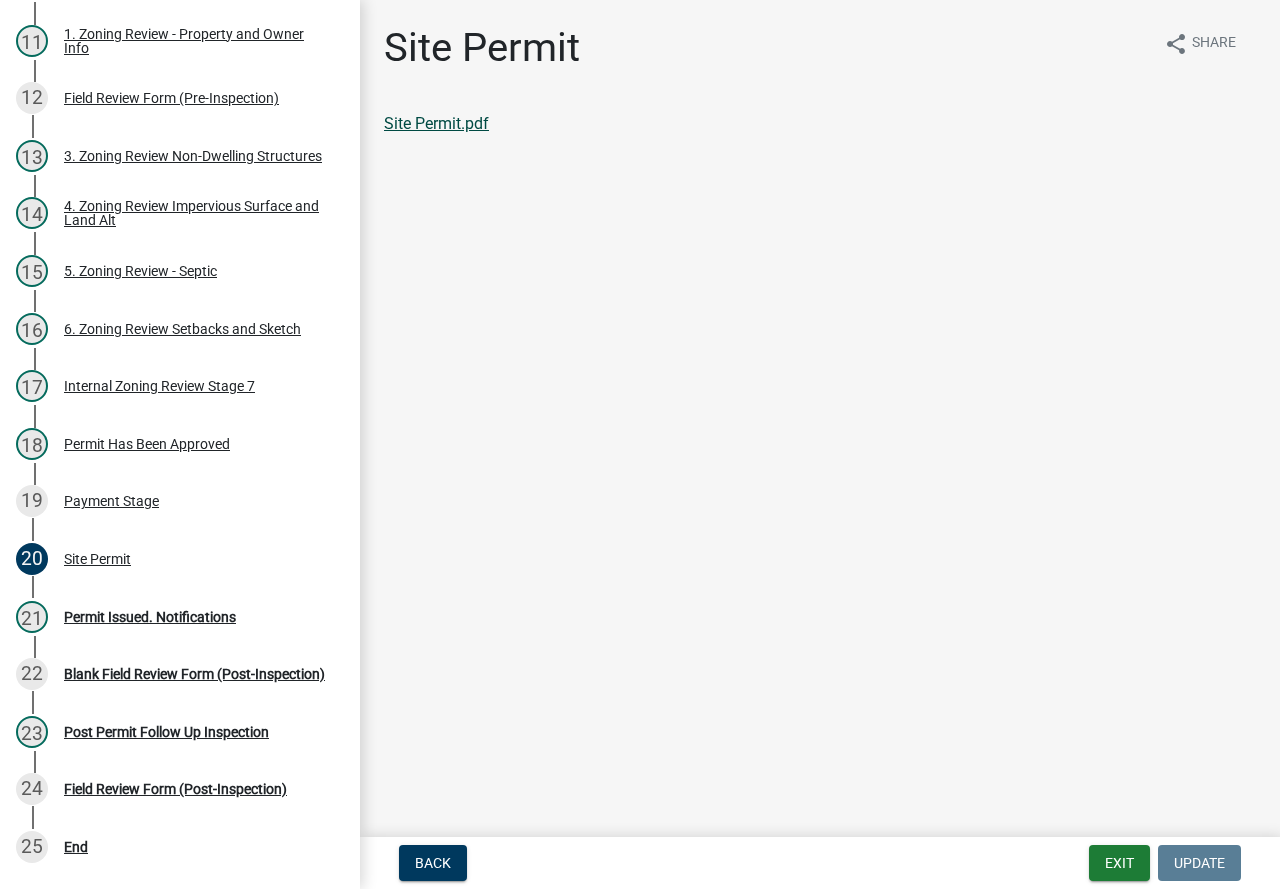 click on "Site Permit.pdf" 